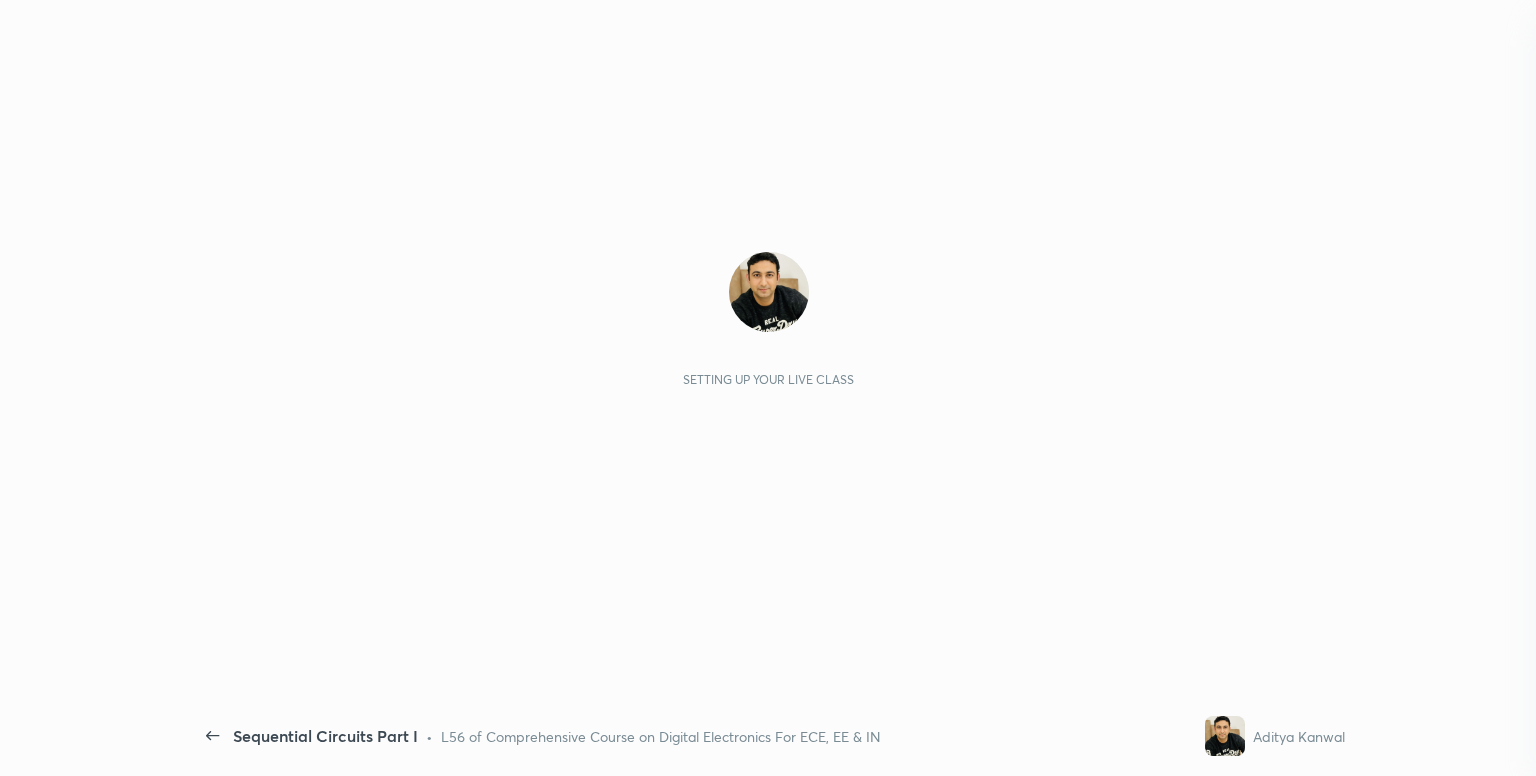 scroll, scrollTop: 0, scrollLeft: 0, axis: both 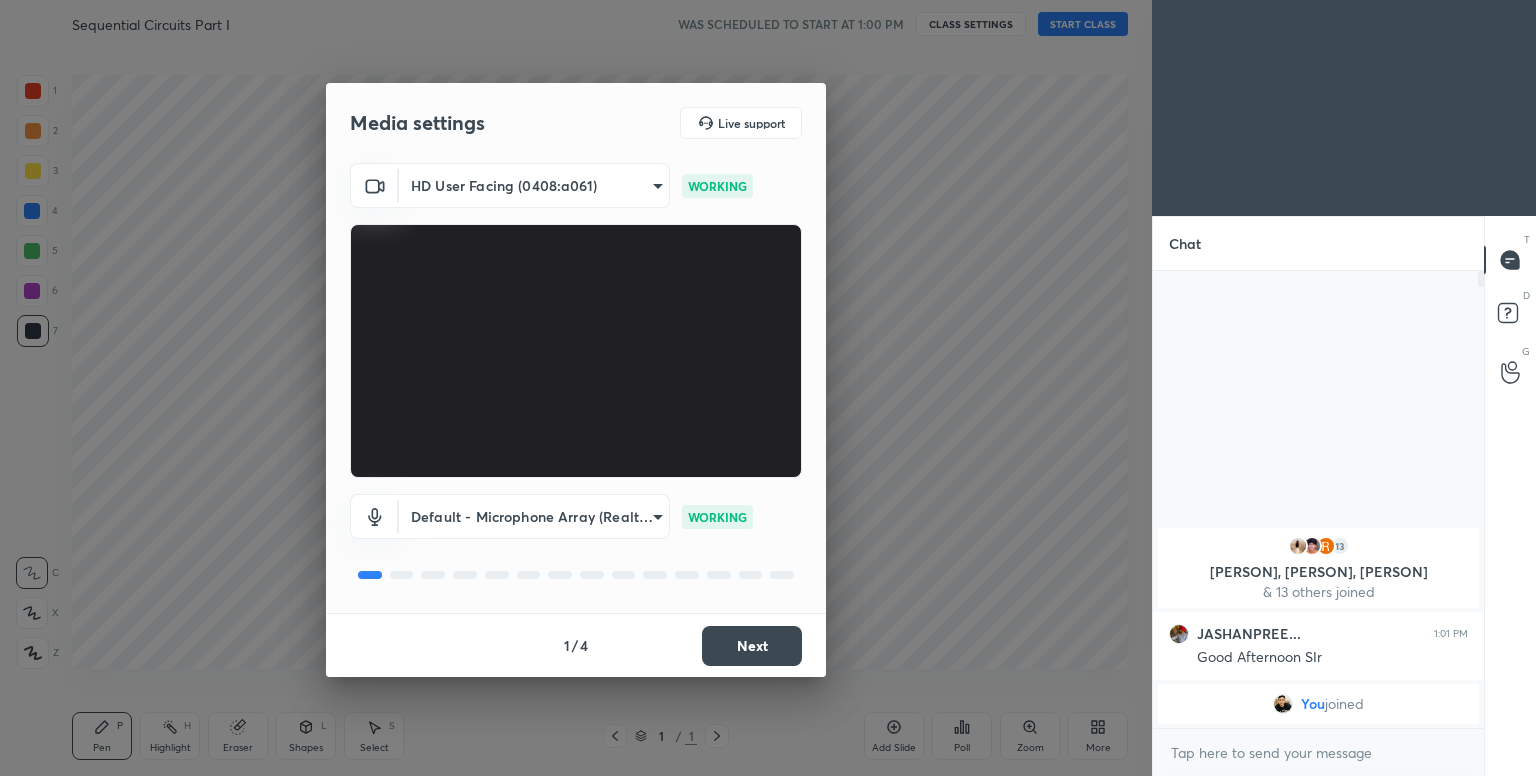 click on "Next" at bounding box center (752, 646) 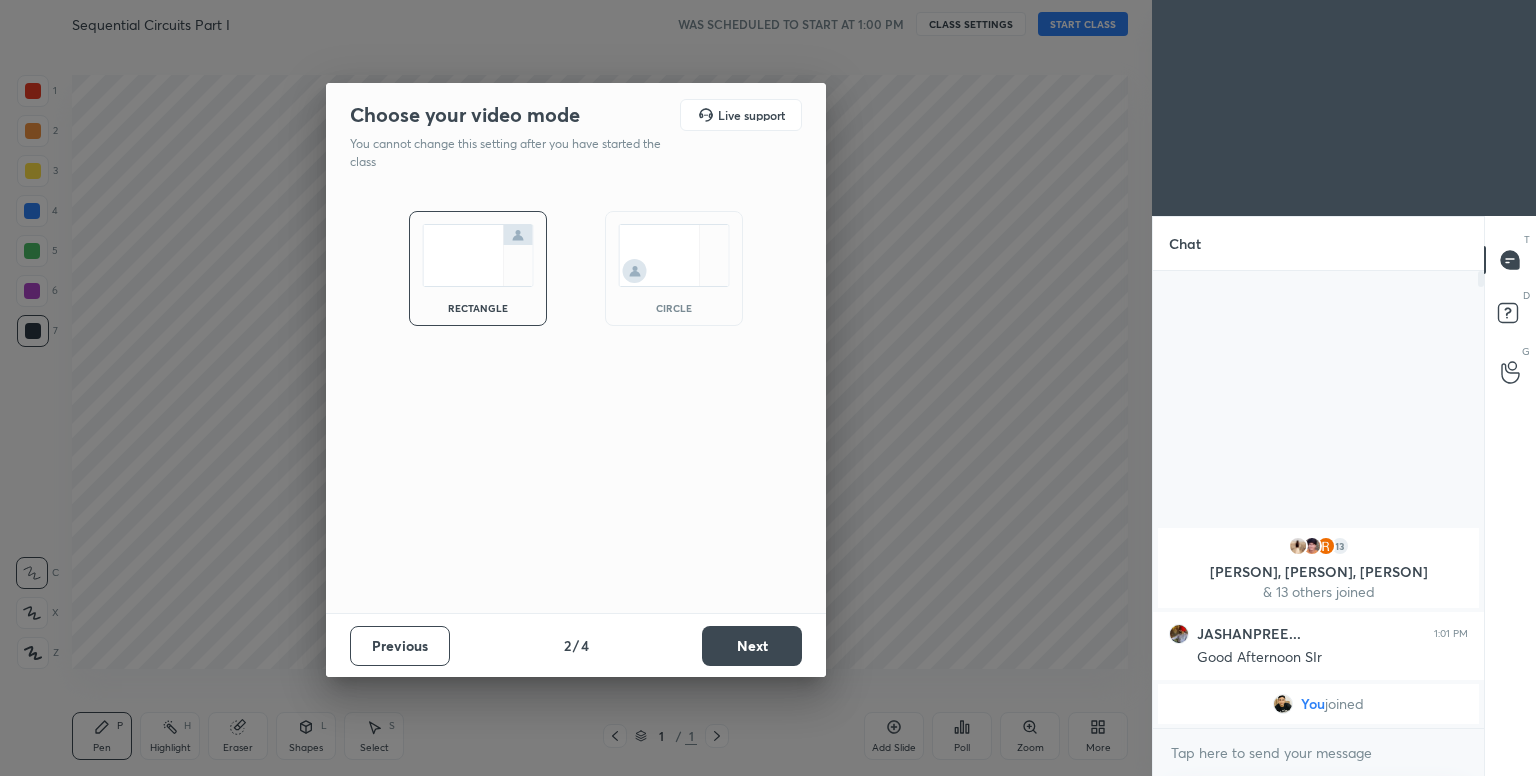 click on "Next" at bounding box center (752, 646) 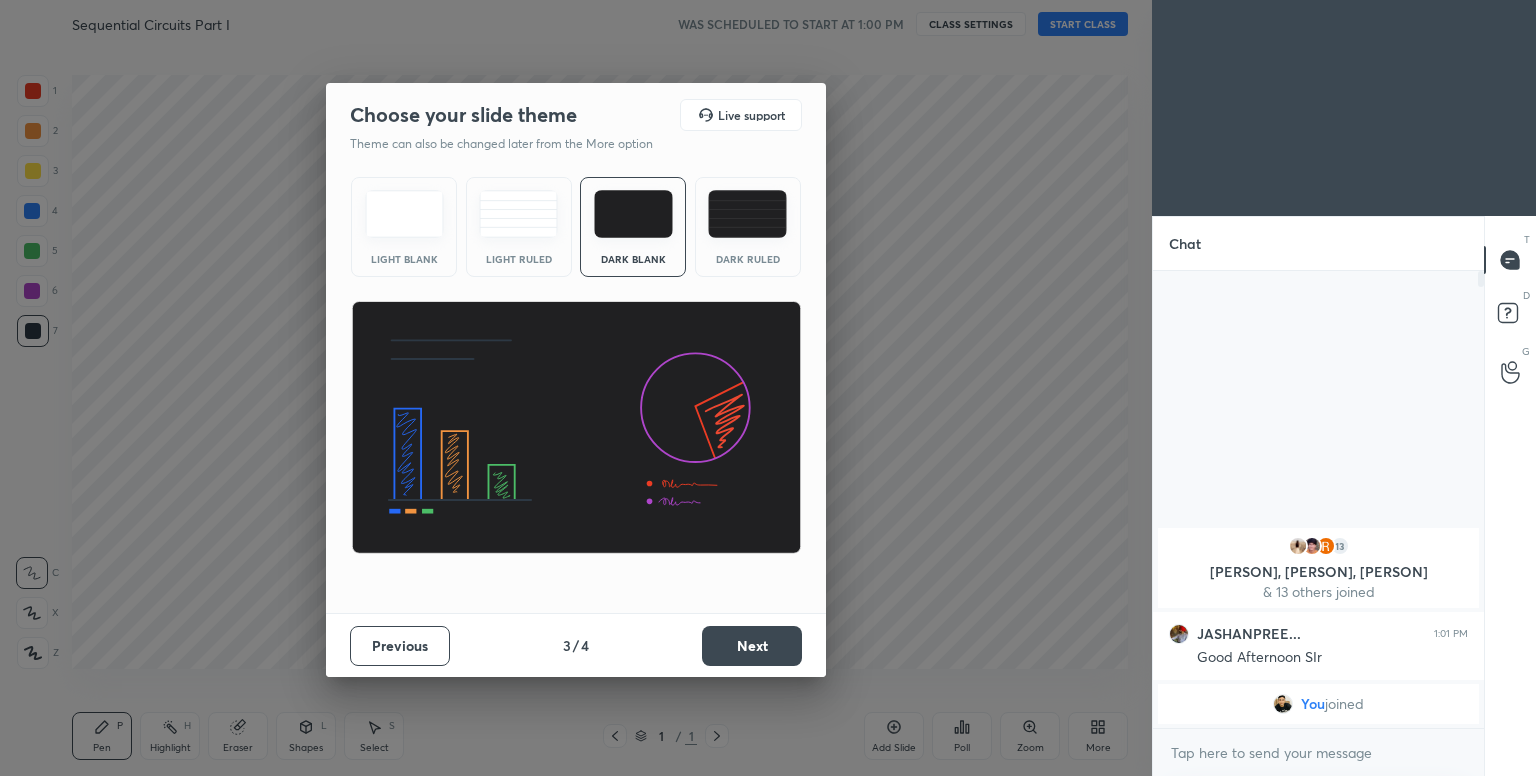 click on "Next" at bounding box center [752, 646] 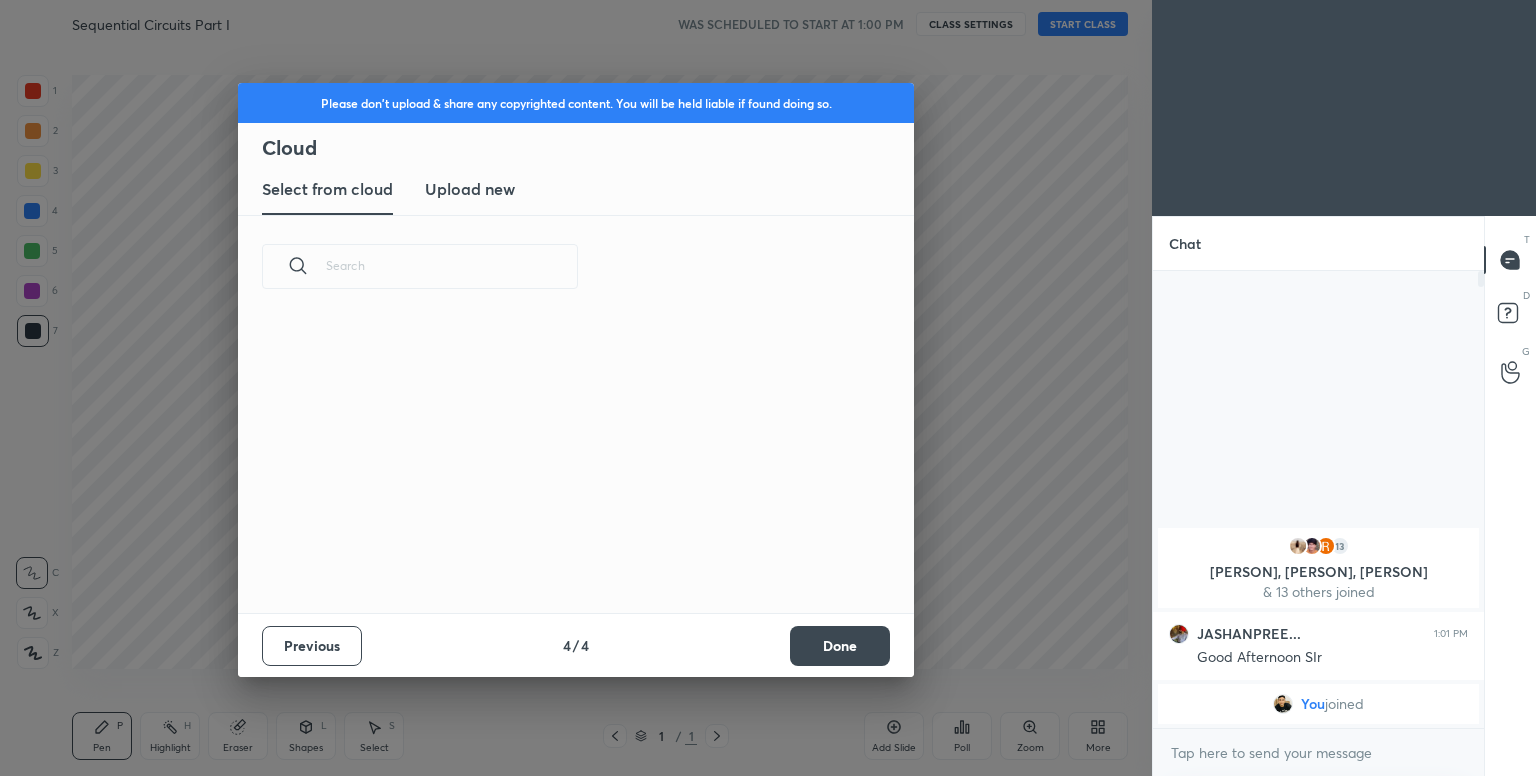 click on "Previous 4 / 4 Done" at bounding box center [576, 645] 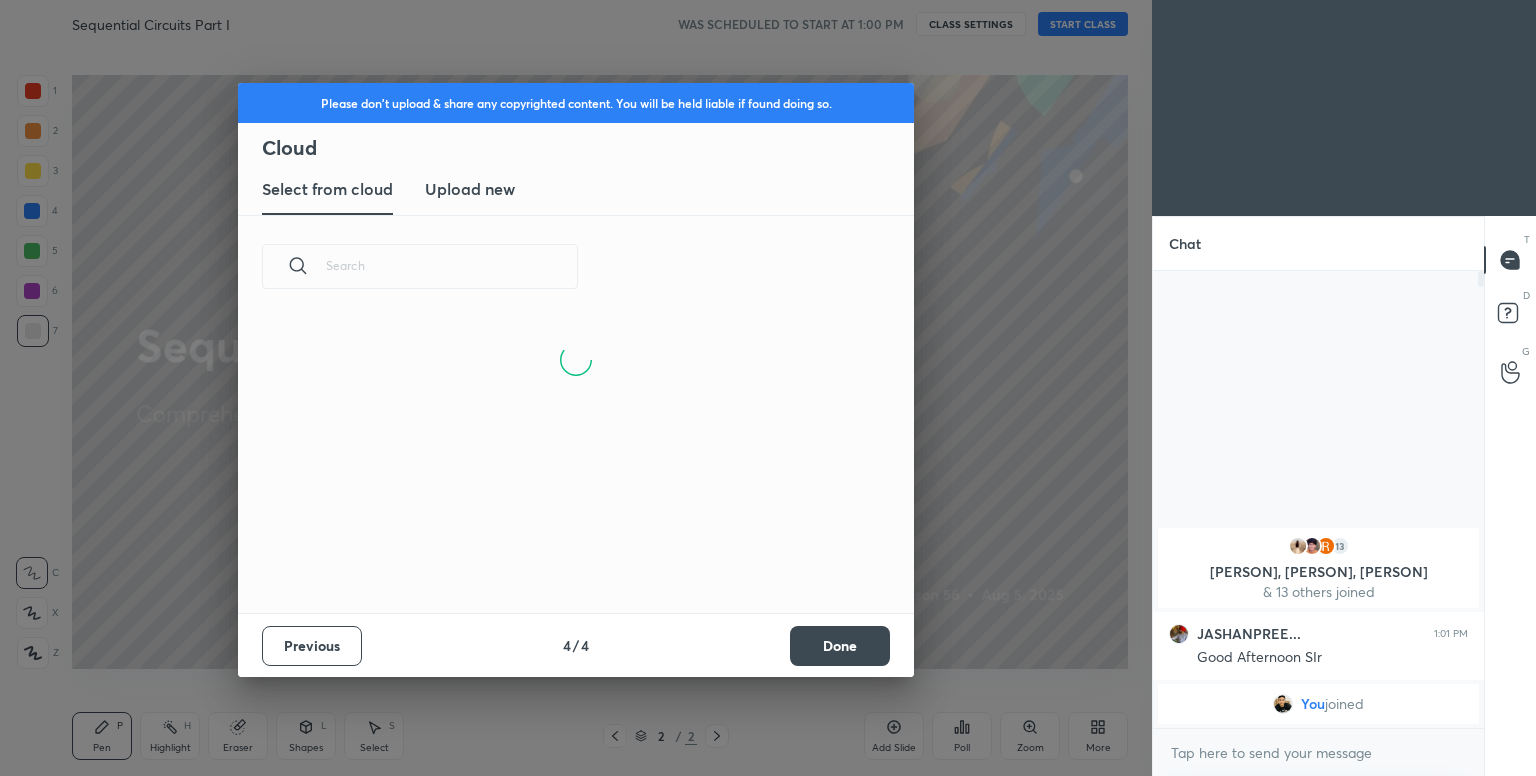 scroll, scrollTop: 6, scrollLeft: 10, axis: both 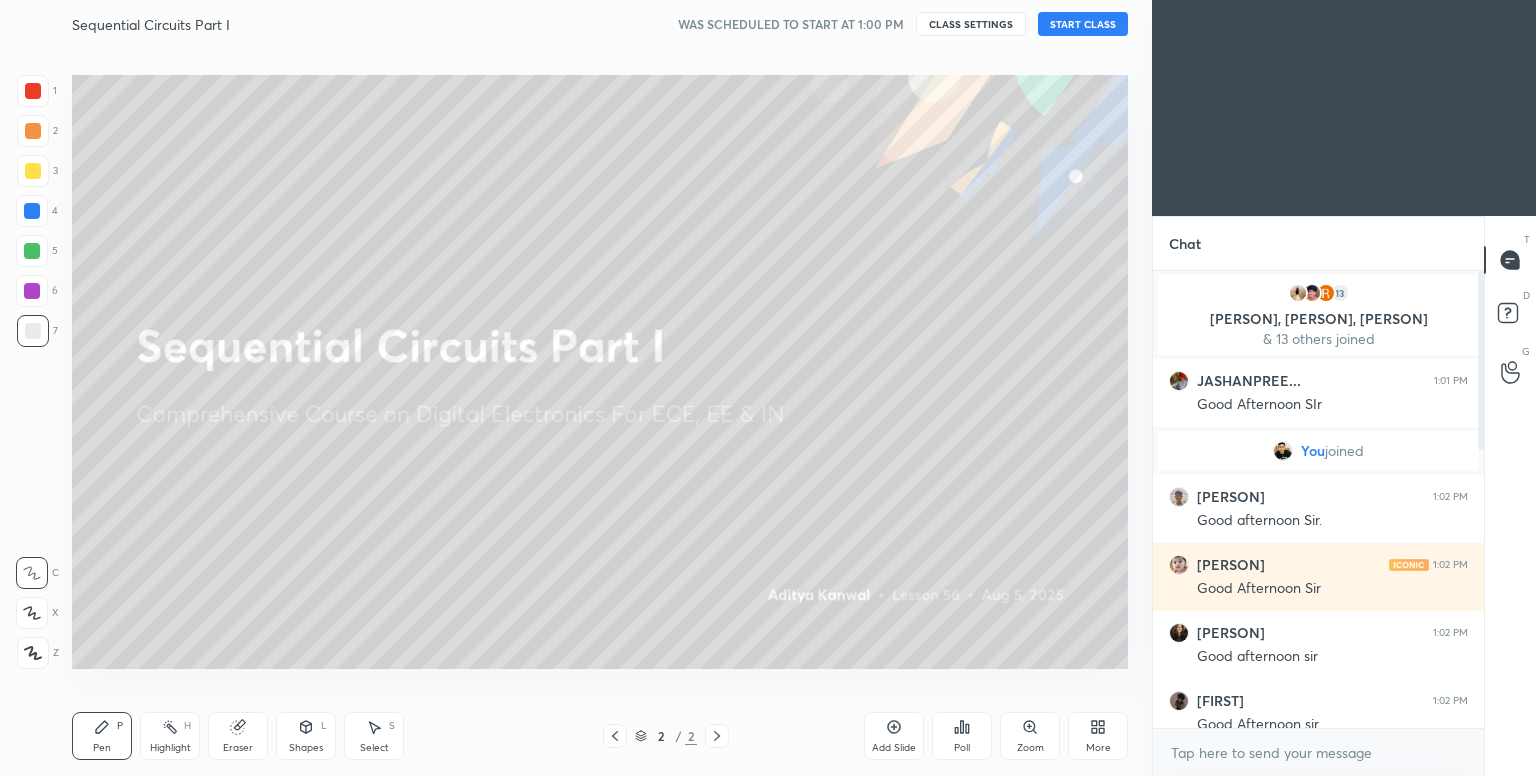 click on "START CLASS" at bounding box center [1083, 24] 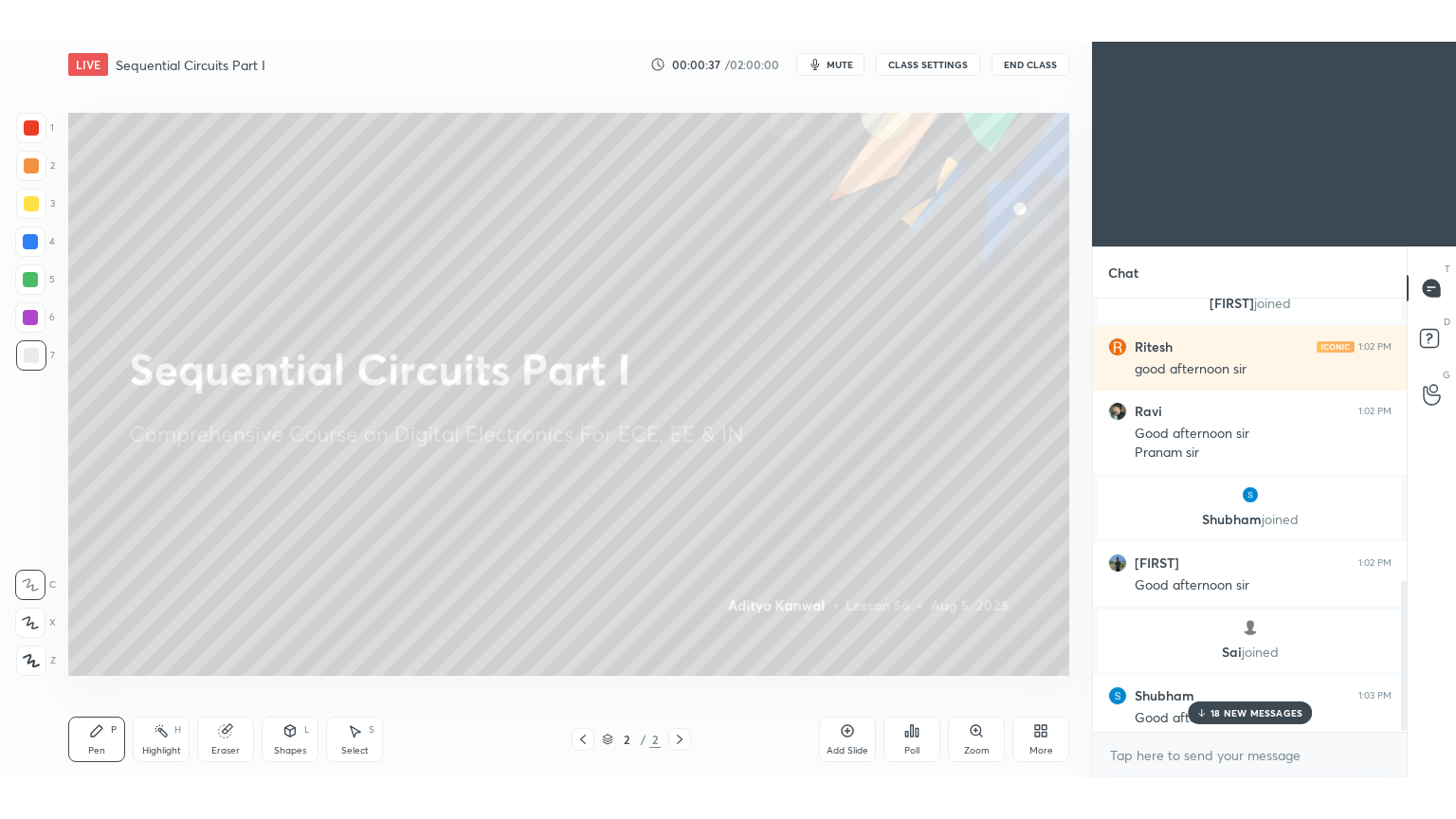 scroll, scrollTop: 822, scrollLeft: 0, axis: vertical 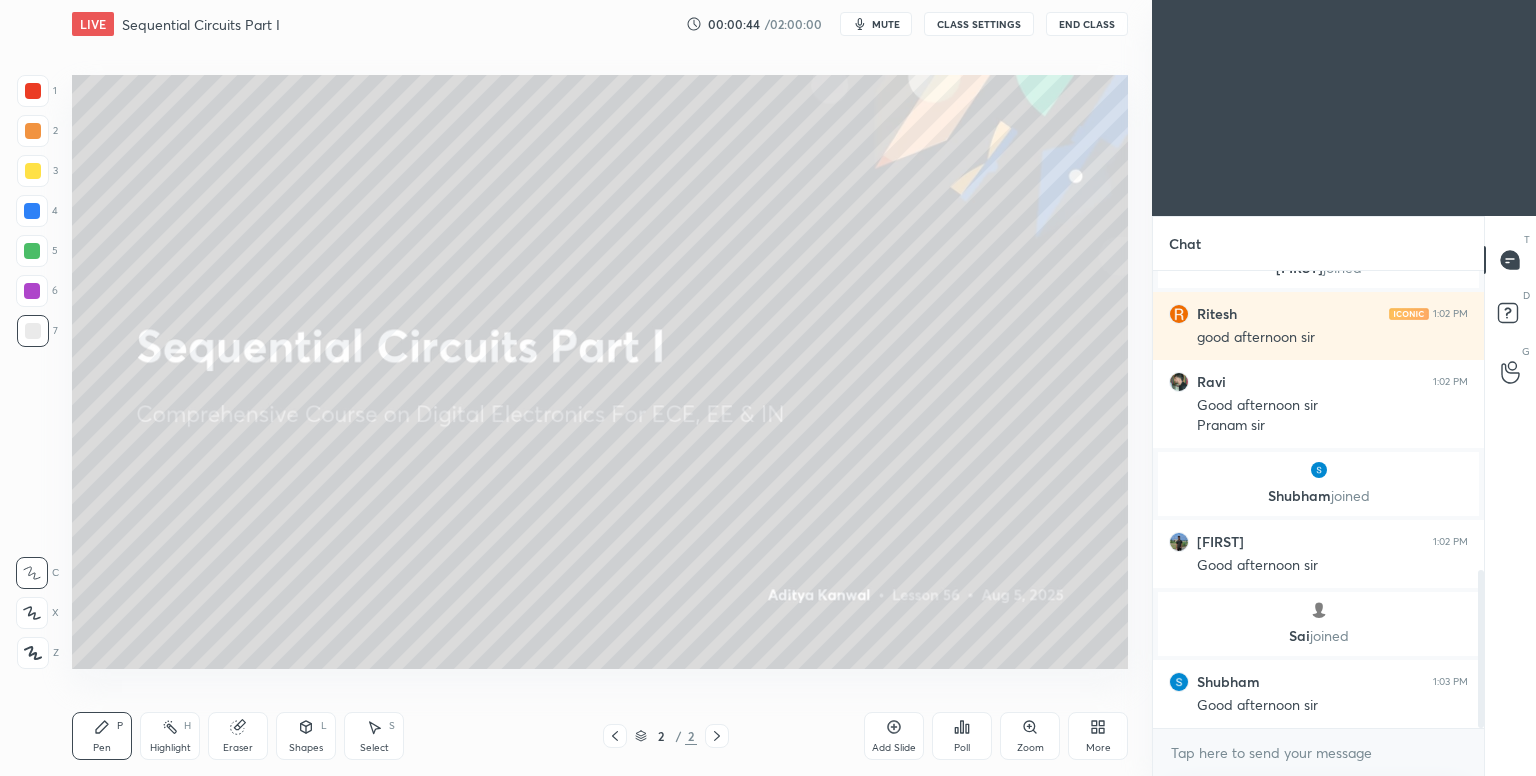 click 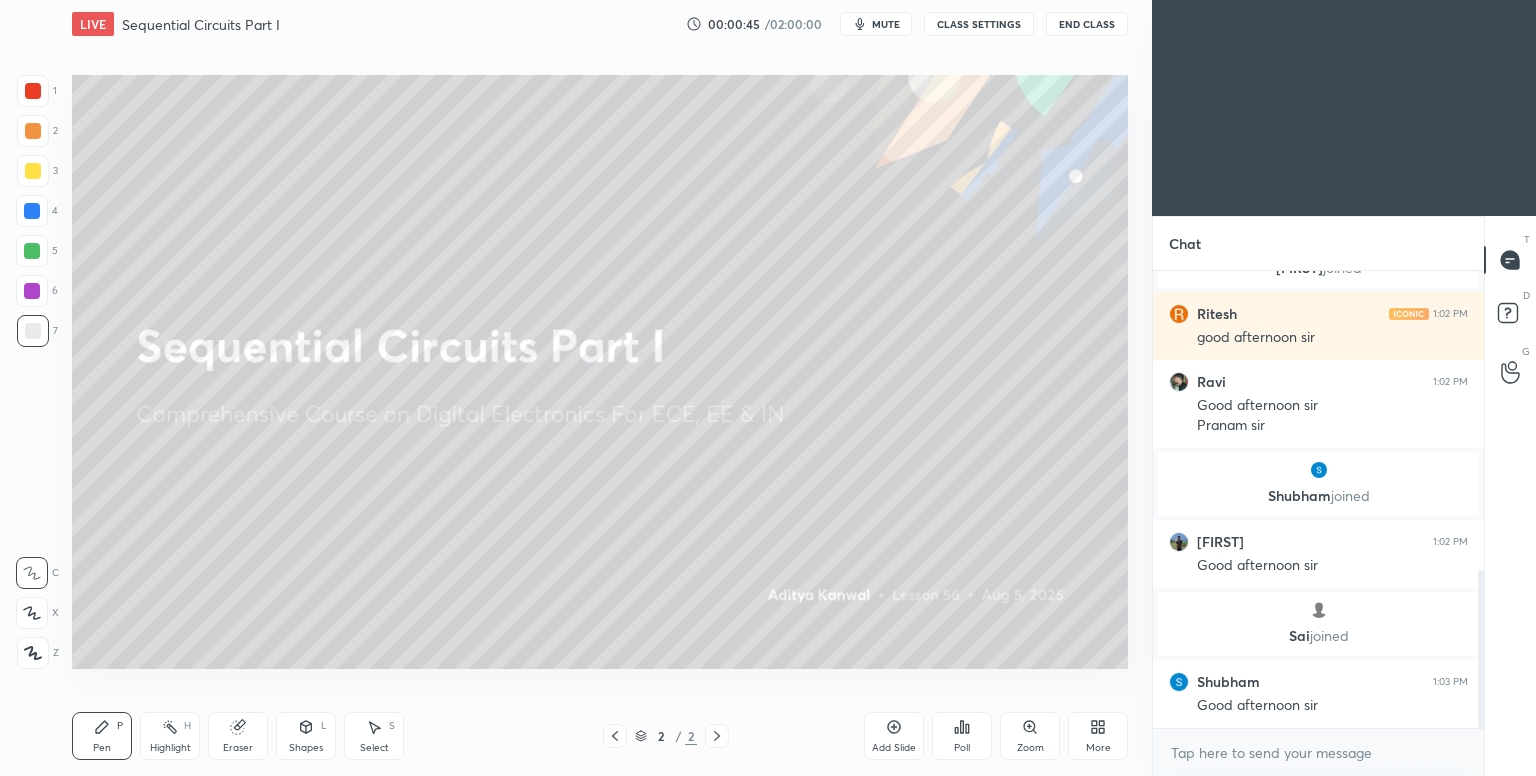 click 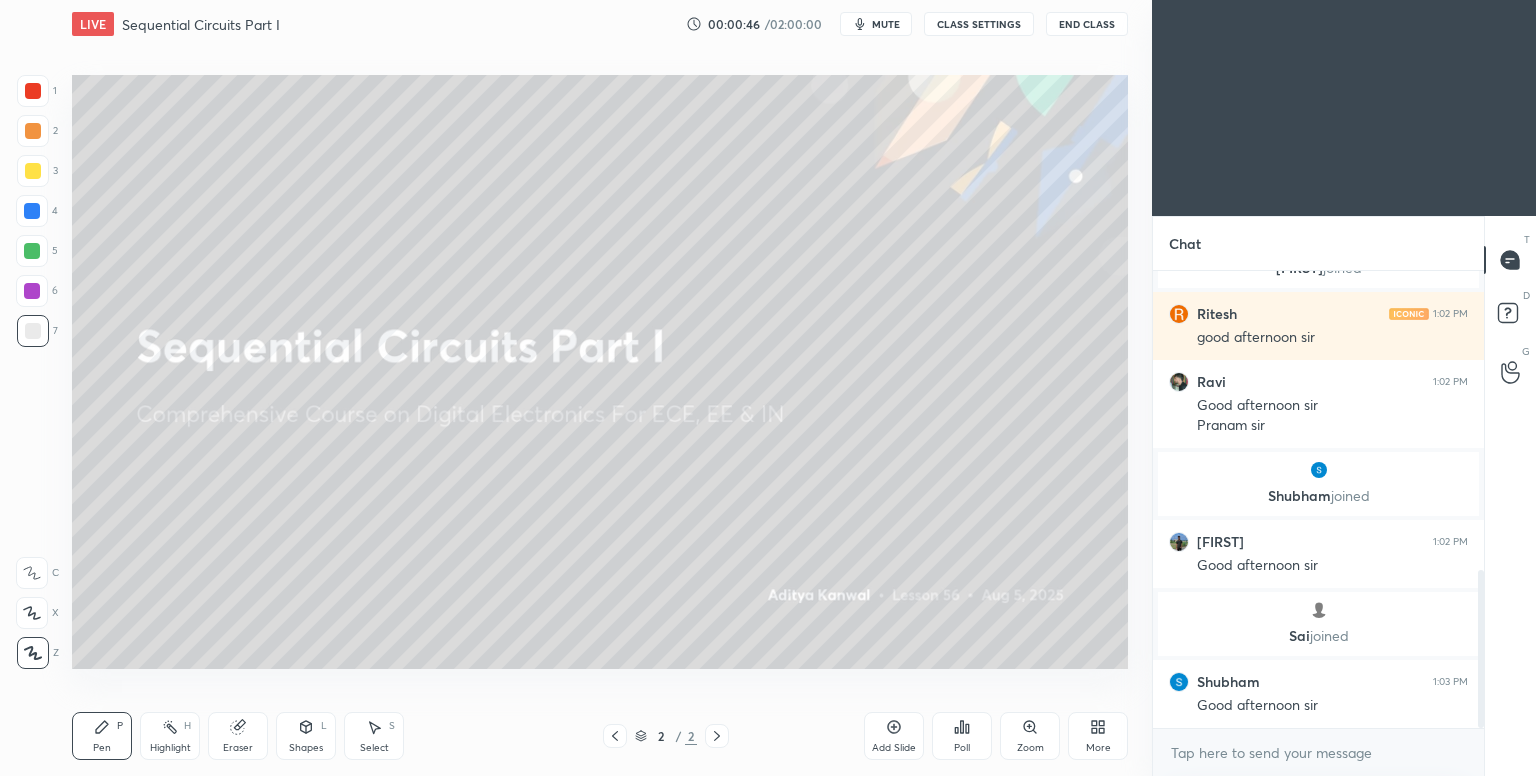 click at bounding box center (33, 171) 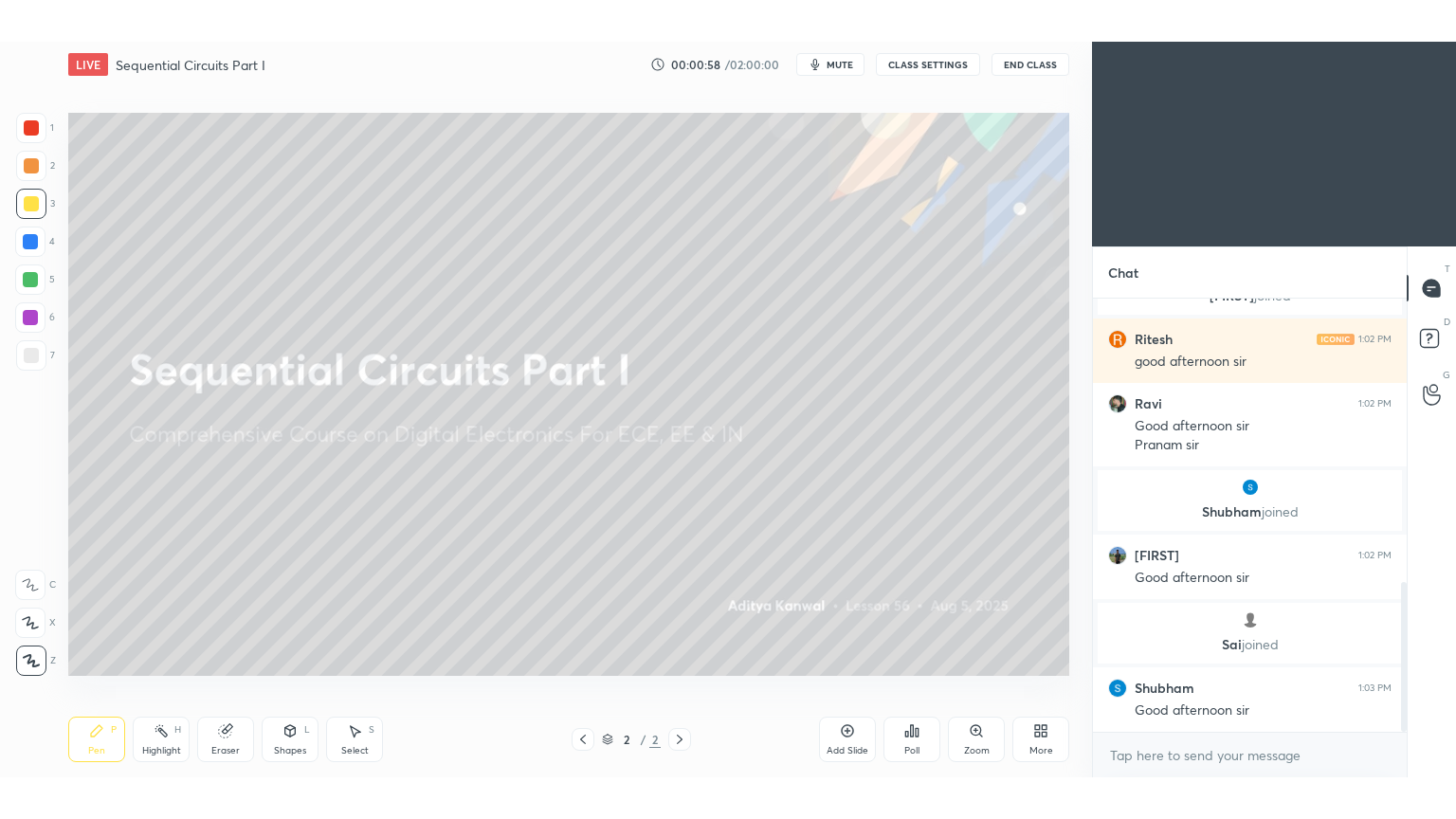 scroll, scrollTop: 94094, scrollLeft: 93776, axis: both 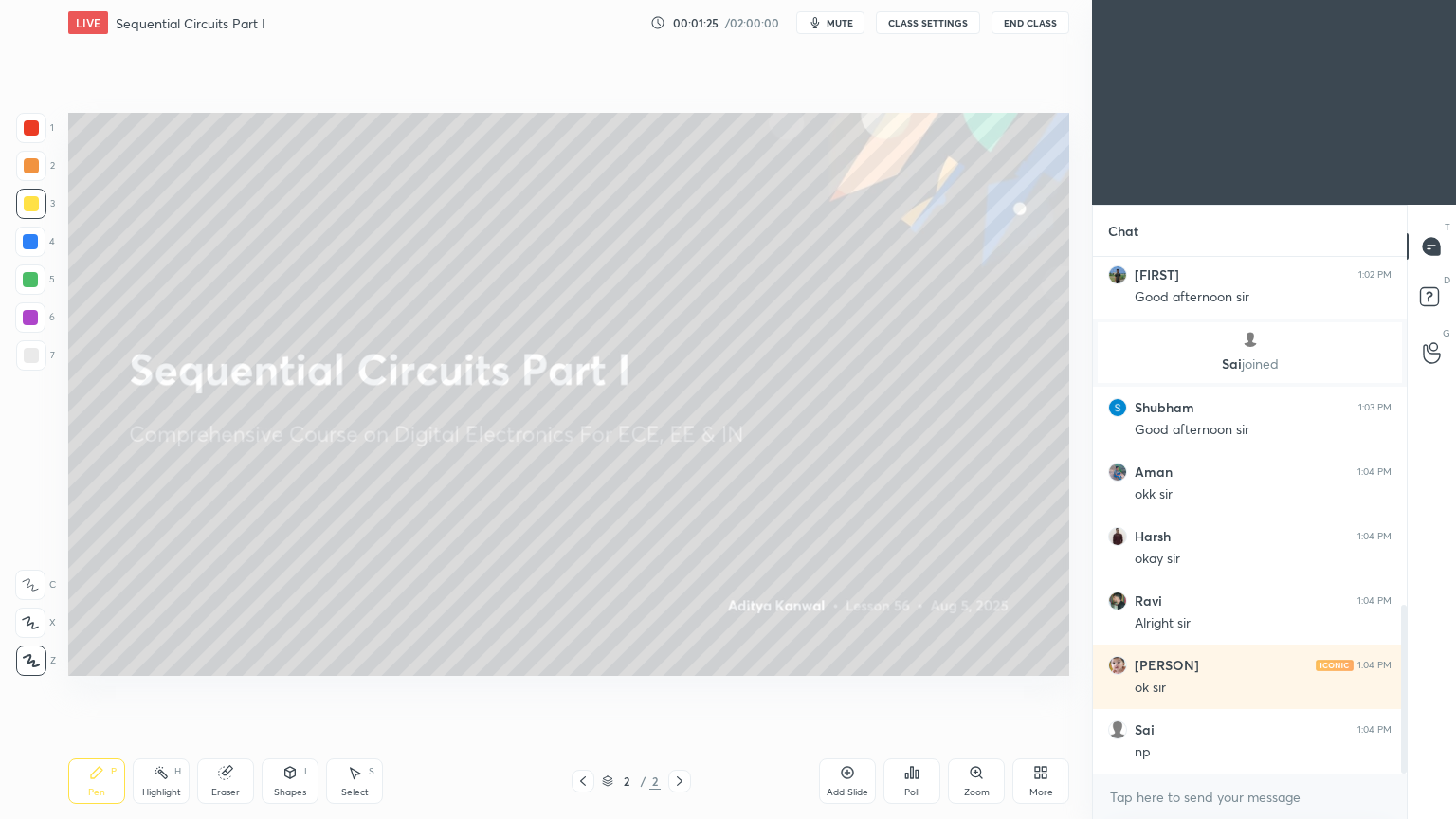 click on "Add Slide" at bounding box center [847, 792] 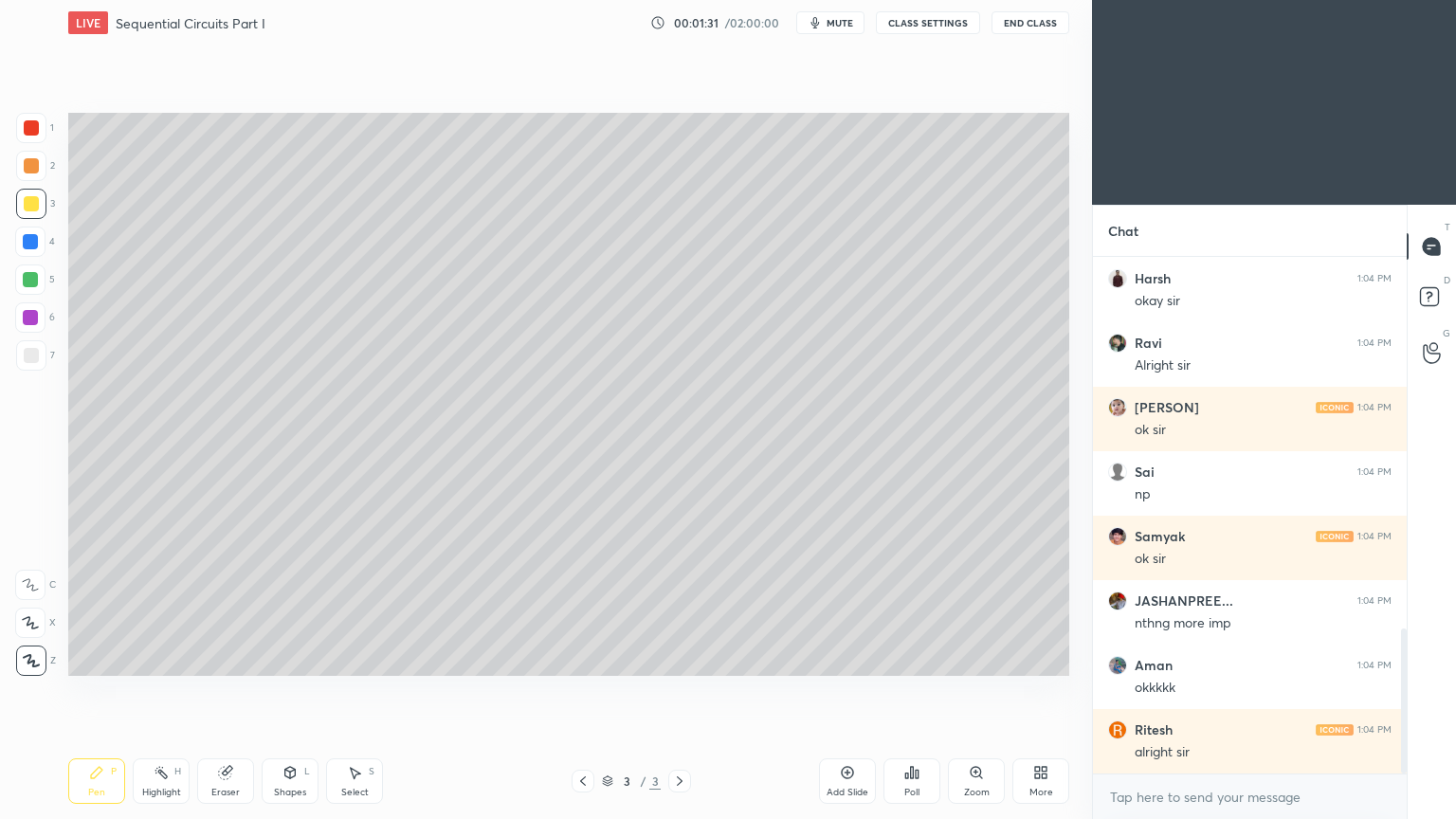scroll, scrollTop: 1383, scrollLeft: 0, axis: vertical 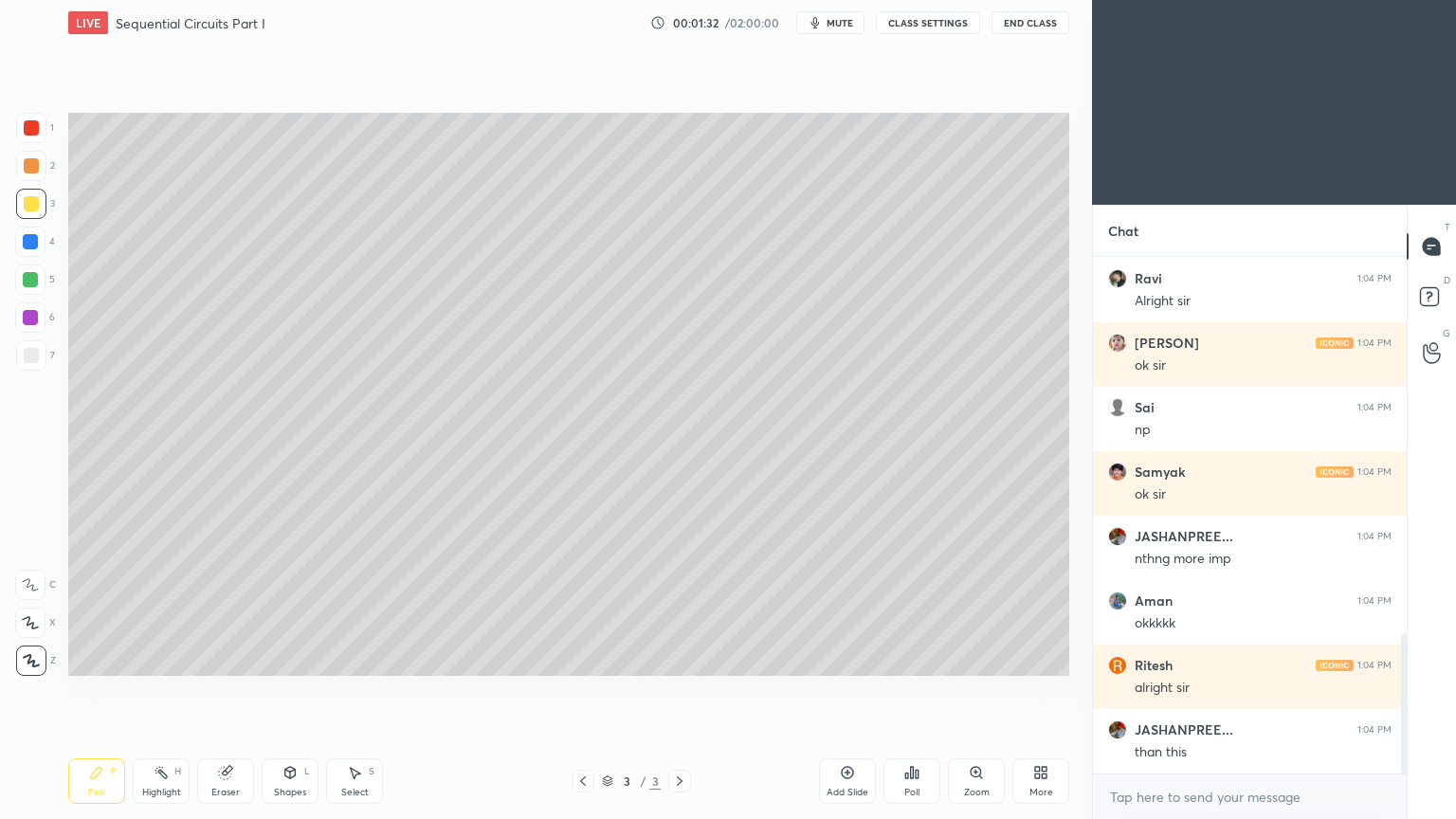 click on "Shapes" at bounding box center (290, 792) 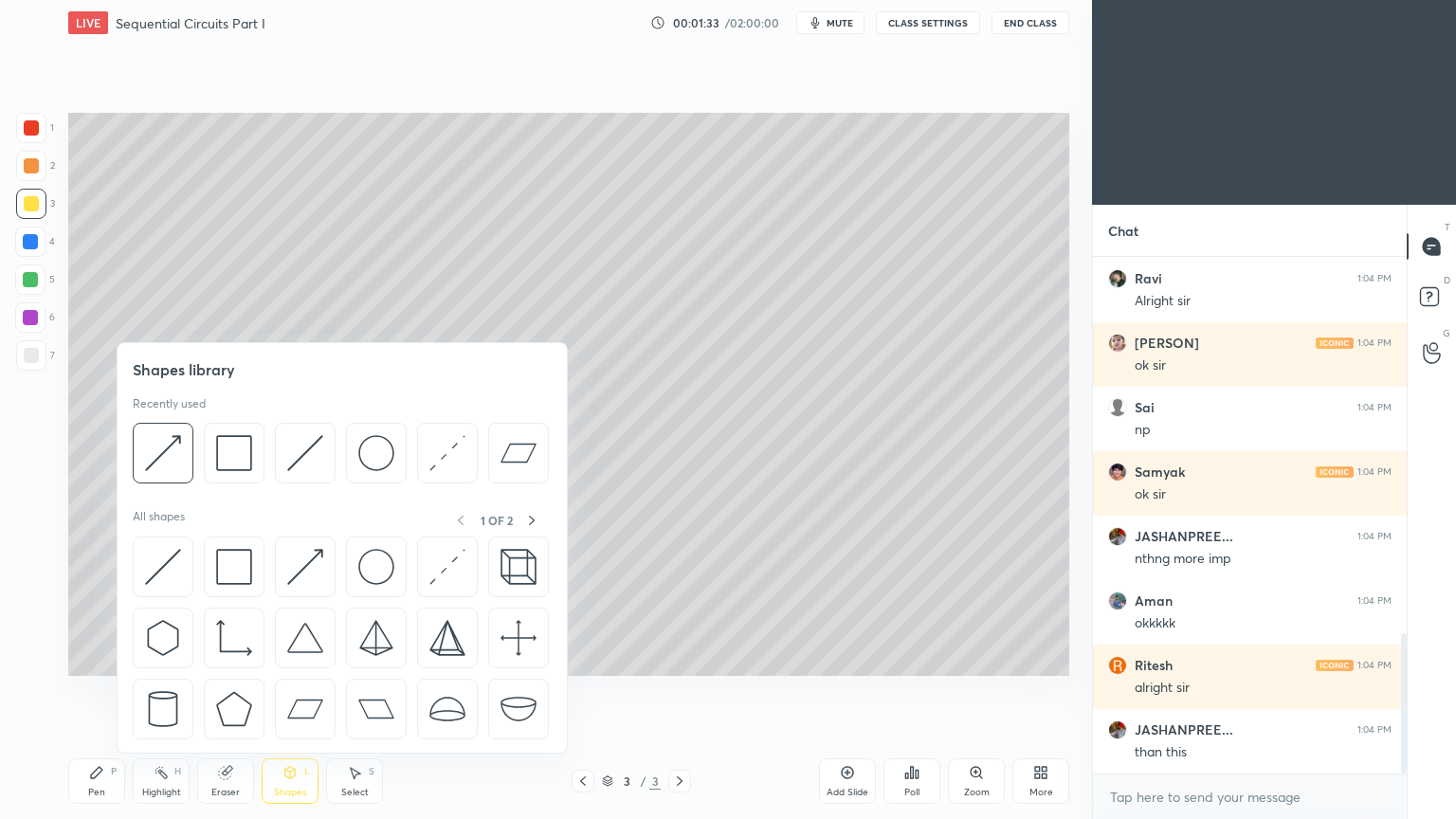 click at bounding box center [234, 453] 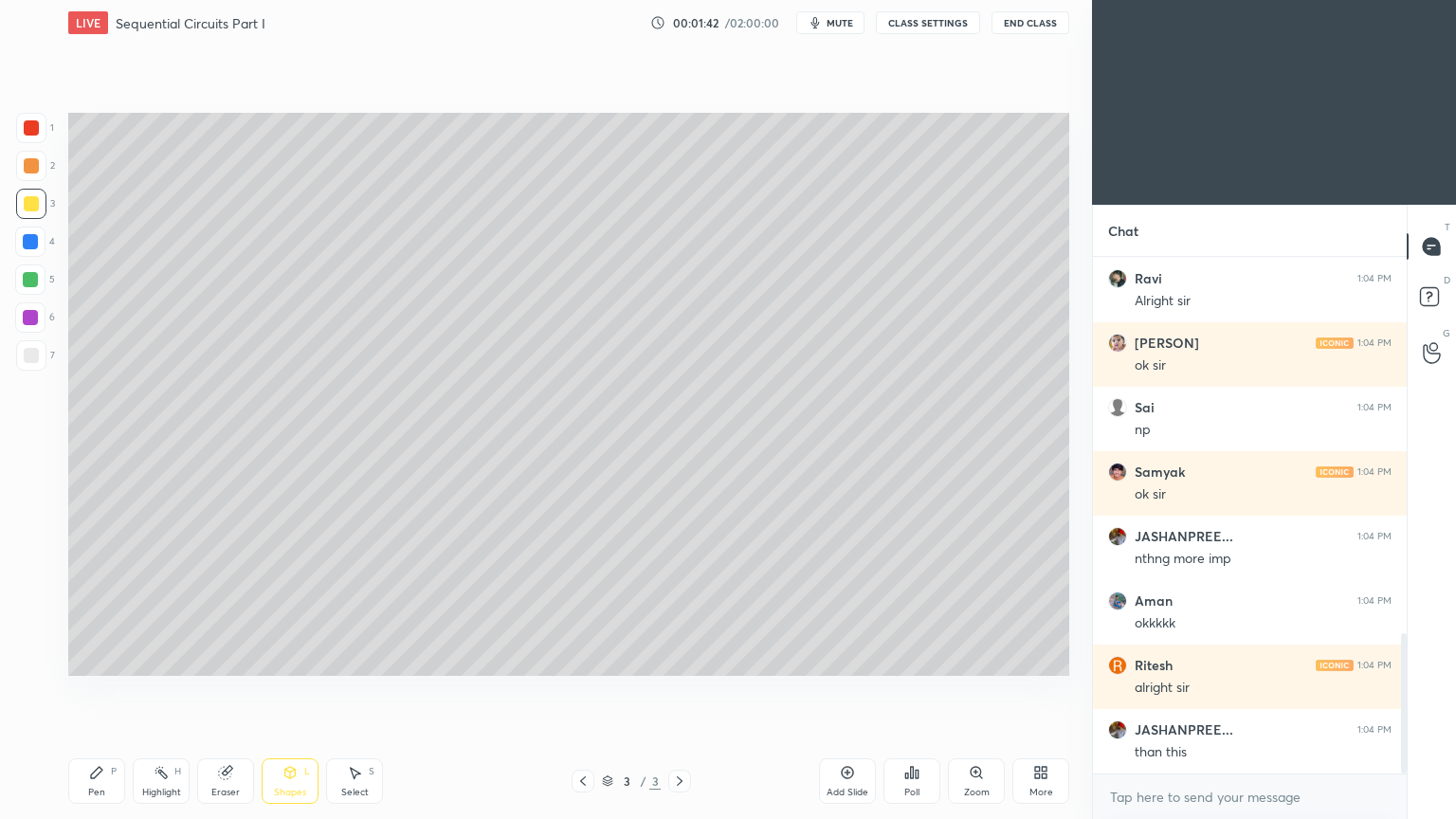 click on "Select" at bounding box center (355, 792) 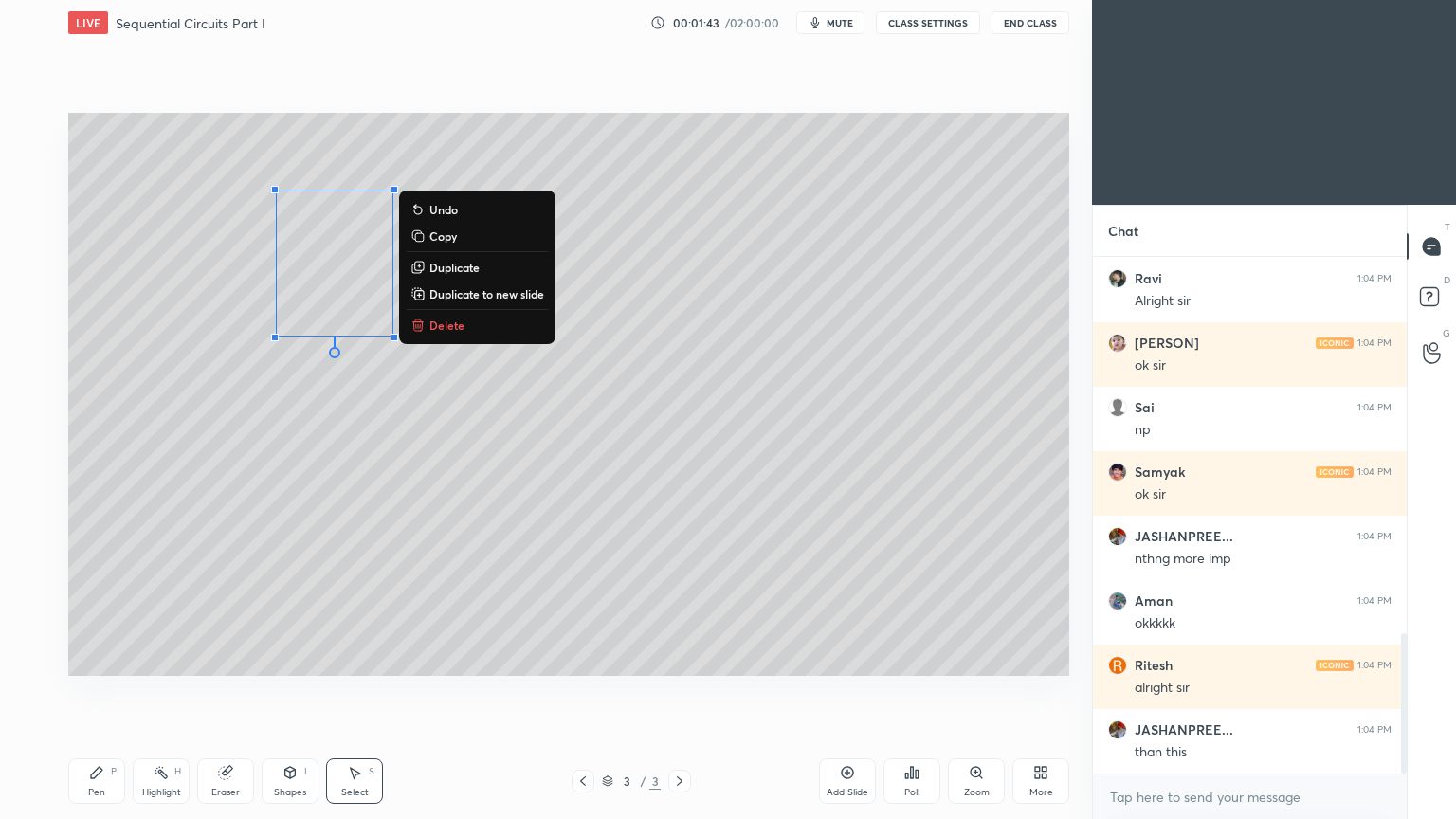 click on "Duplicate" at bounding box center [454, 267] 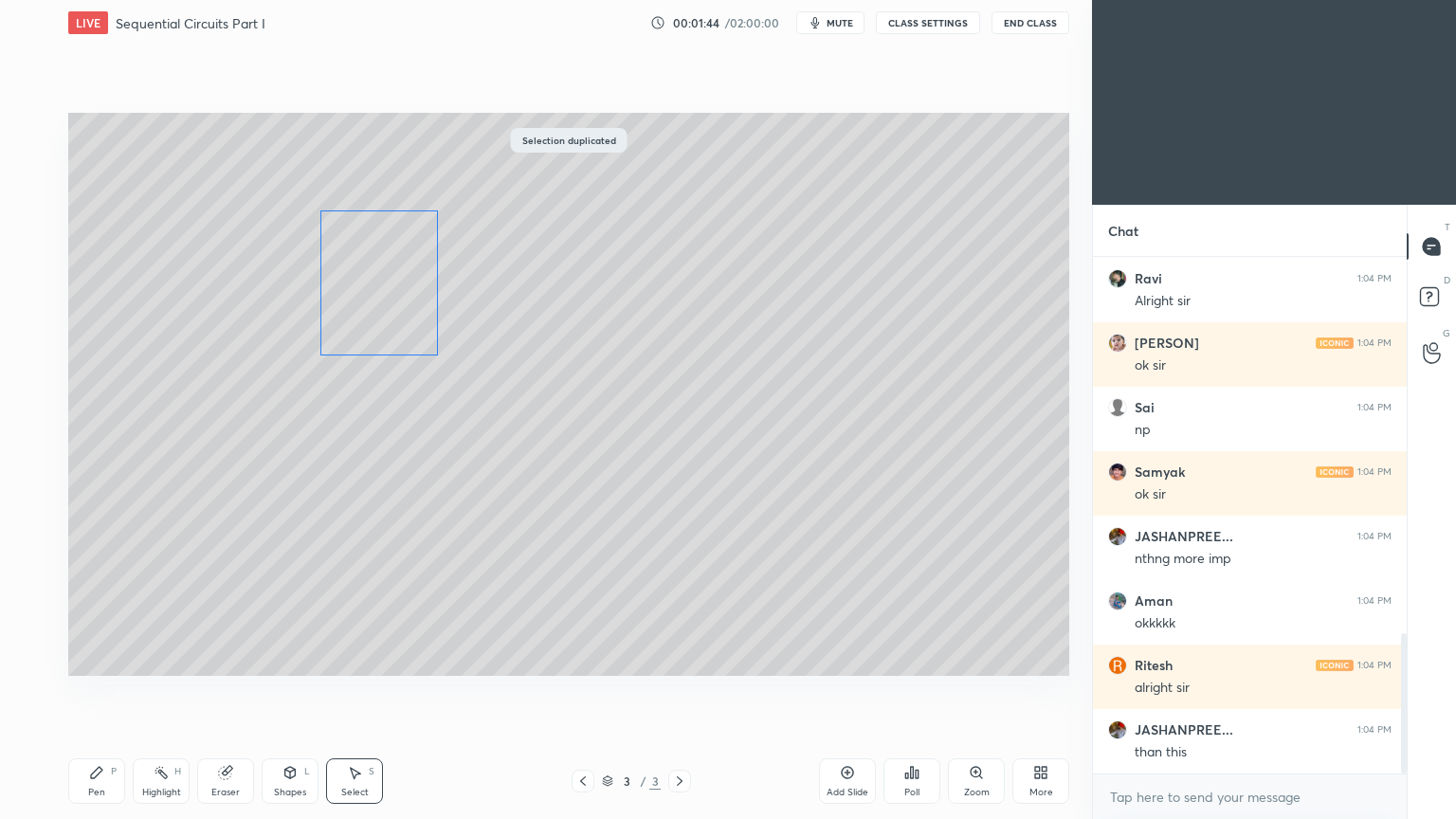 scroll, scrollTop: 1451, scrollLeft: 0, axis: vertical 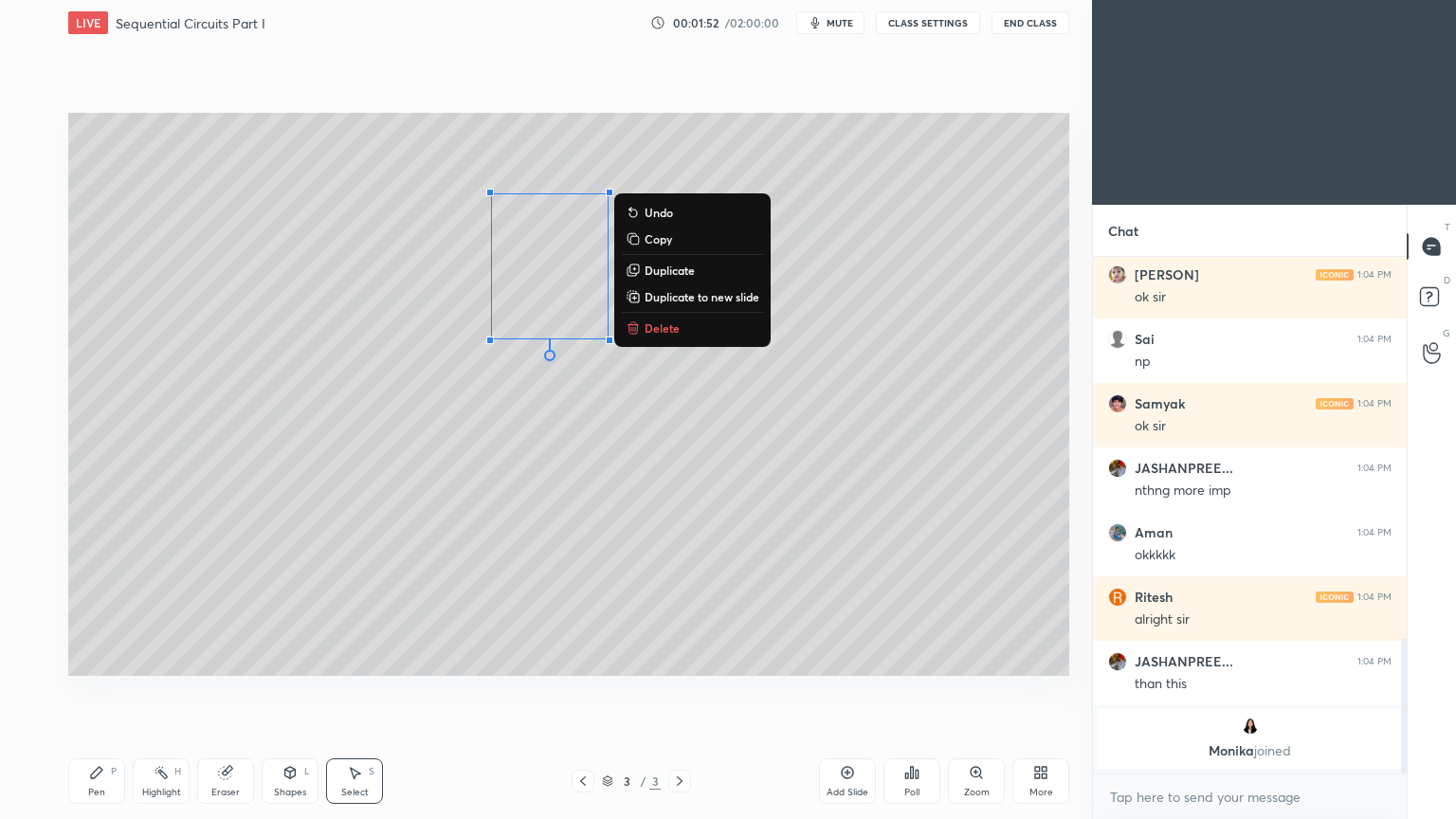 click on "Duplicate" at bounding box center [669, 270] 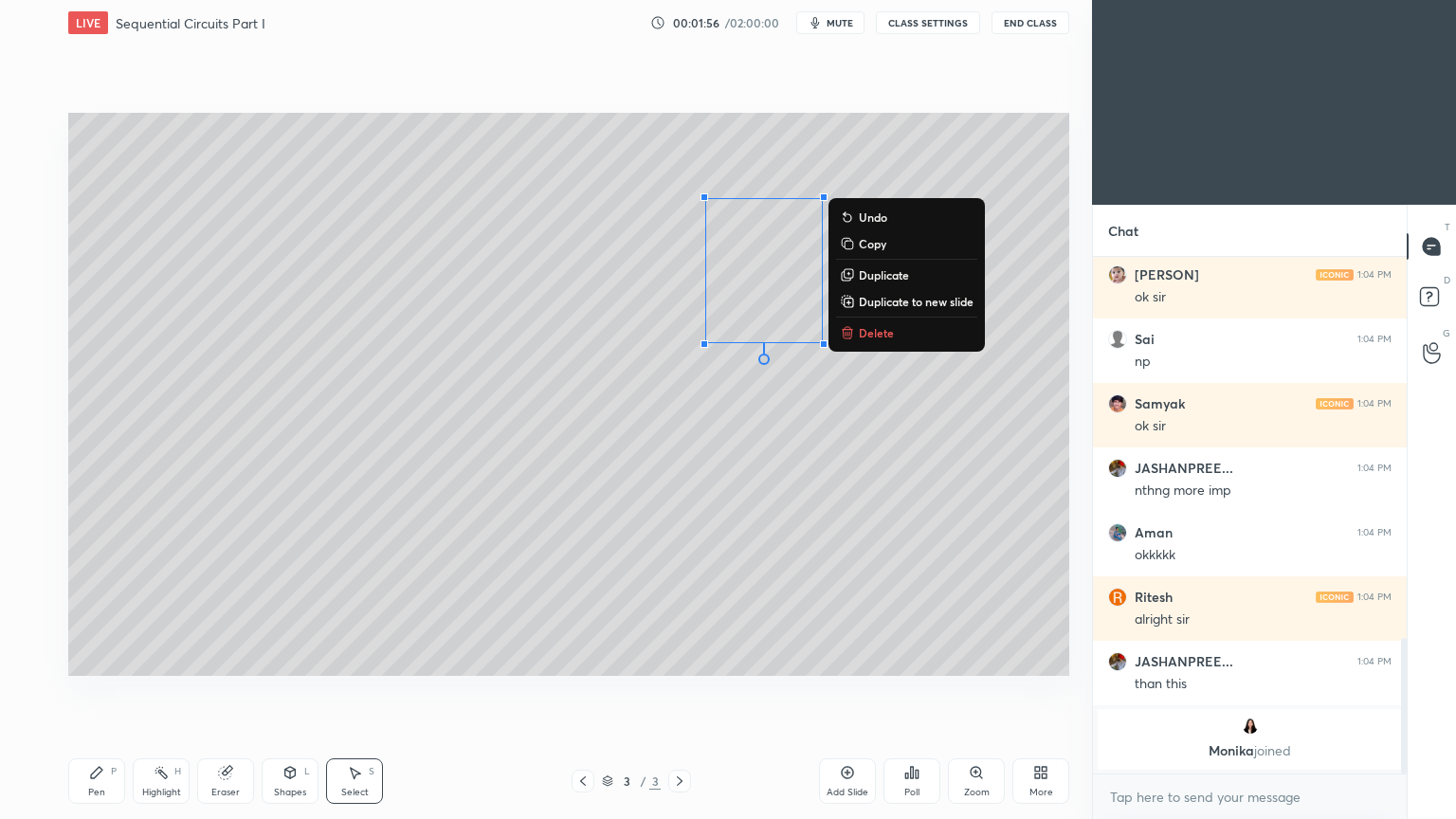 click on "Select S" at bounding box center (355, 781) 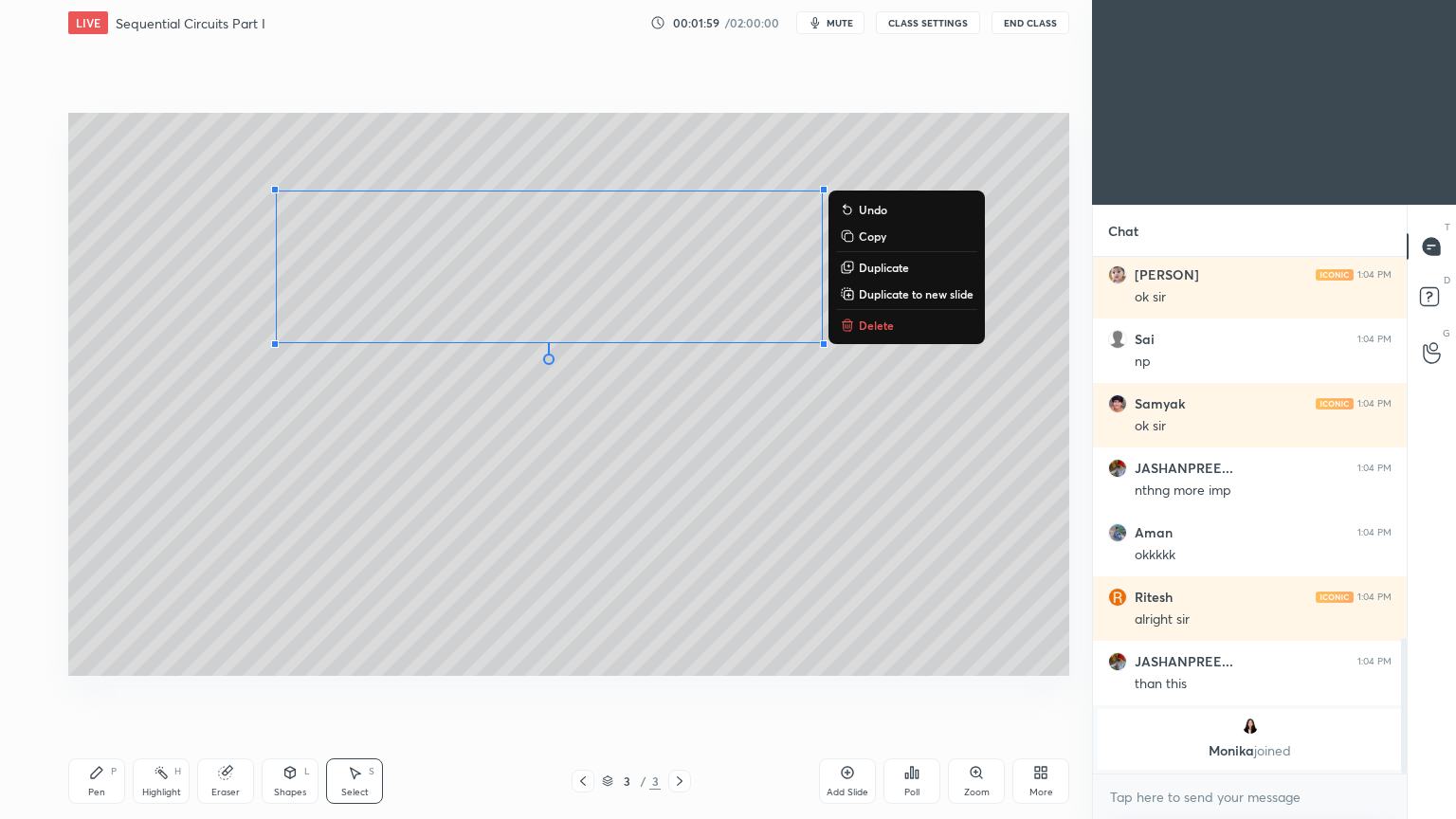 click on "Duplicate" at bounding box center [883, 267] 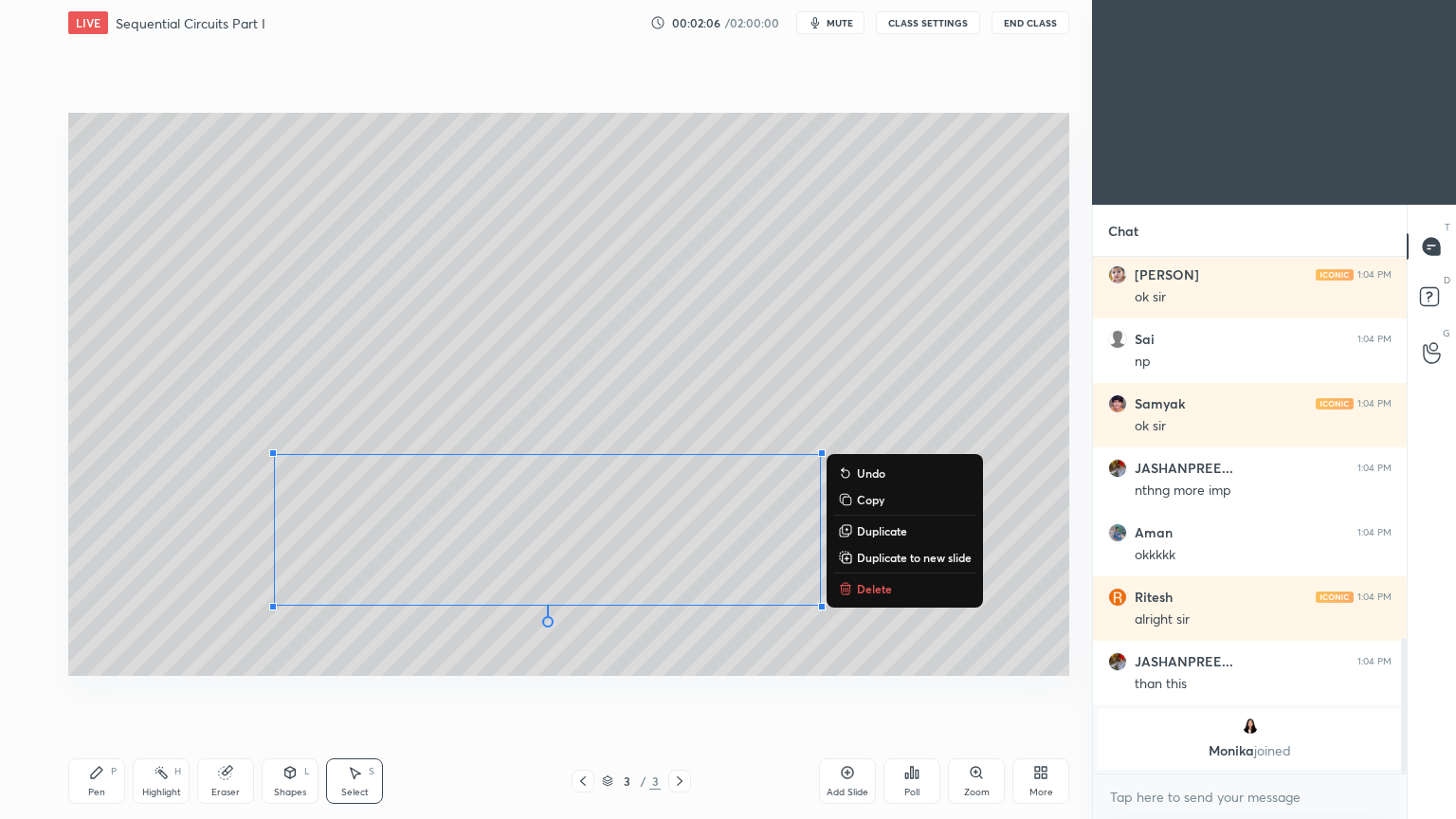 click on "Pen" at bounding box center [97, 792] 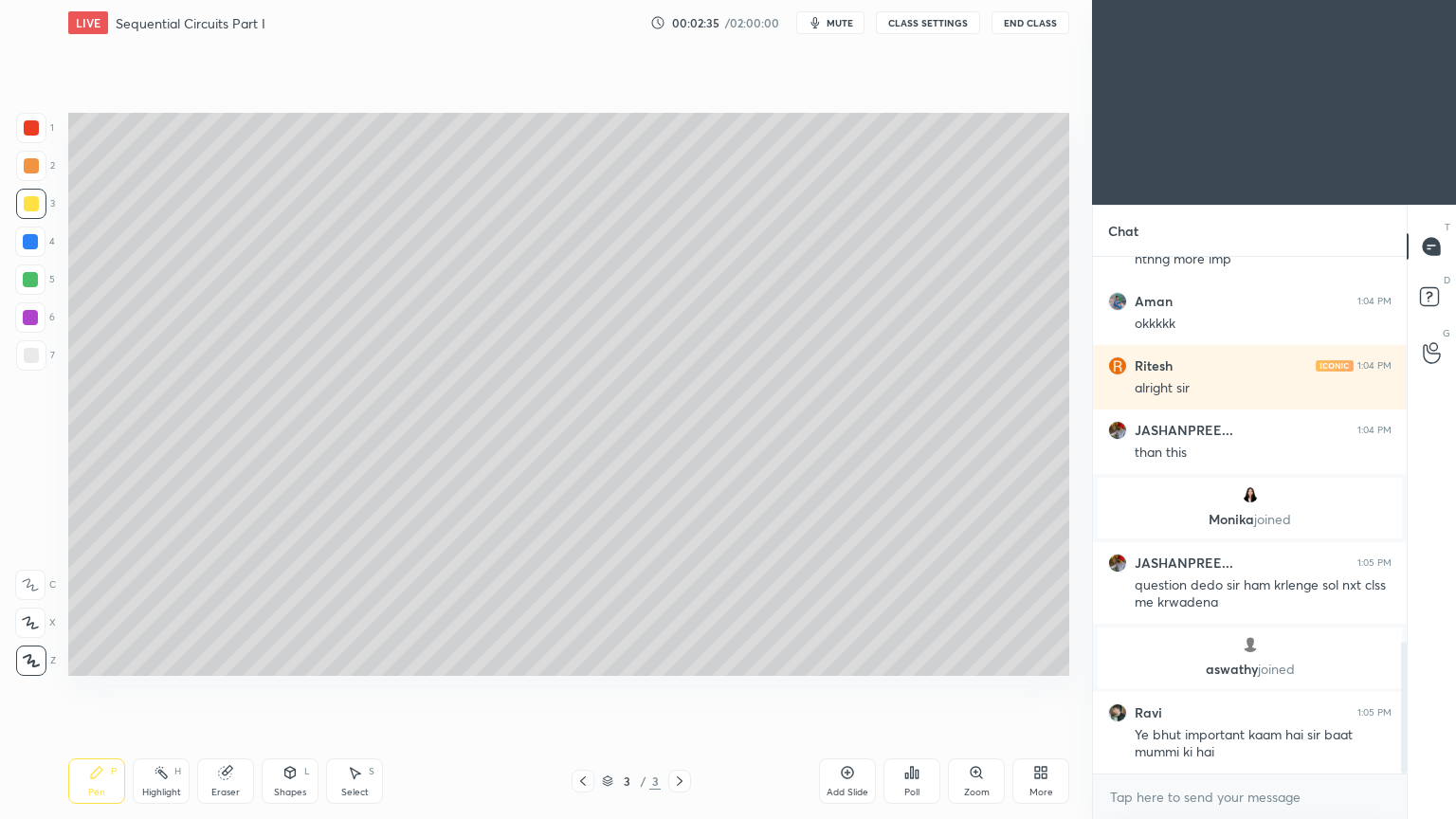 scroll, scrollTop: 1504, scrollLeft: 0, axis: vertical 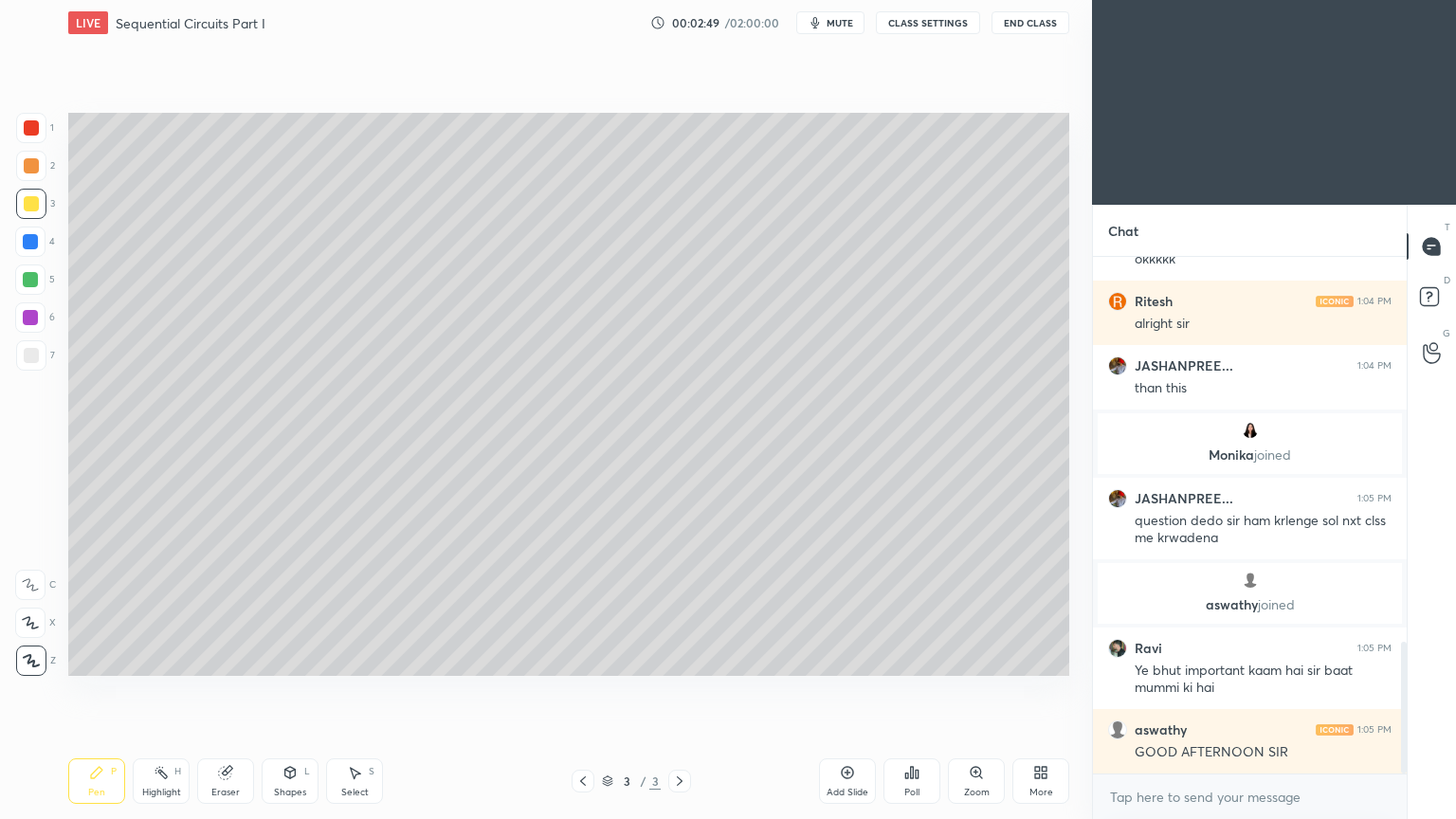 click on "Shapes" at bounding box center (290, 792) 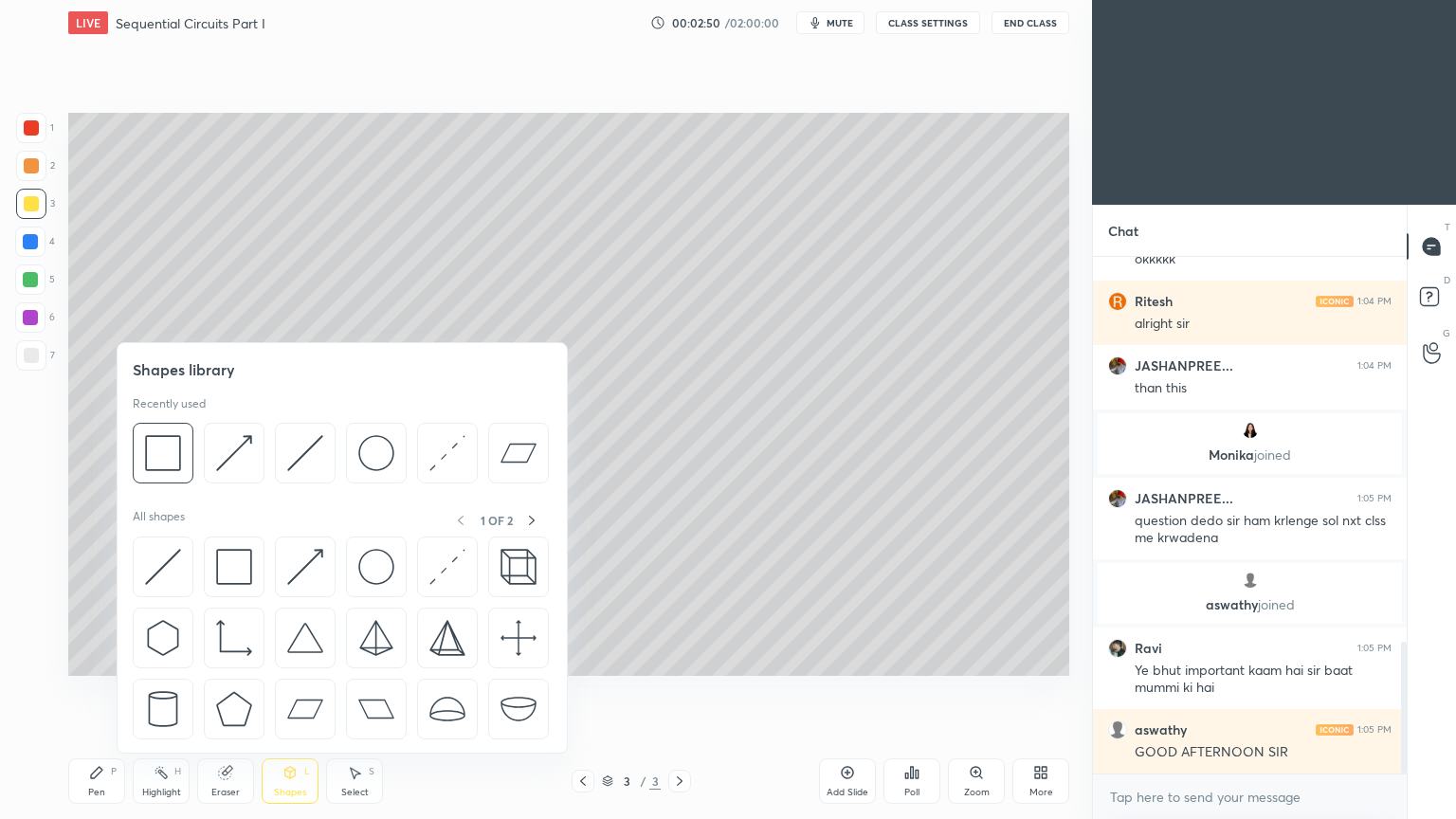 click at bounding box center [305, 453] 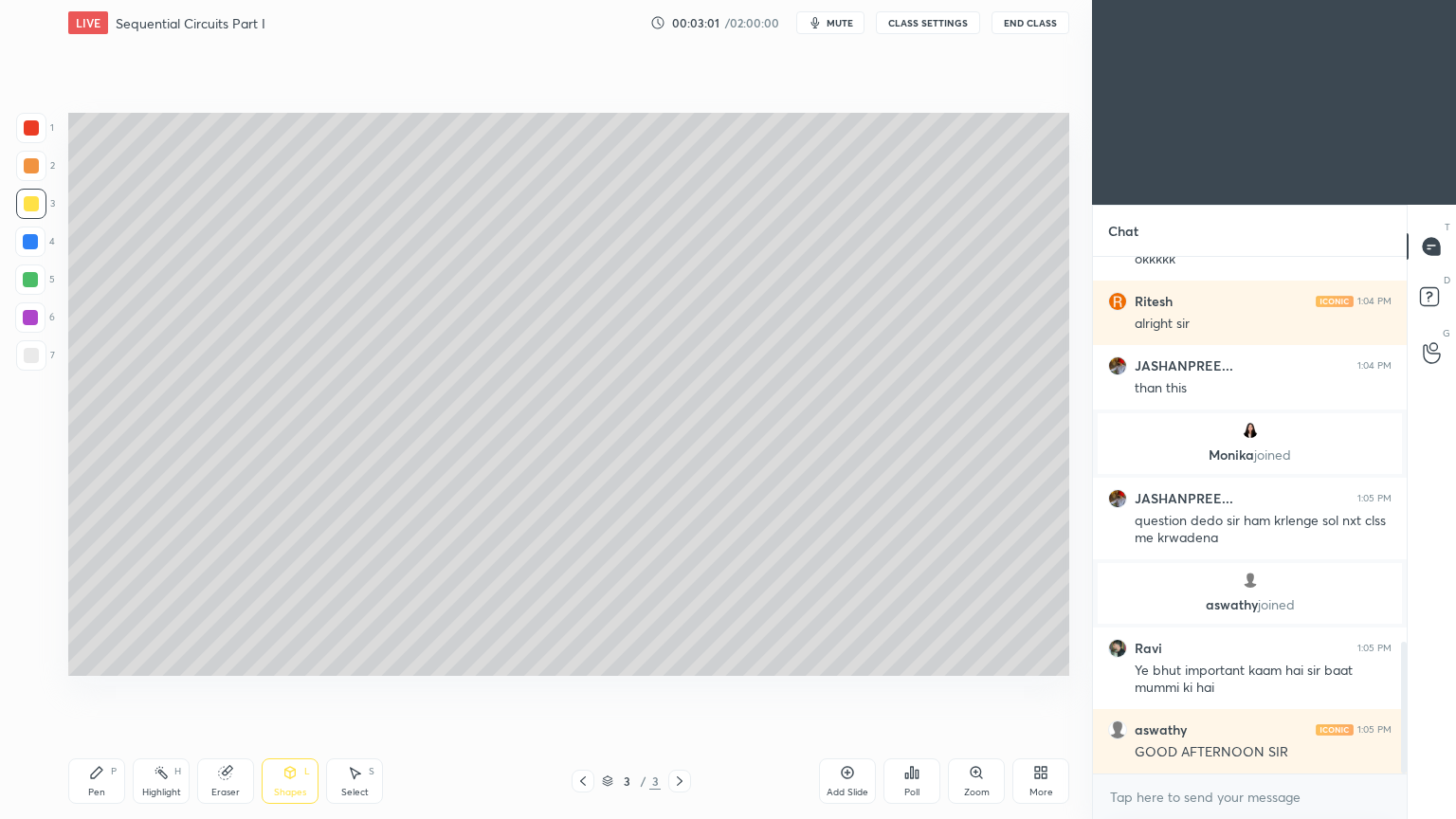 scroll, scrollTop: 1573, scrollLeft: 0, axis: vertical 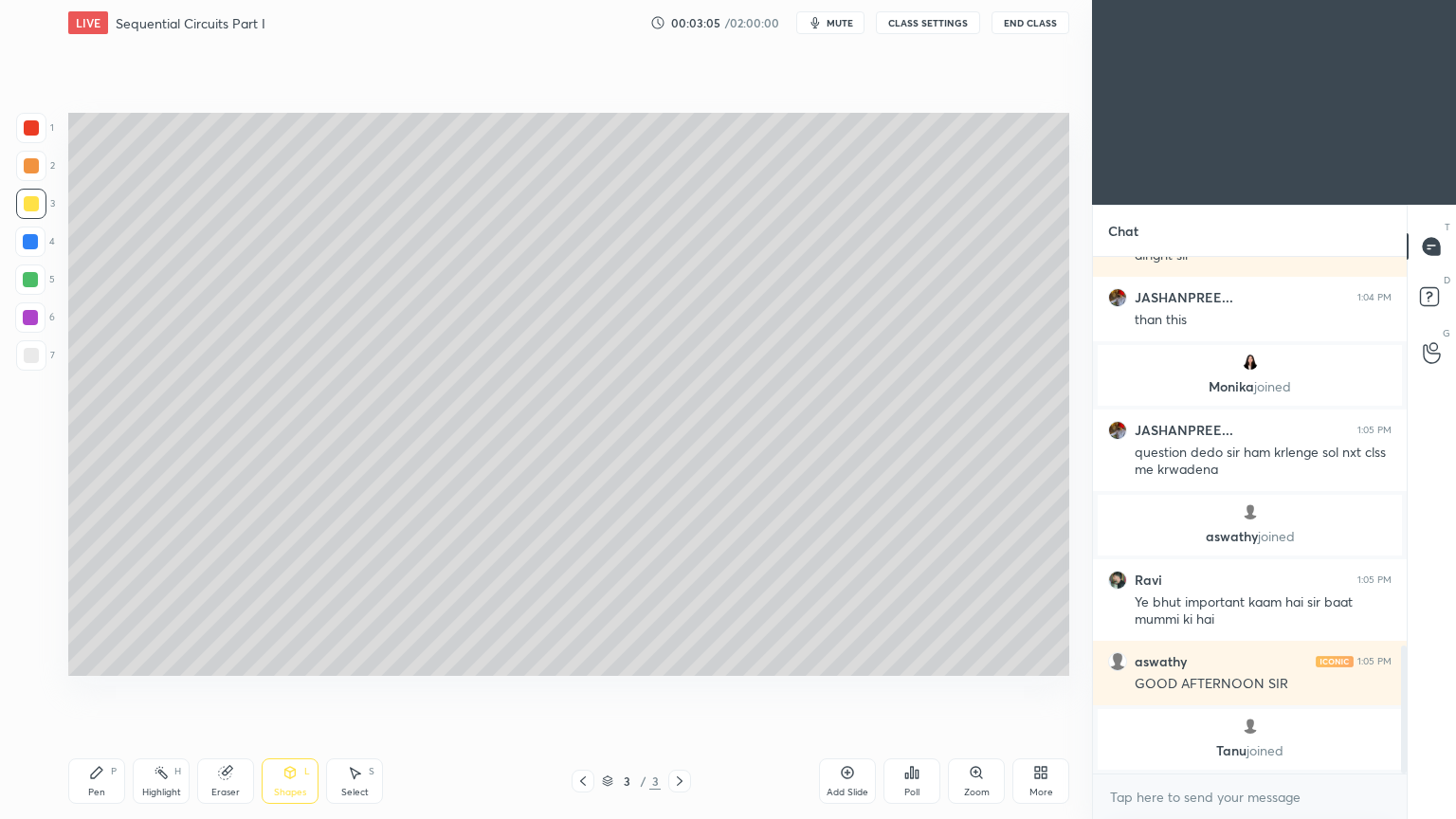 click on "Shapes L" at bounding box center (290, 781) 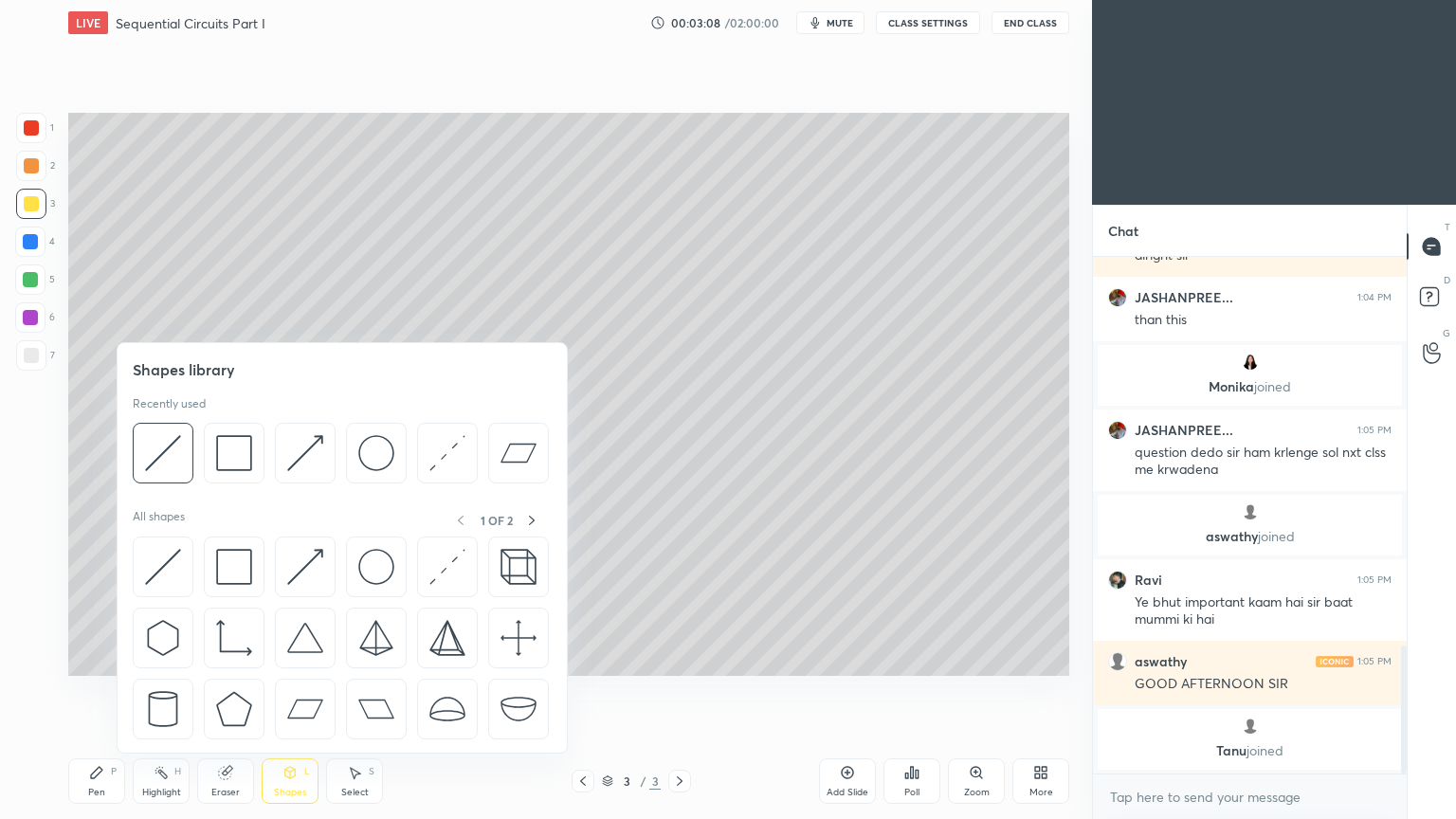 click at bounding box center [163, 453] 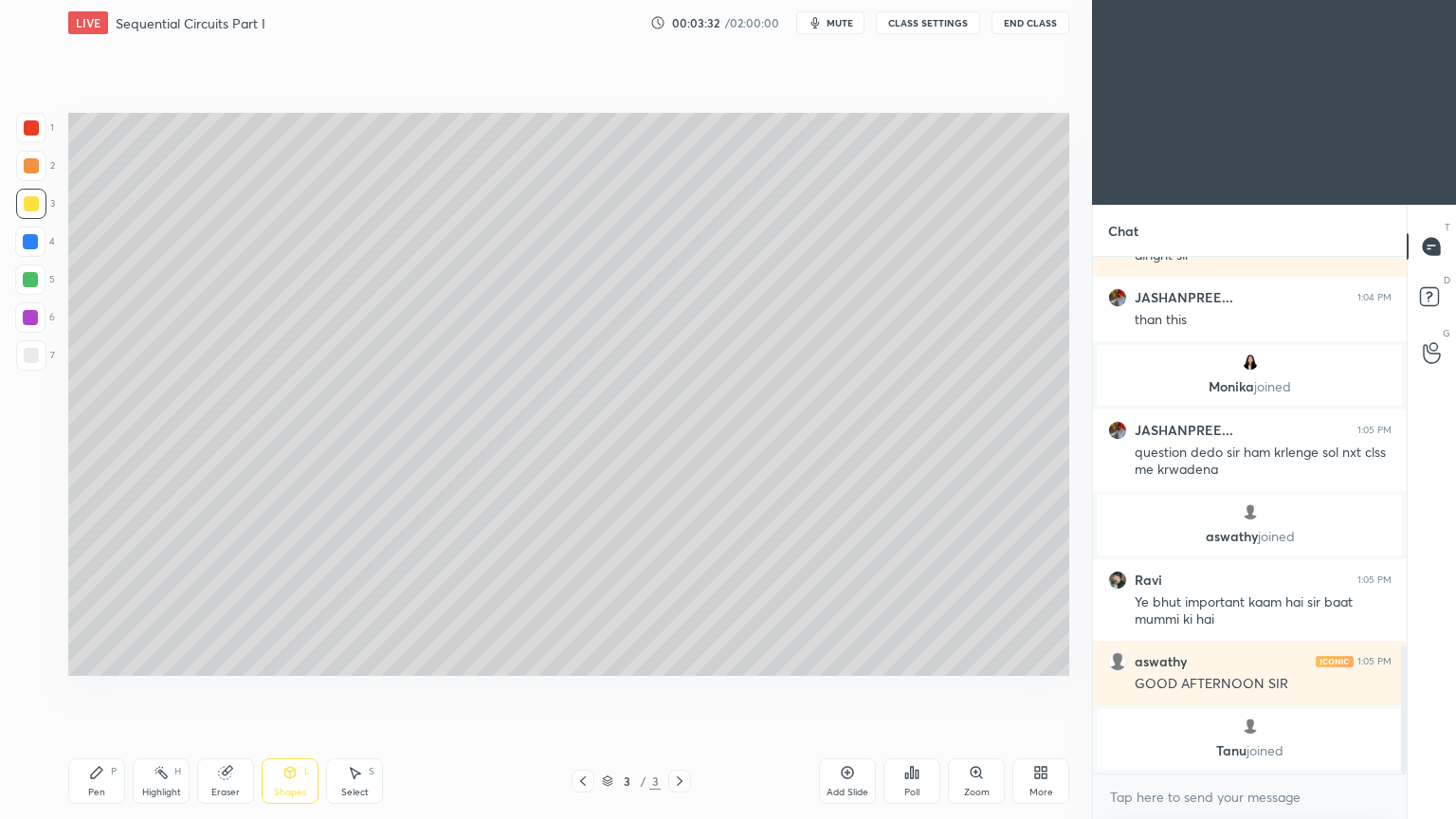 click on "Pen P" at bounding box center (97, 781) 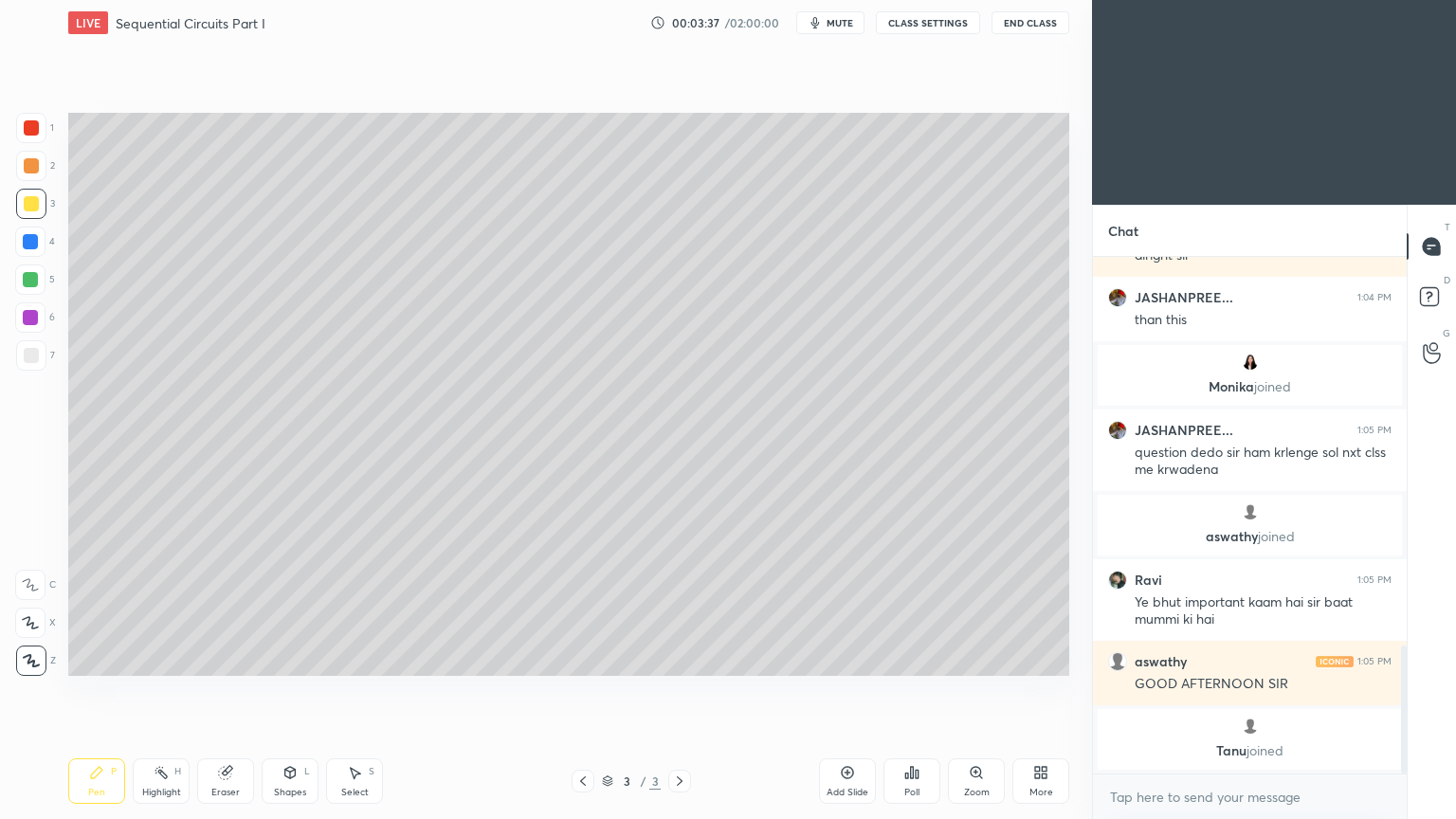 click on "Shapes" at bounding box center [290, 792] 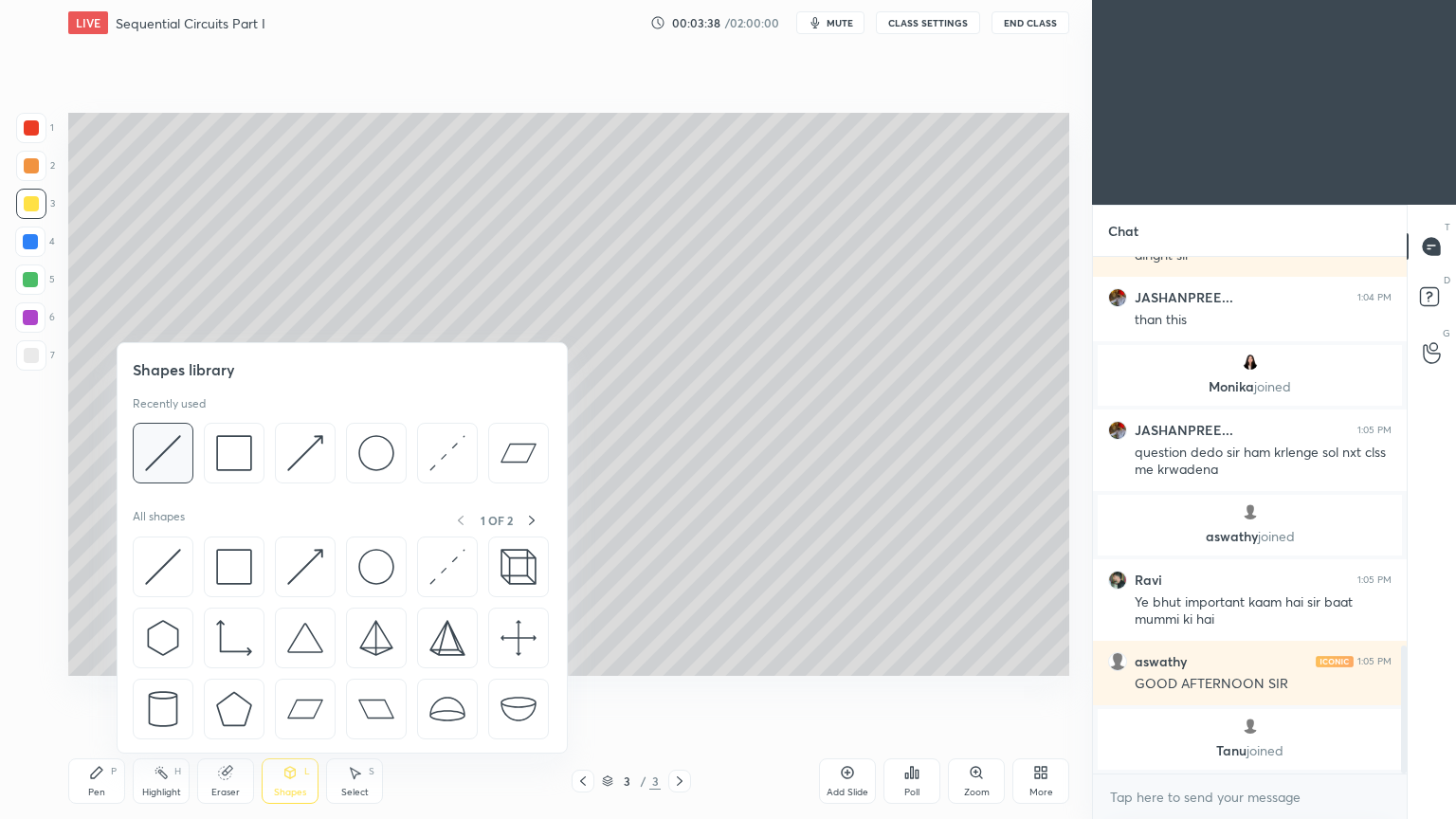 click at bounding box center [163, 453] 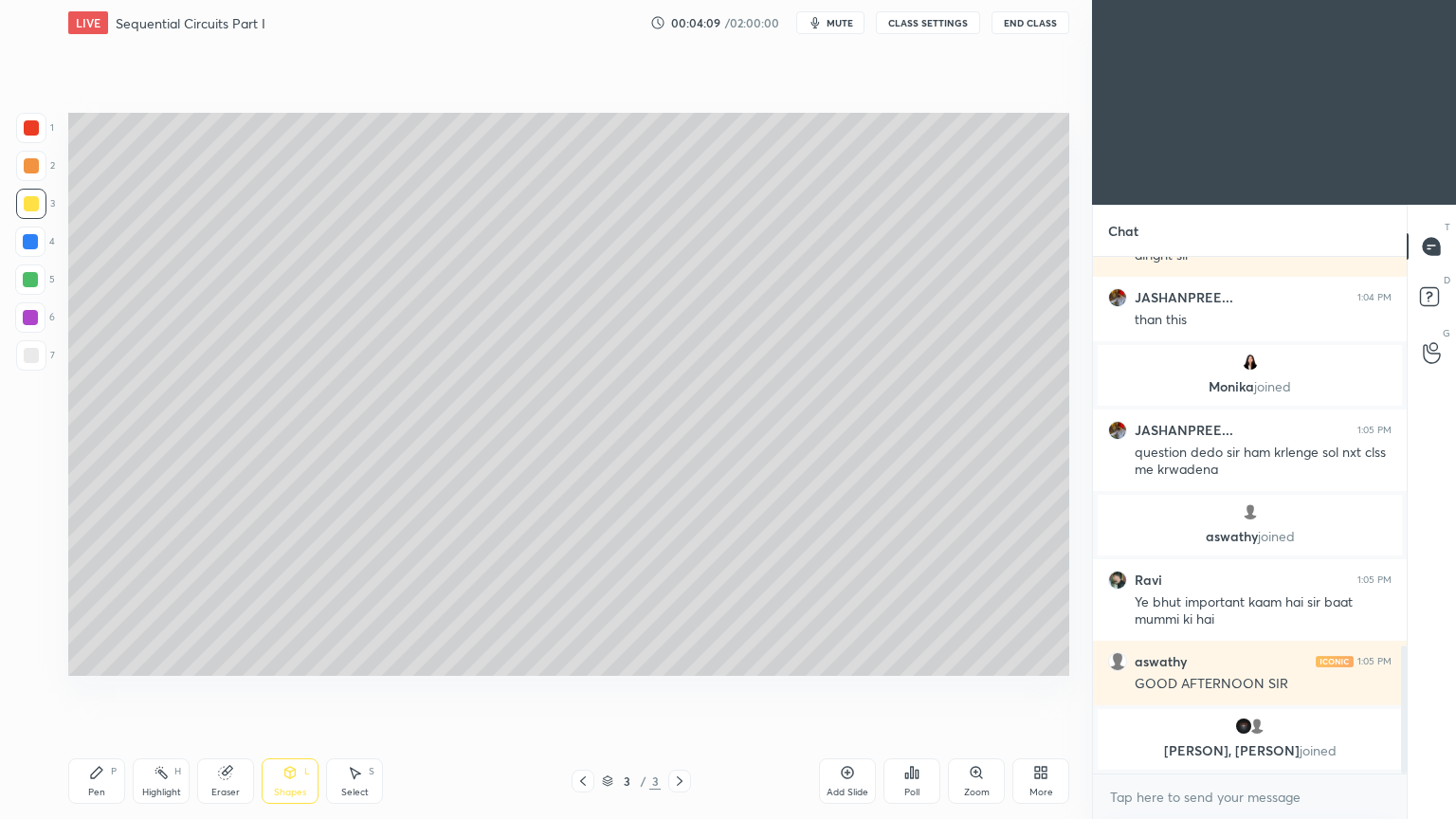 click on "Pen P" at bounding box center (97, 781) 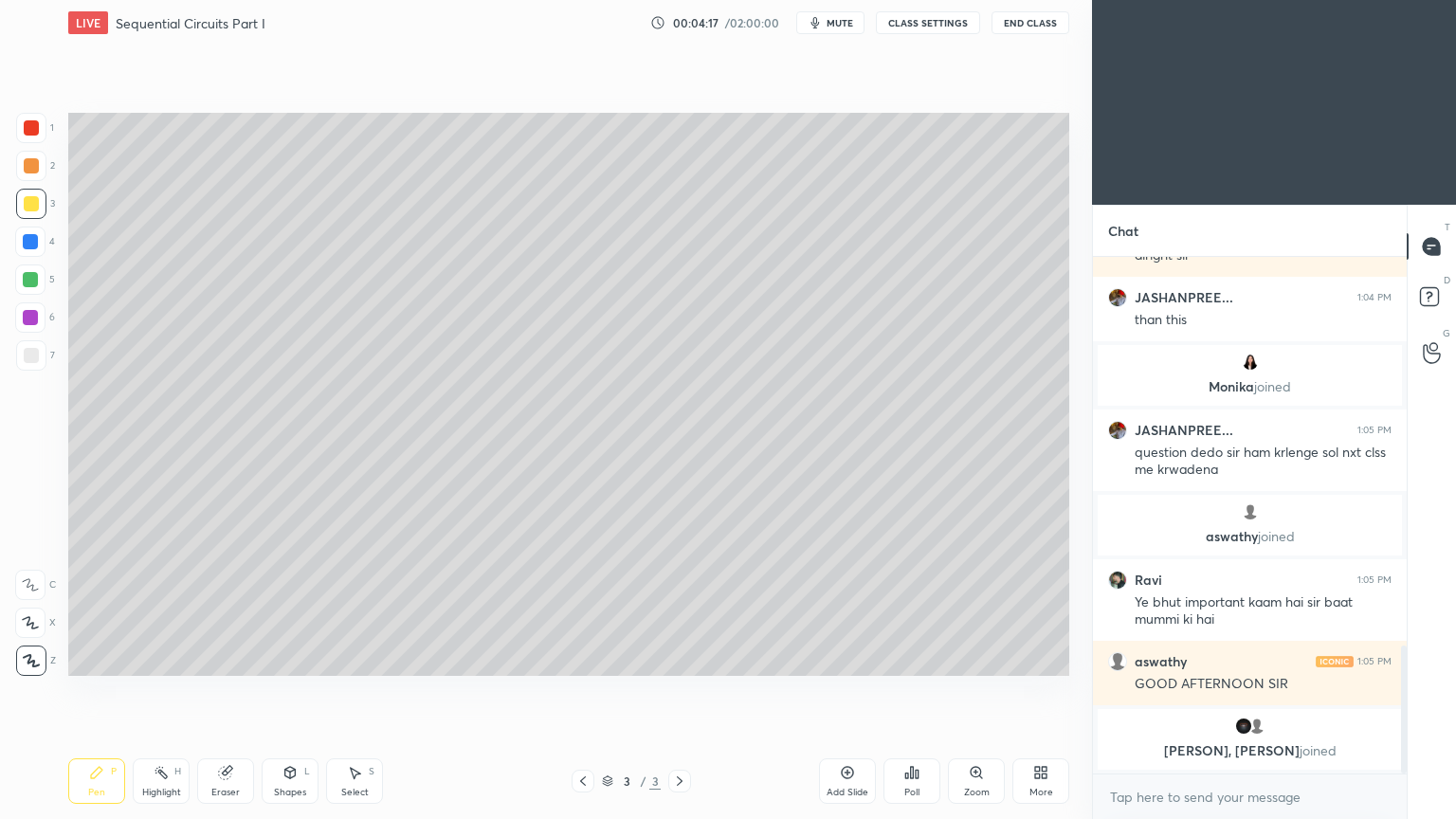 click 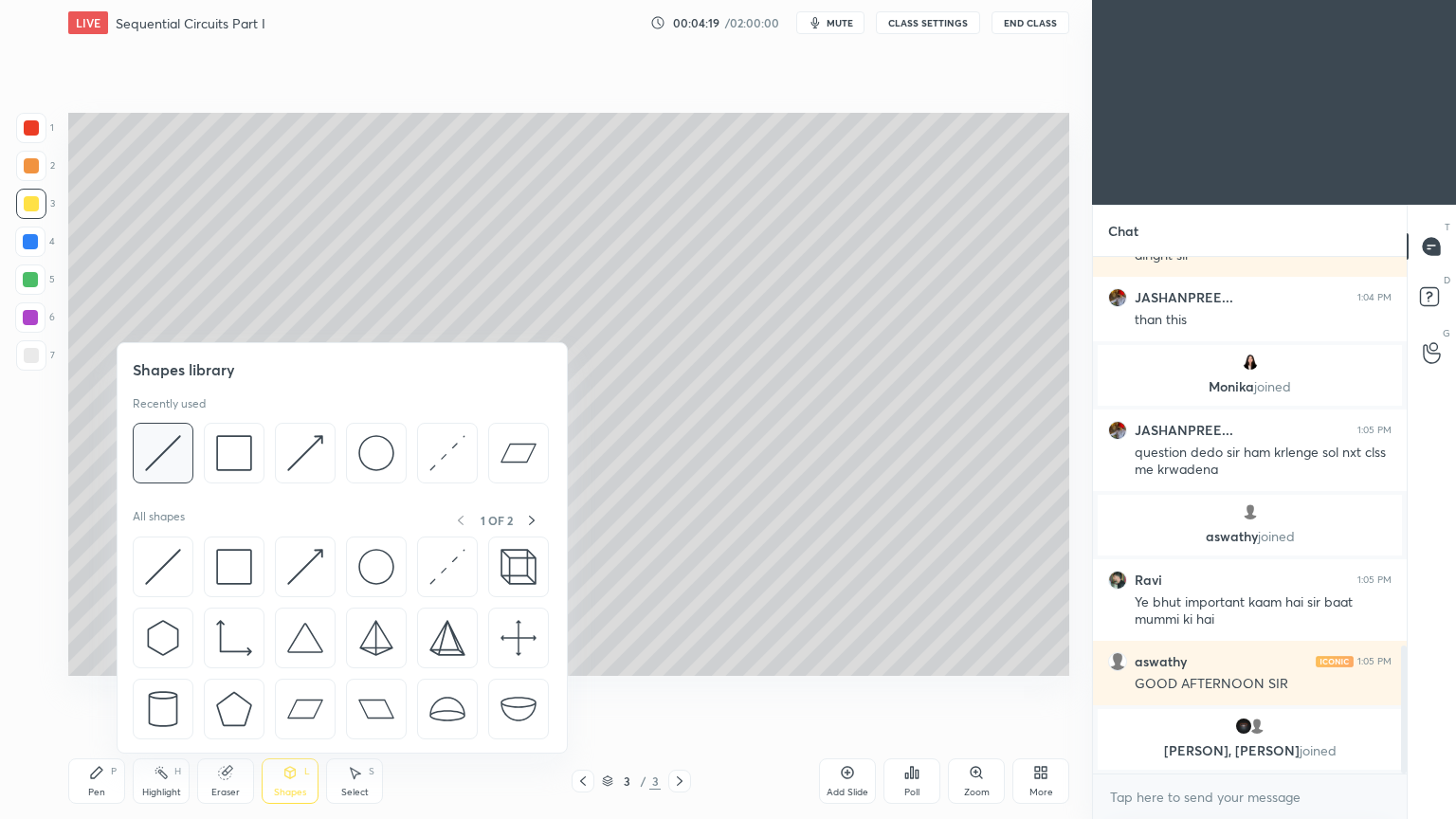 click at bounding box center (163, 453) 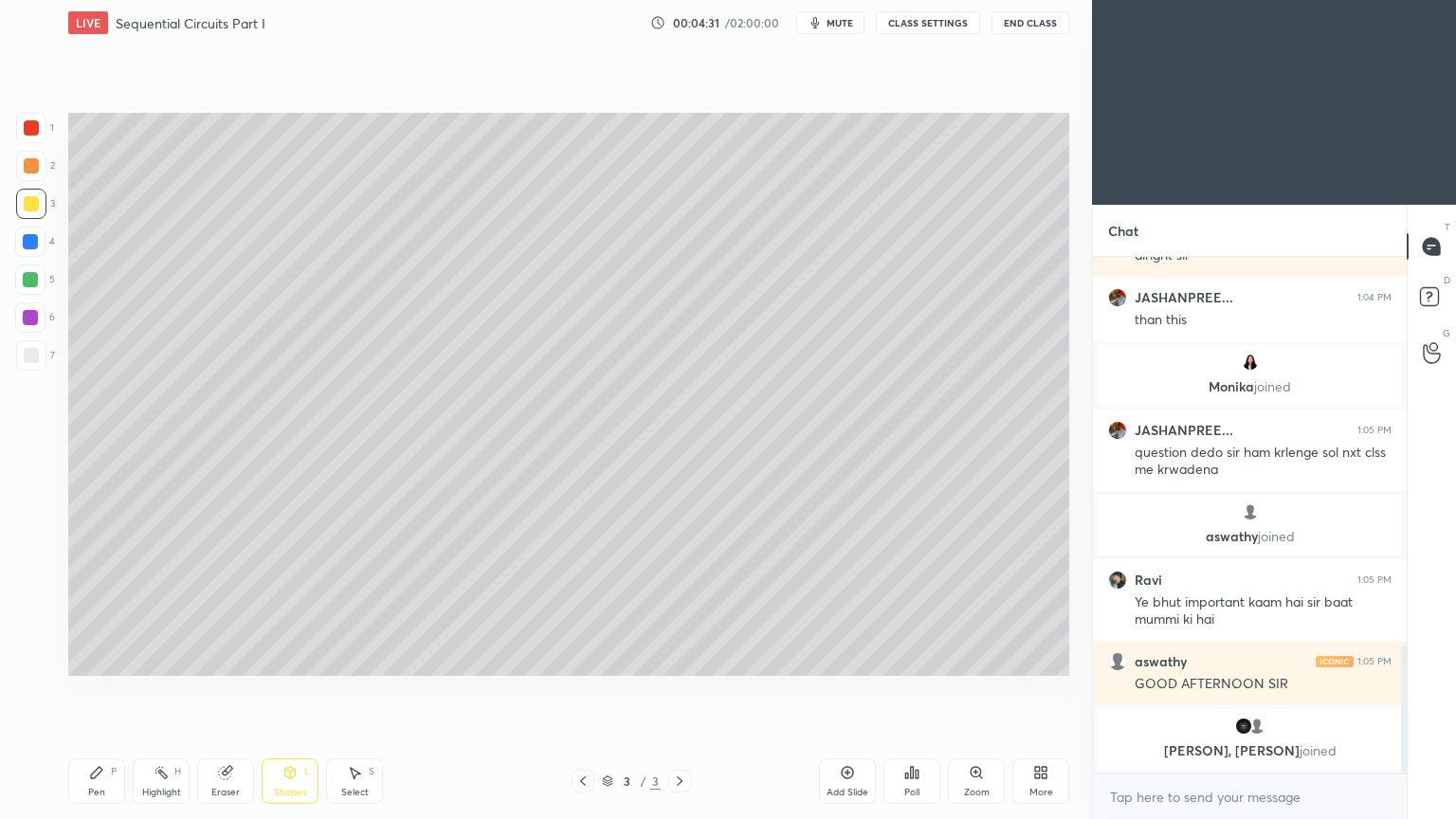 click on "Pen P" at bounding box center [97, 781] 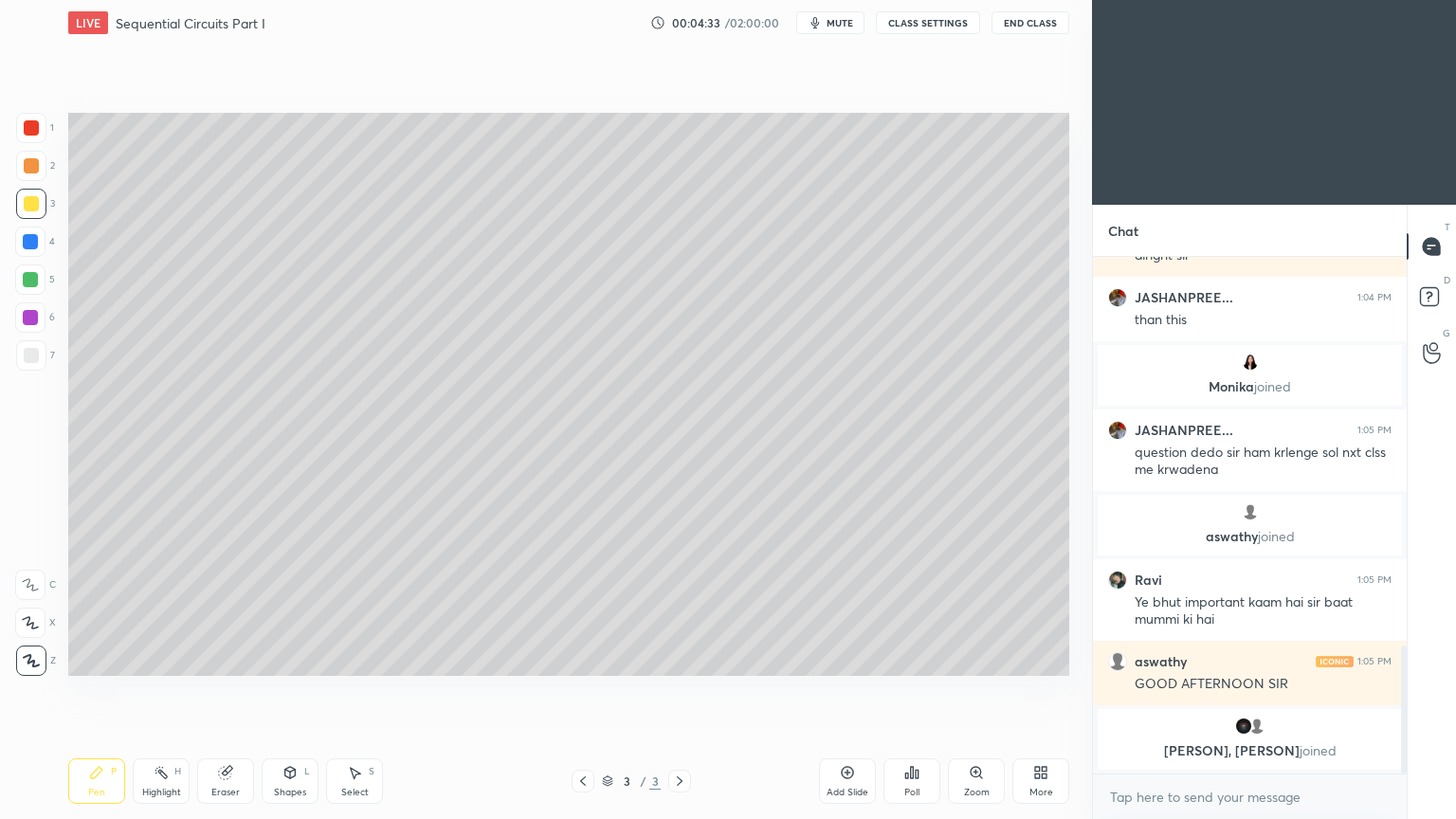 click on "Shapes L" at bounding box center (290, 781) 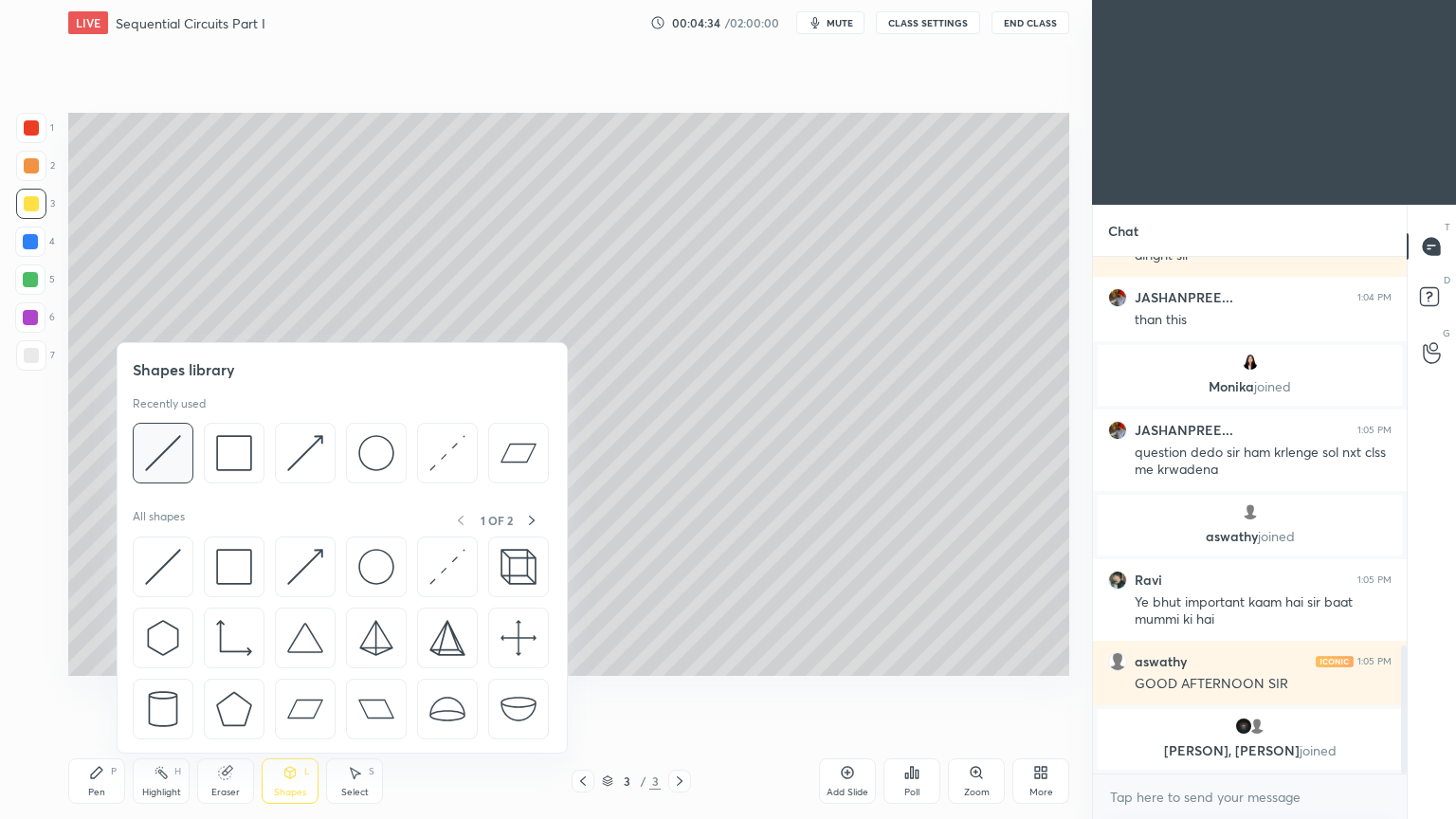 click at bounding box center (163, 453) 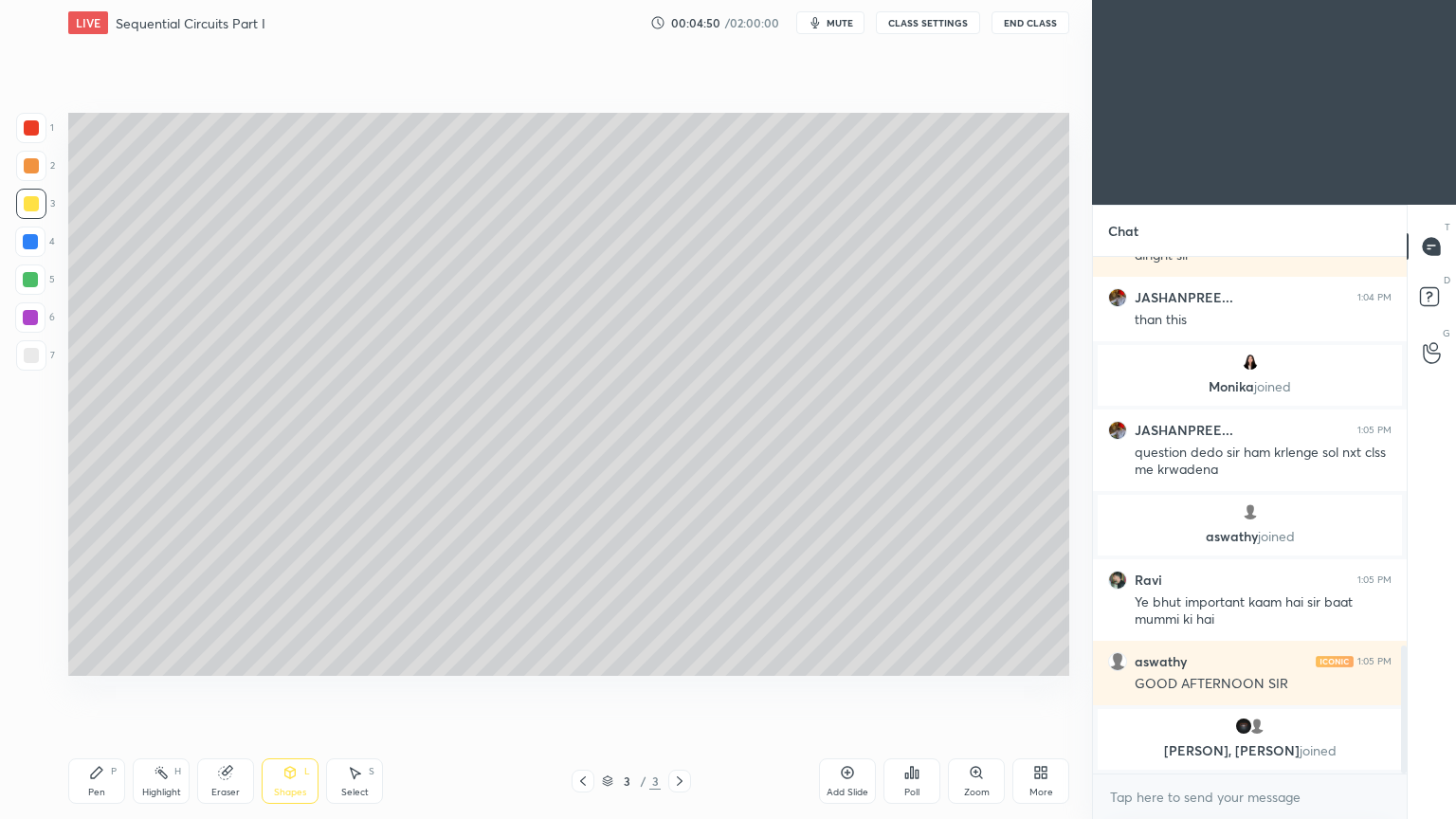 scroll, scrollTop: 1562, scrollLeft: 0, axis: vertical 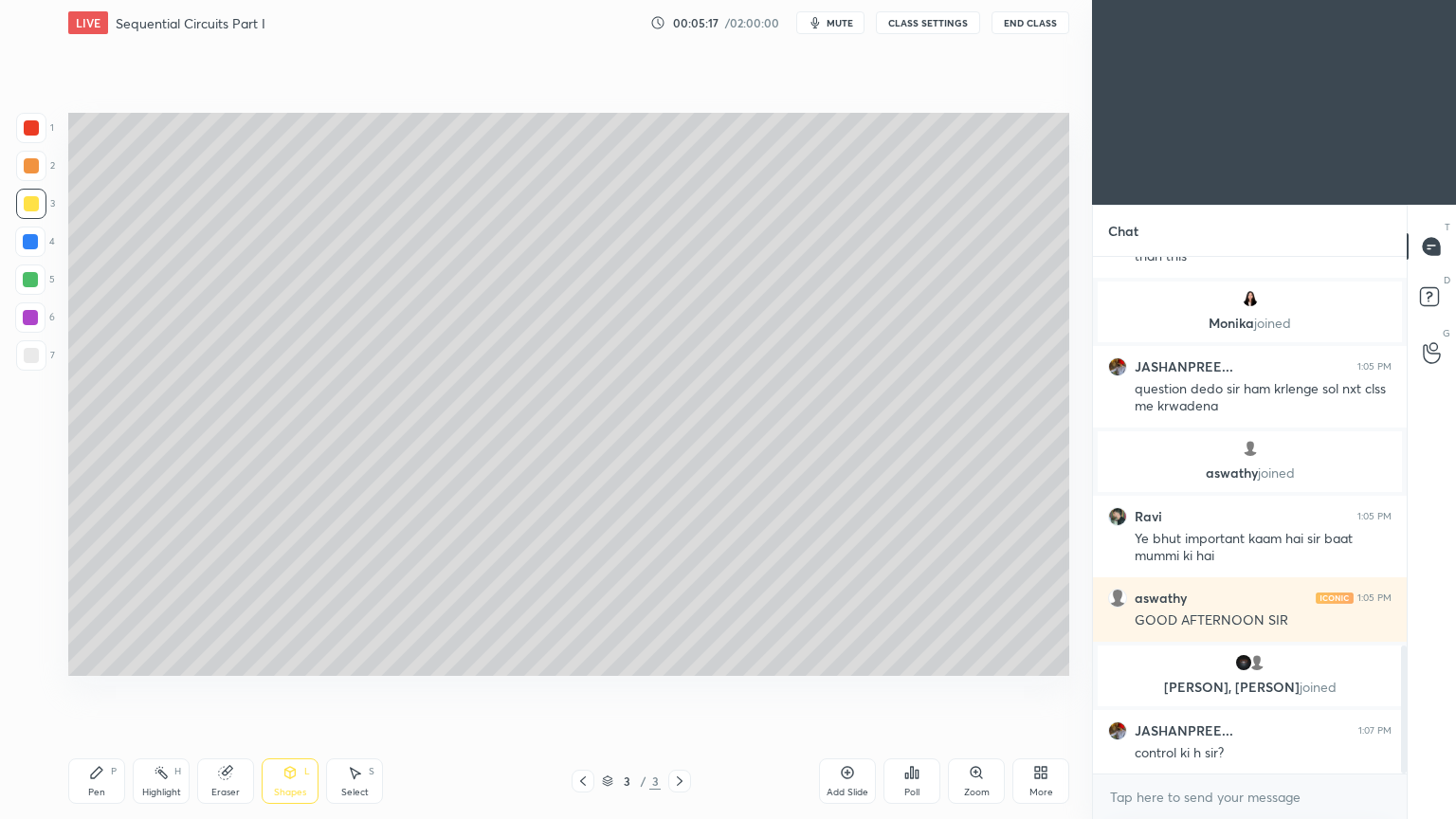 click on "Pen P" at bounding box center [97, 781] 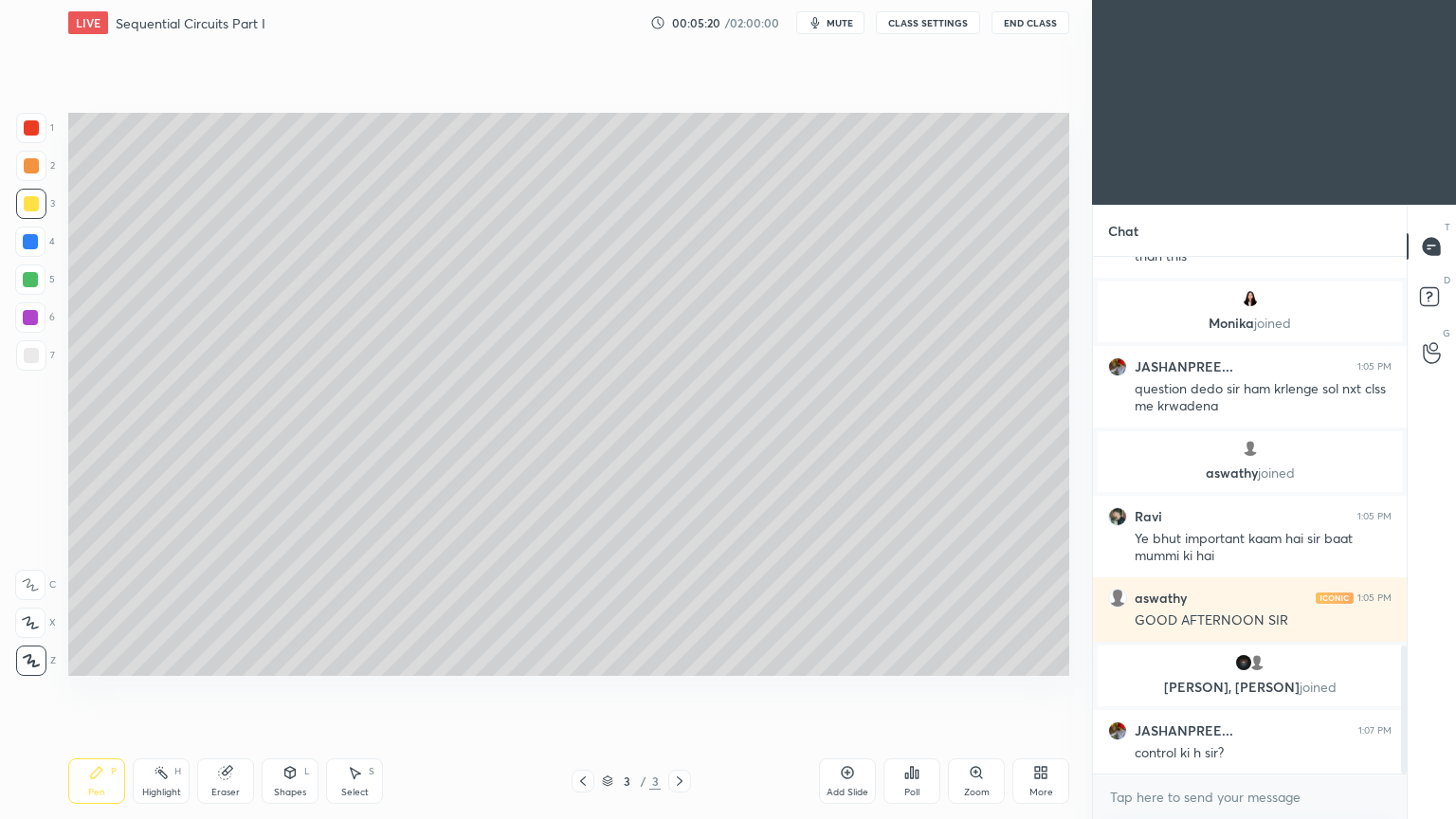 click on "Shapes L" at bounding box center [290, 781] 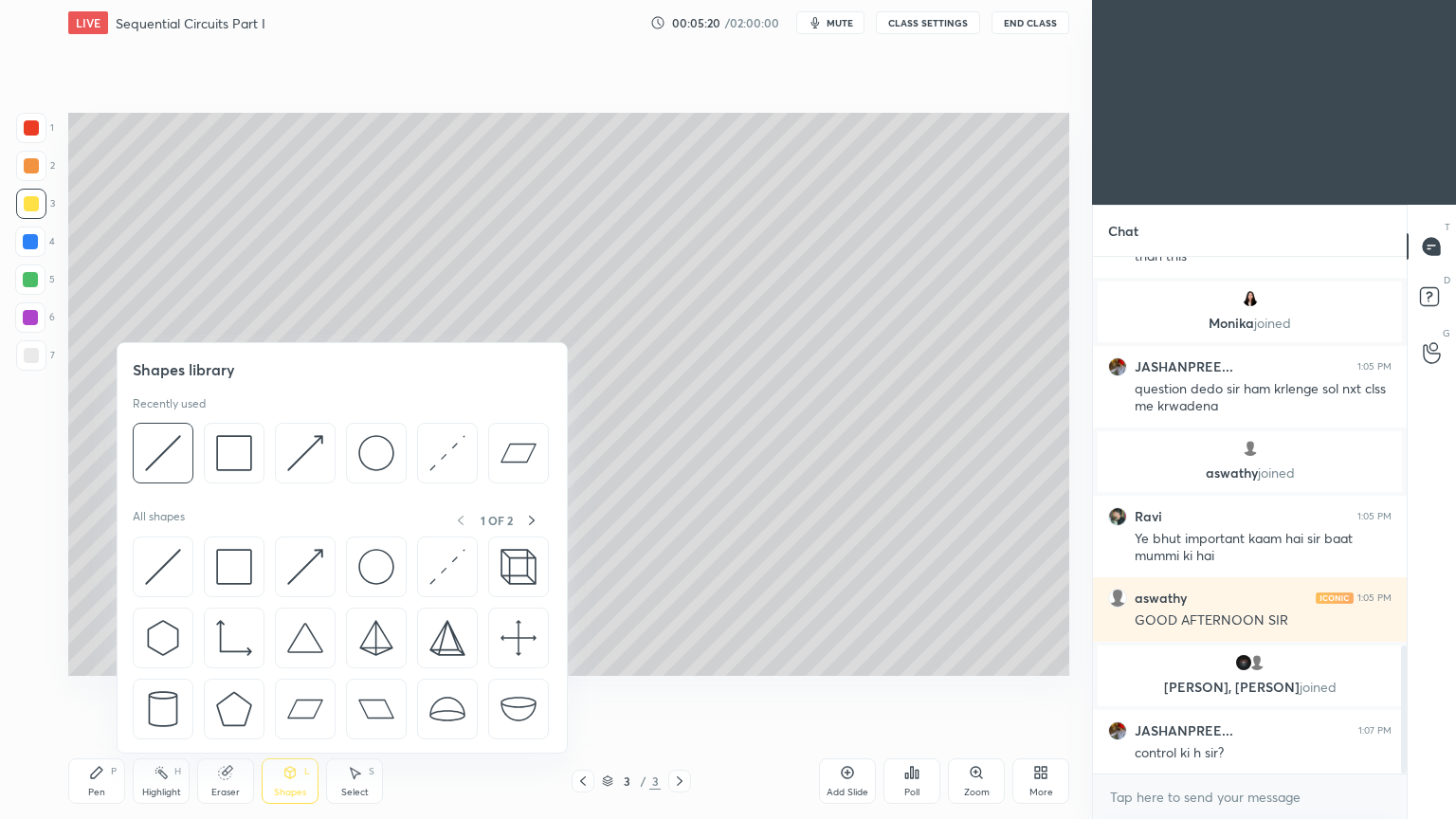 click at bounding box center [163, 453] 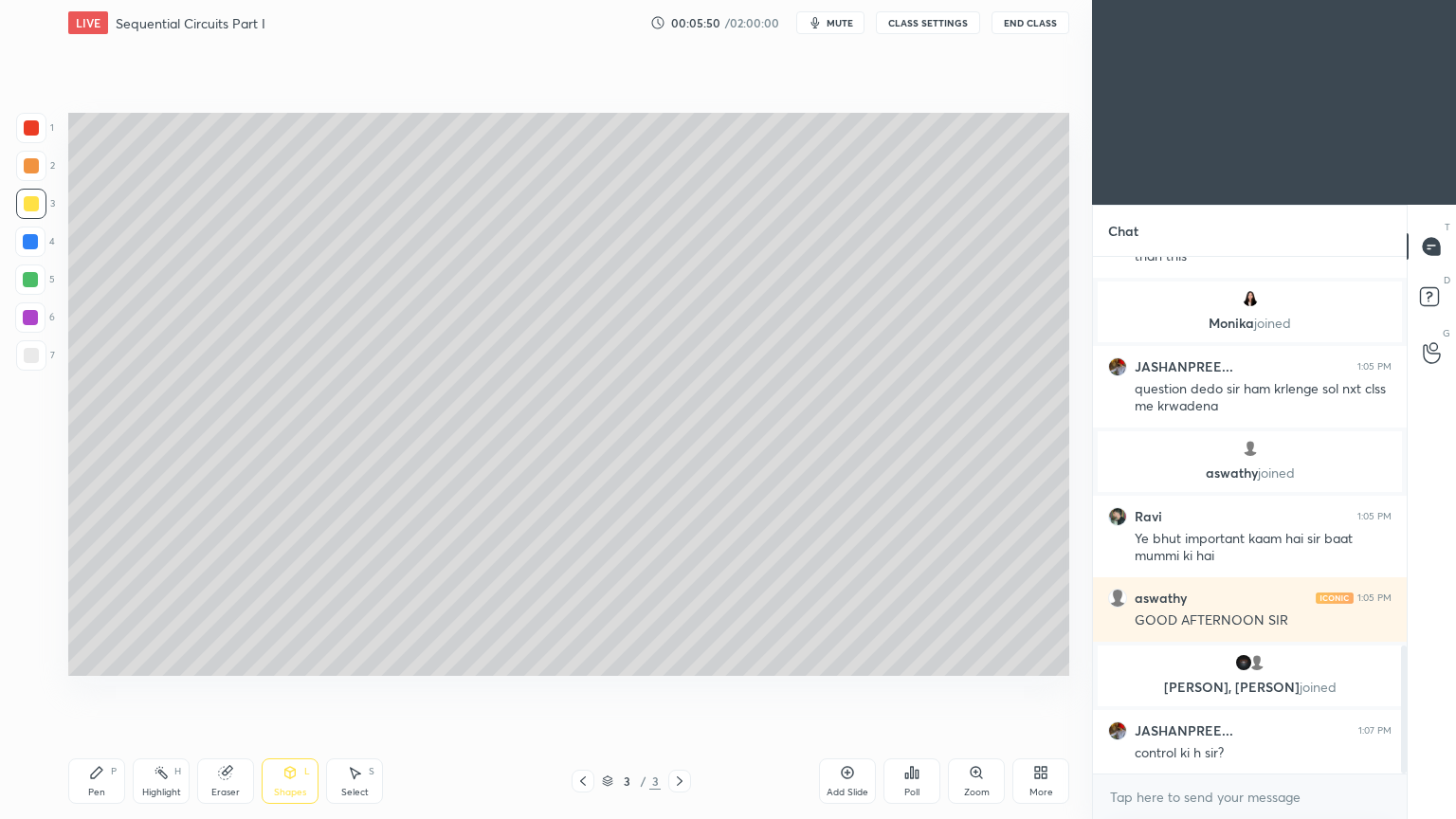 click on "Pen P" at bounding box center [97, 781] 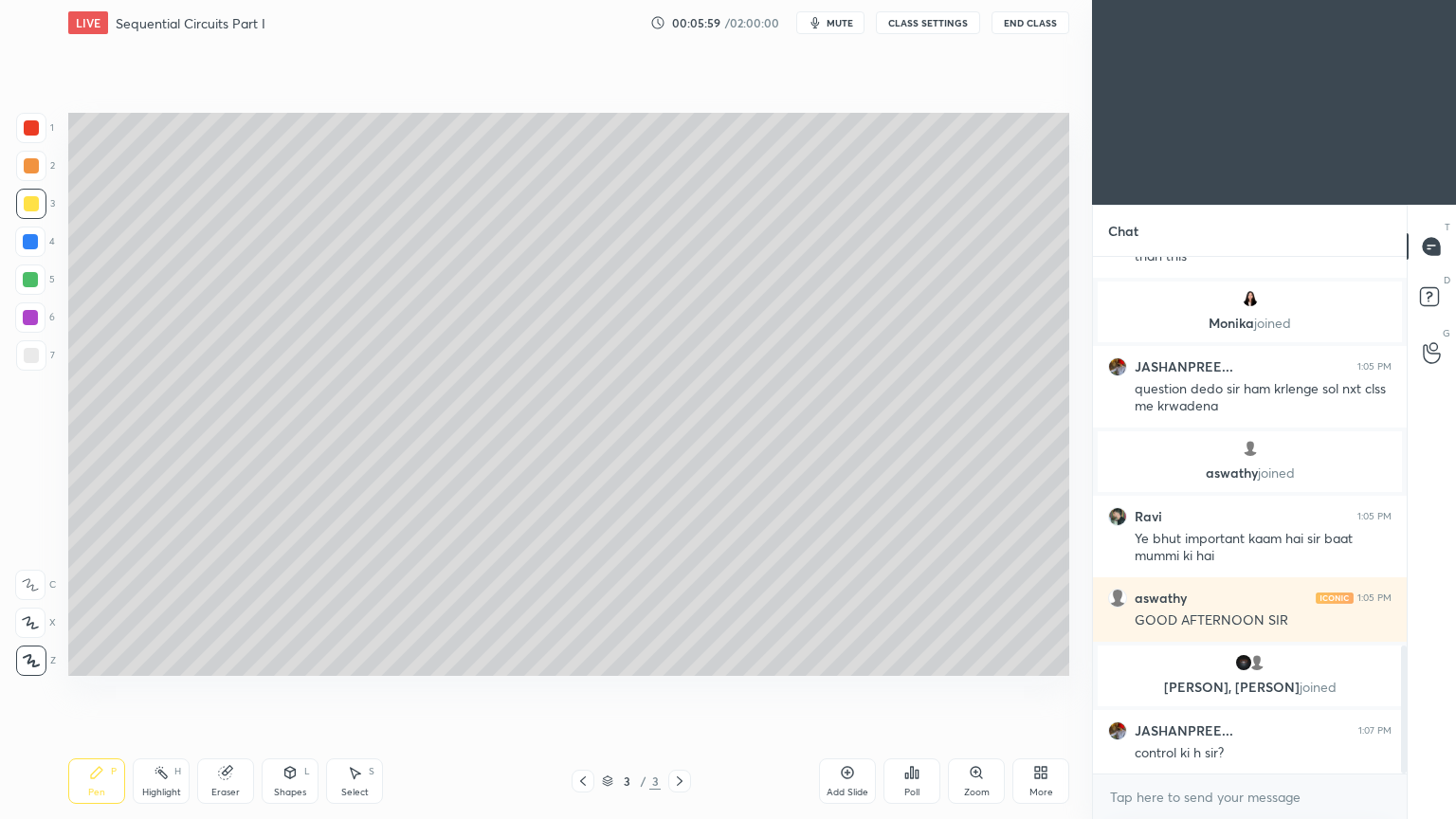 click on "Shapes L" at bounding box center [290, 781] 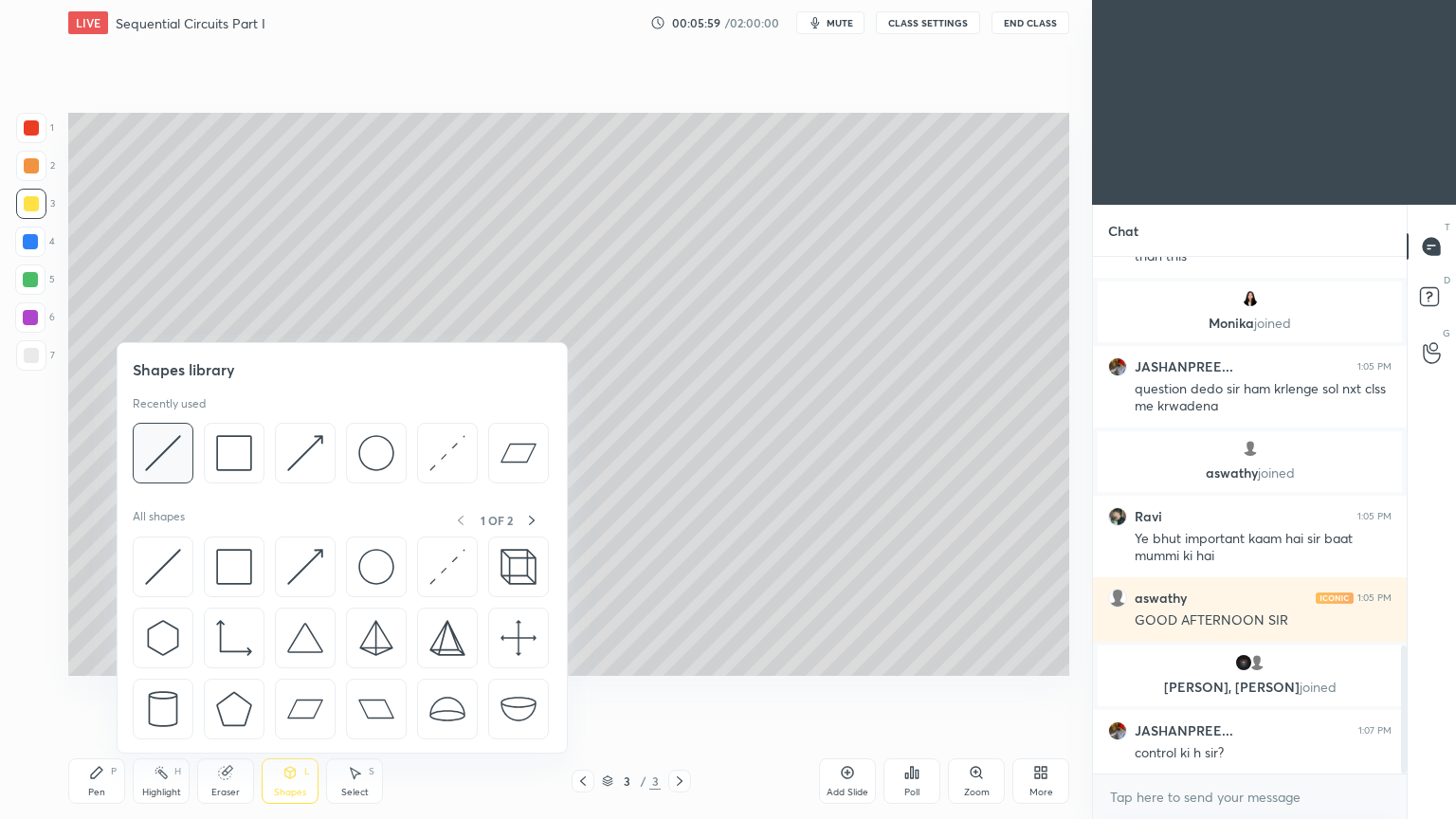 click at bounding box center [163, 453] 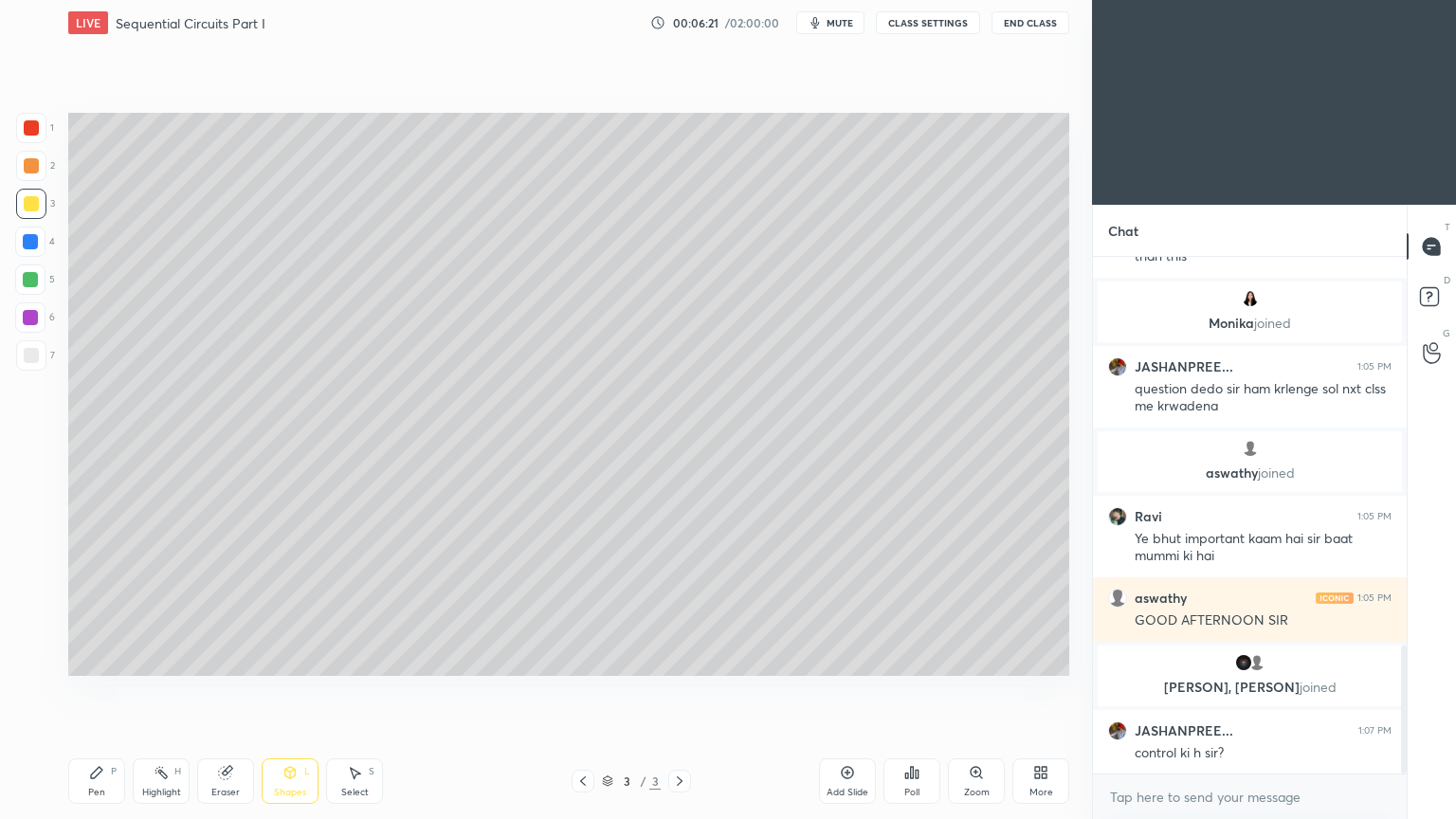 click on "Shapes" at bounding box center [290, 792] 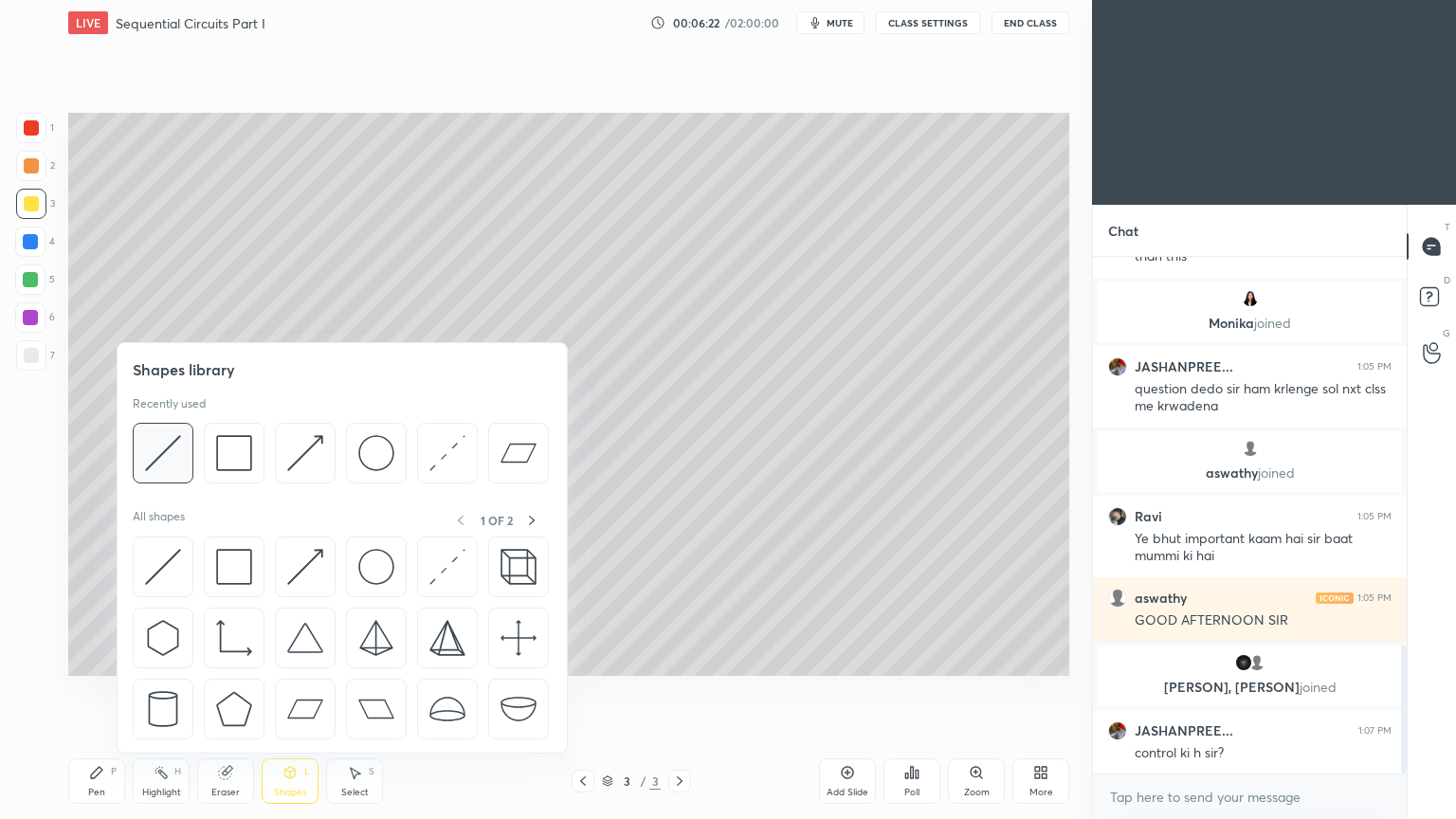 click at bounding box center (163, 453) 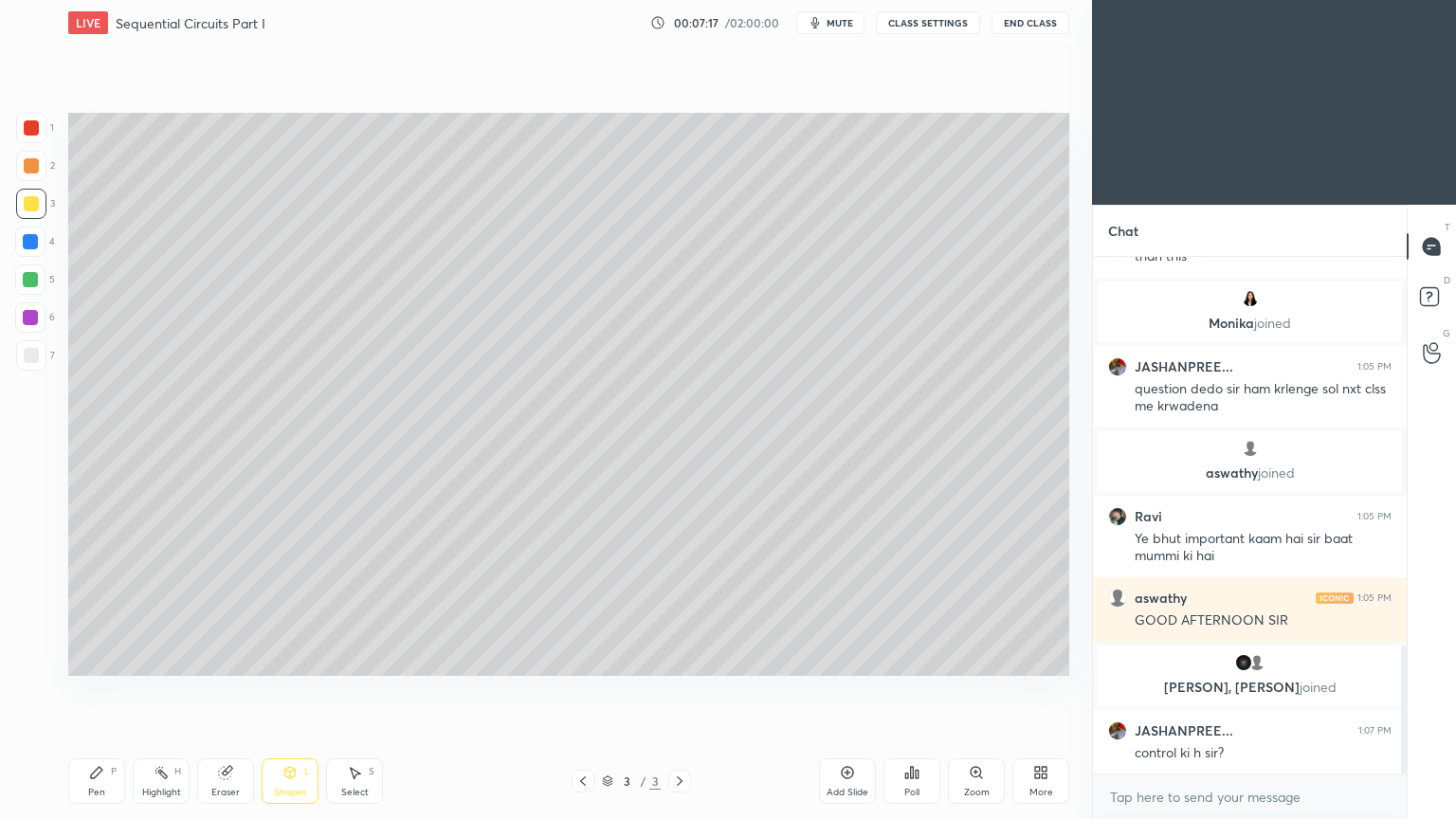 click on "Pen" at bounding box center [97, 792] 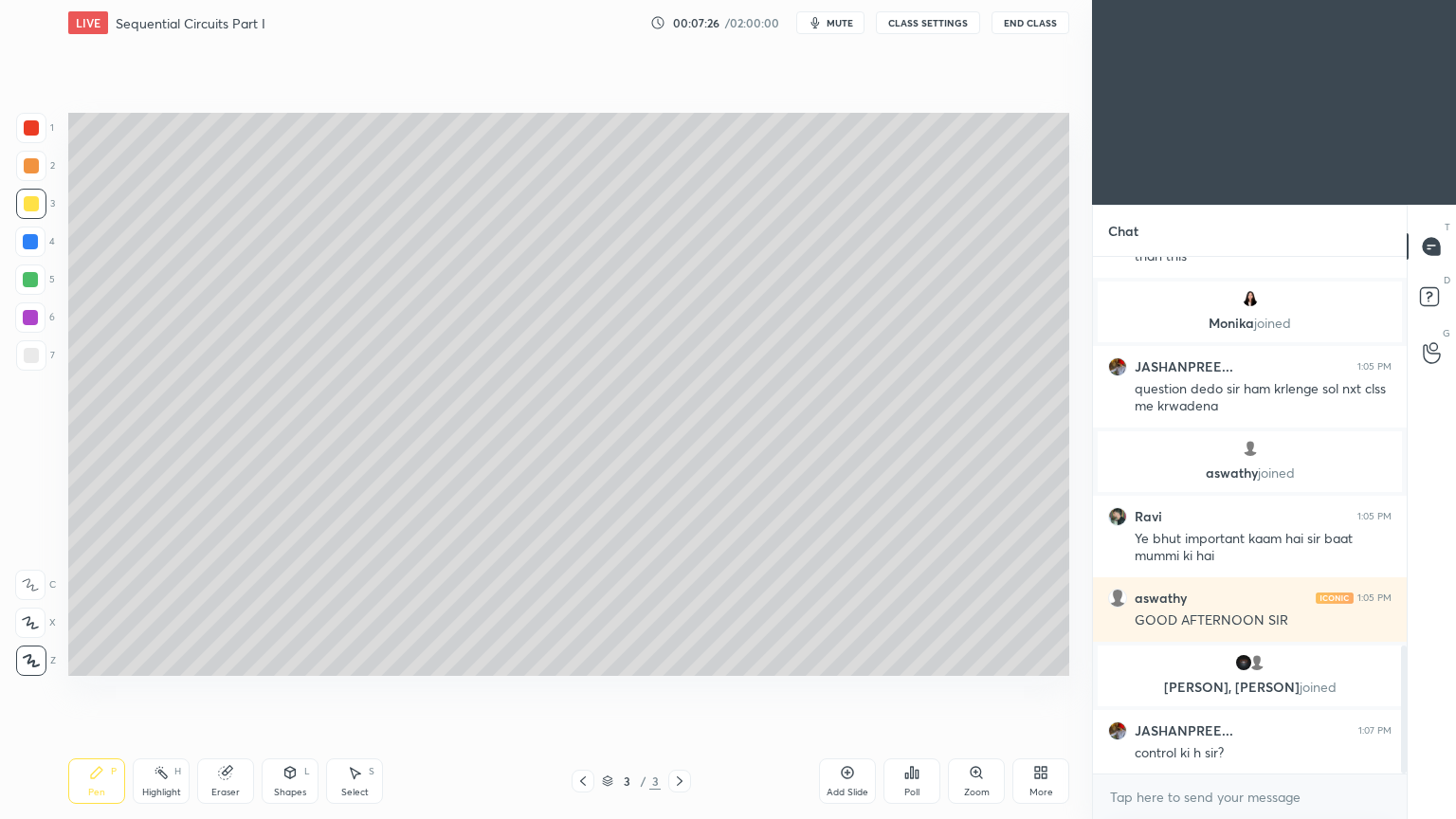 click on "Shapes" at bounding box center (290, 792) 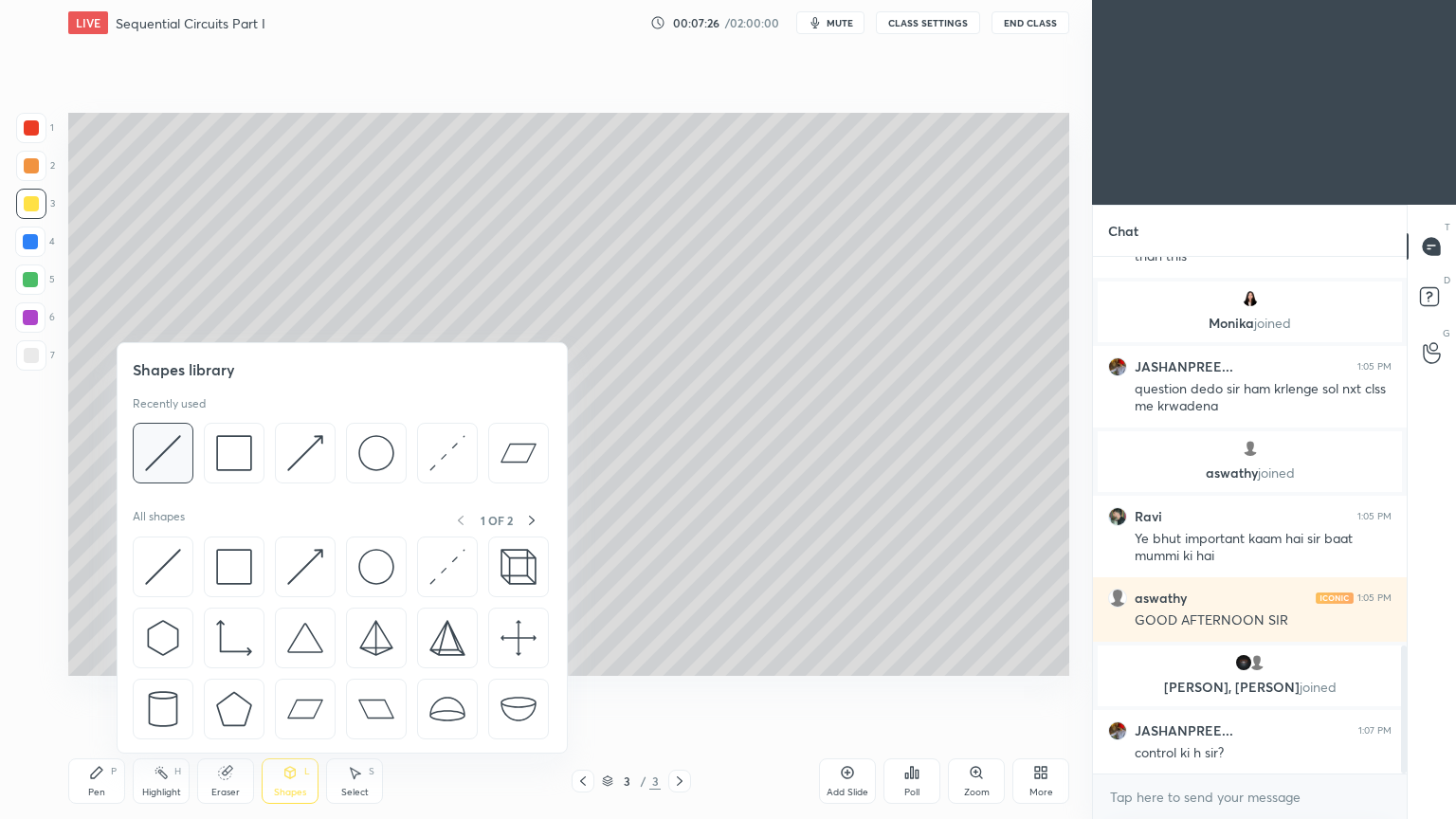 click at bounding box center [163, 453] 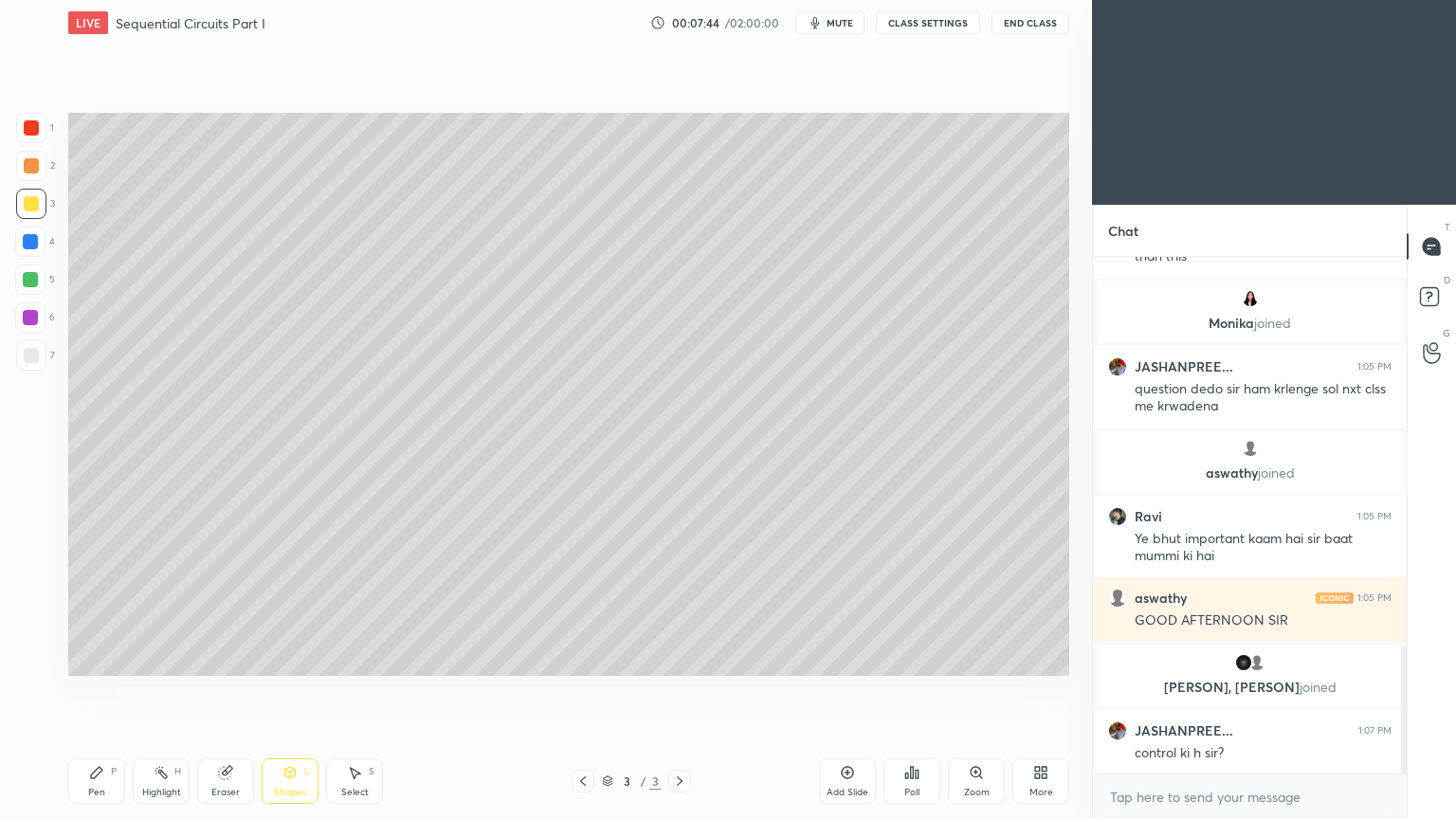 click on "Pen P" at bounding box center [97, 781] 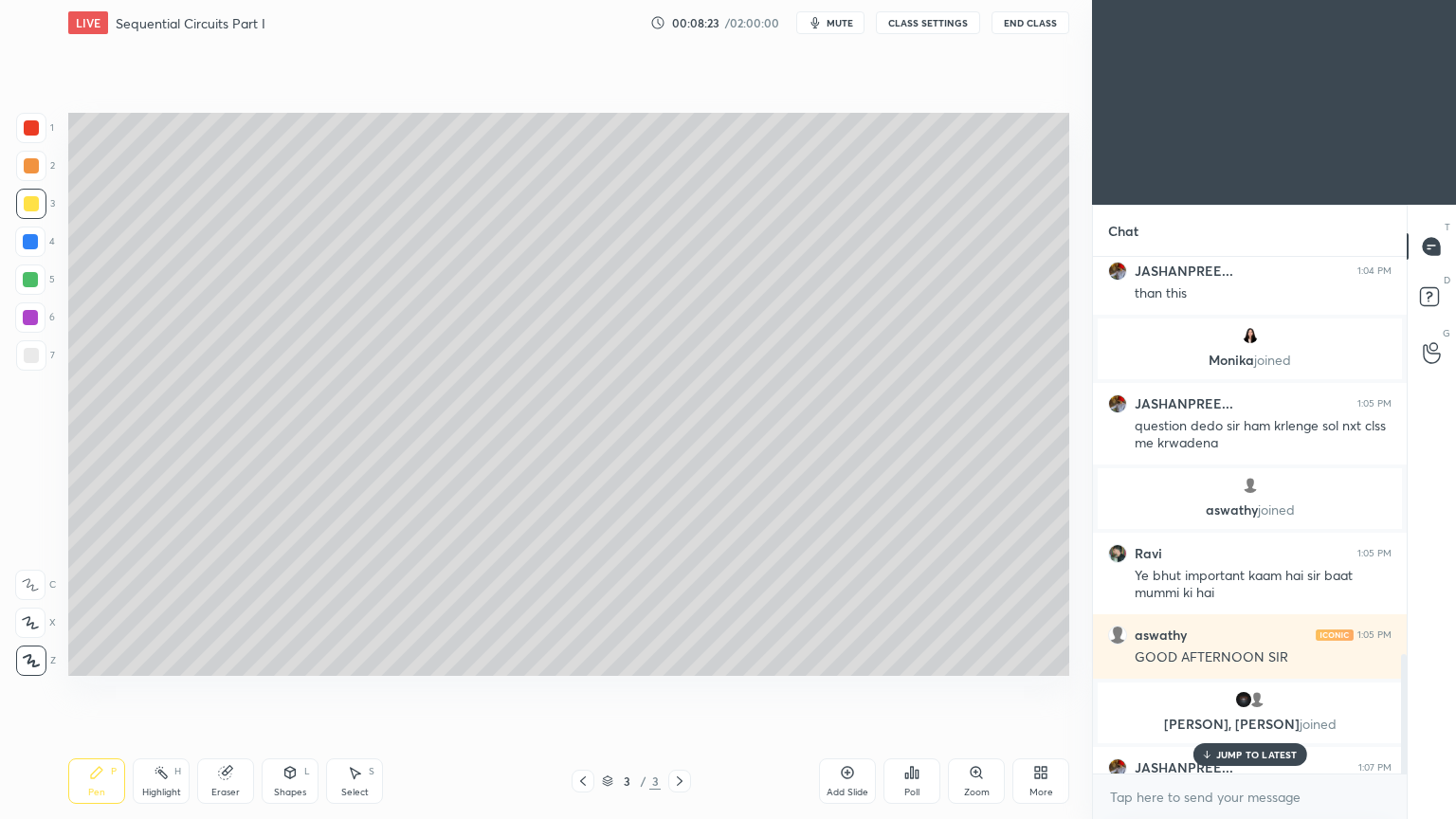 scroll, scrollTop: 1880, scrollLeft: 0, axis: vertical 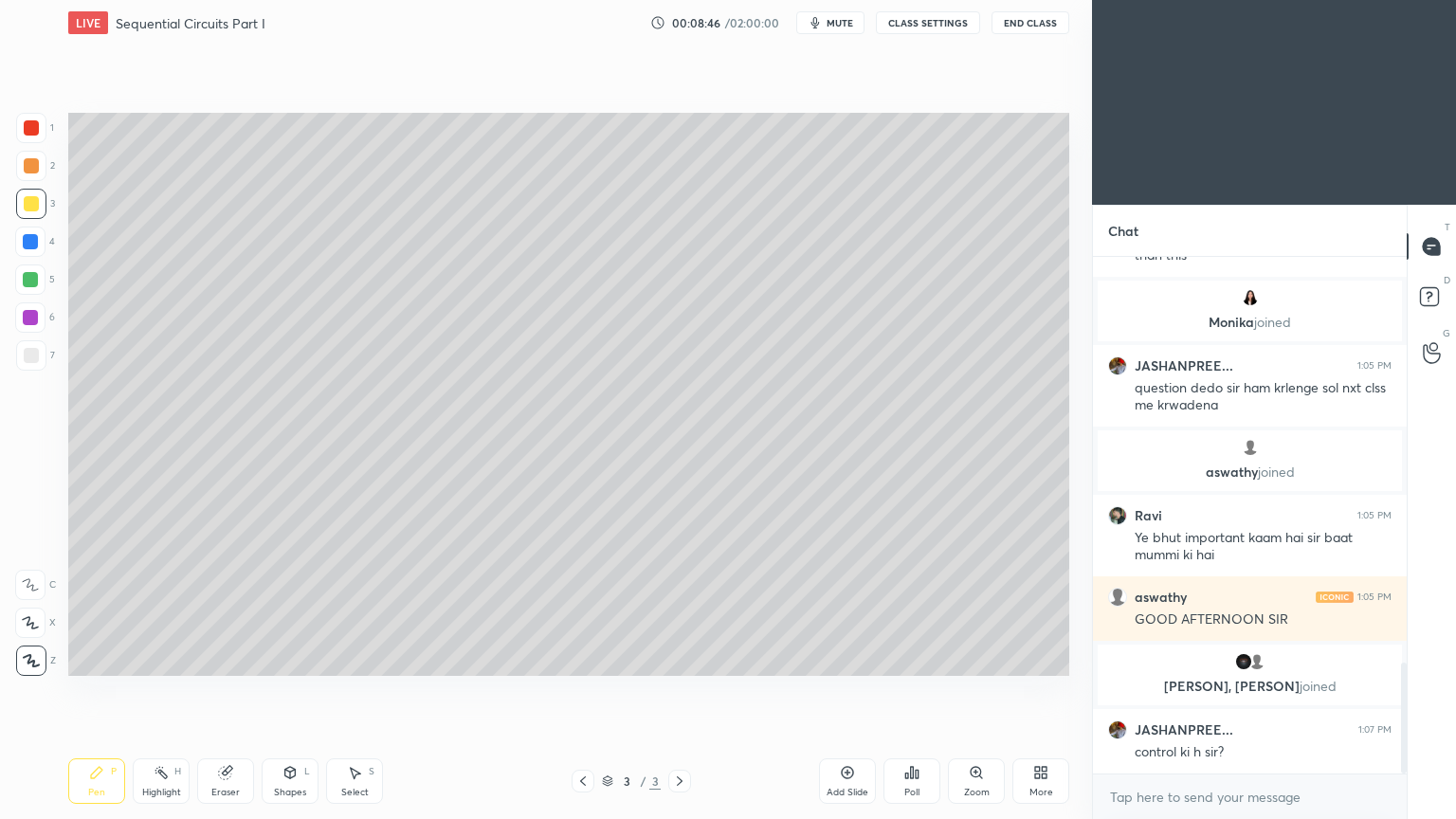 click on "joined" at bounding box center (1276, 471) 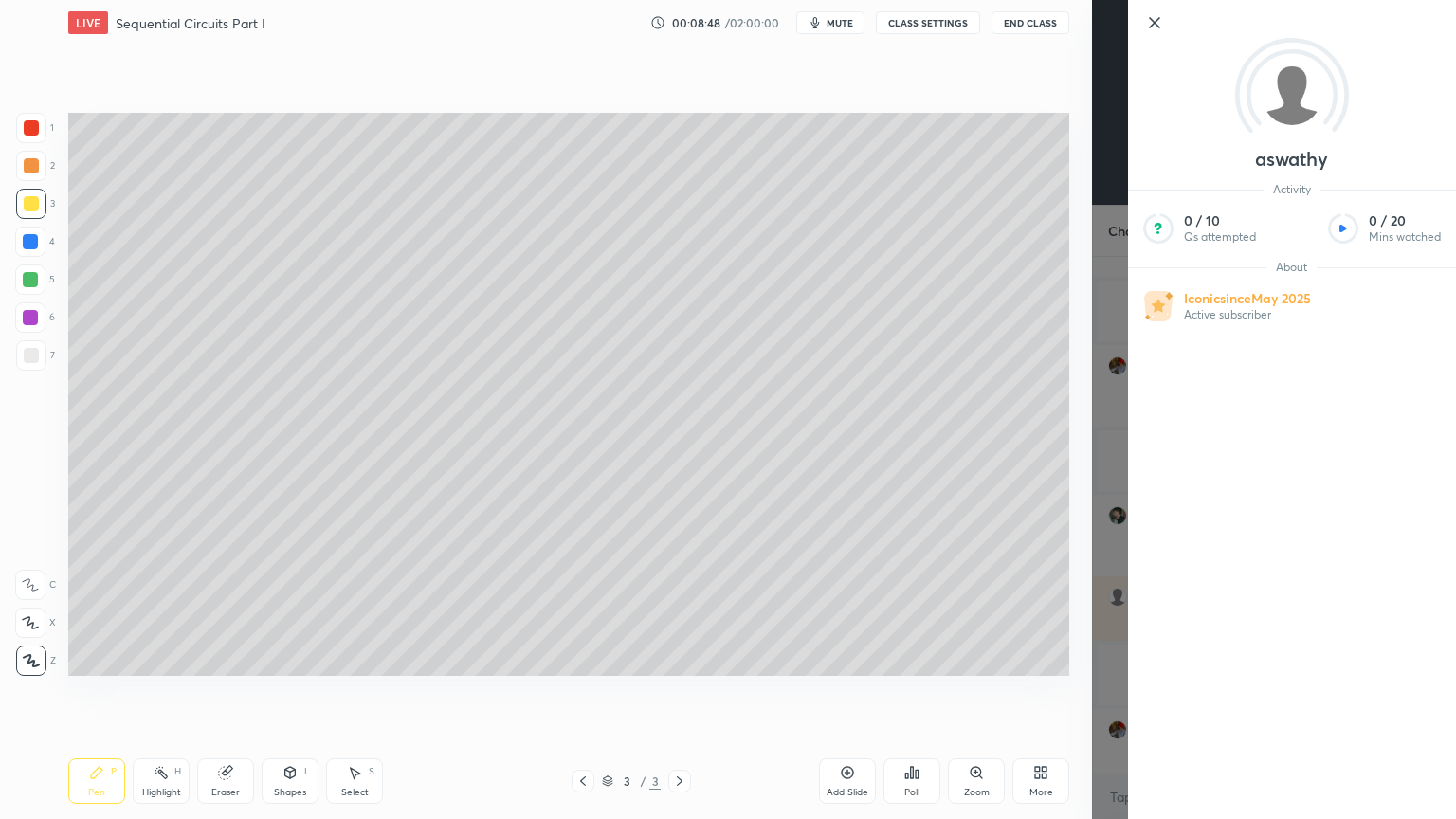 click 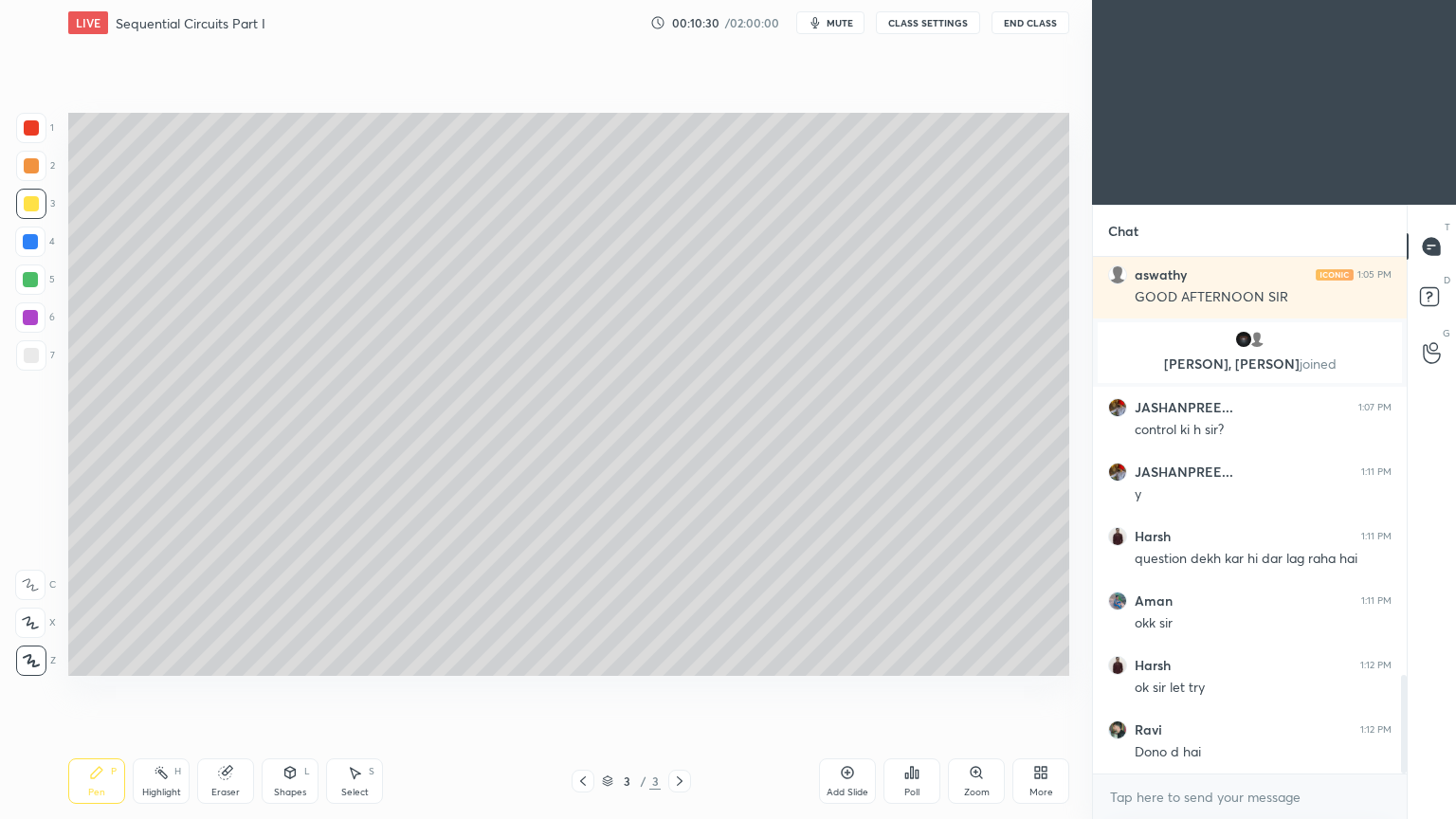 scroll, scrollTop: 2270, scrollLeft: 0, axis: vertical 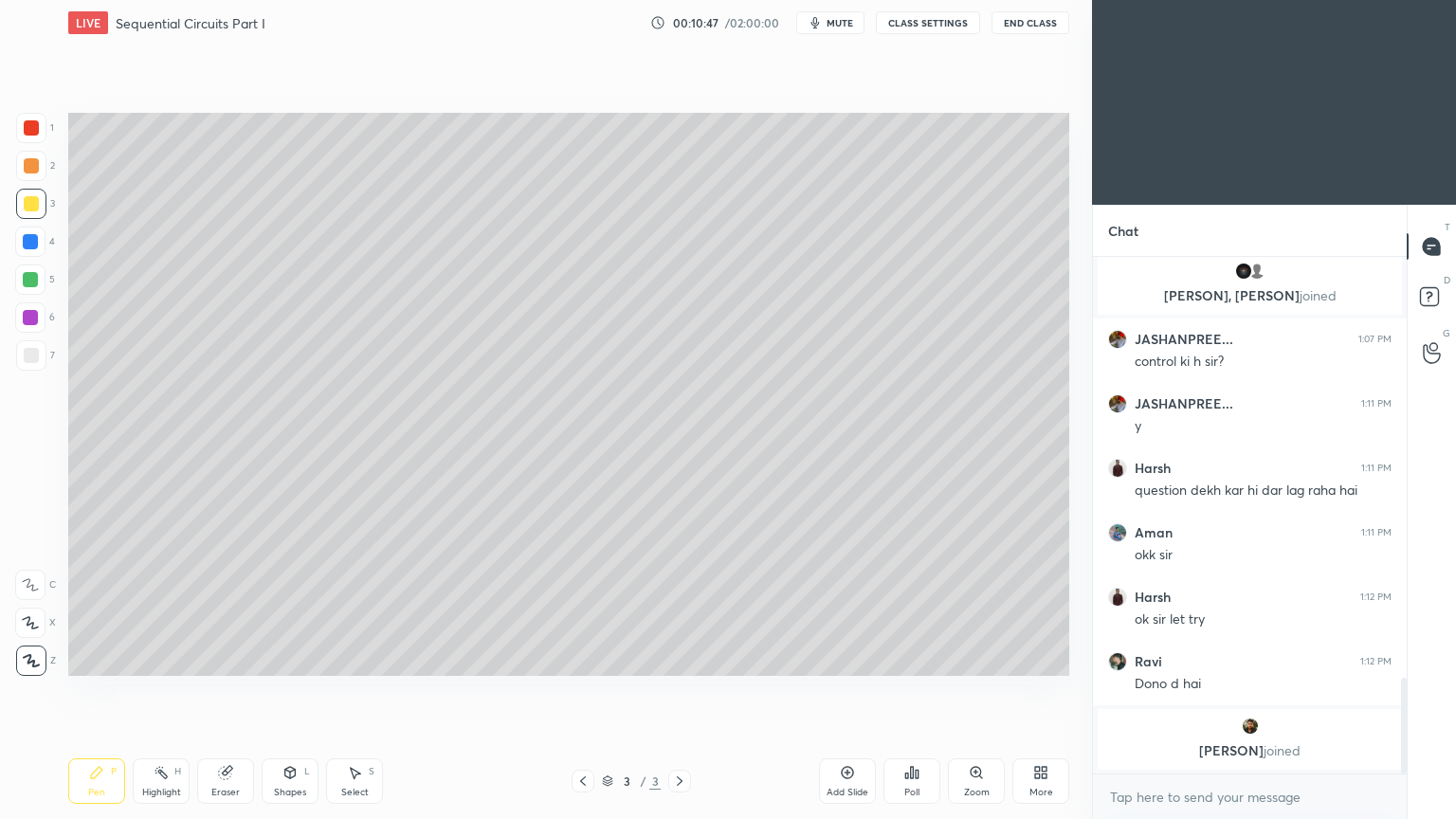 click on "Pen P" at bounding box center [97, 781] 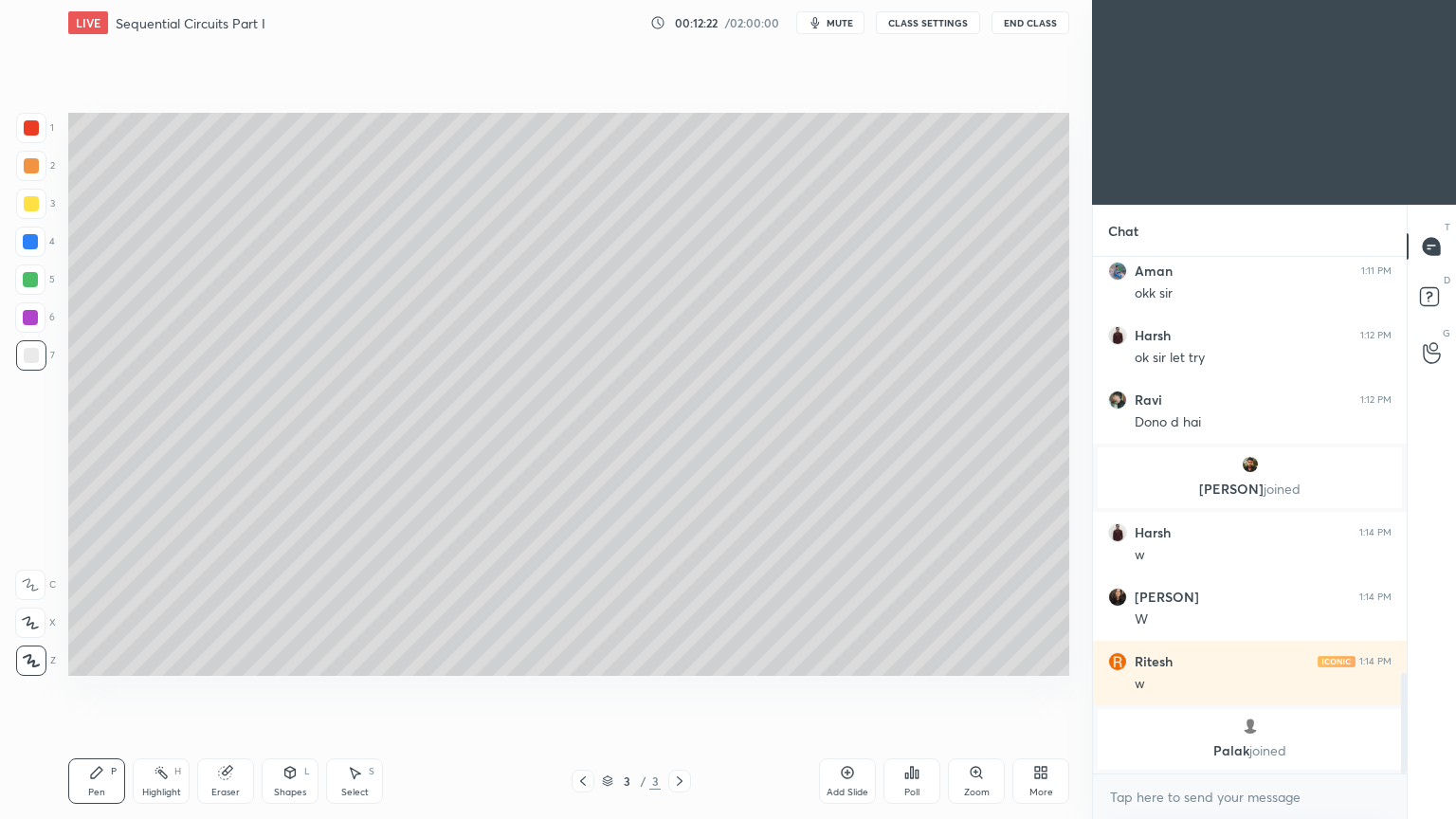 scroll, scrollTop: 2138, scrollLeft: 0, axis: vertical 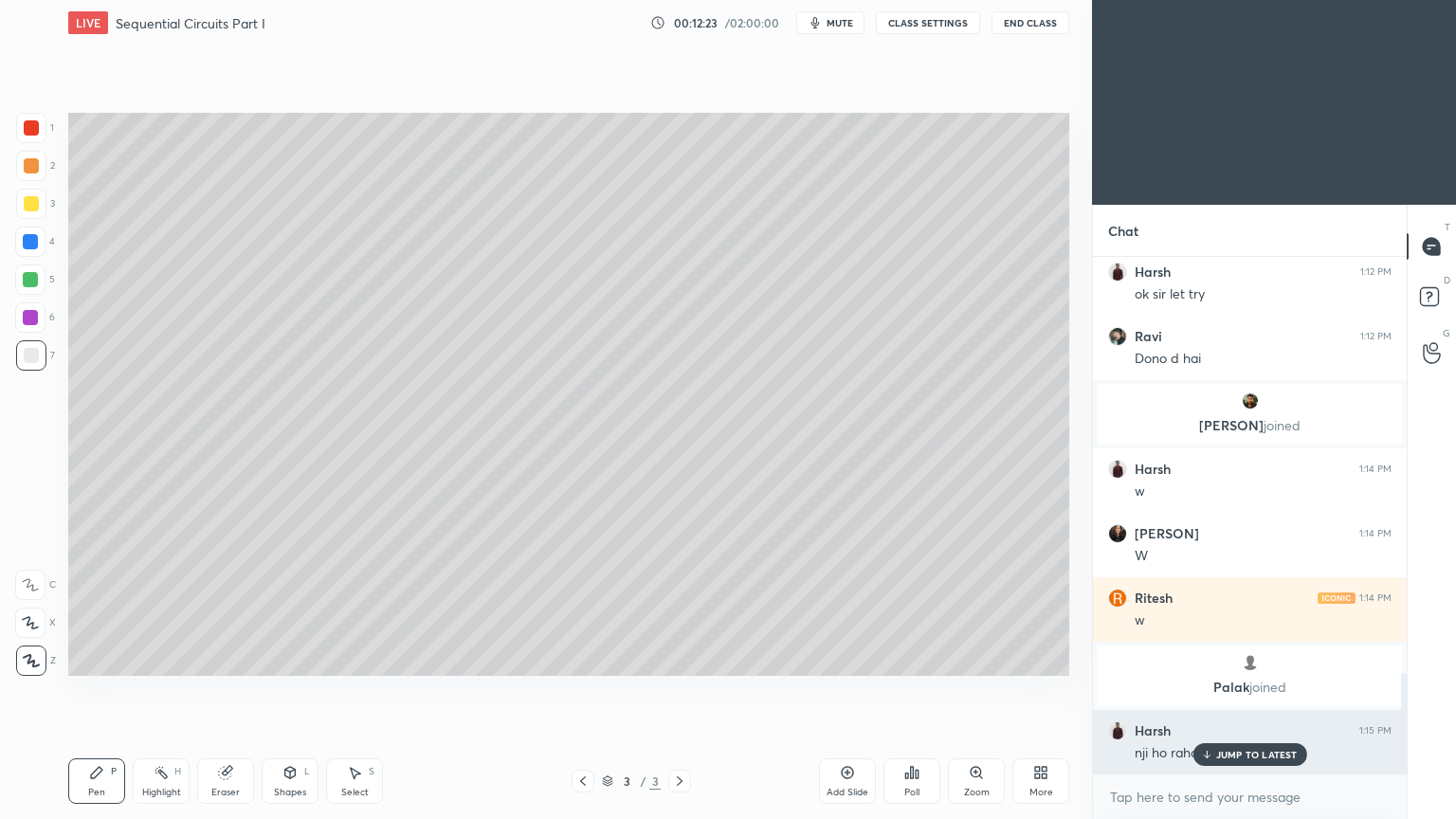 click on "JUMP TO LATEST" at bounding box center [1257, 755] 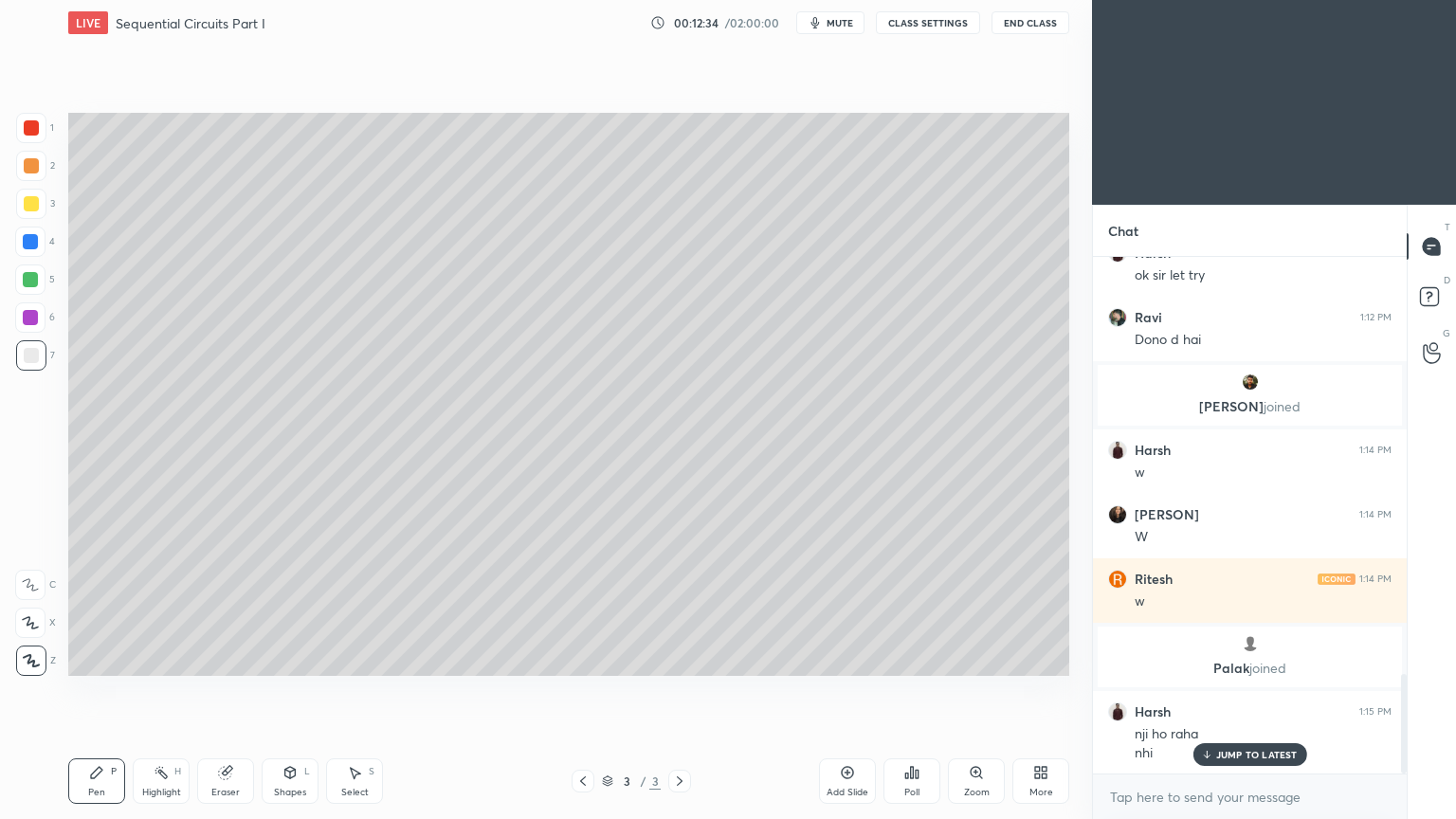 scroll, scrollTop: 2222, scrollLeft: 0, axis: vertical 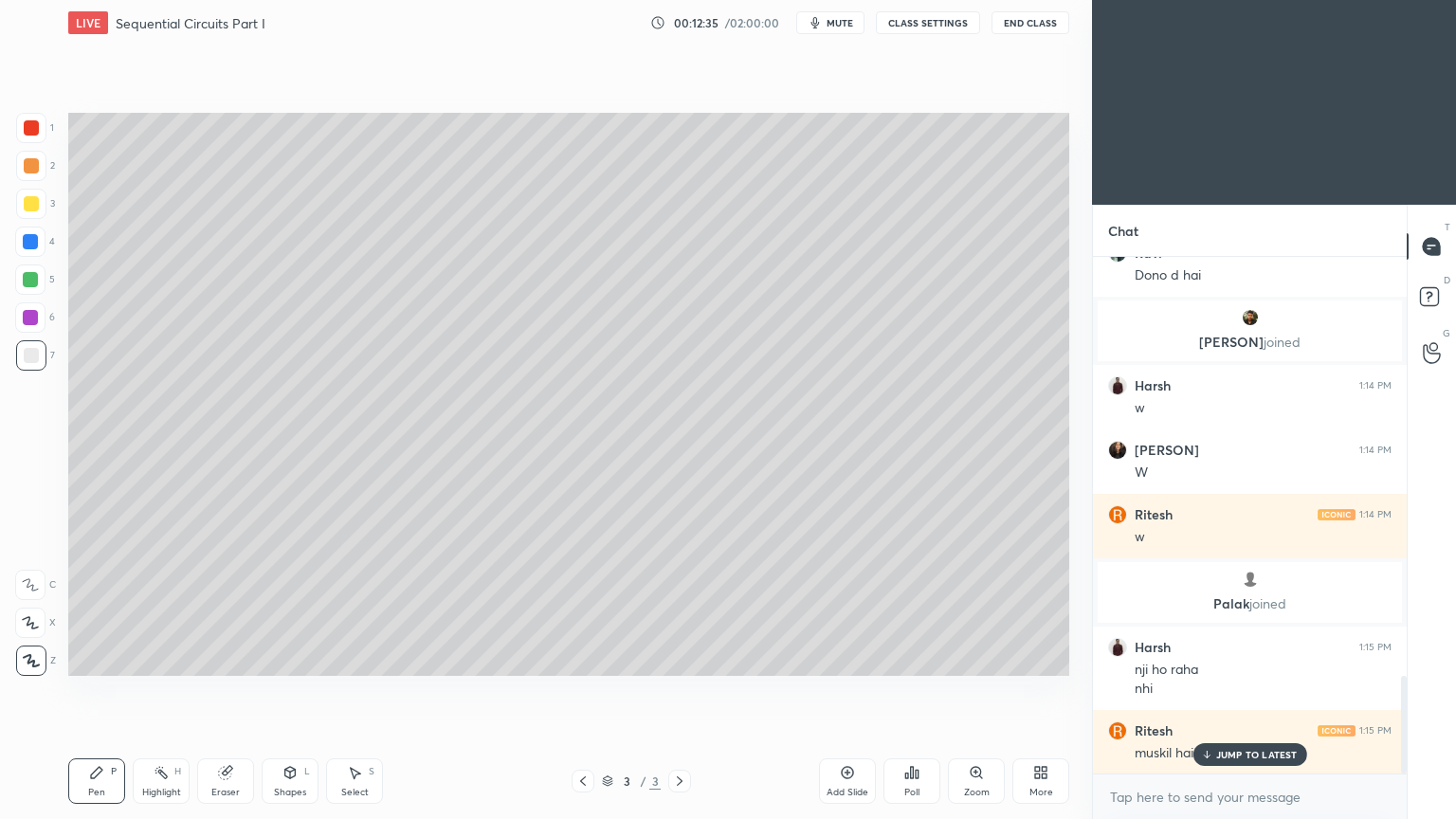 click on "JUMP TO LATEST" at bounding box center (1257, 755) 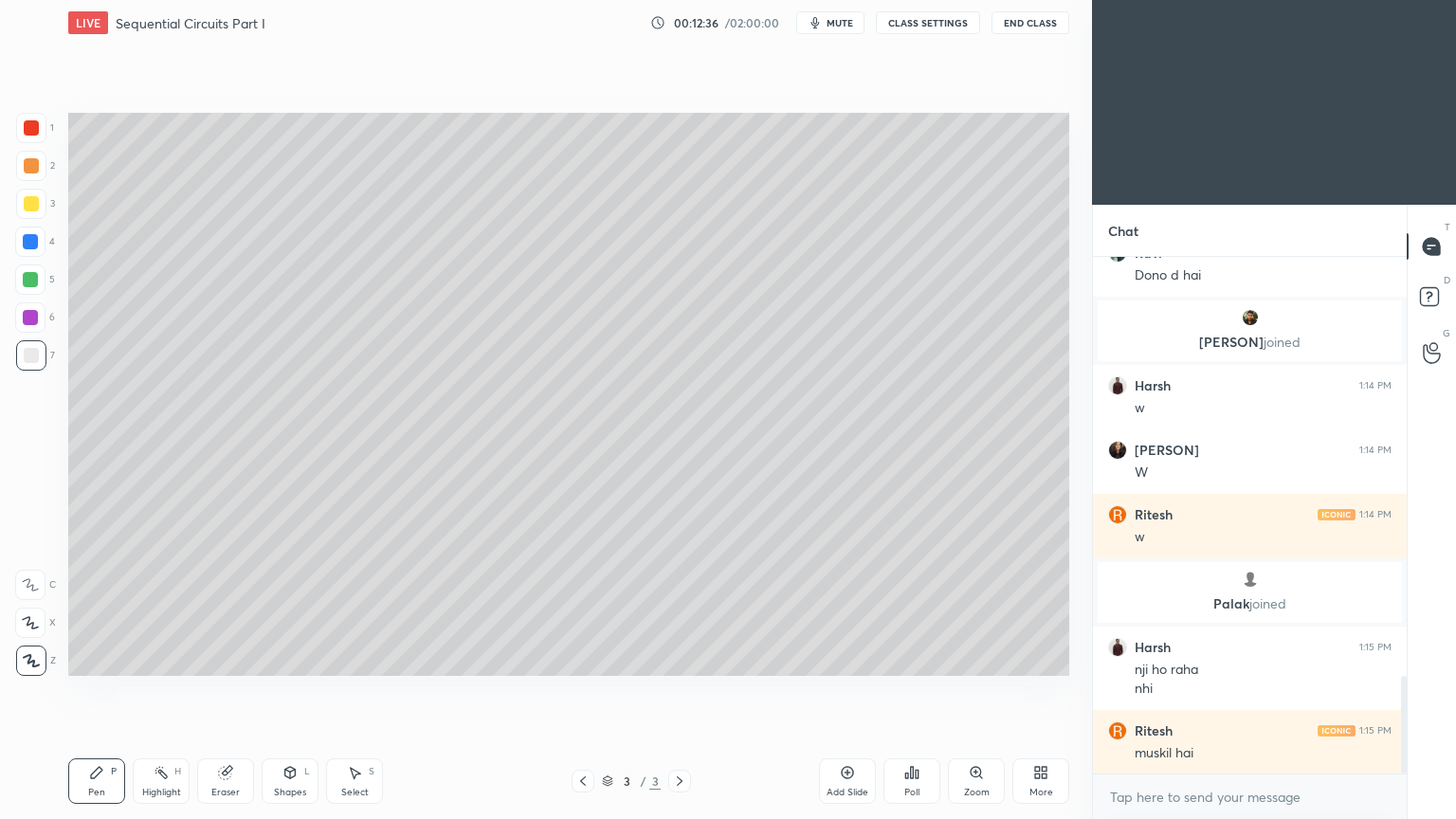 scroll, scrollTop: 2286, scrollLeft: 0, axis: vertical 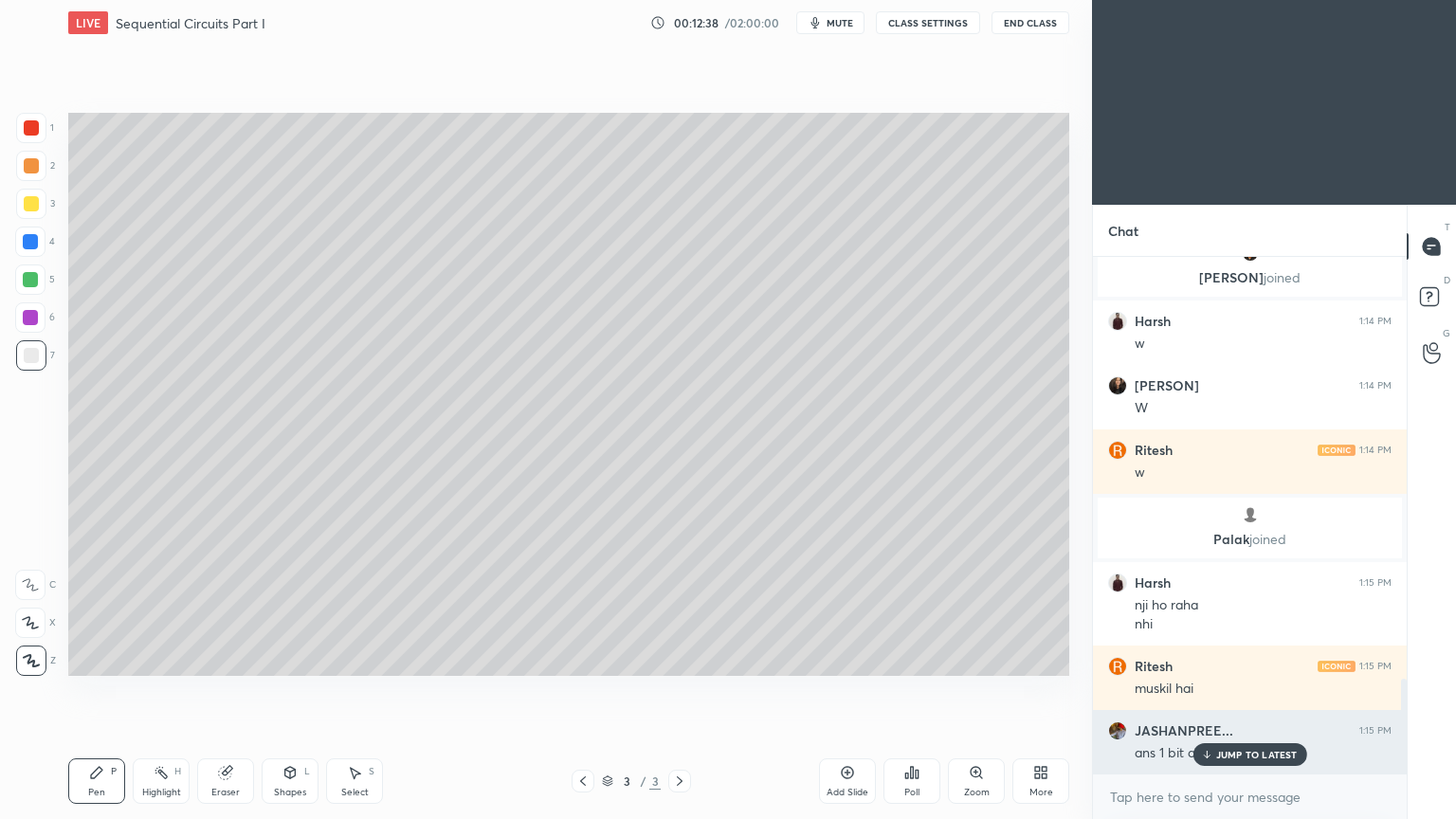 click 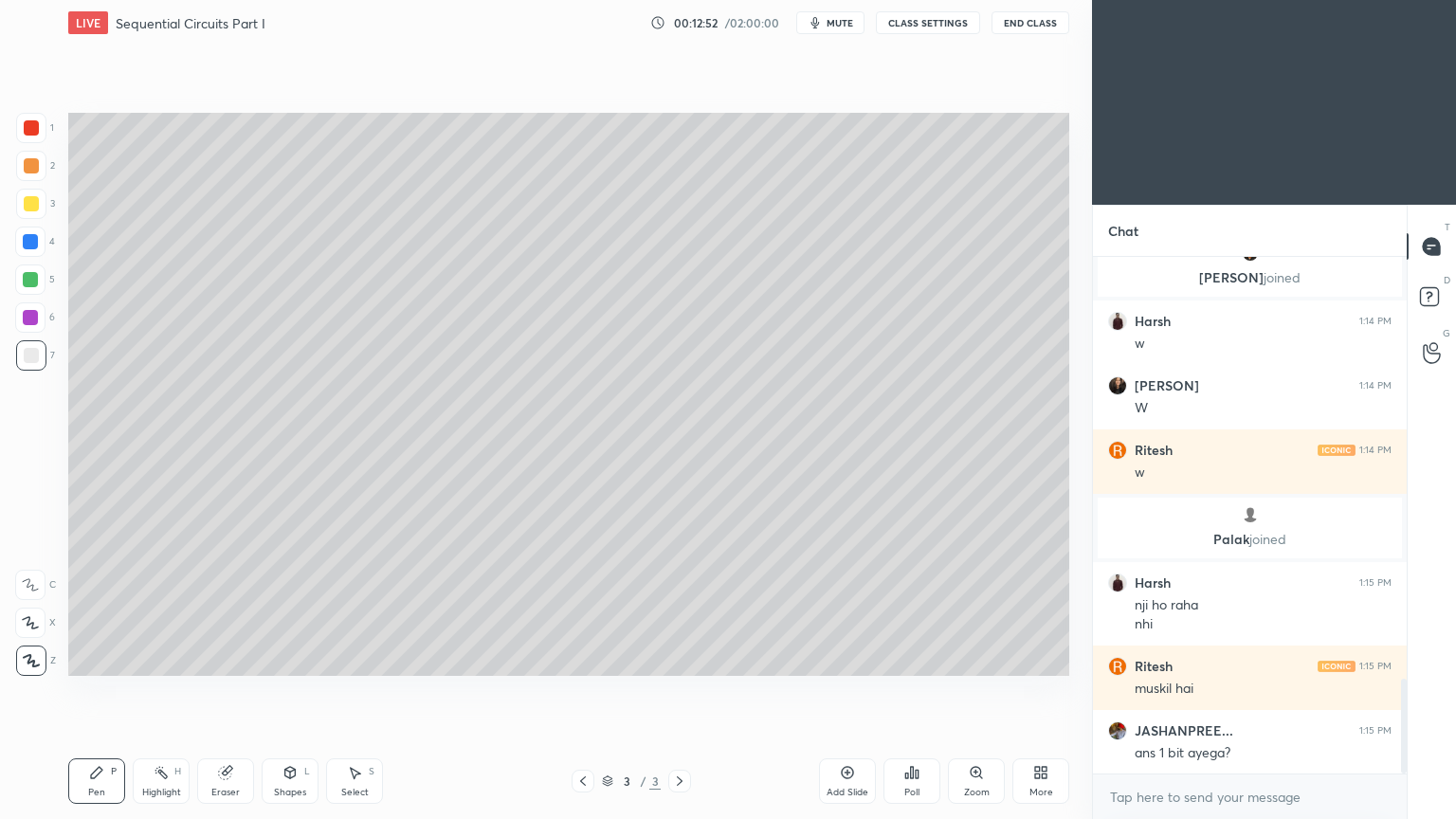 scroll, scrollTop: 2305, scrollLeft: 0, axis: vertical 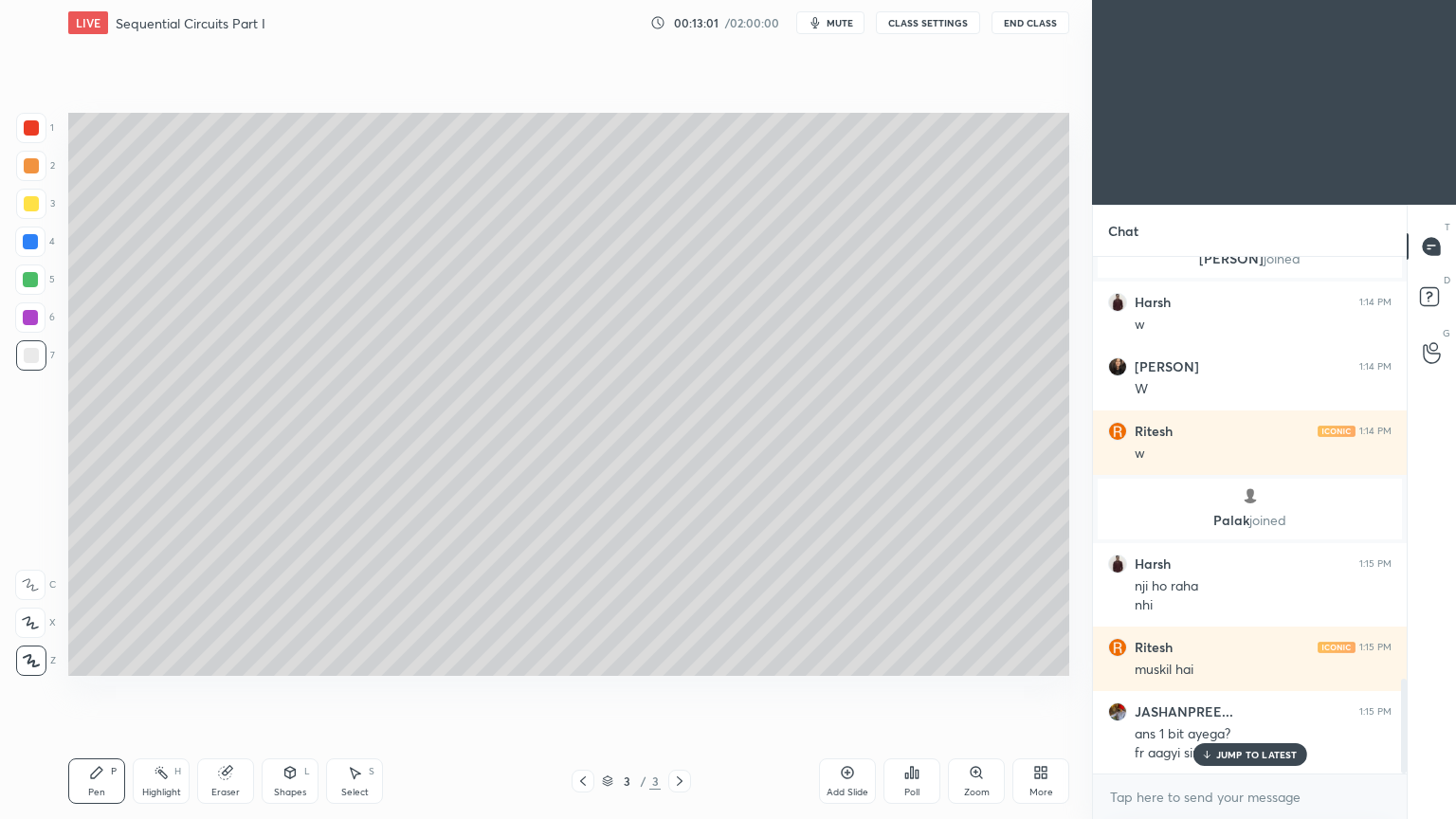 click on "JUMP TO LATEST" at bounding box center [1257, 755] 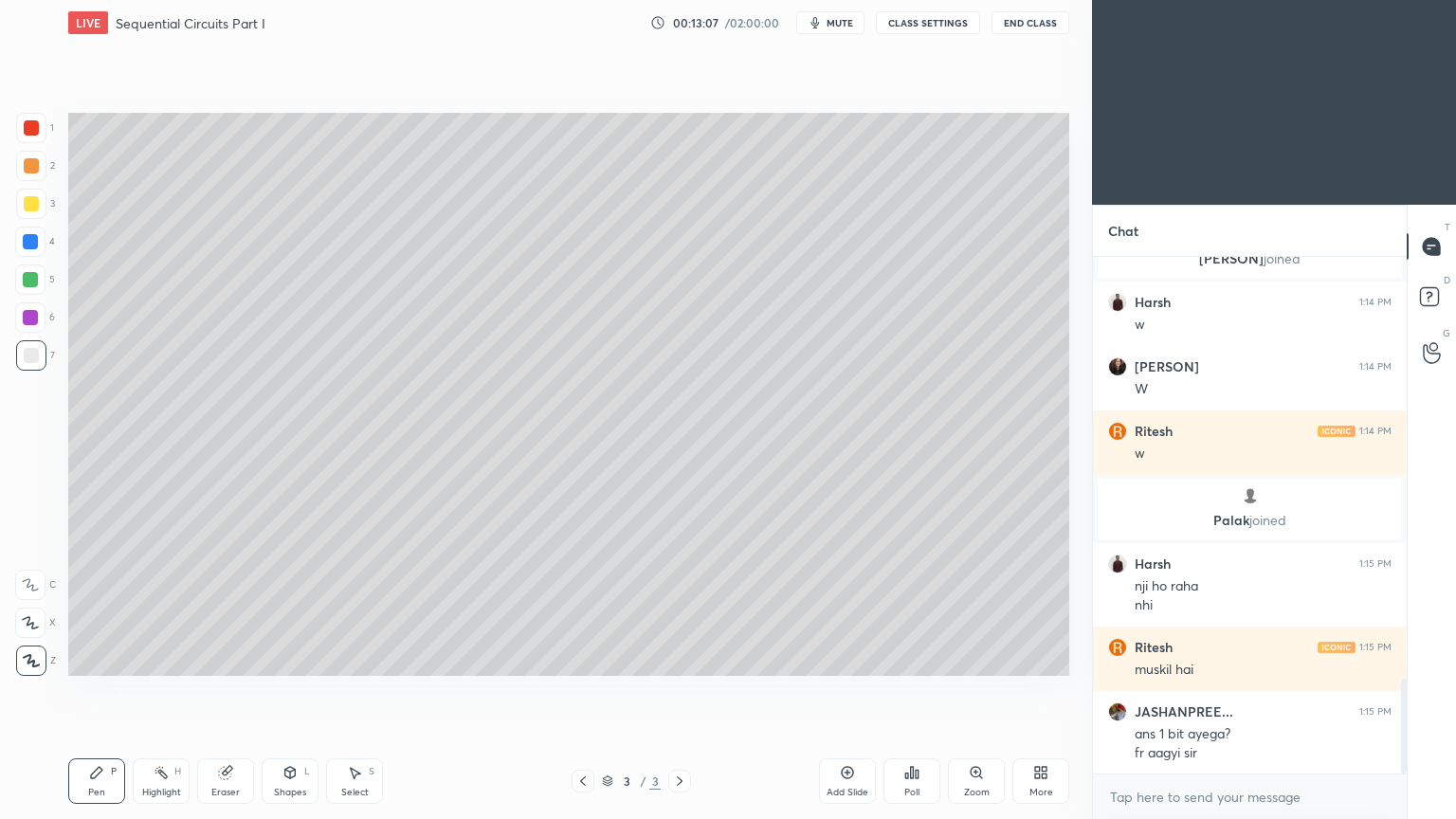 click 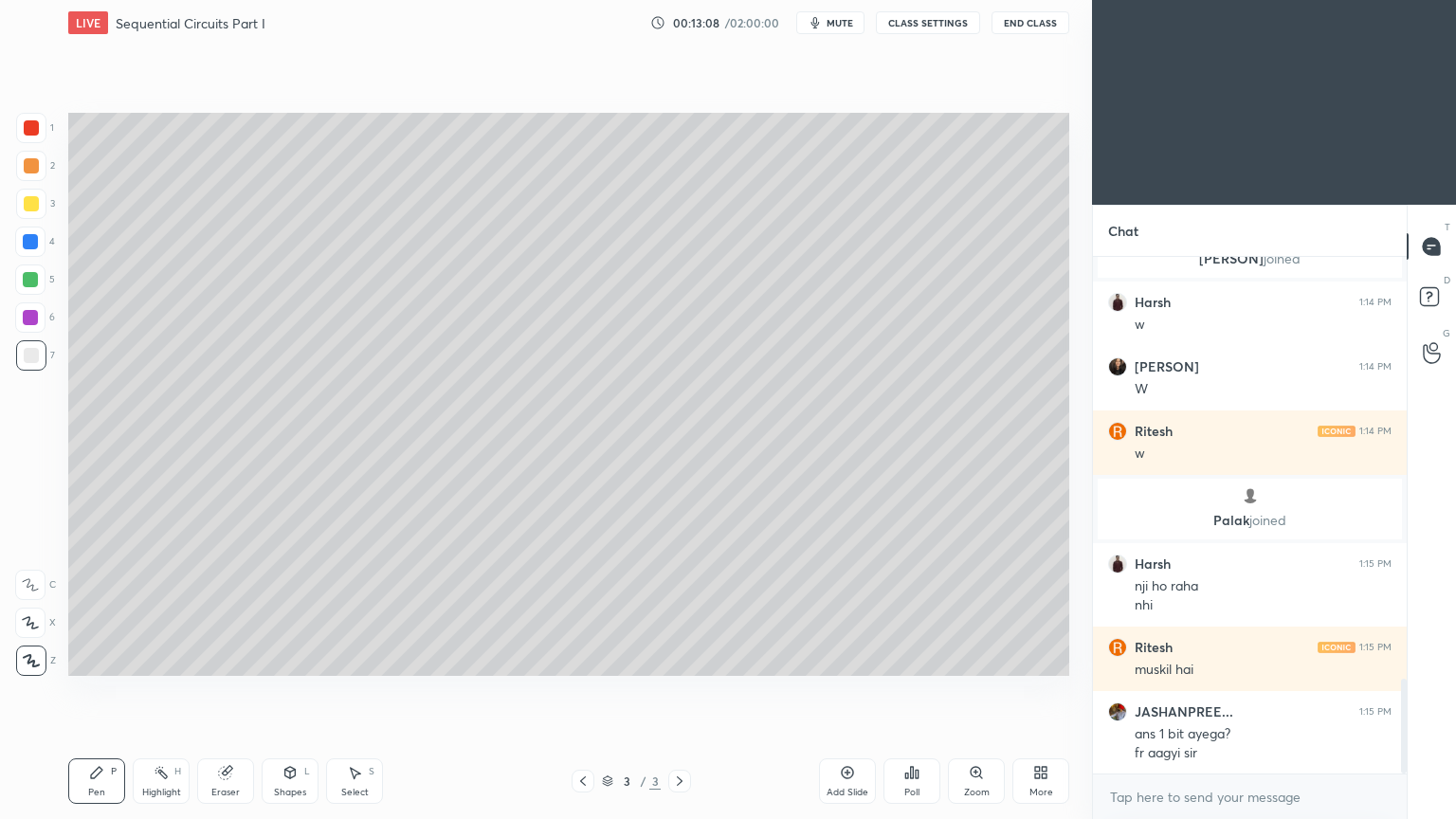 click at bounding box center [31, 355] 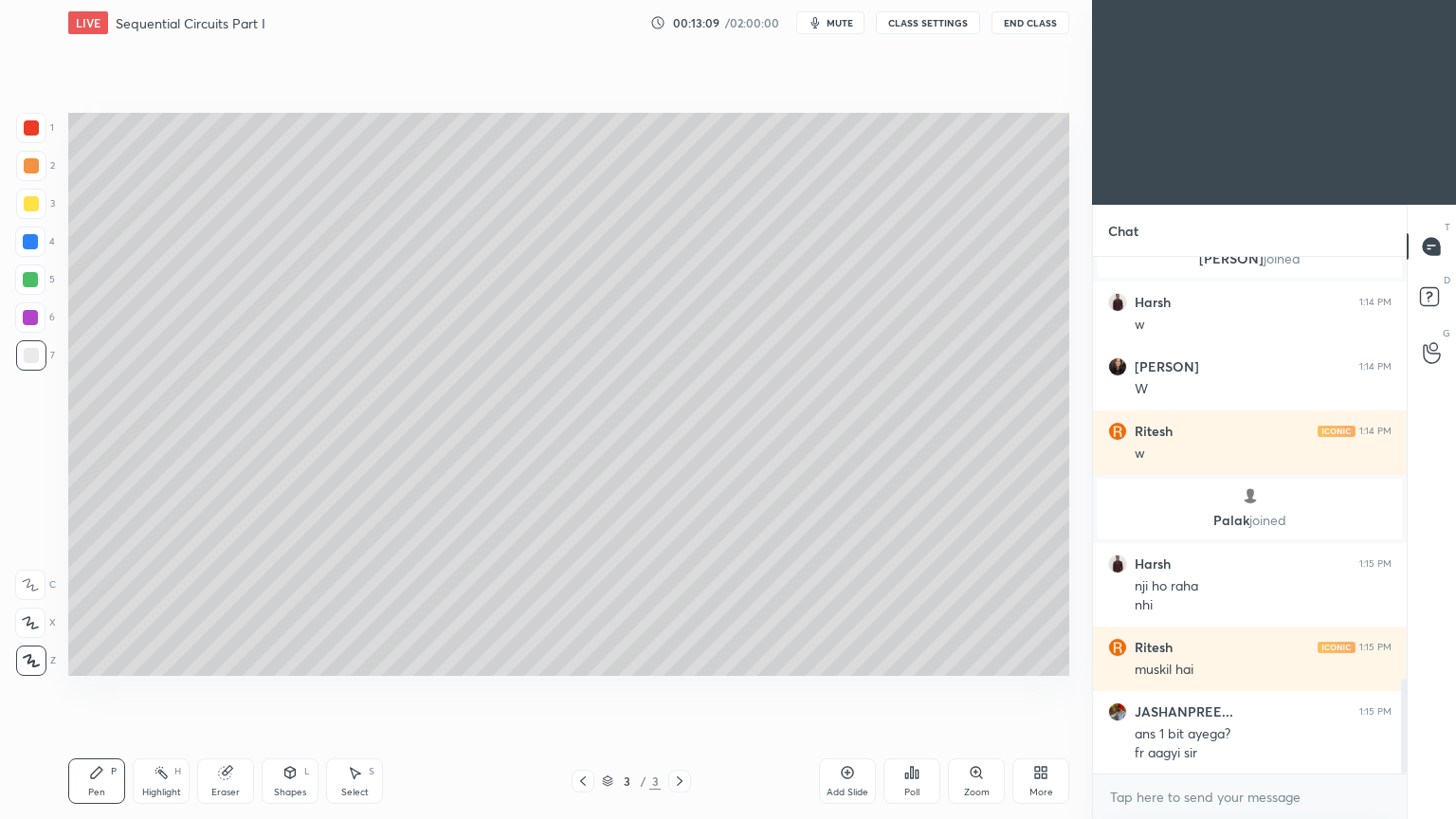 click on "Add Slide" at bounding box center [847, 781] 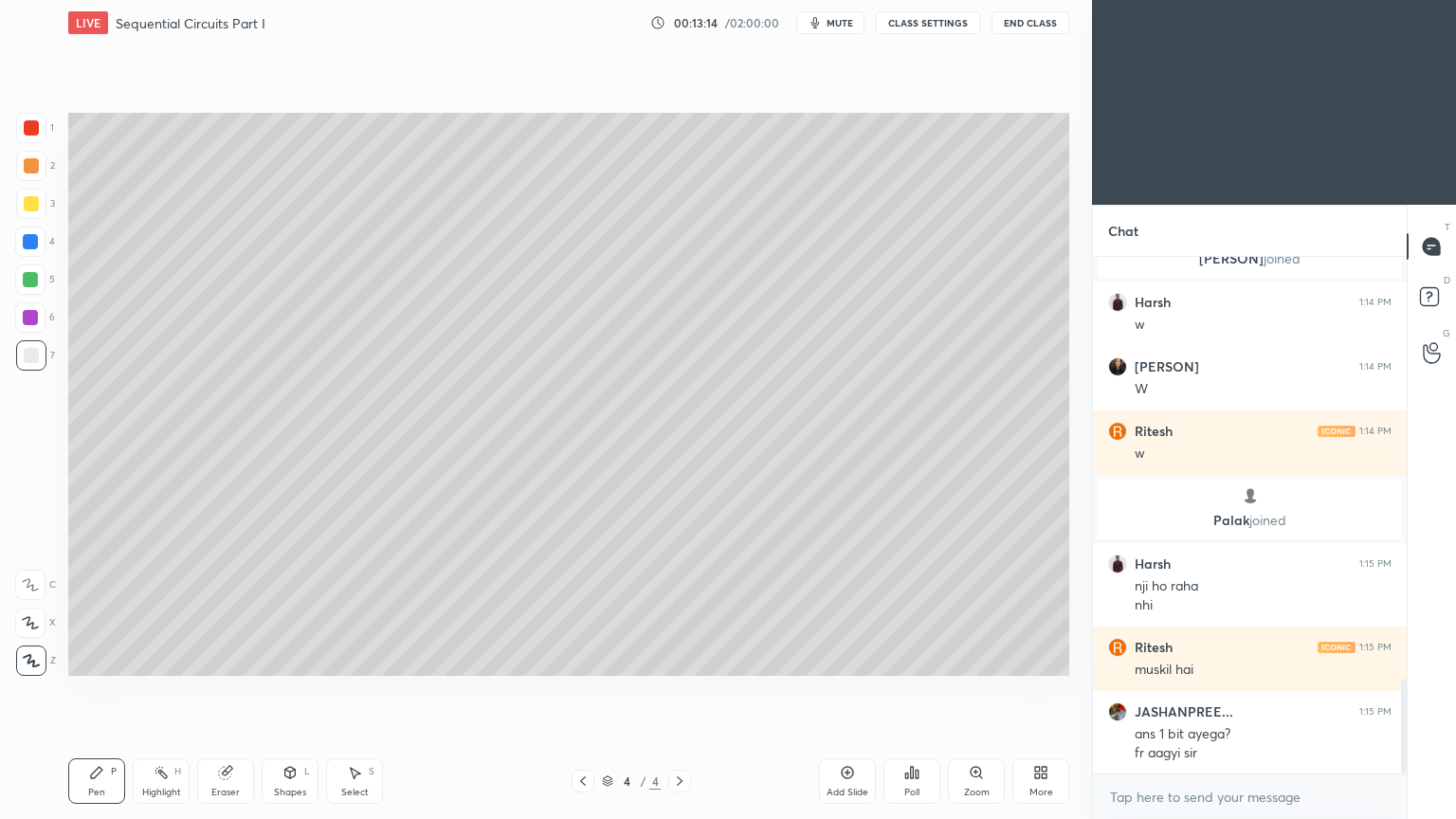 click at bounding box center [583, 781] 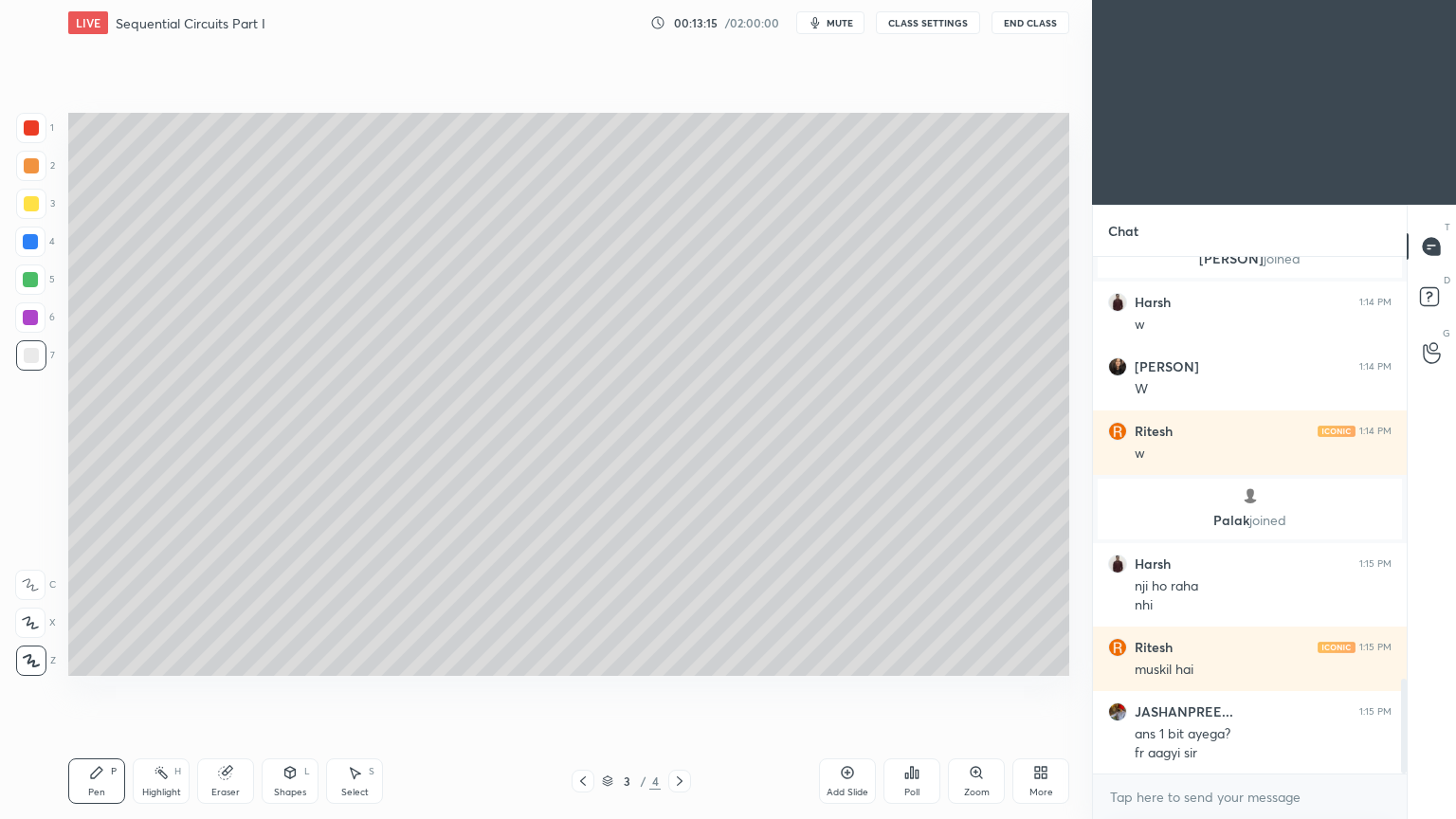 click on "Highlight" at bounding box center (161, 792) 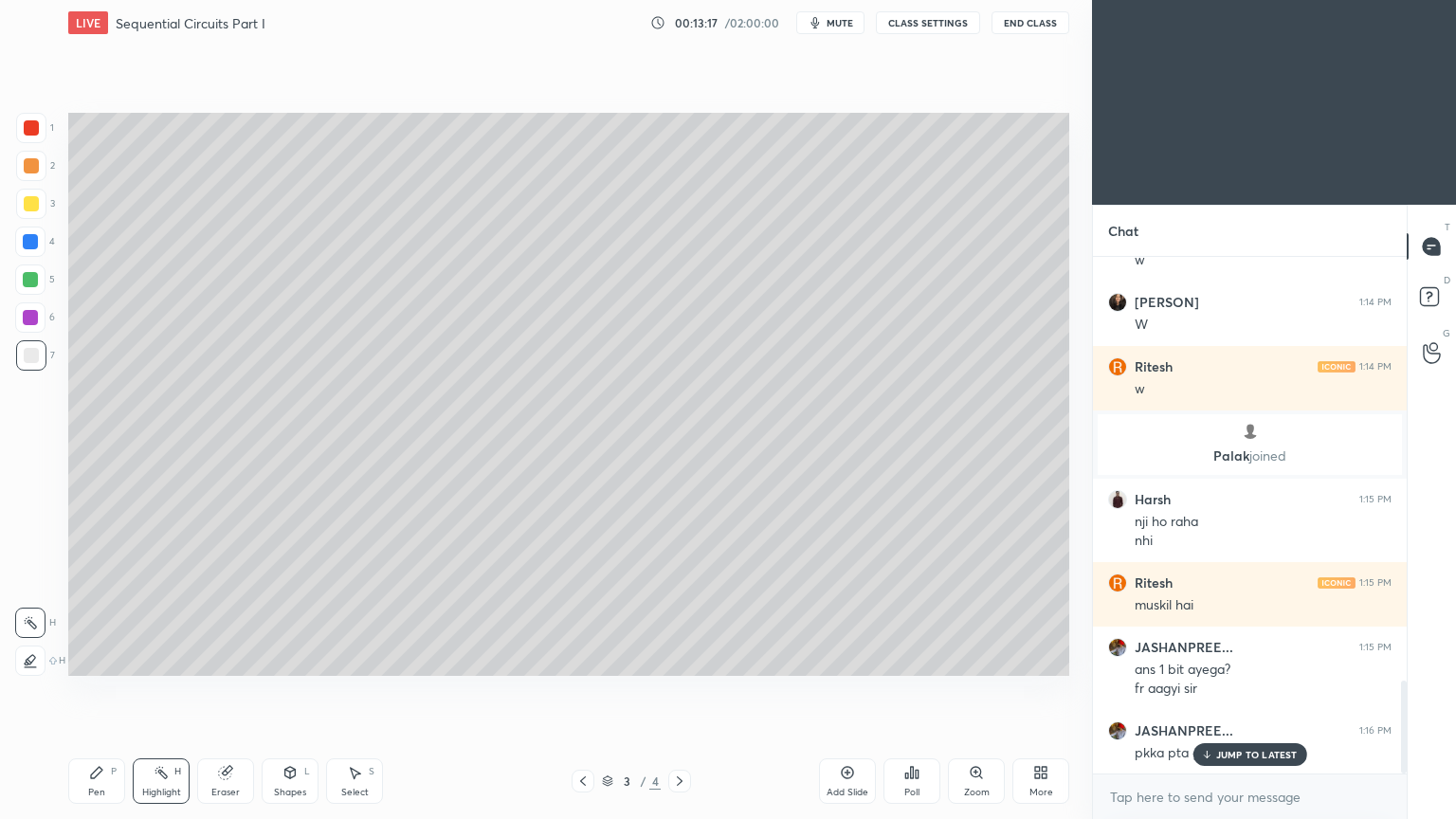 scroll, scrollTop: 2434, scrollLeft: 0, axis: vertical 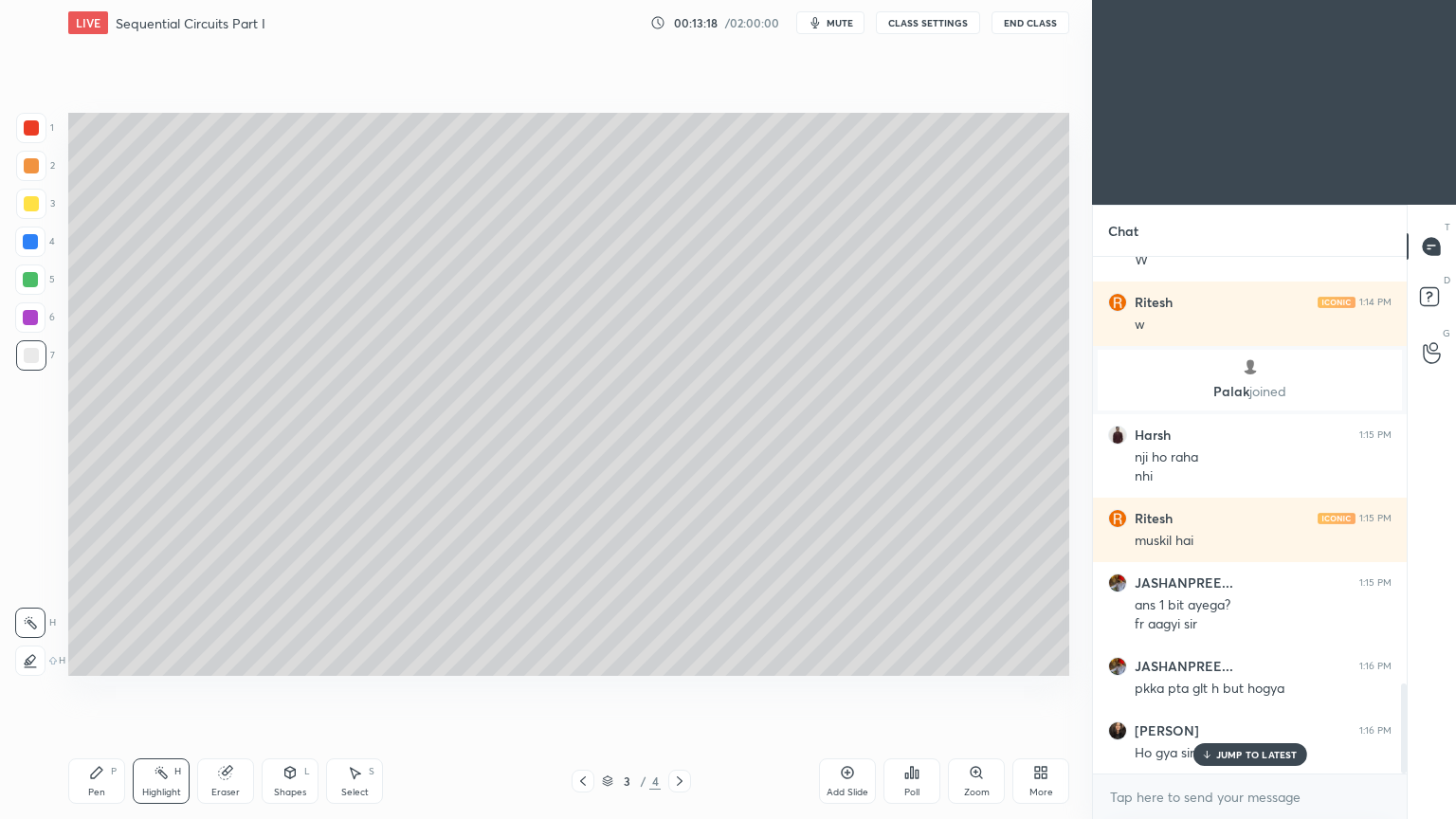 click 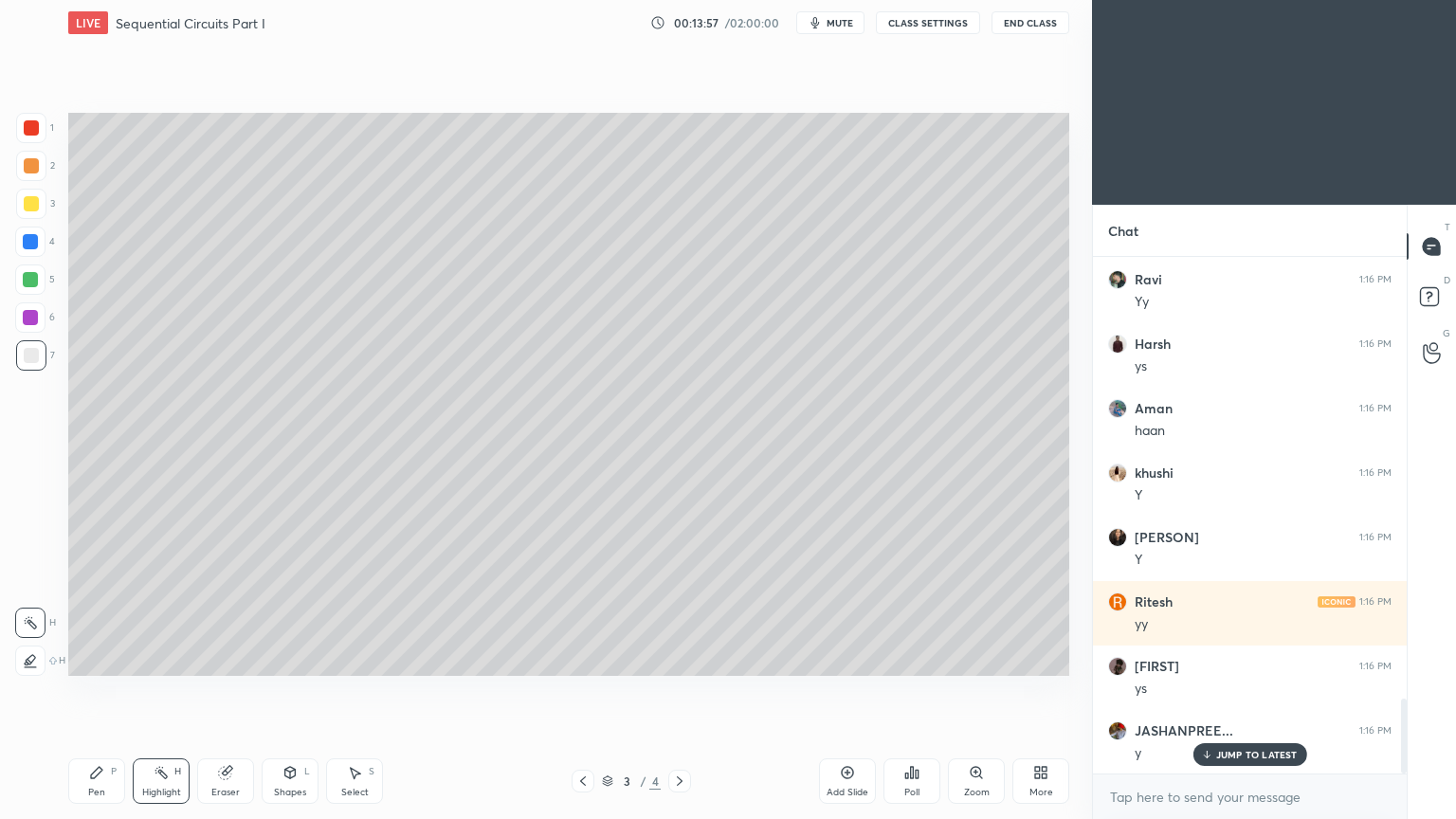 scroll, scrollTop: 3098, scrollLeft: 0, axis: vertical 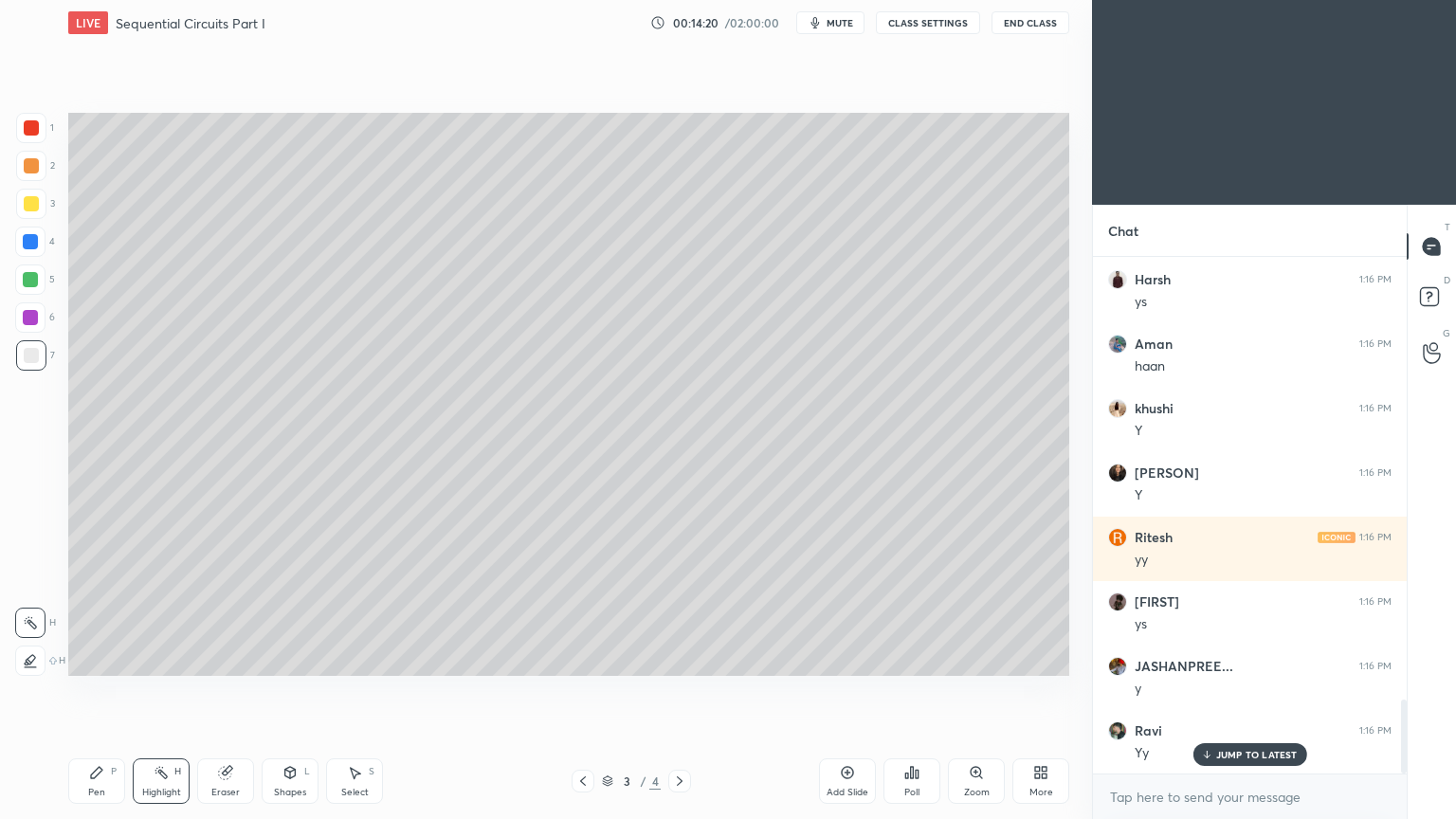 click 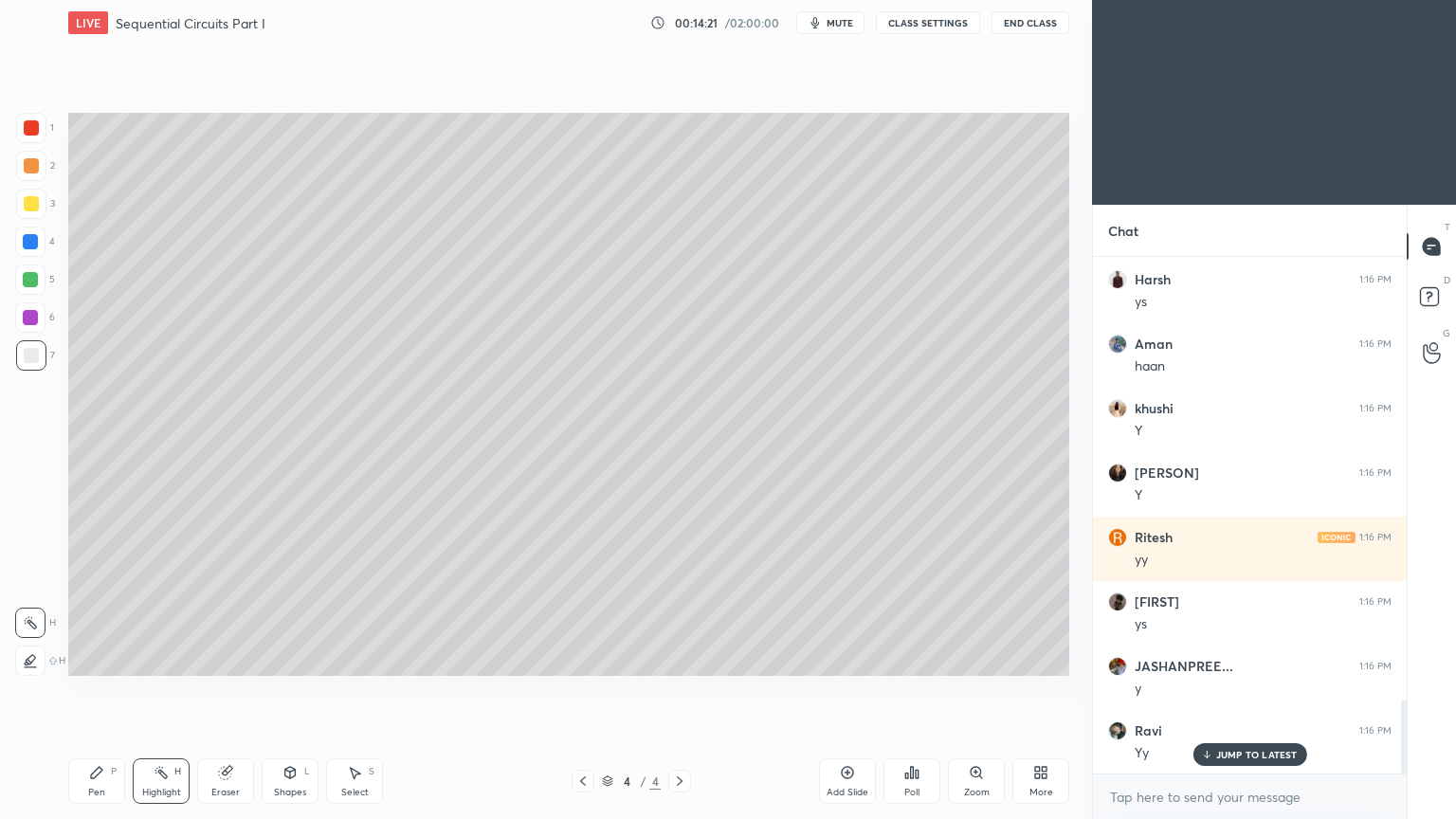 click on "Shapes" at bounding box center (290, 792) 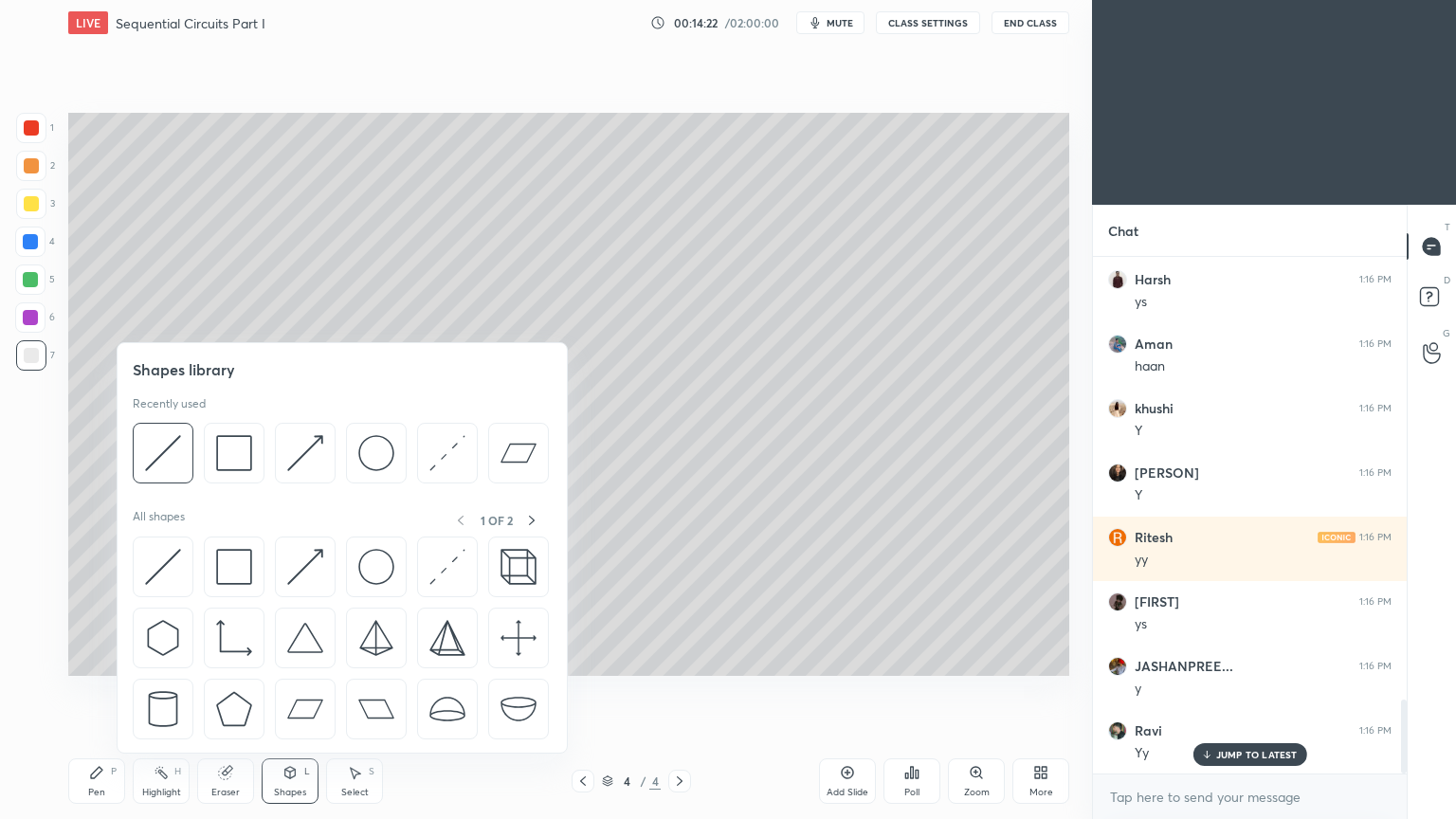 scroll, scrollTop: 3162, scrollLeft: 0, axis: vertical 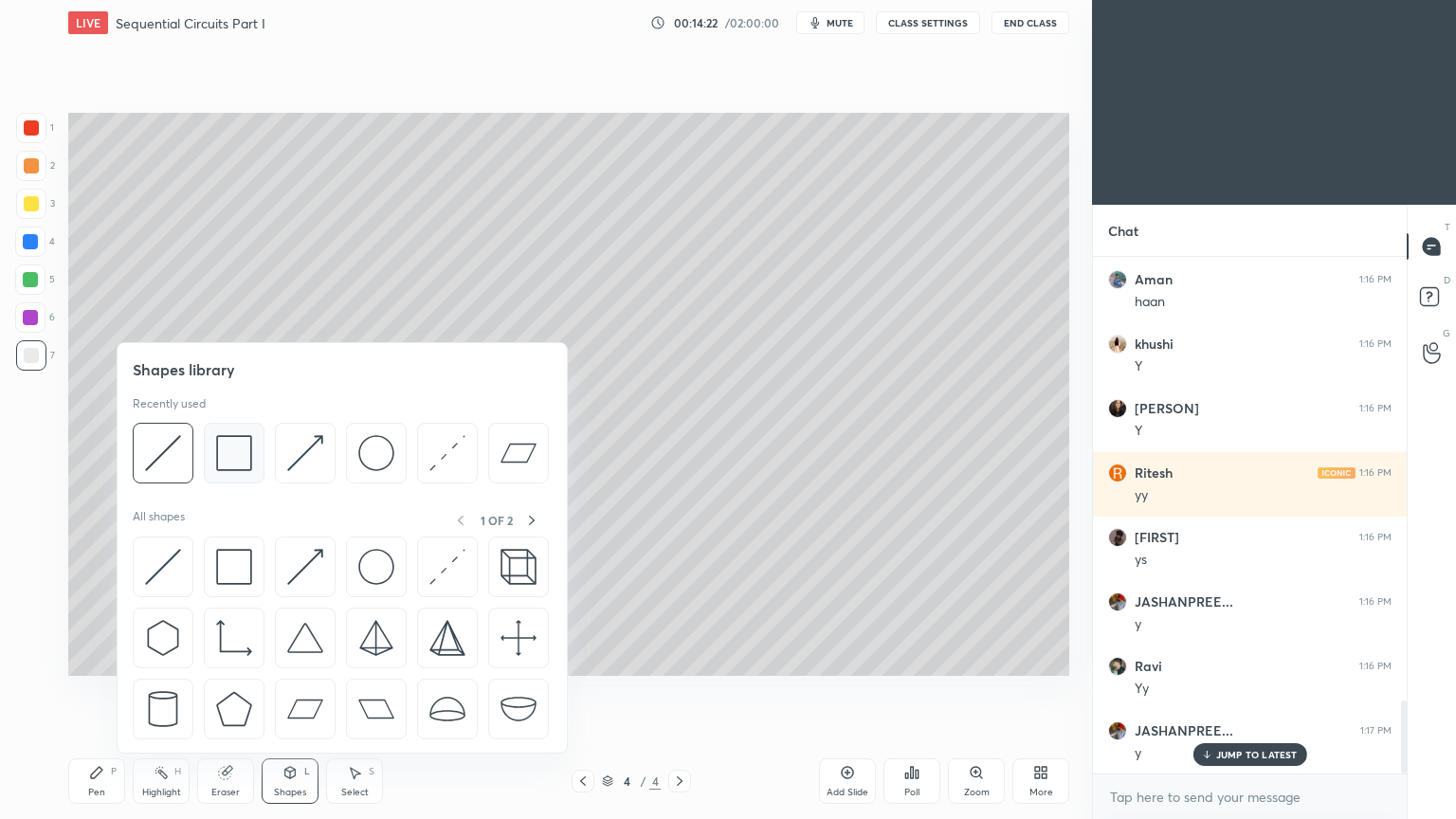 click at bounding box center [234, 453] 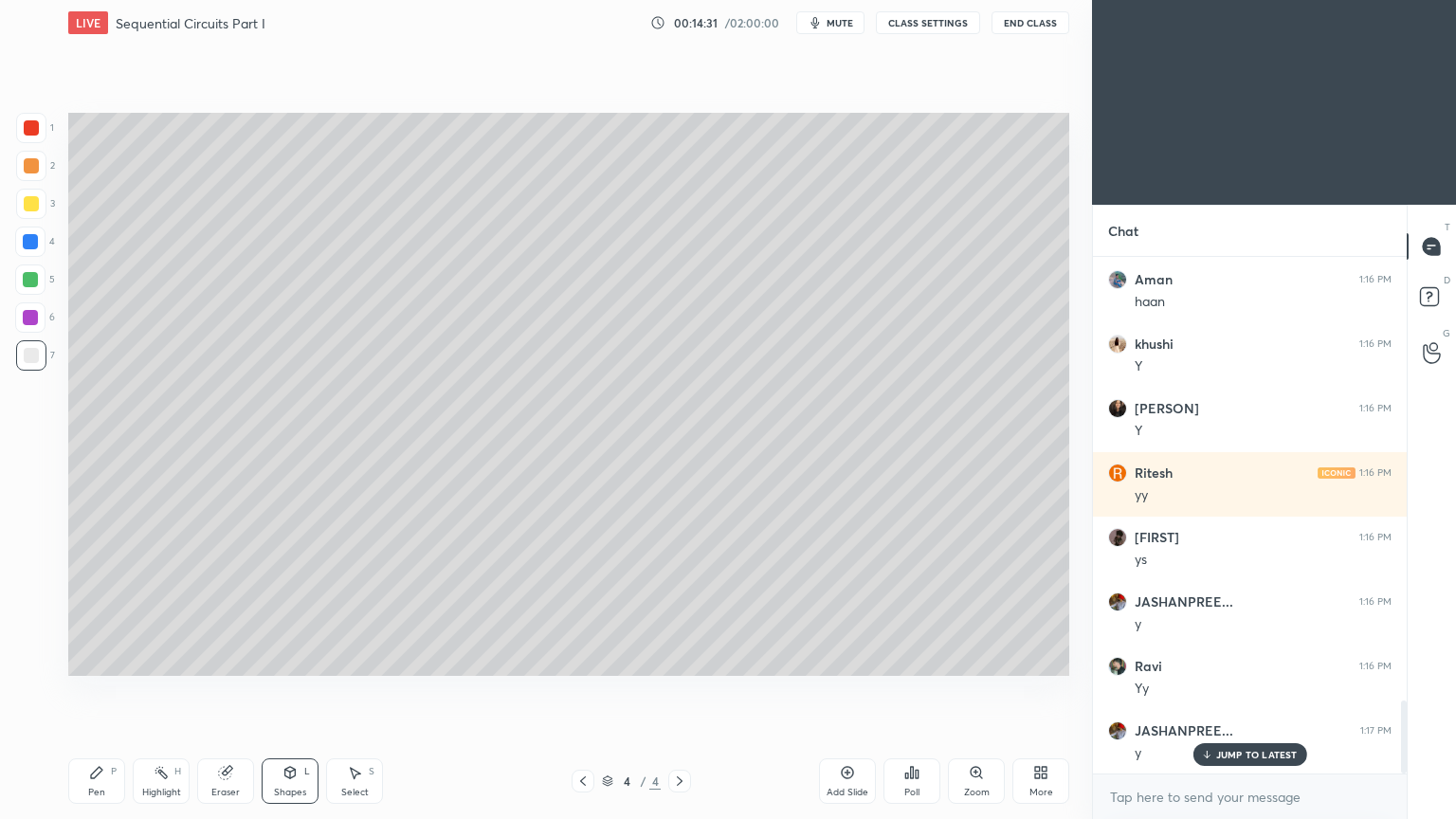 click on "Shapes L" at bounding box center (290, 781) 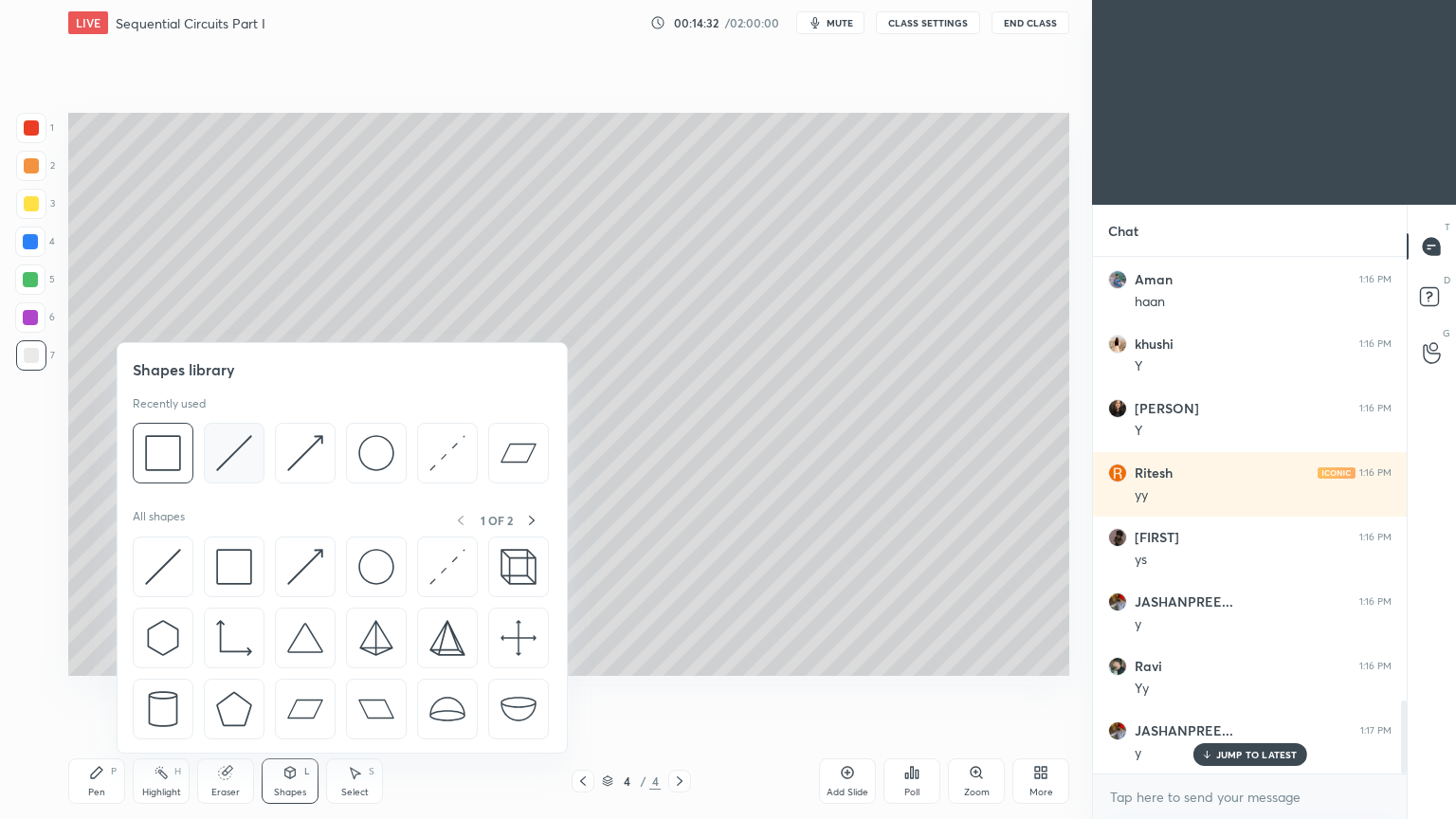 click at bounding box center [234, 453] 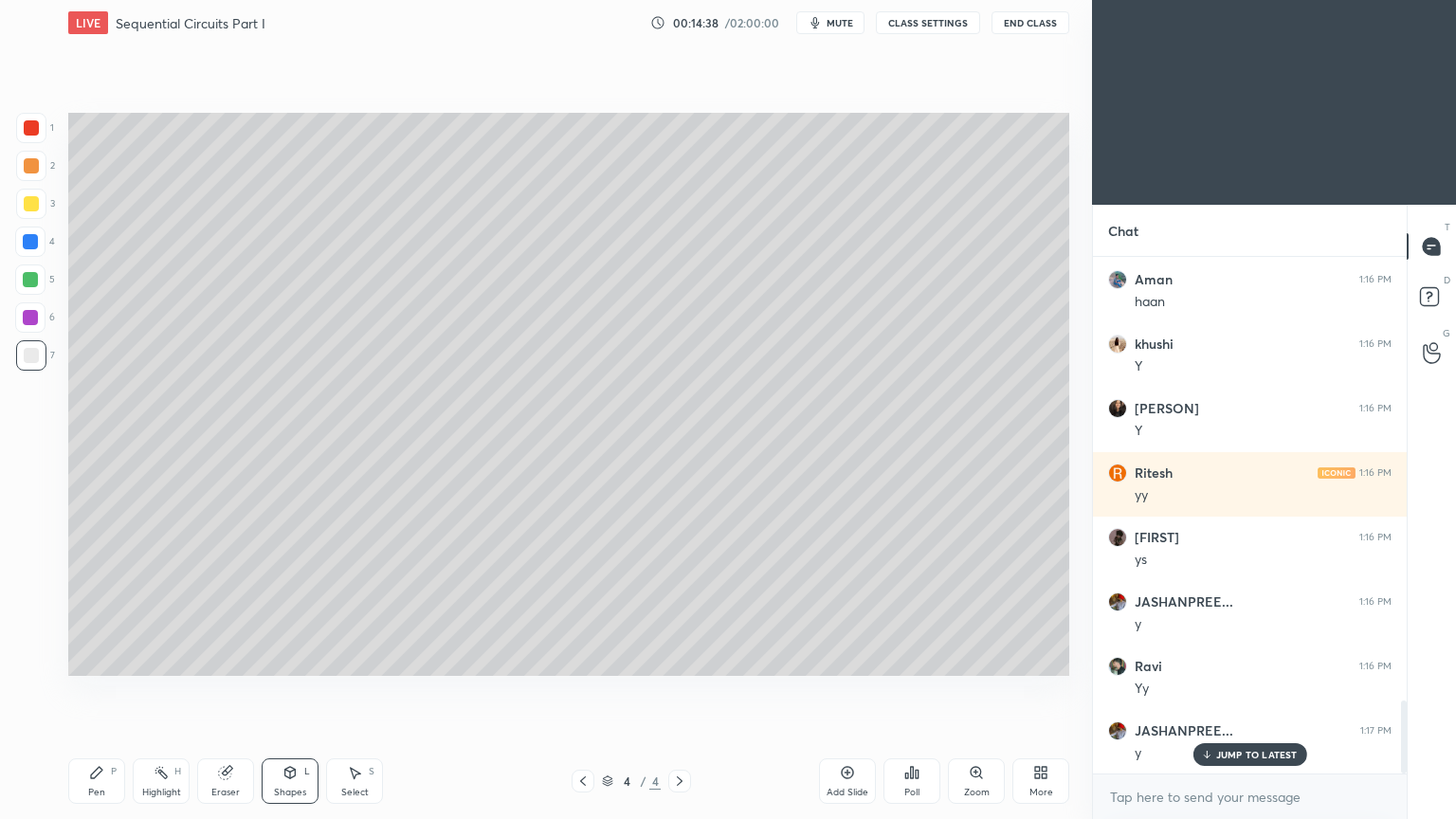 click on "Select S" at bounding box center (355, 781) 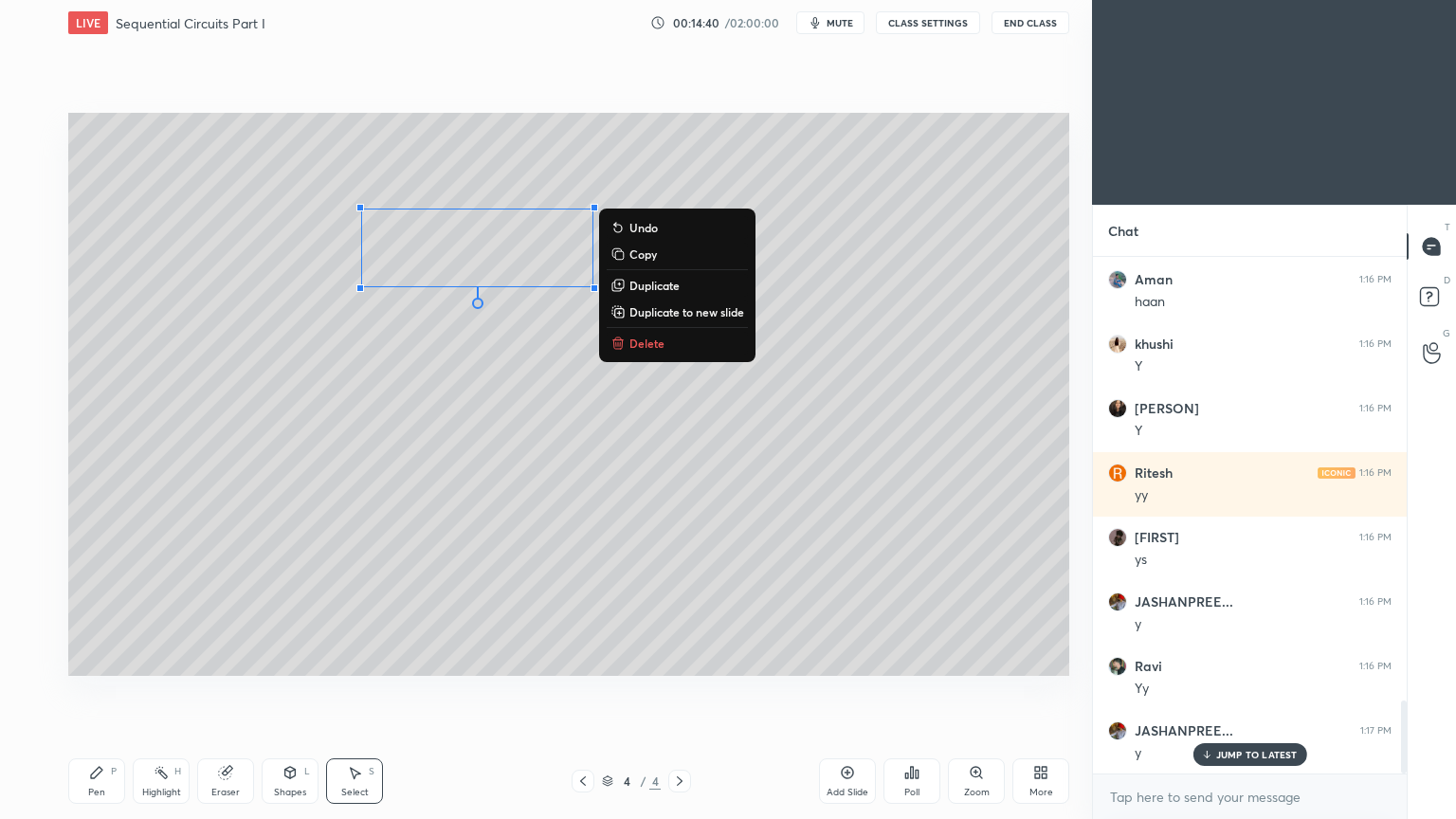 click on "Duplicate" at bounding box center (654, 285) 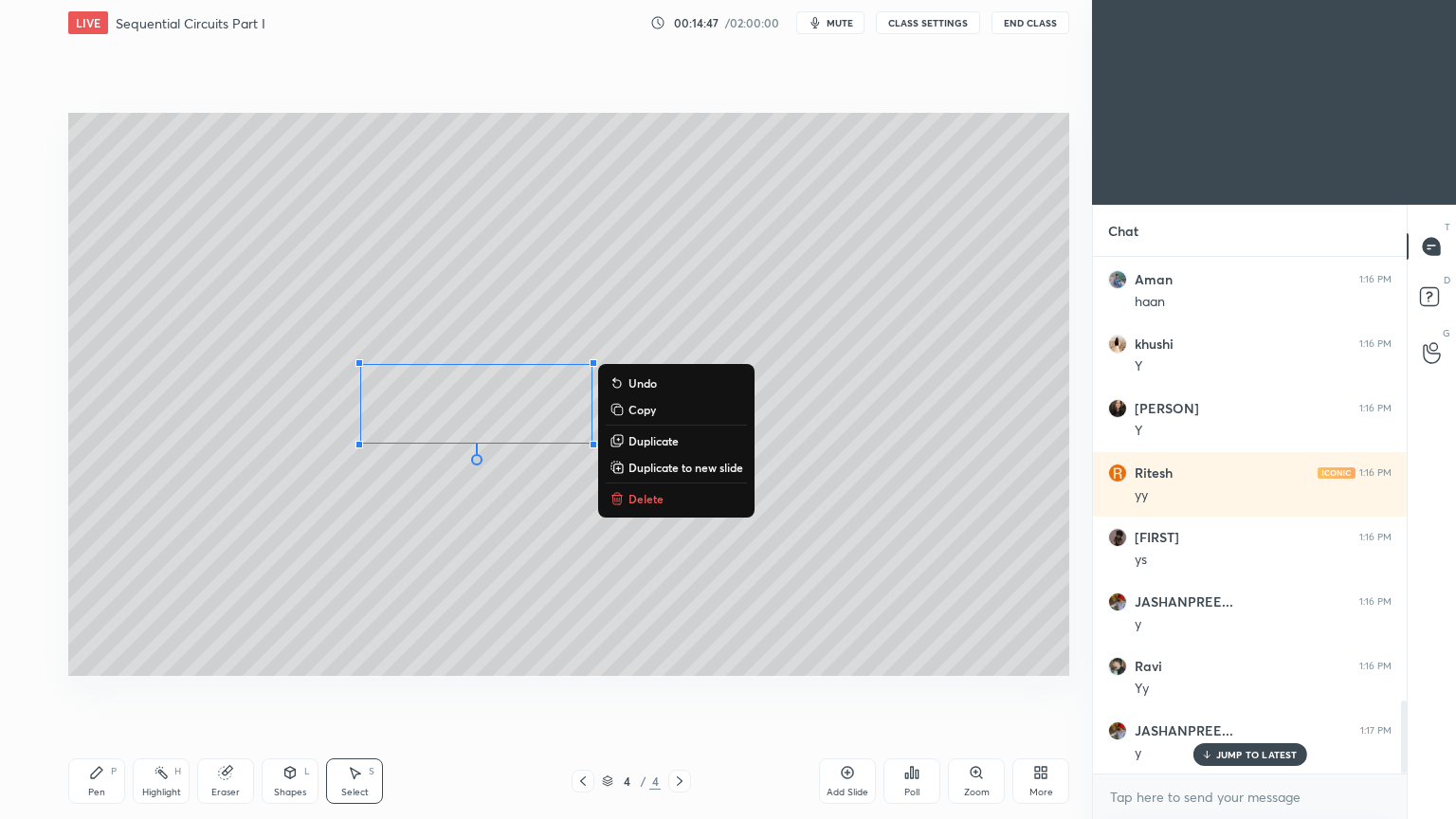 click on "Shapes" at bounding box center [290, 792] 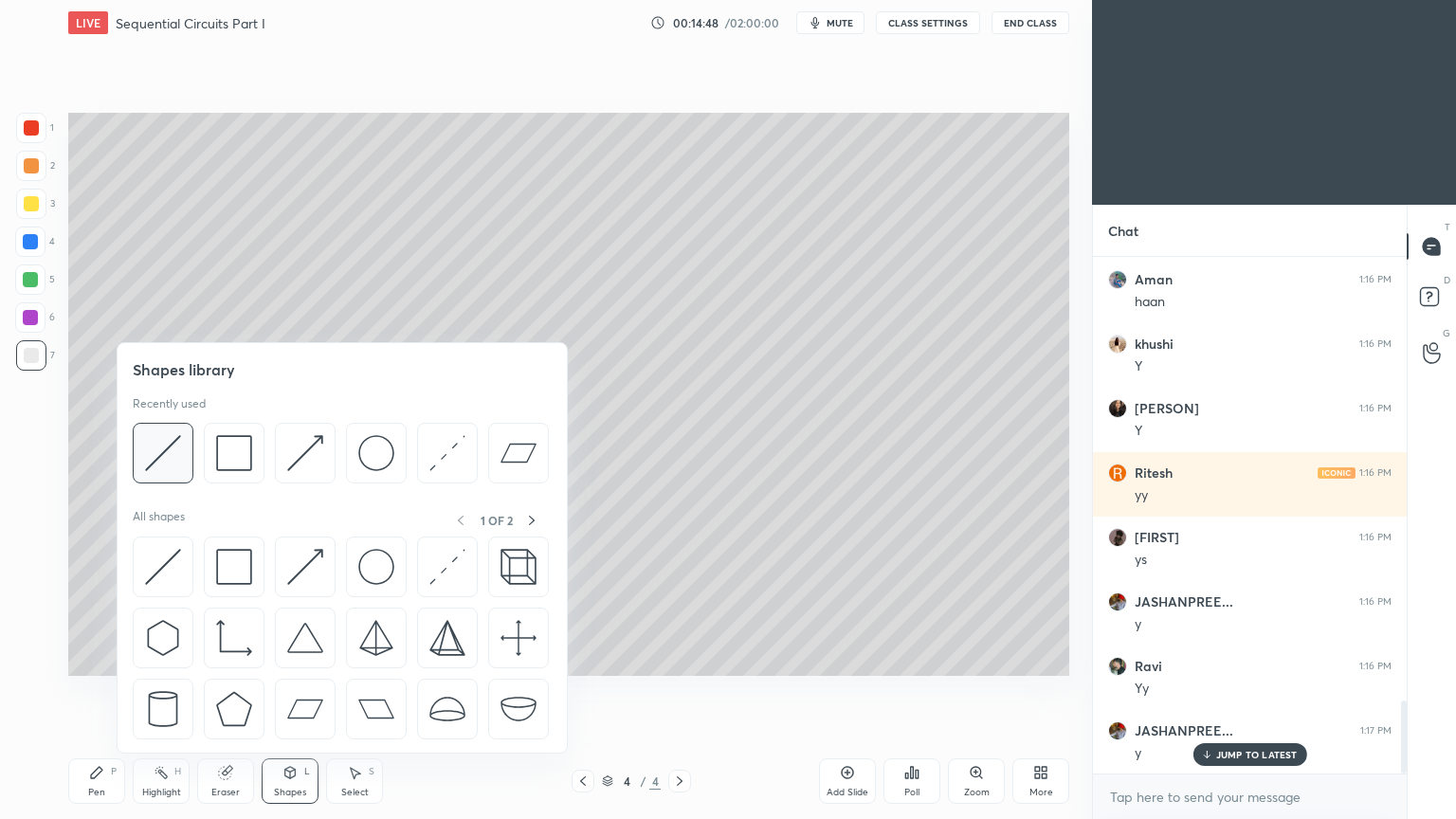 click at bounding box center [163, 453] 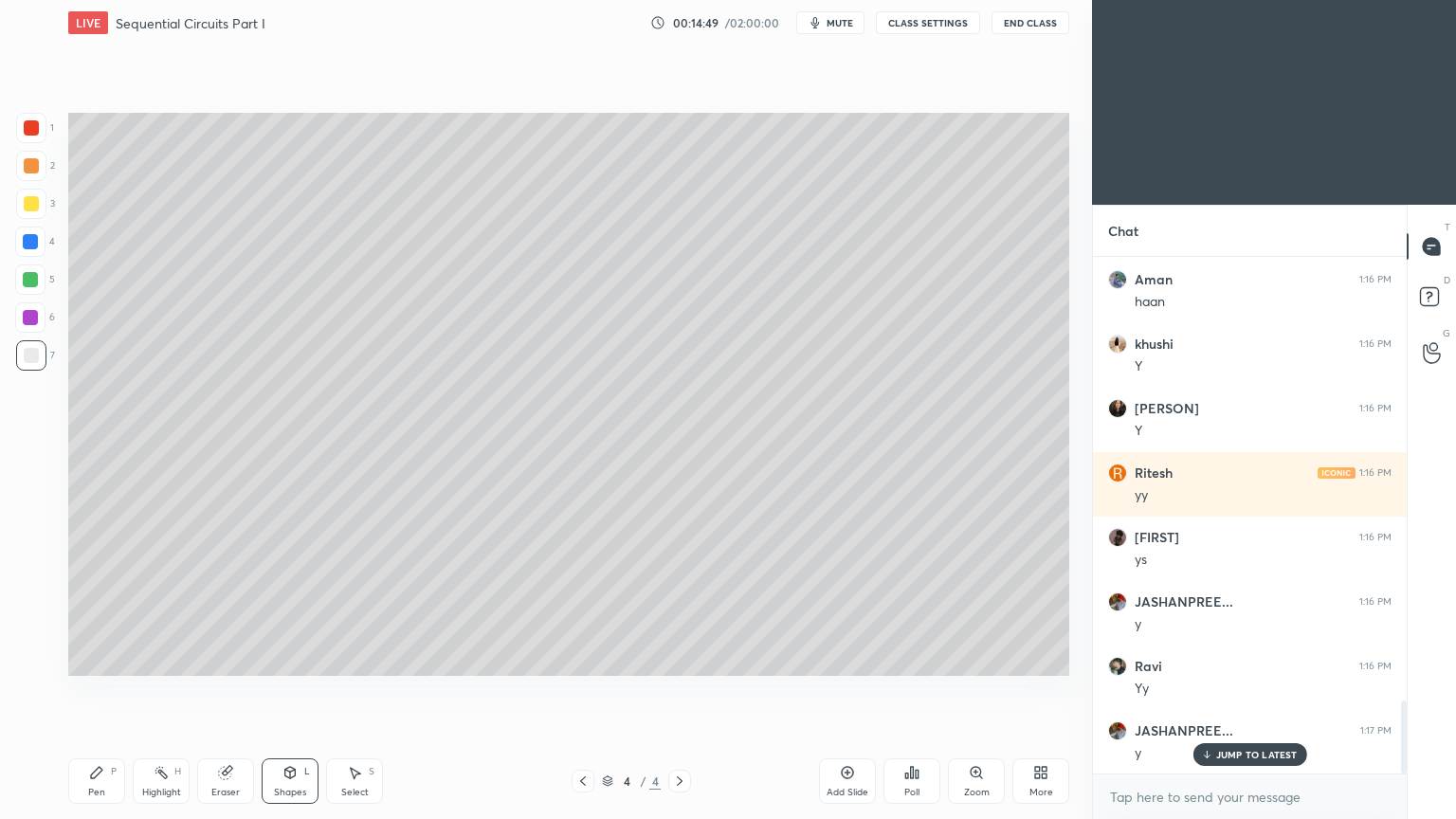 click on "Shapes L" at bounding box center [290, 781] 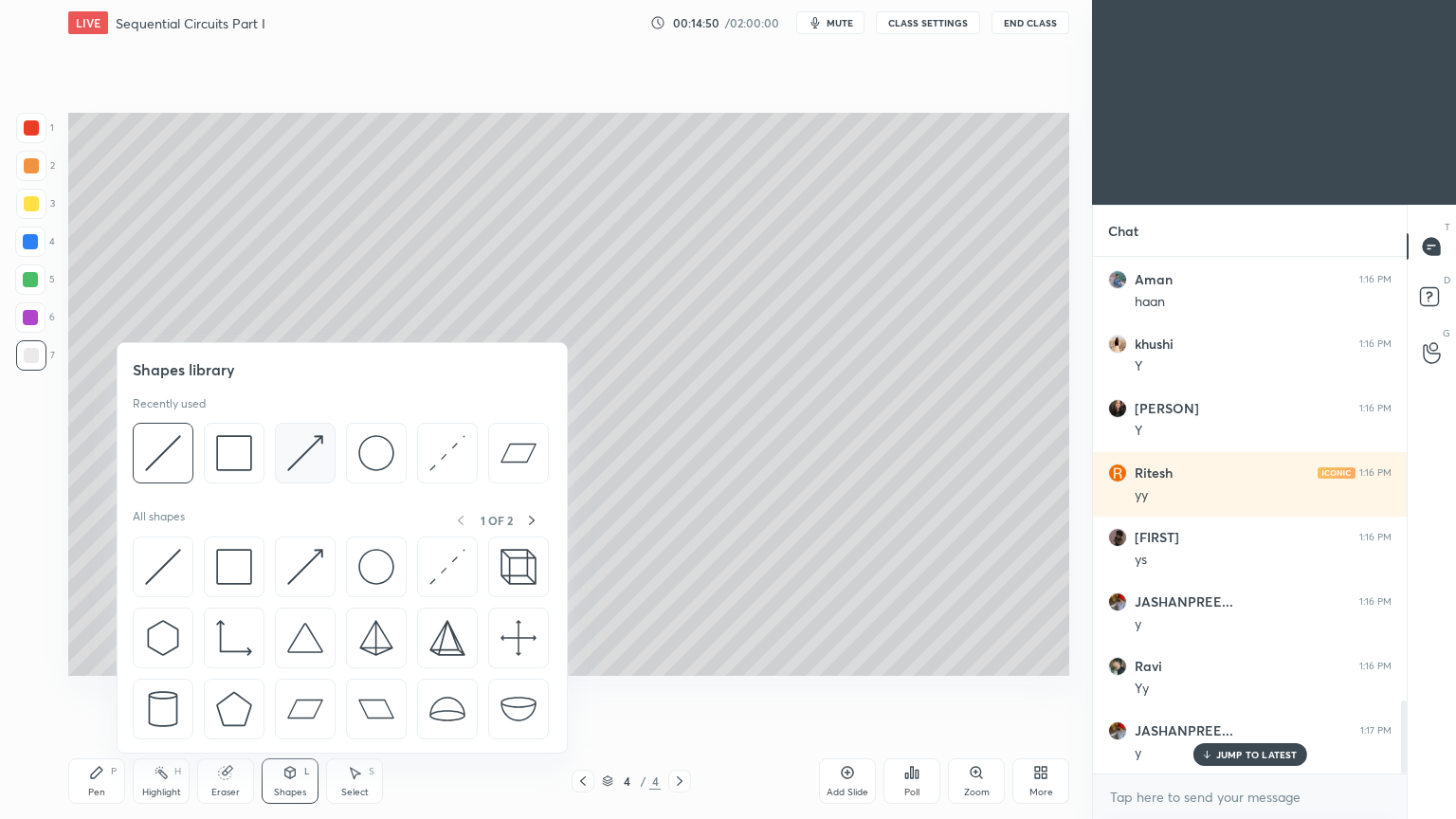 click at bounding box center [305, 453] 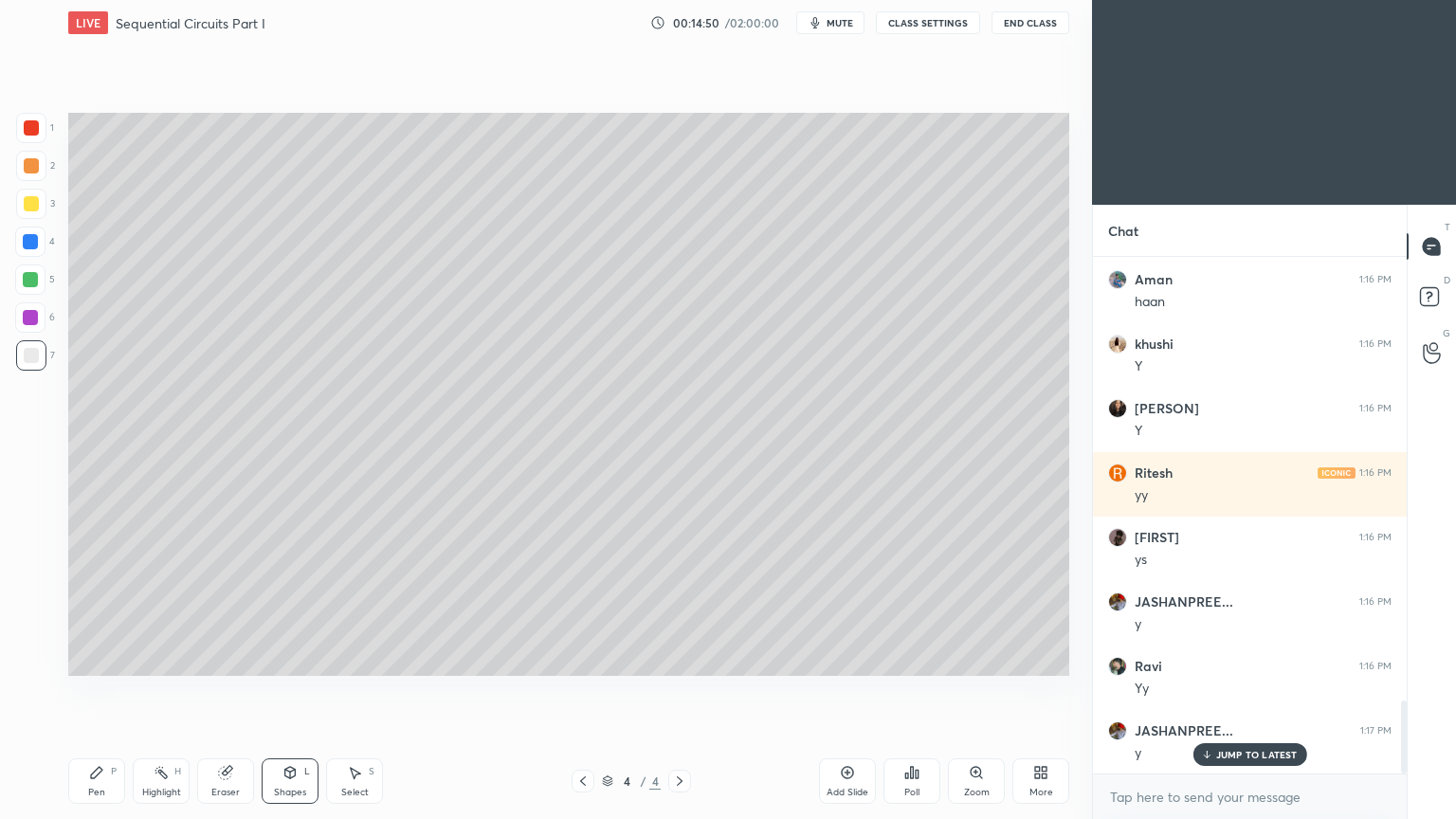 click at bounding box center (31, 166) 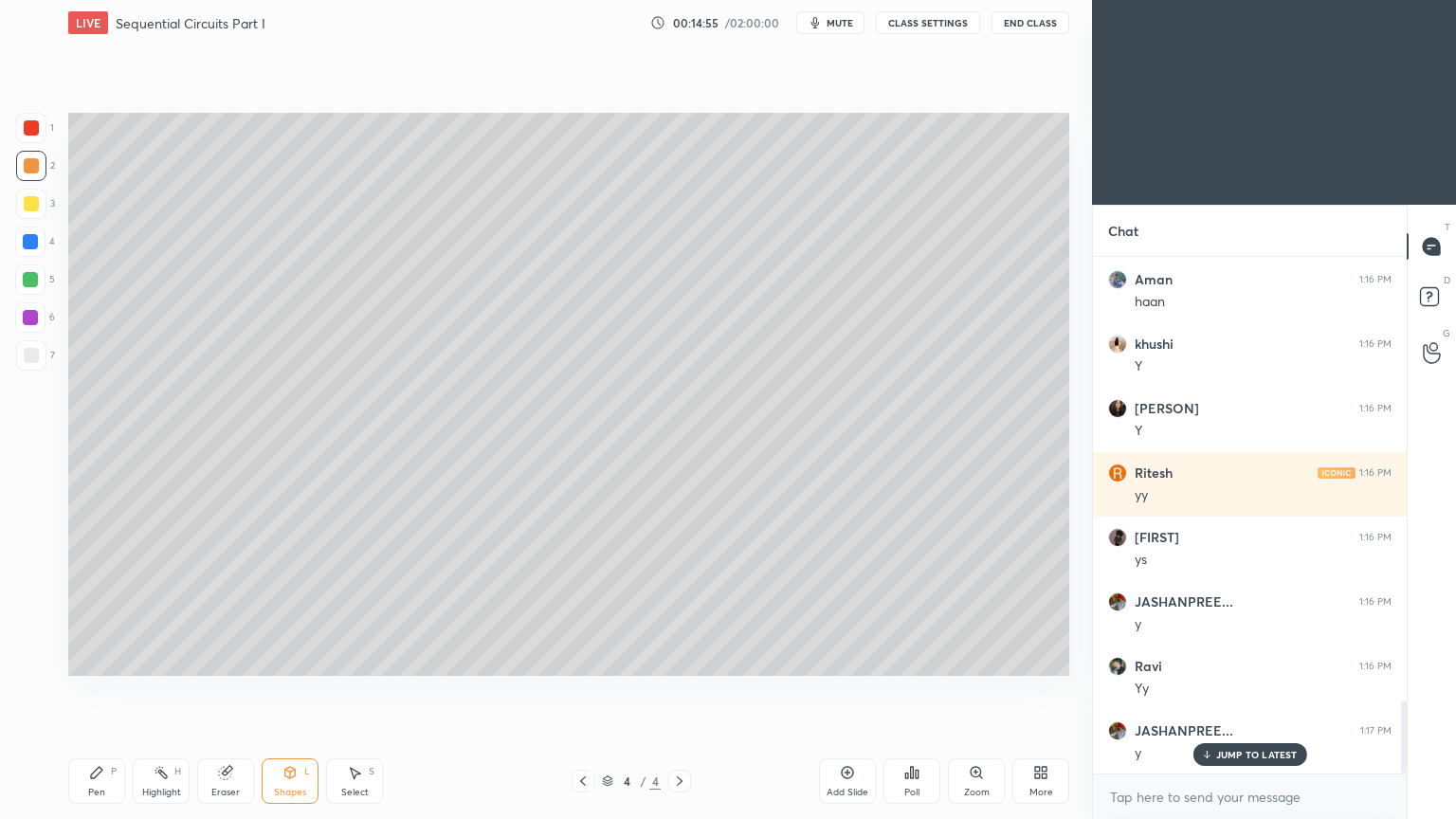 click on "Shapes L" at bounding box center (290, 781) 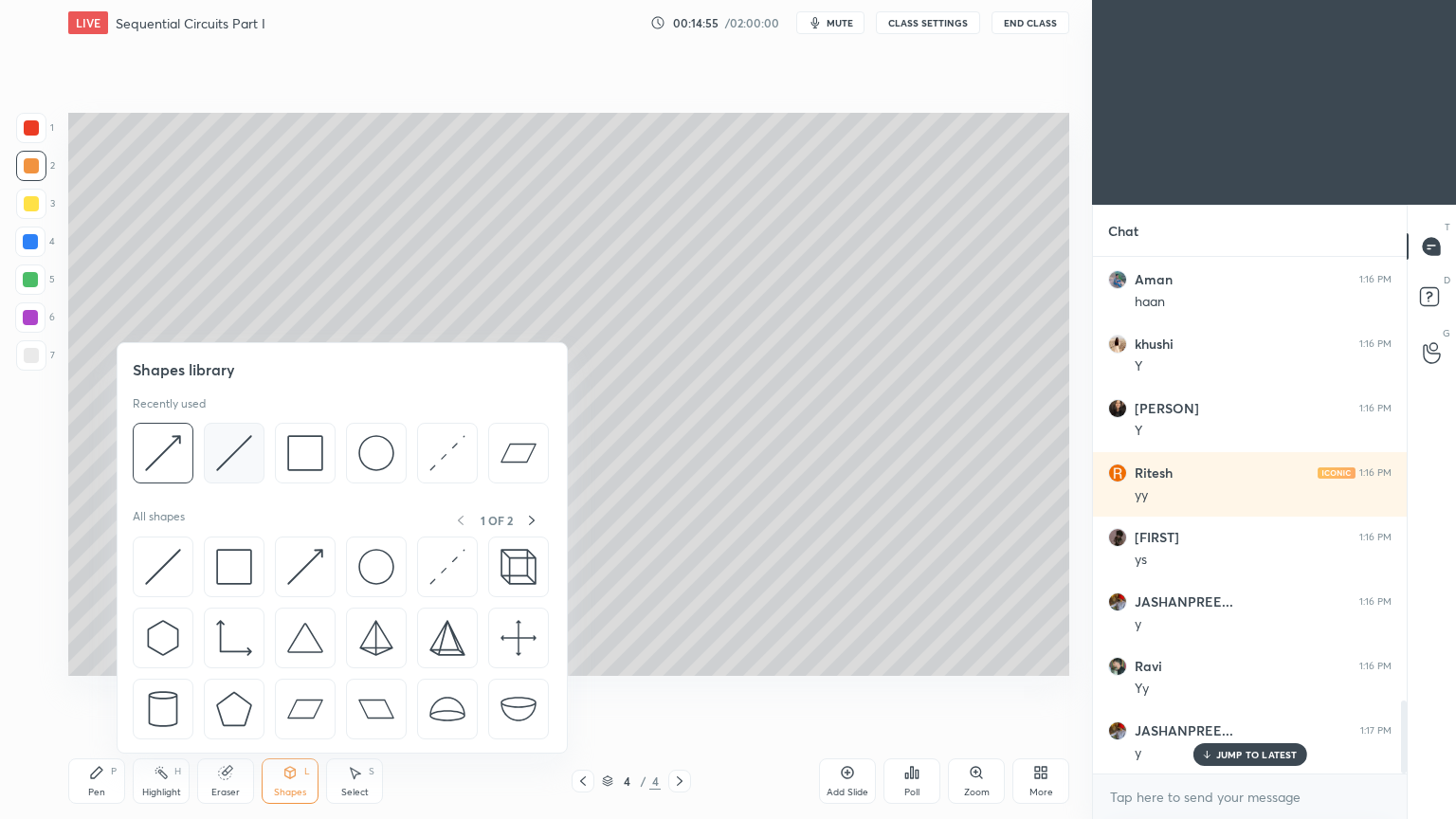 click at bounding box center (234, 453) 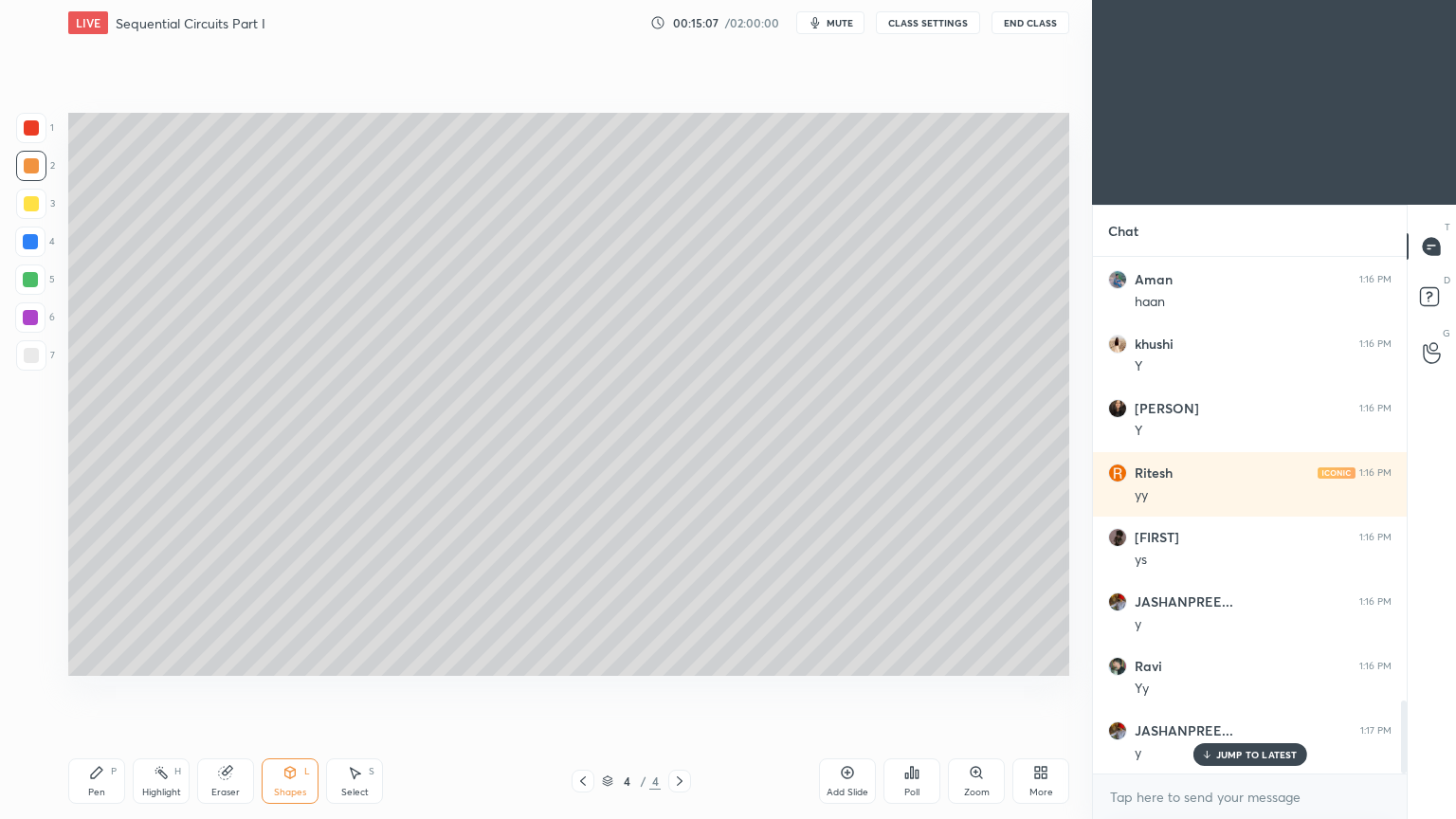 click on "Pen P" at bounding box center (97, 781) 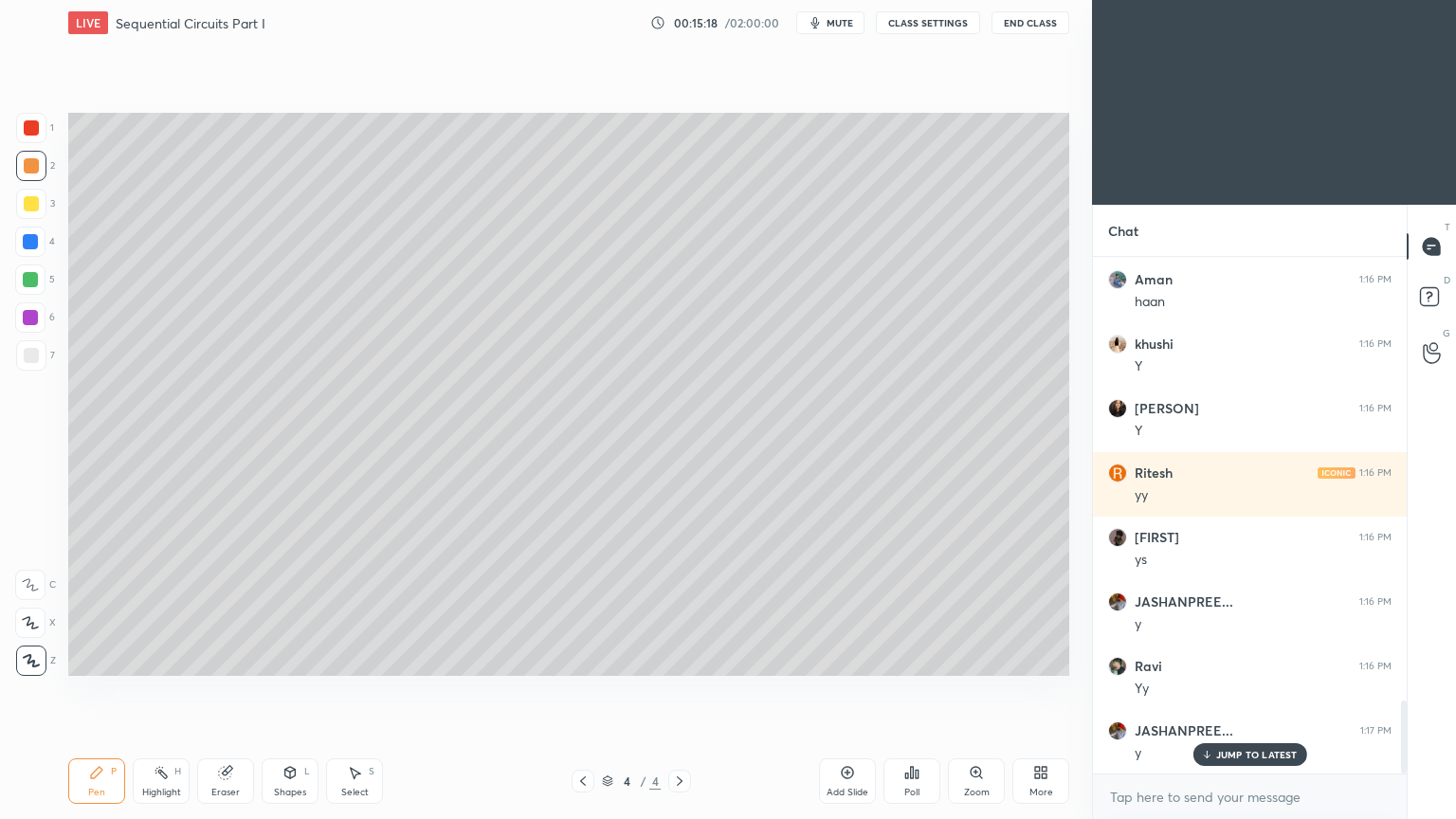 click at bounding box center [30, 242] 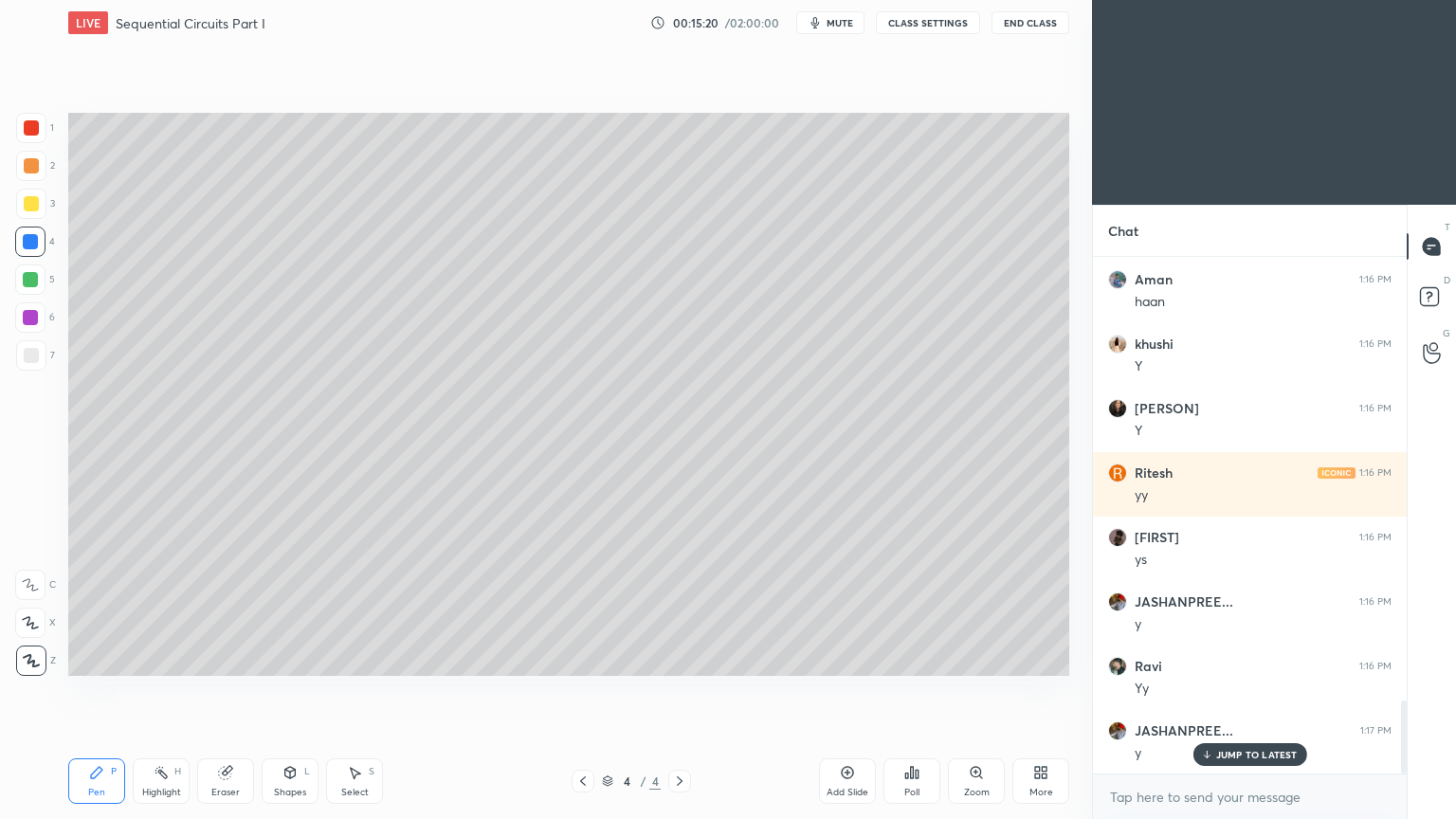 click at bounding box center (31, 355) 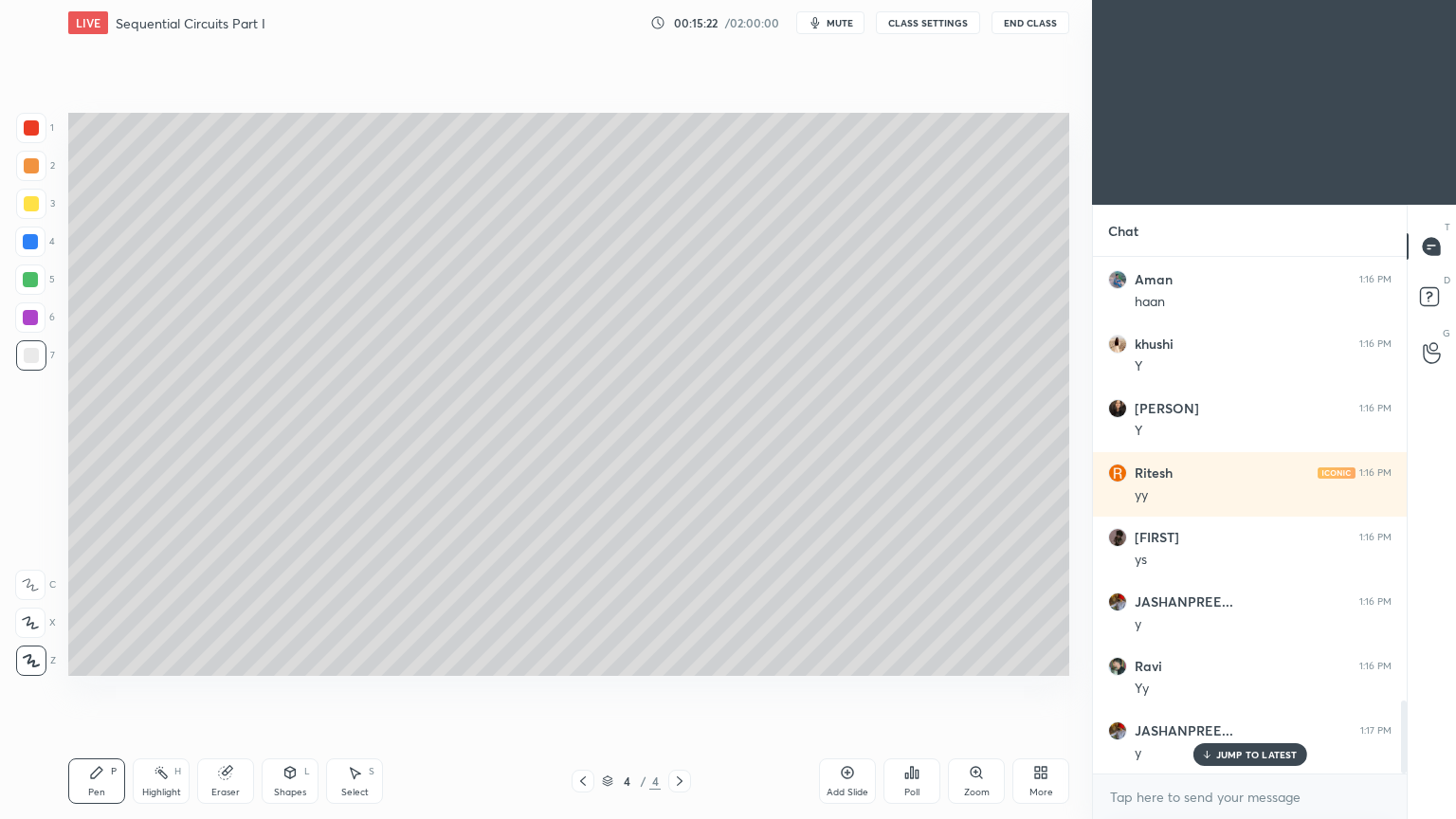 click 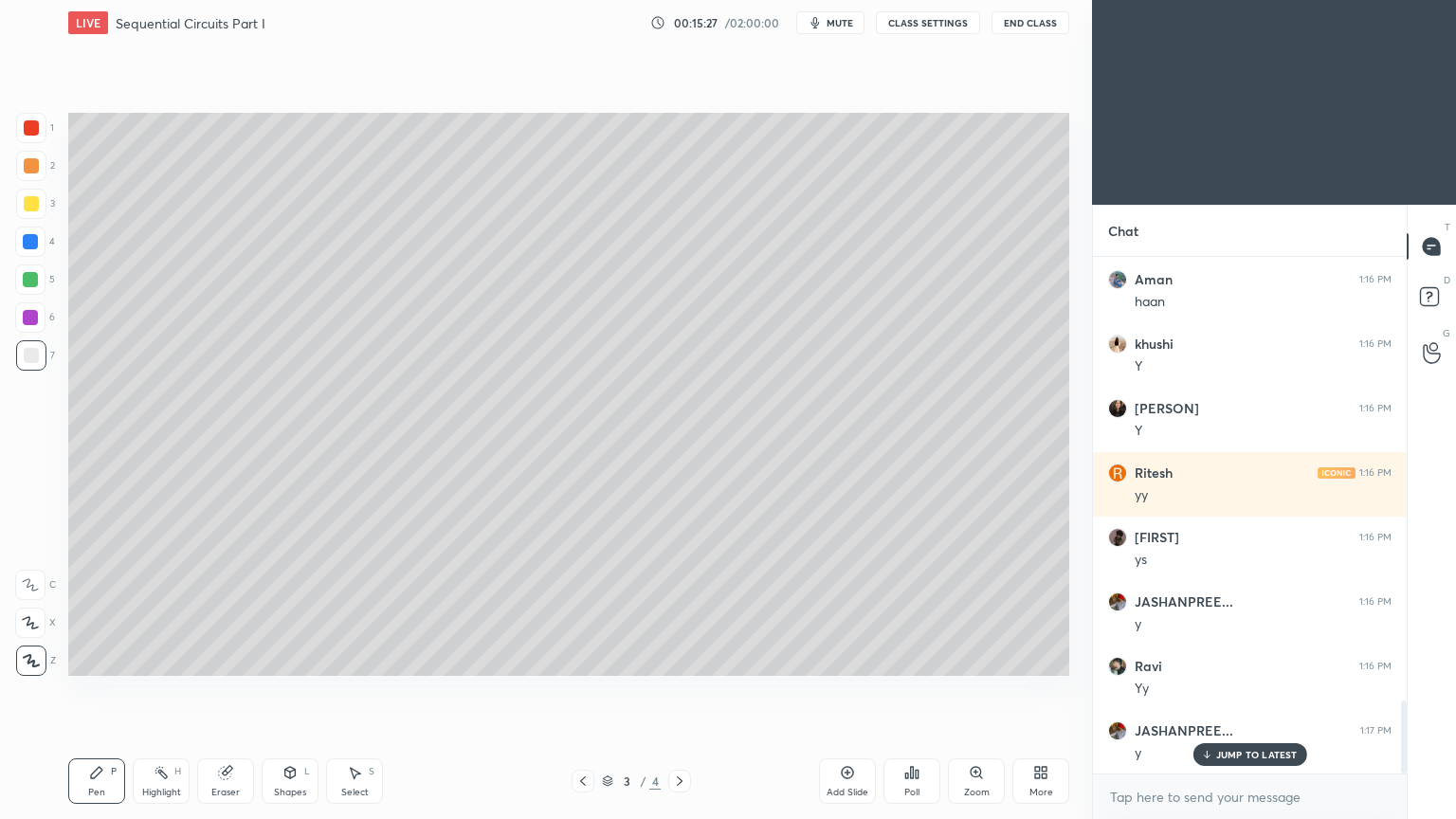 click 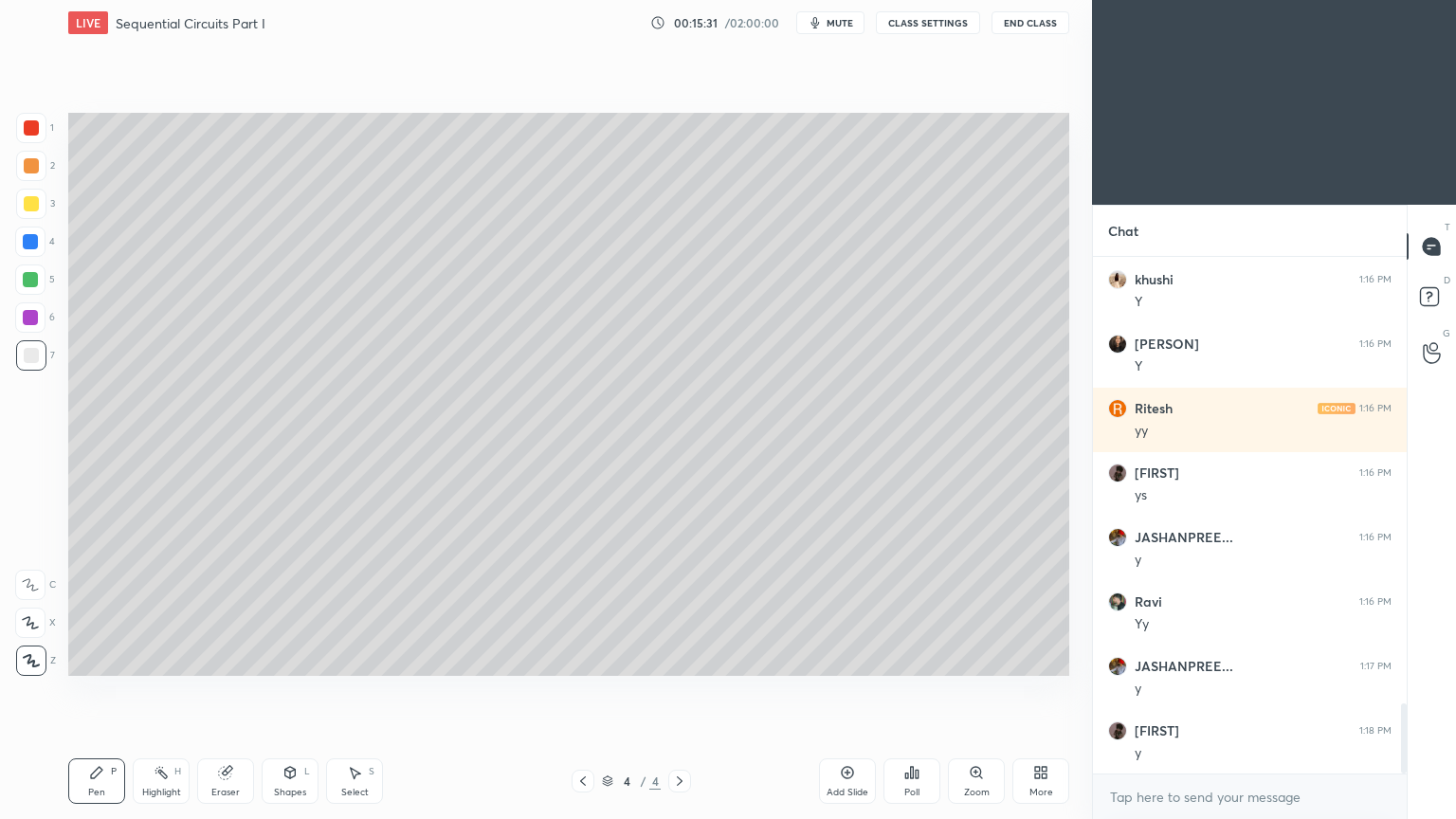scroll, scrollTop: 3291, scrollLeft: 0, axis: vertical 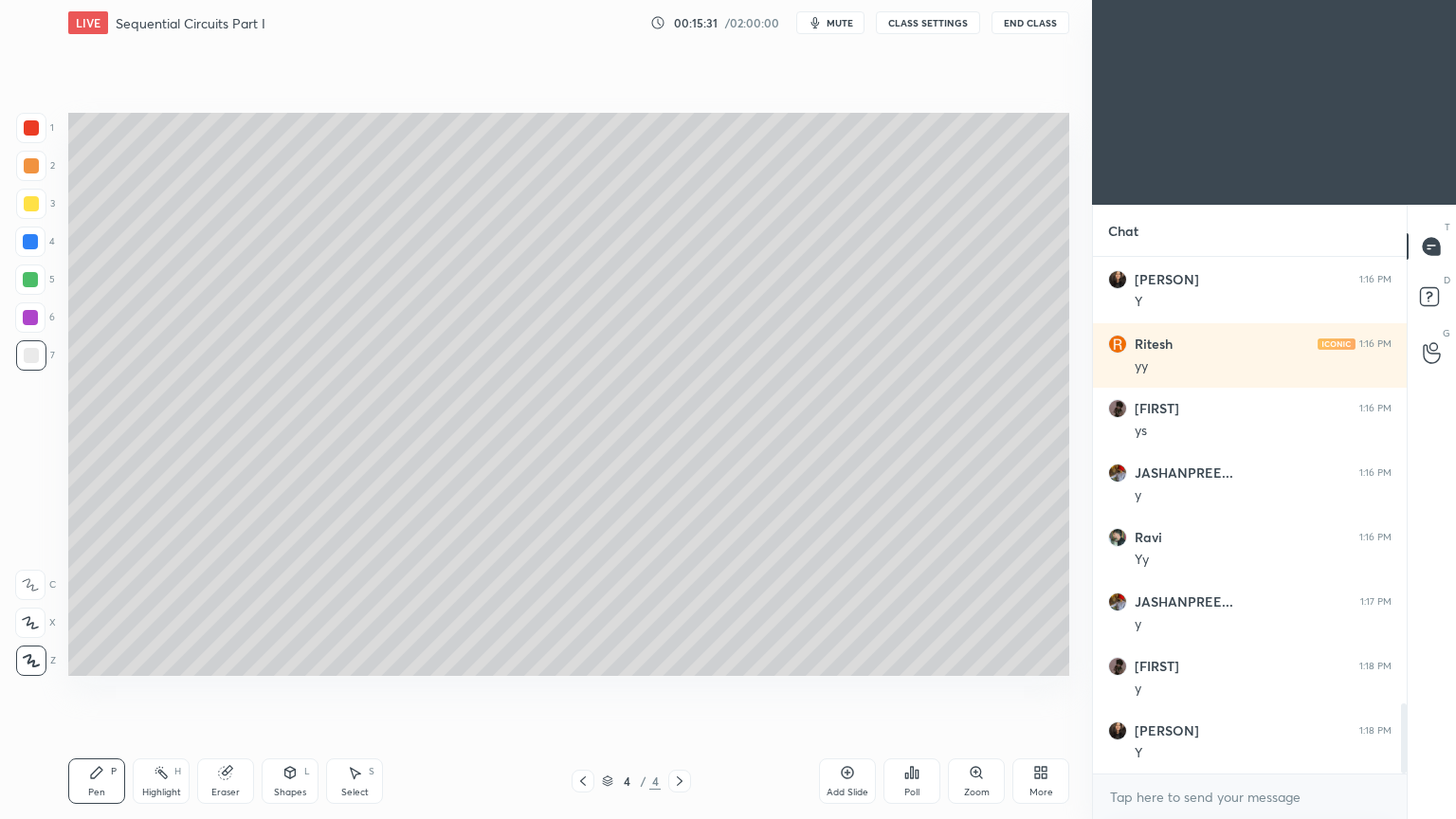 click at bounding box center (31, 166) 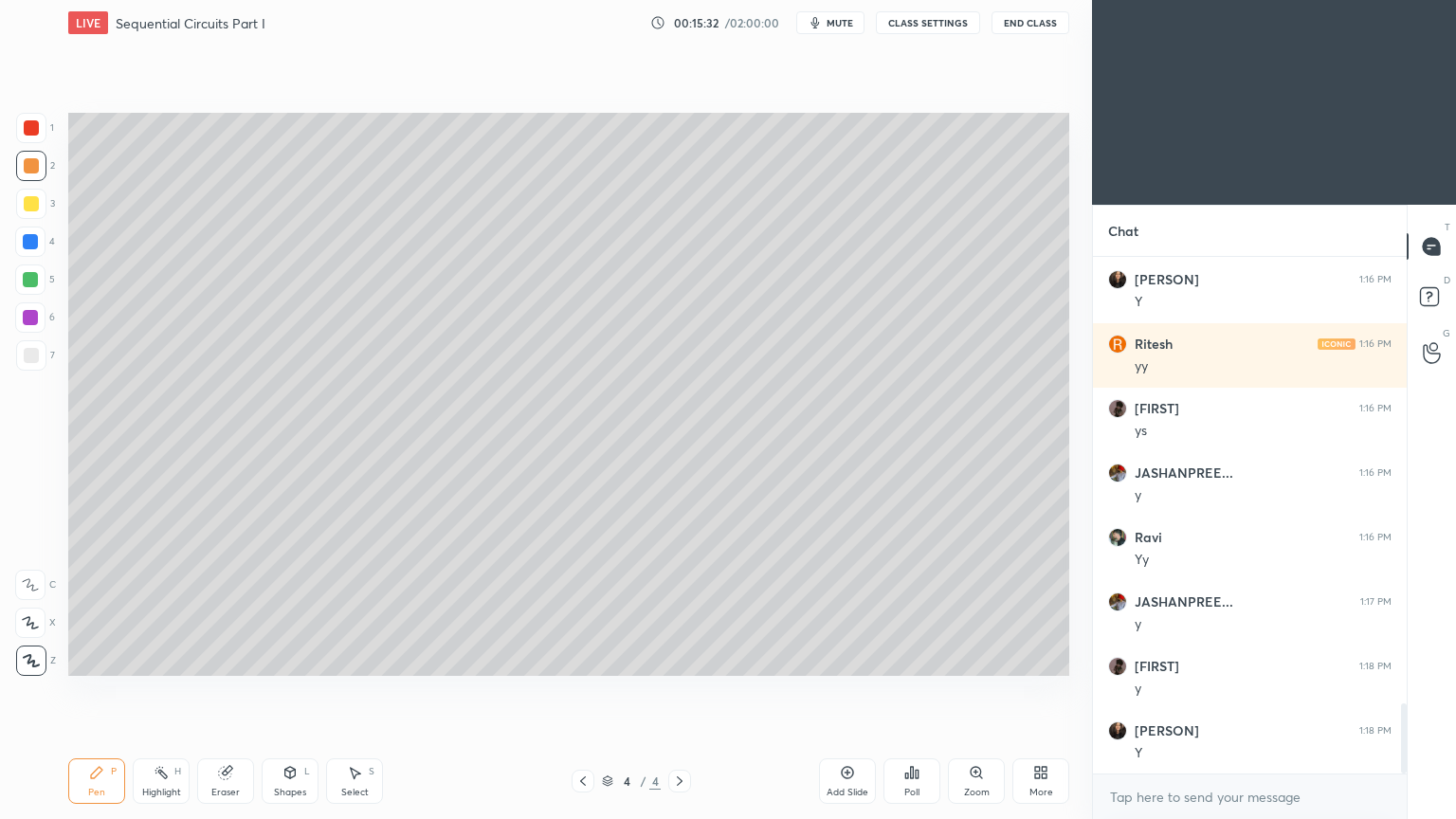 click 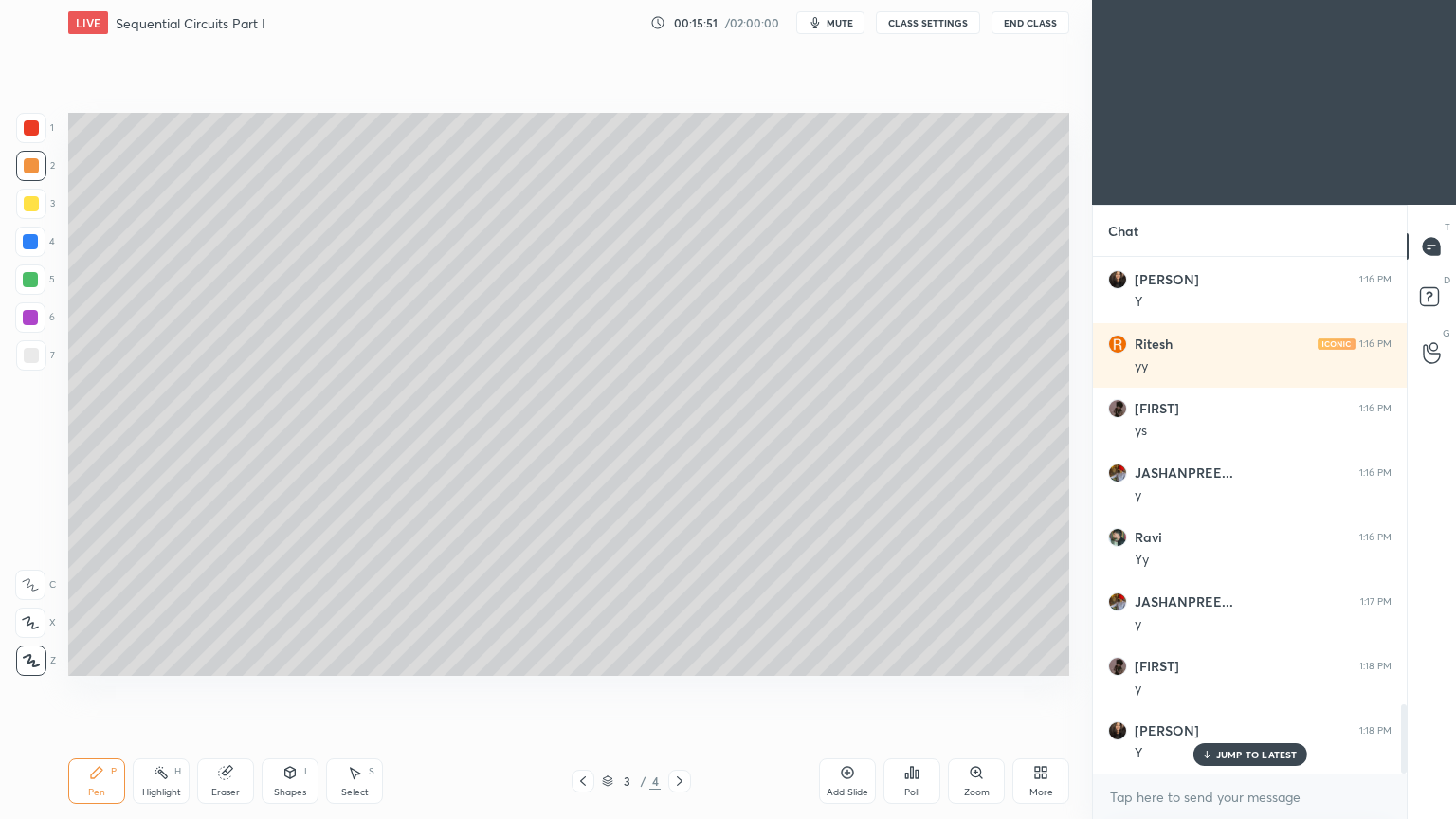scroll, scrollTop: 3356, scrollLeft: 0, axis: vertical 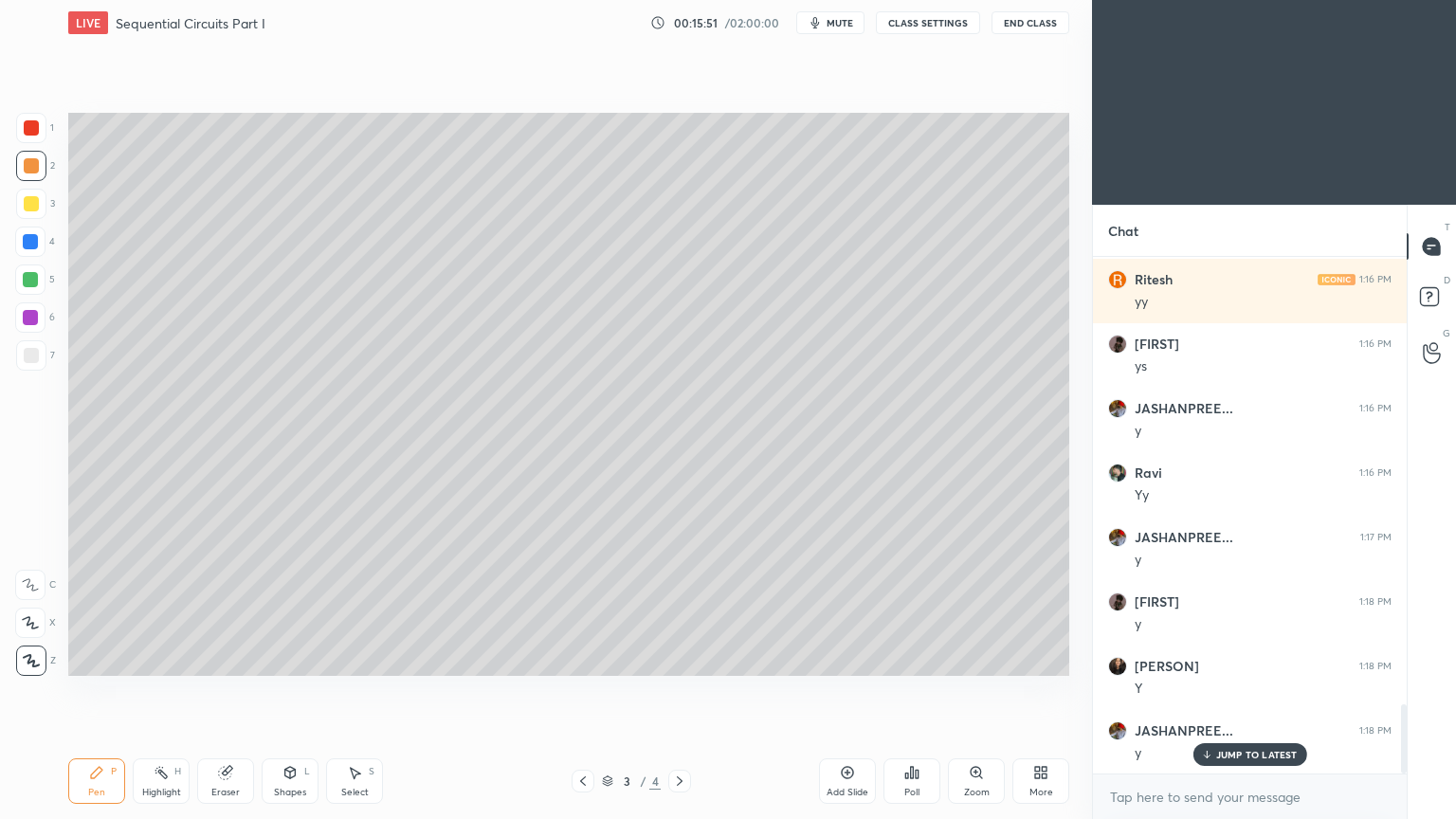 click 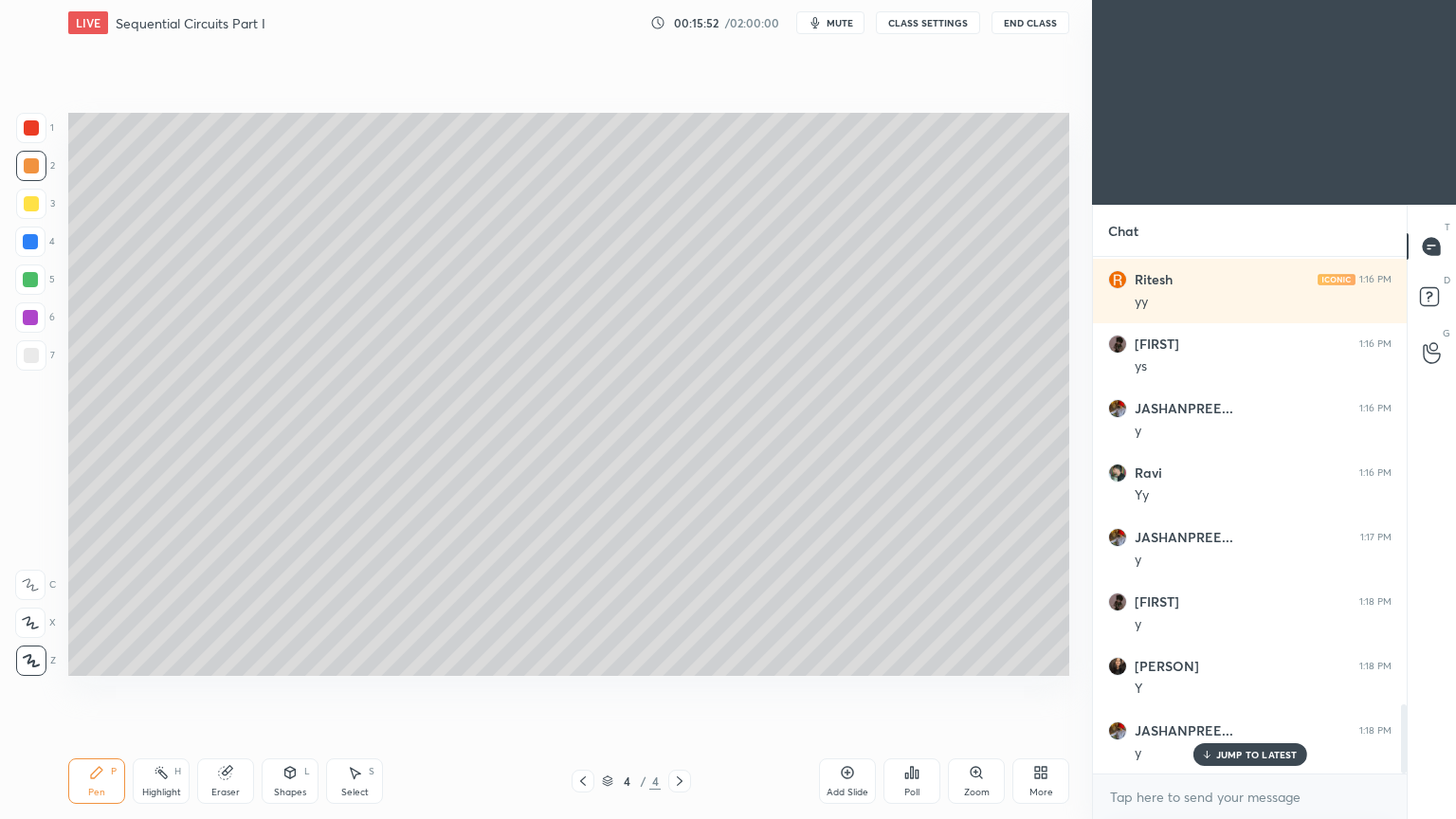 click on "Shapes L" at bounding box center (290, 781) 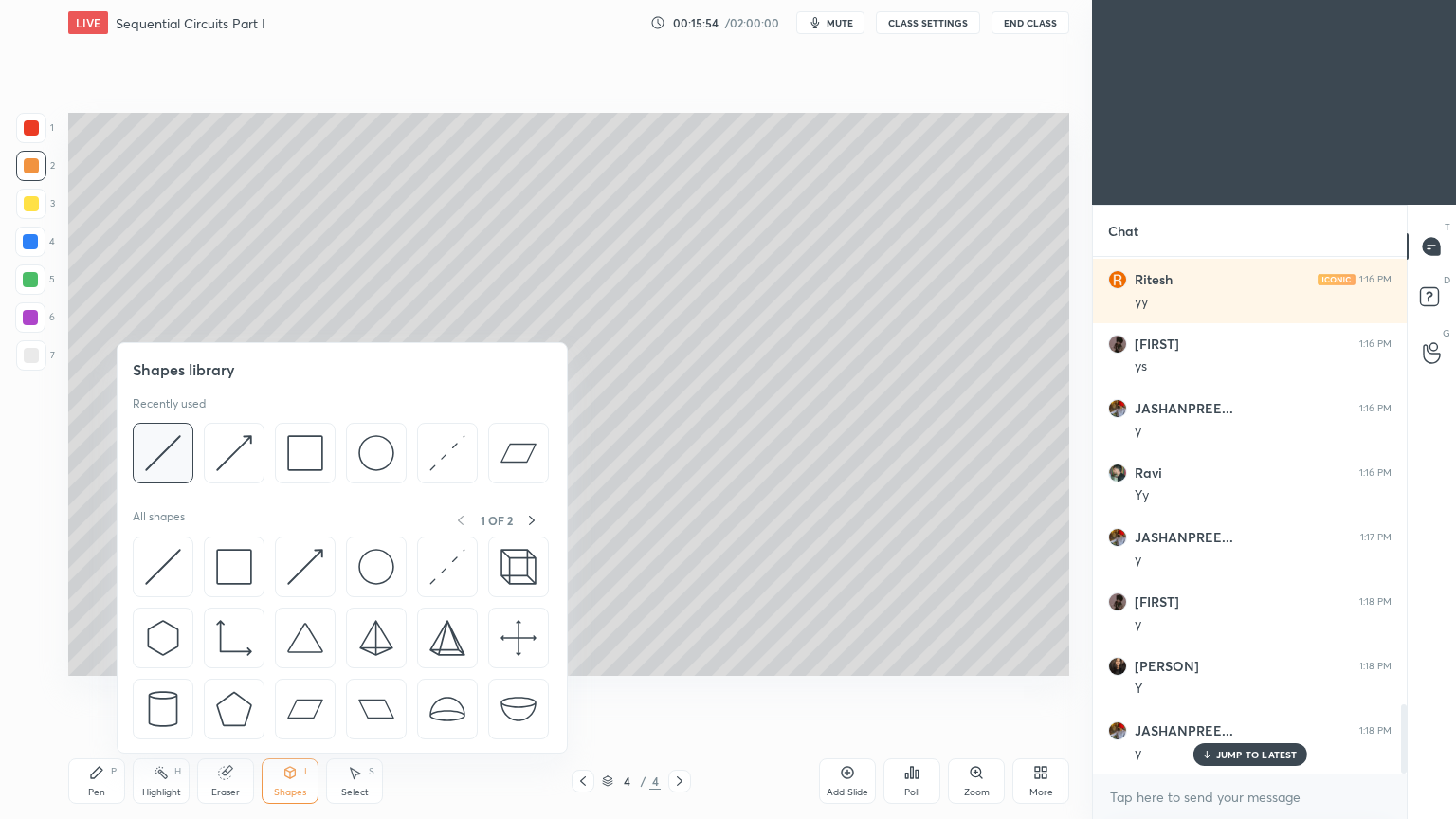 click at bounding box center [163, 453] 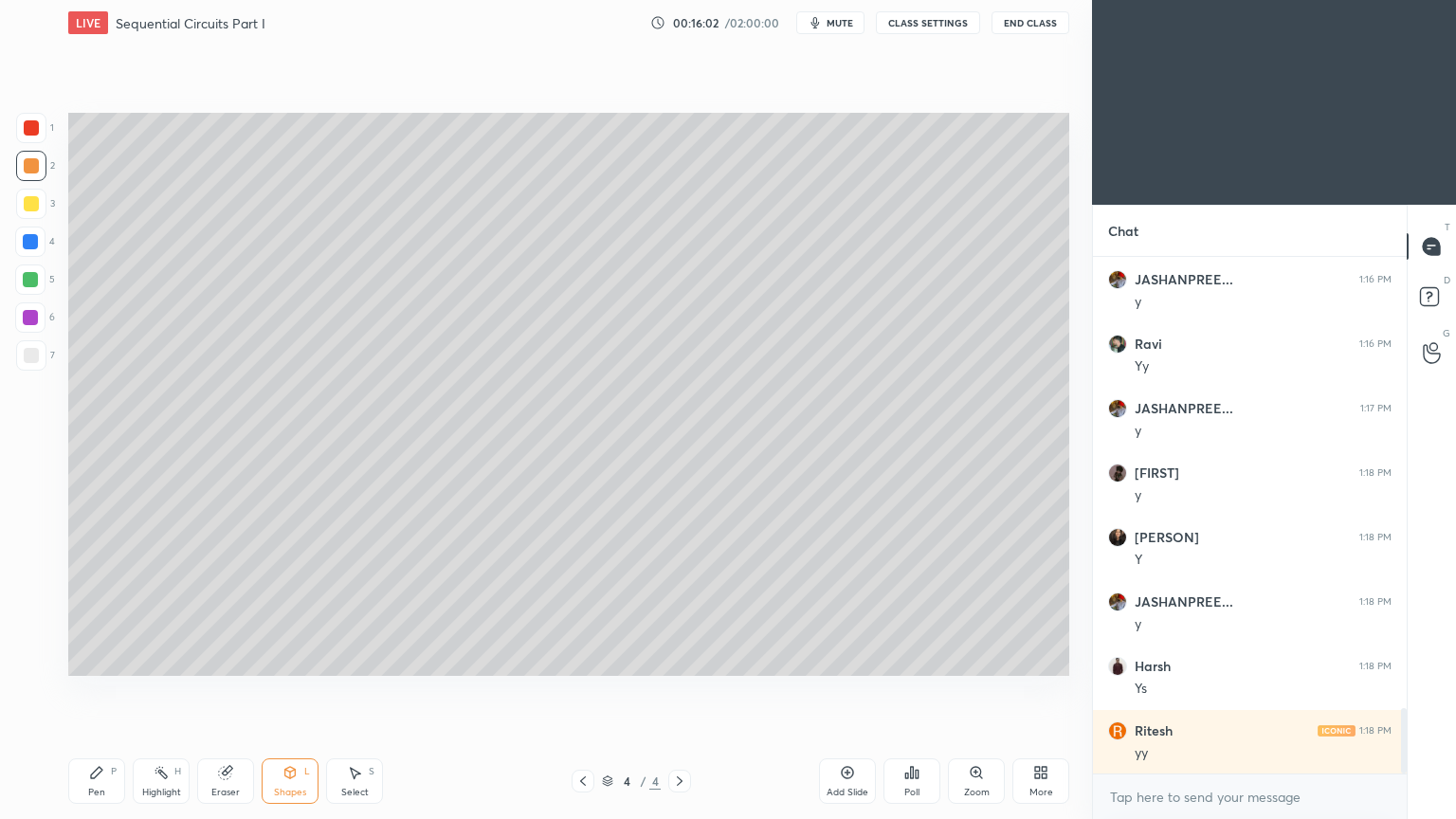 scroll, scrollTop: 3549, scrollLeft: 0, axis: vertical 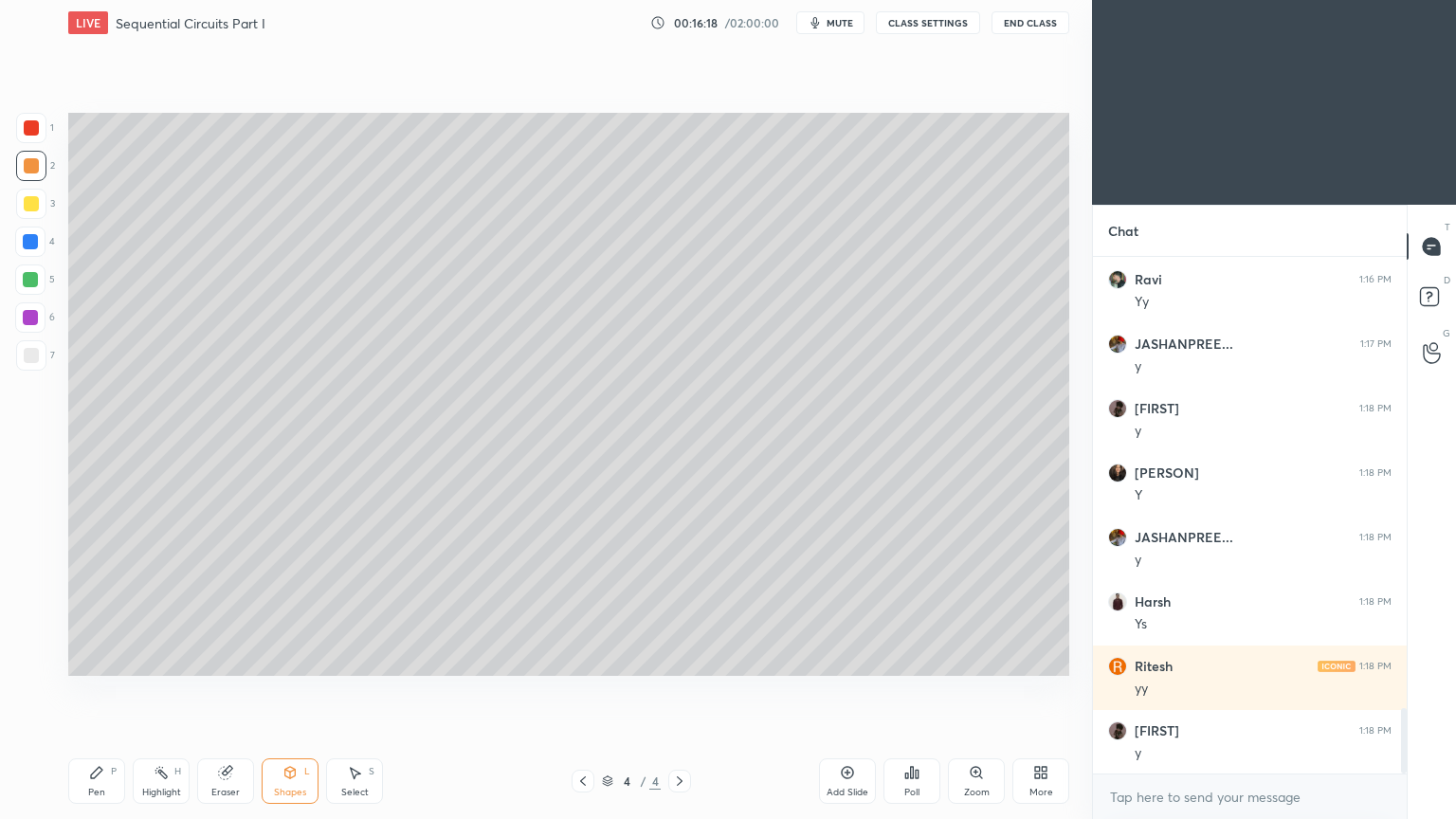 click on "Pen P" at bounding box center (97, 781) 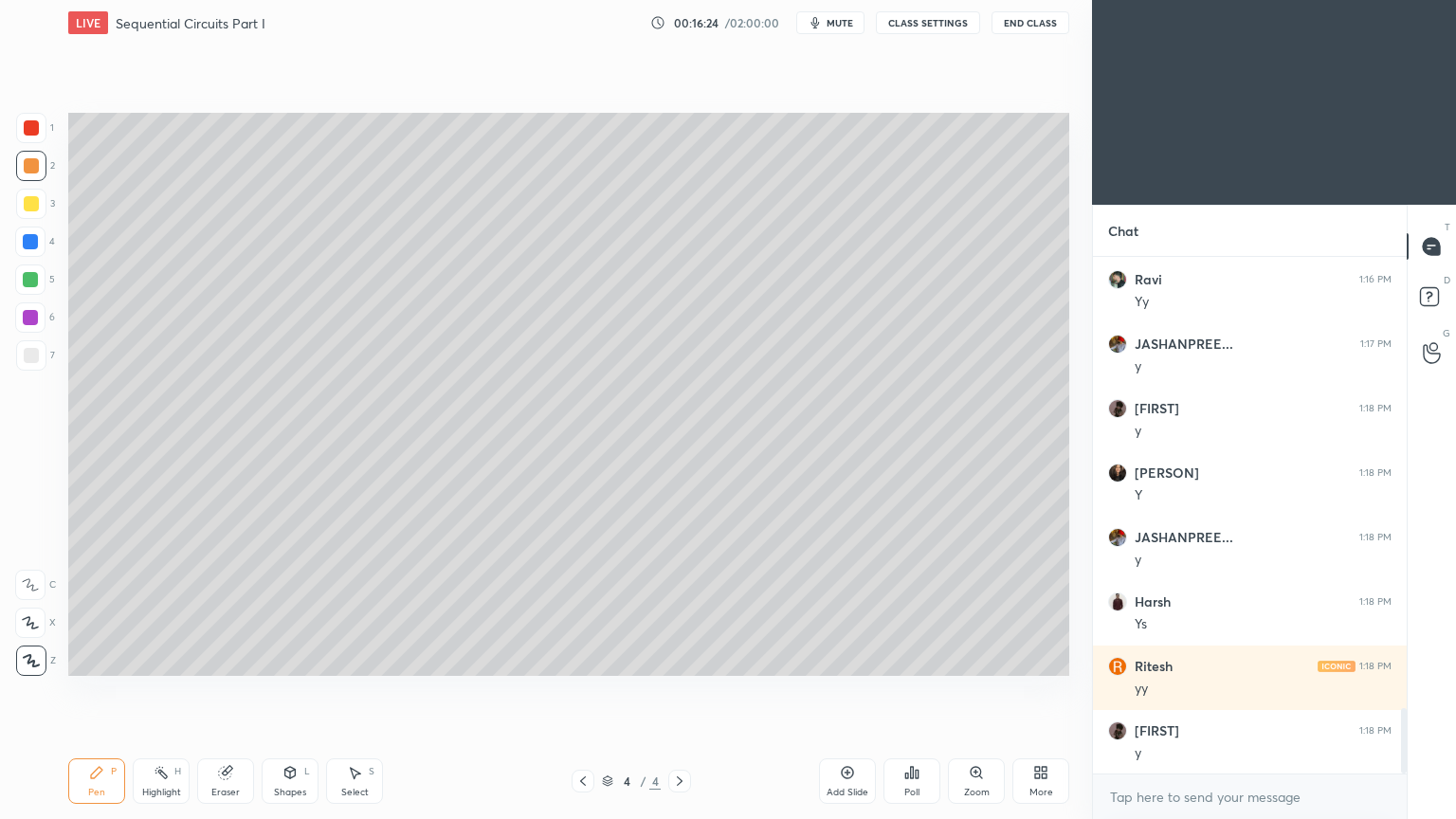click on "Shapes" at bounding box center [290, 792] 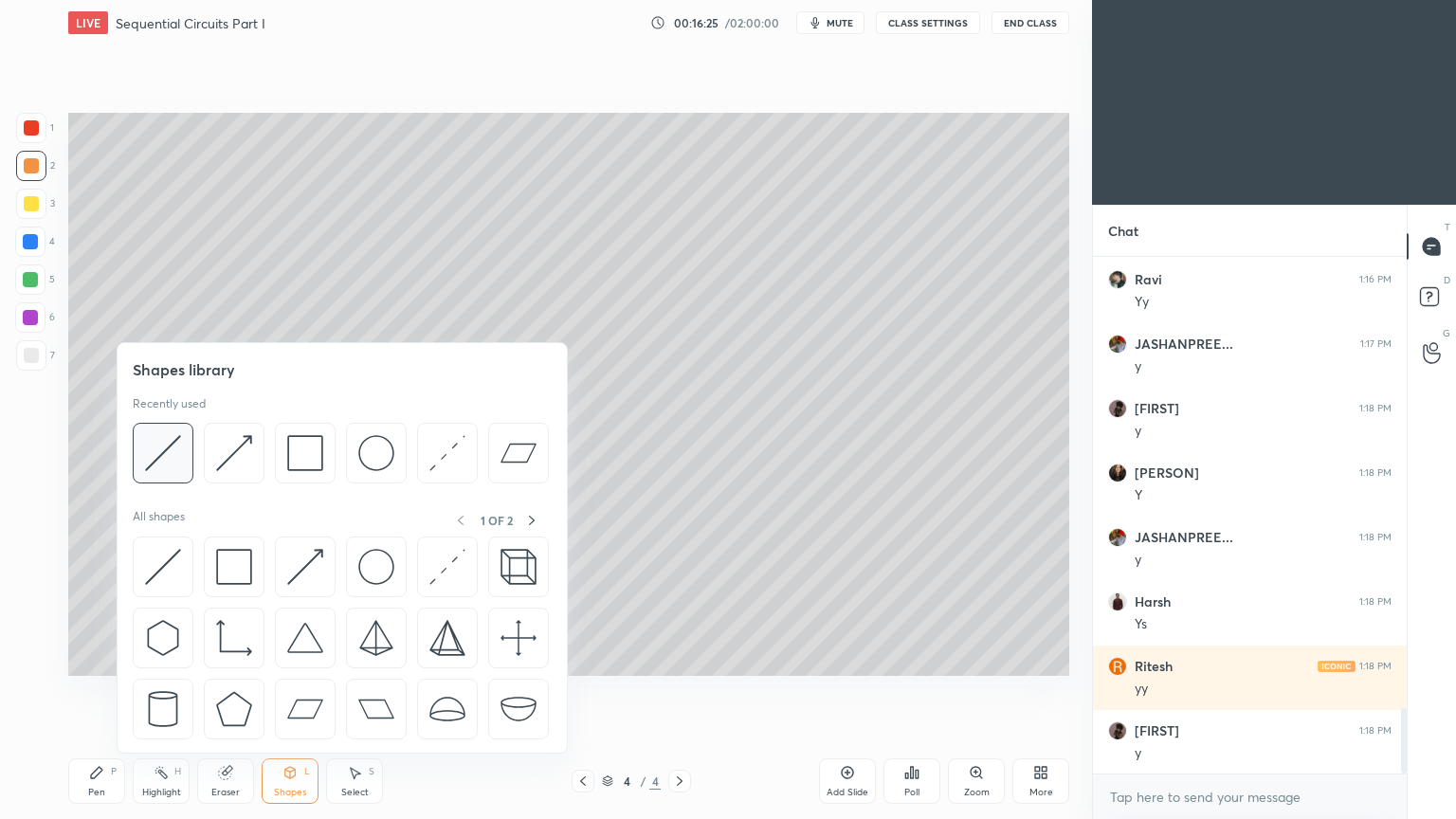 click at bounding box center (163, 453) 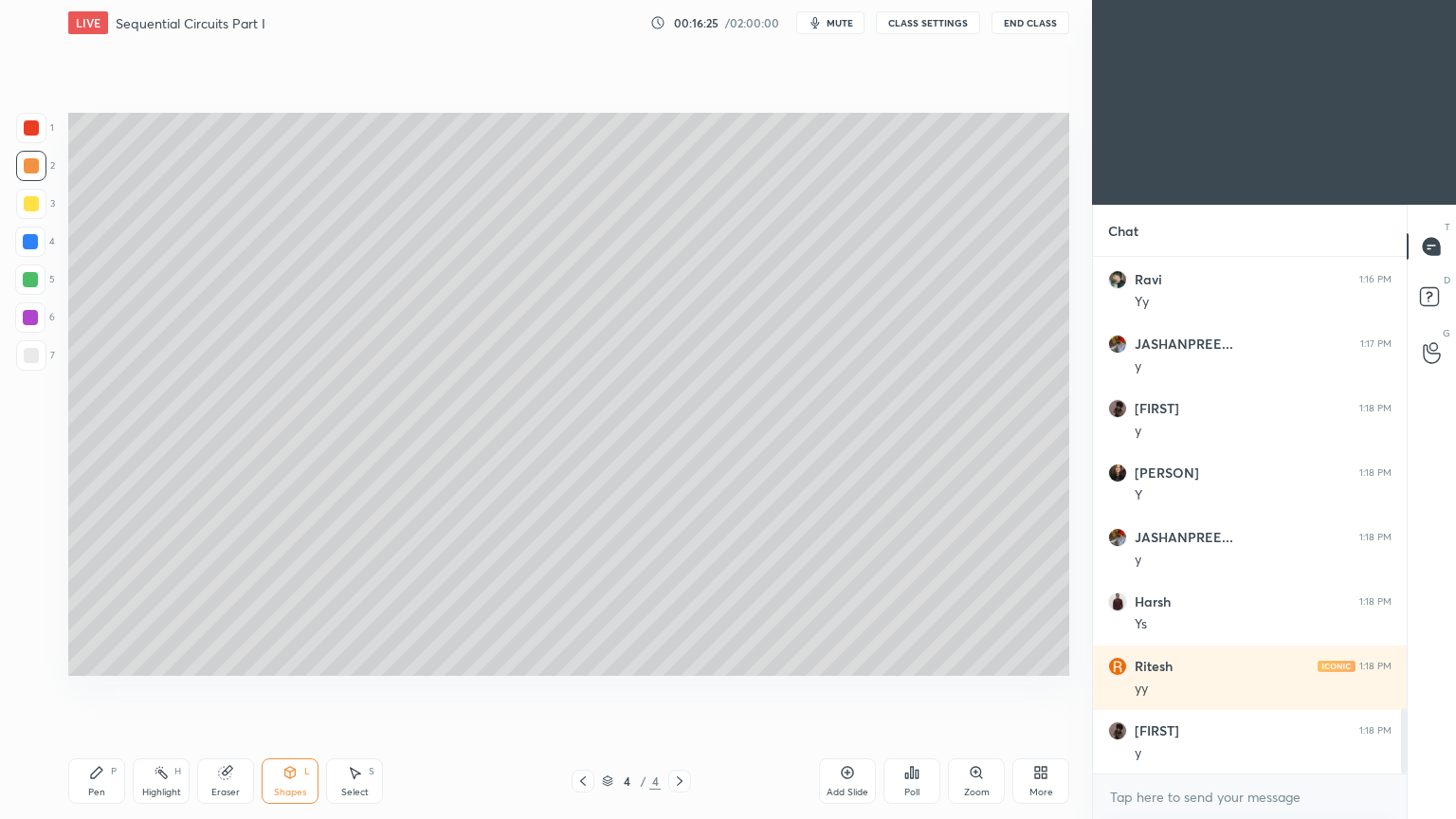 click 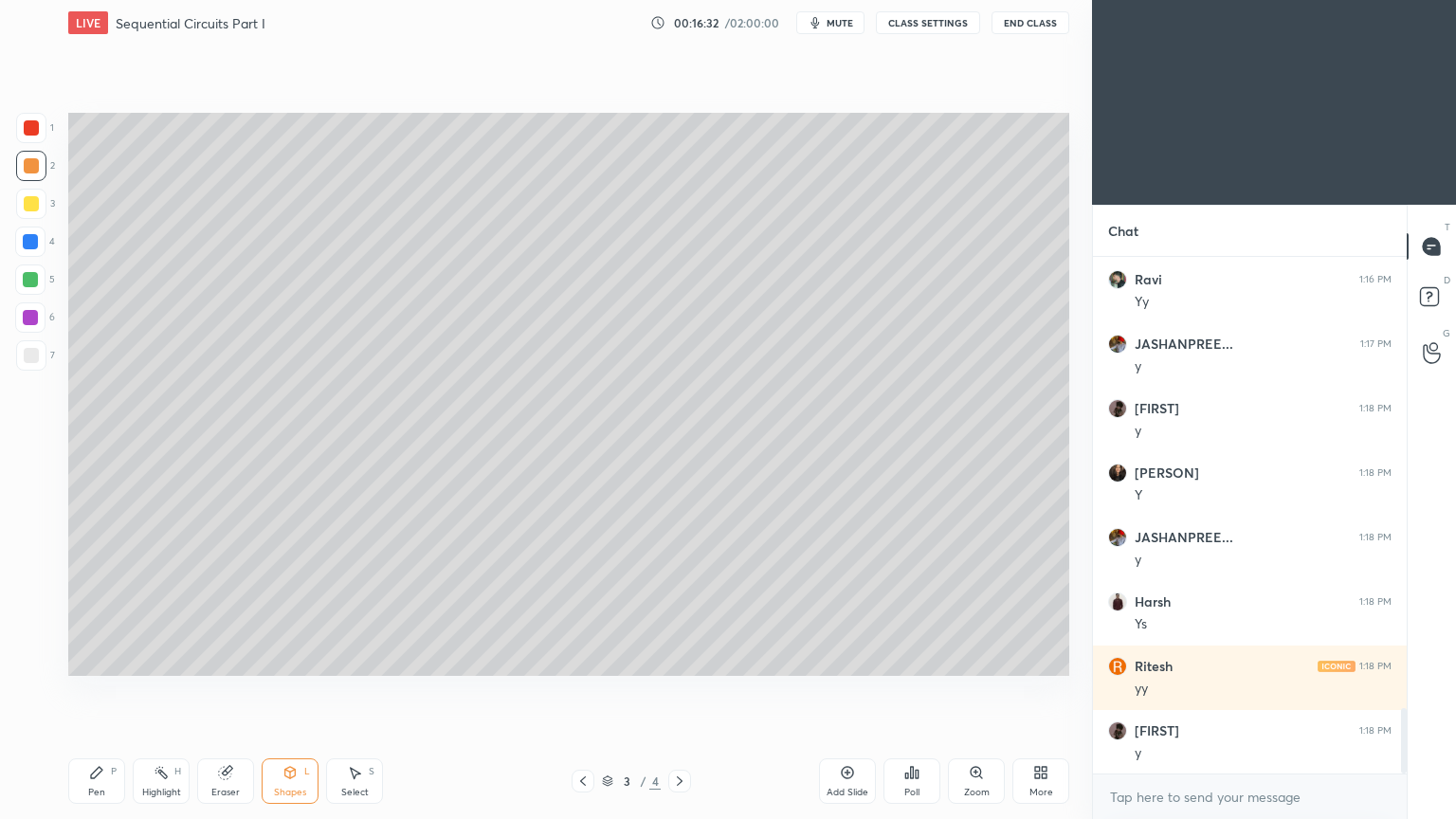 click 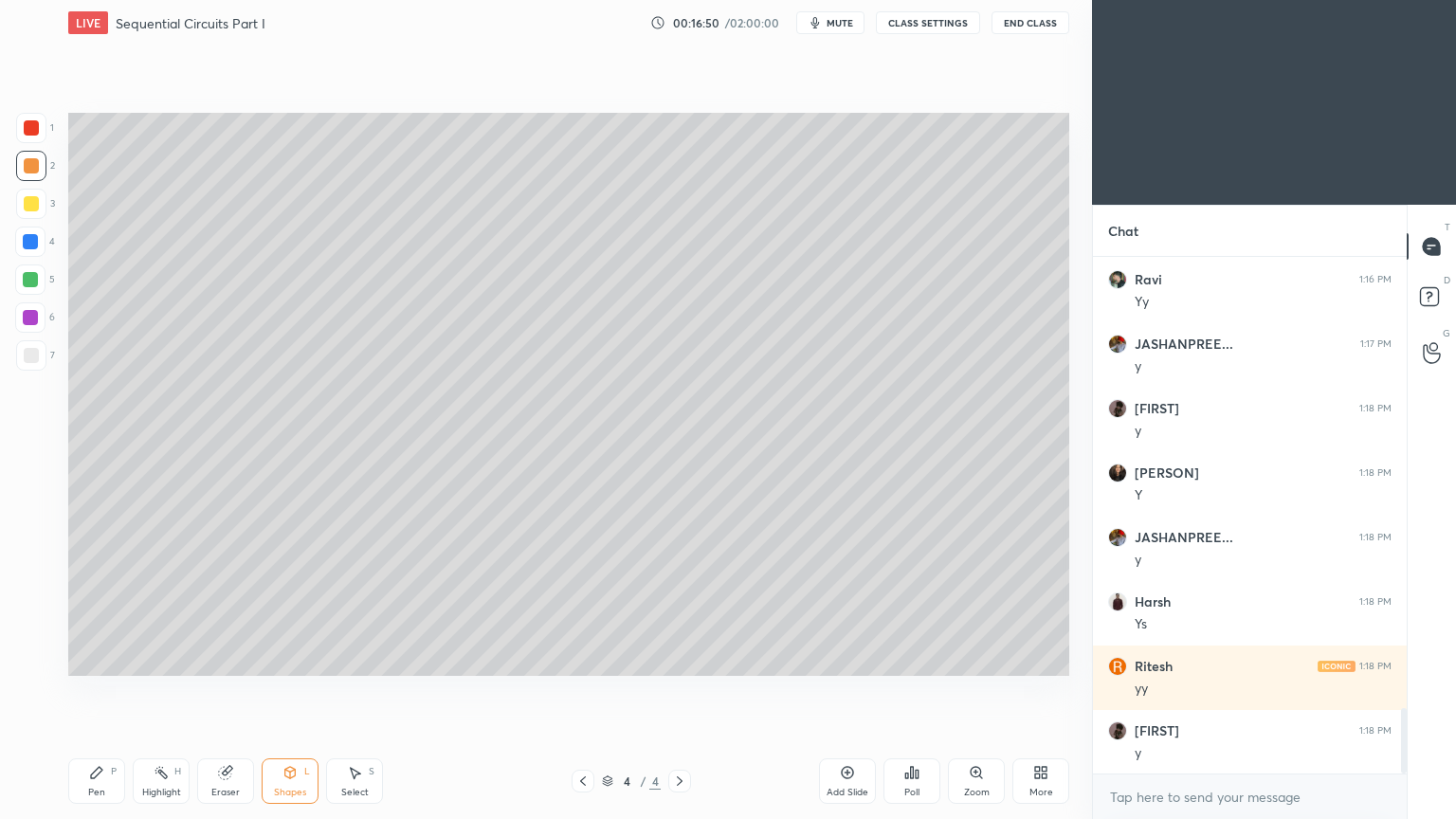 click on "Pen P" at bounding box center (97, 781) 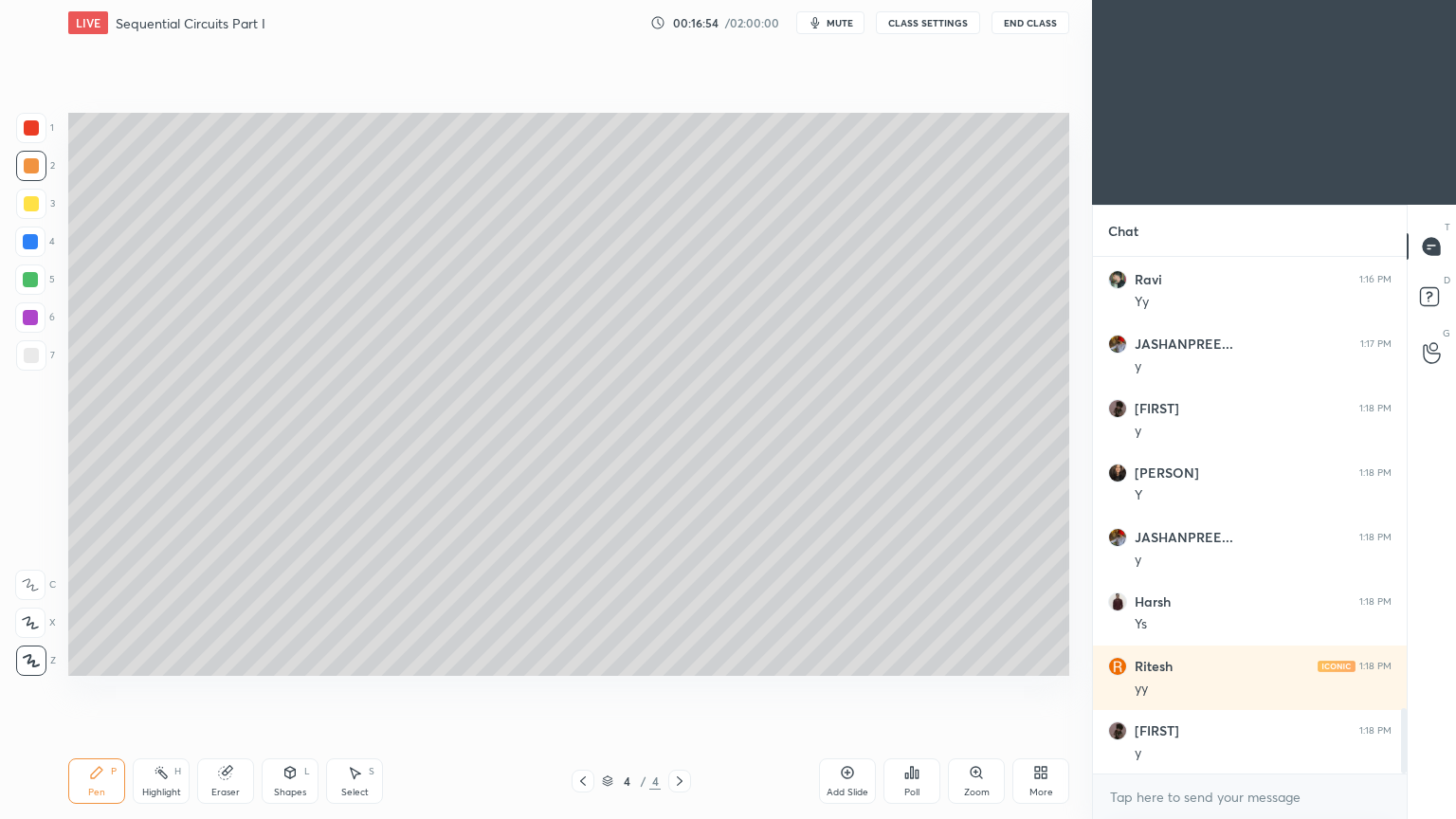 click 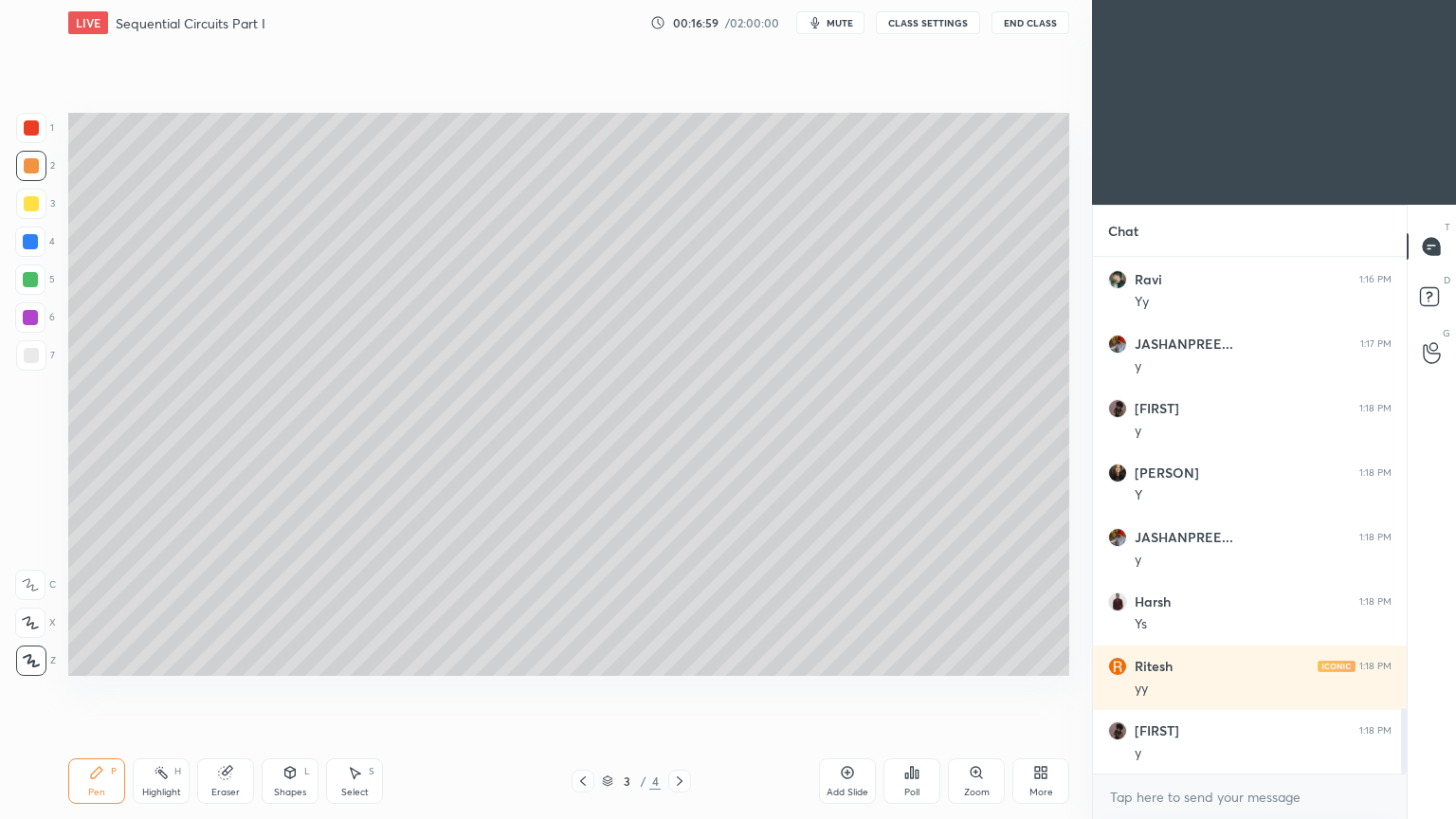 click 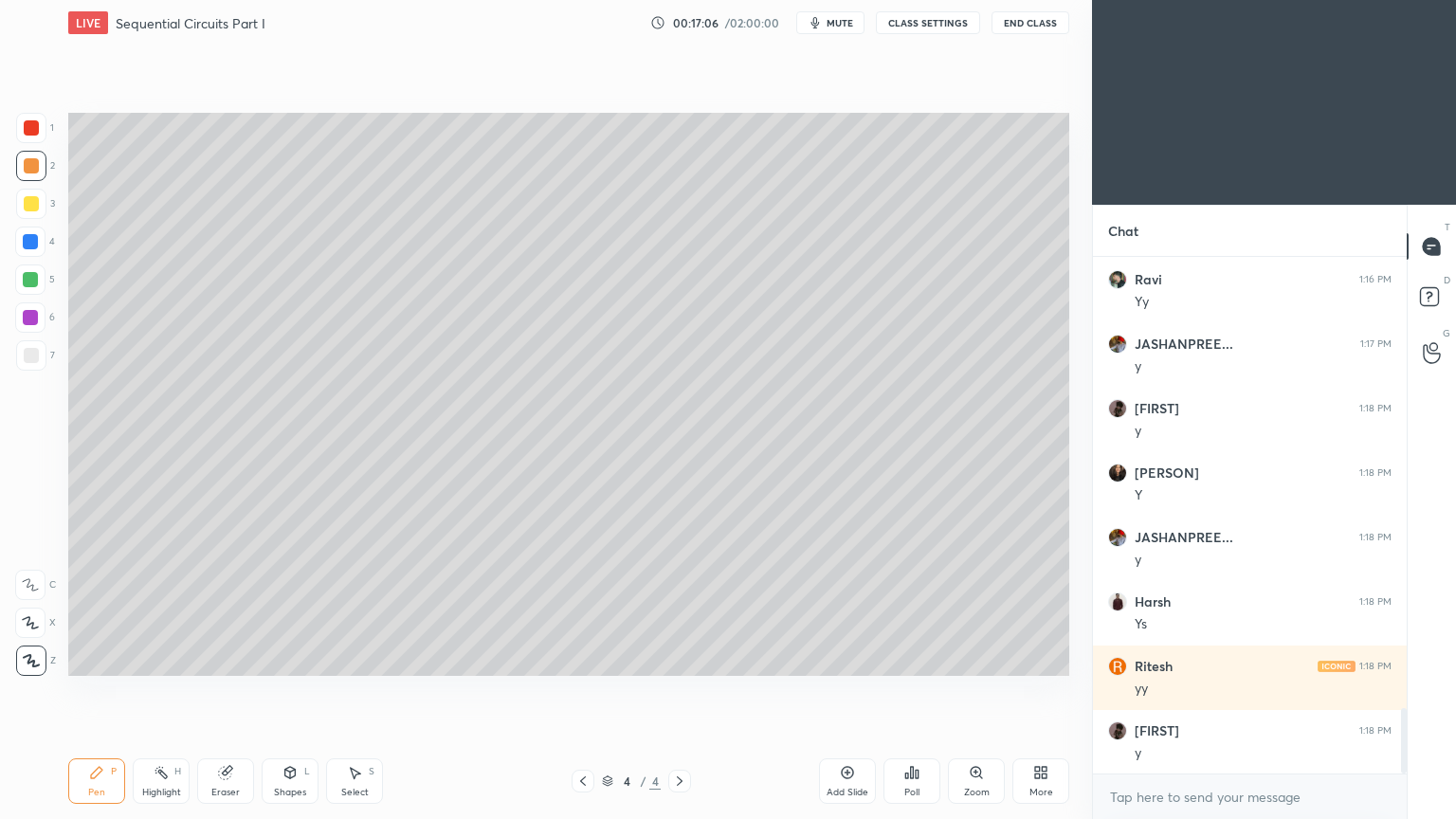 click 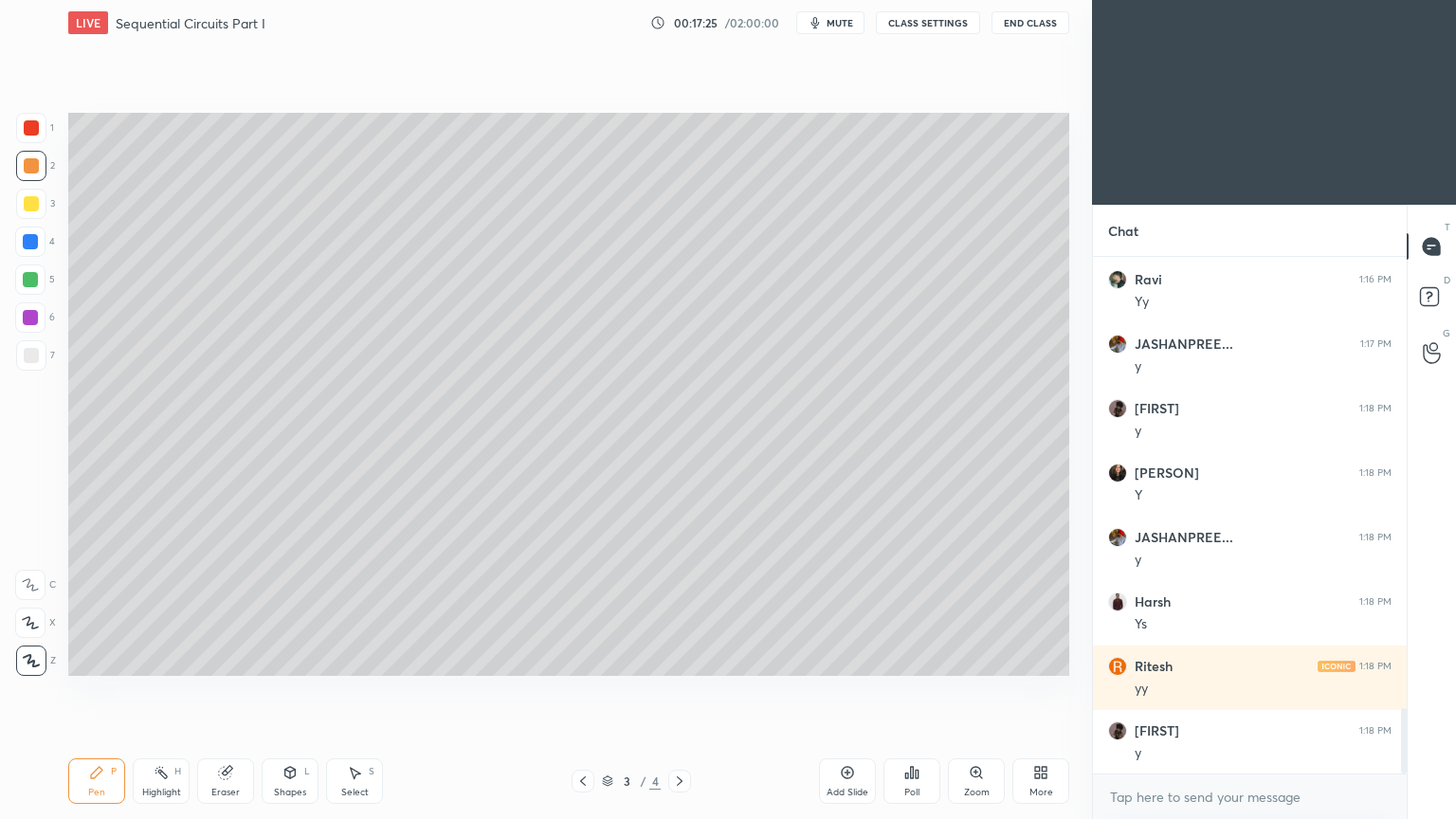 click 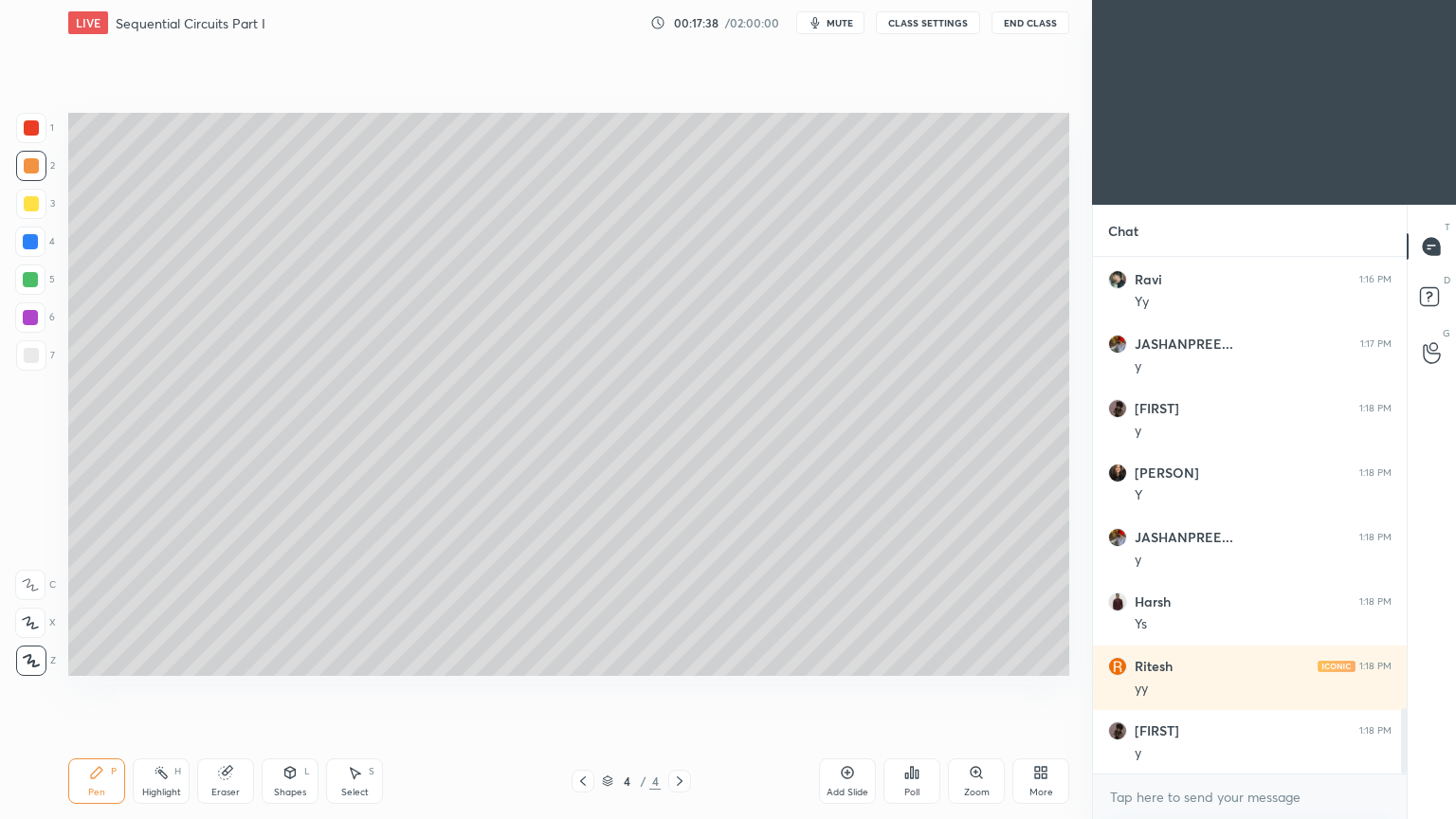 click on "Shapes L" at bounding box center (290, 781) 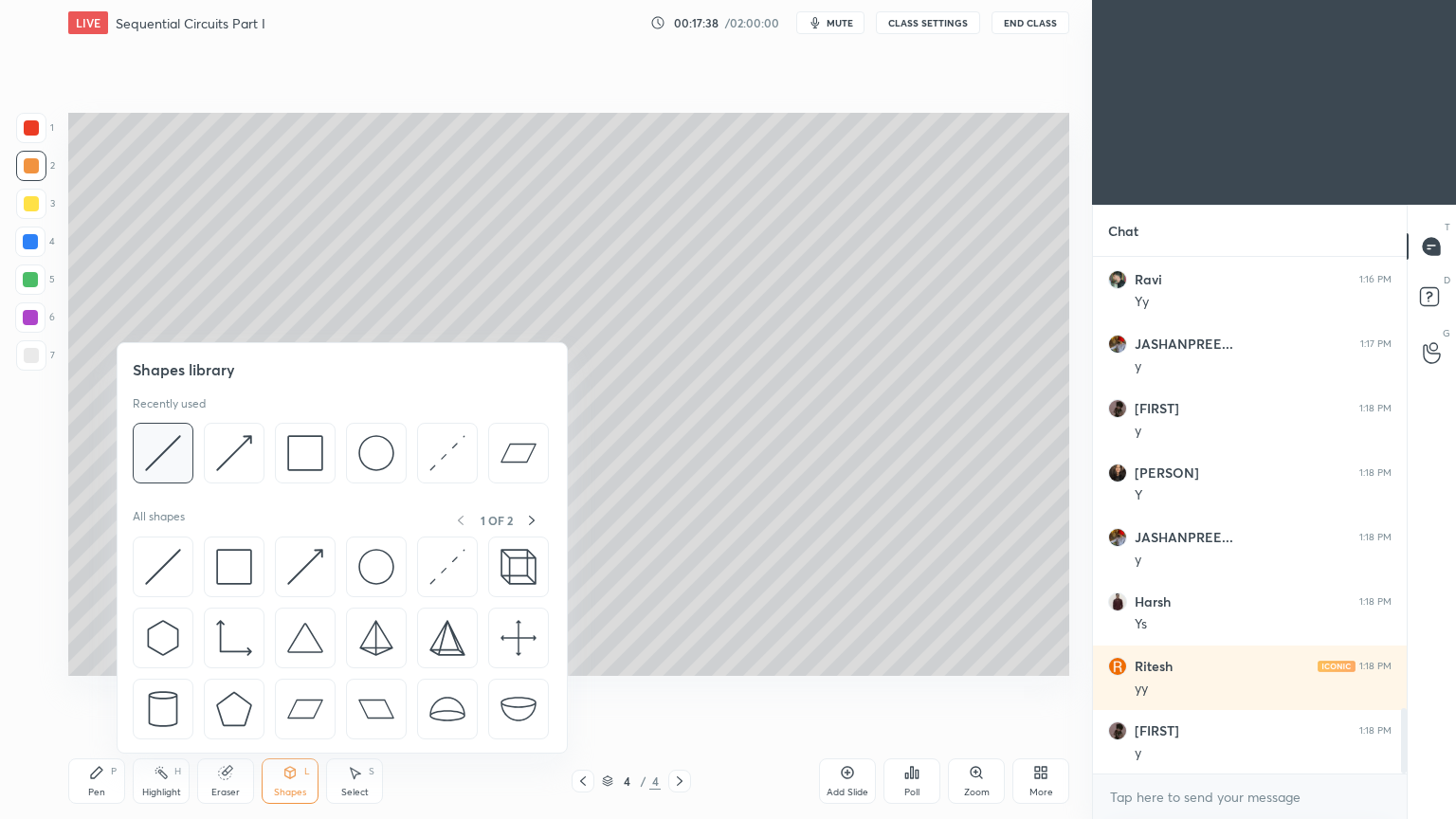 click at bounding box center [163, 453] 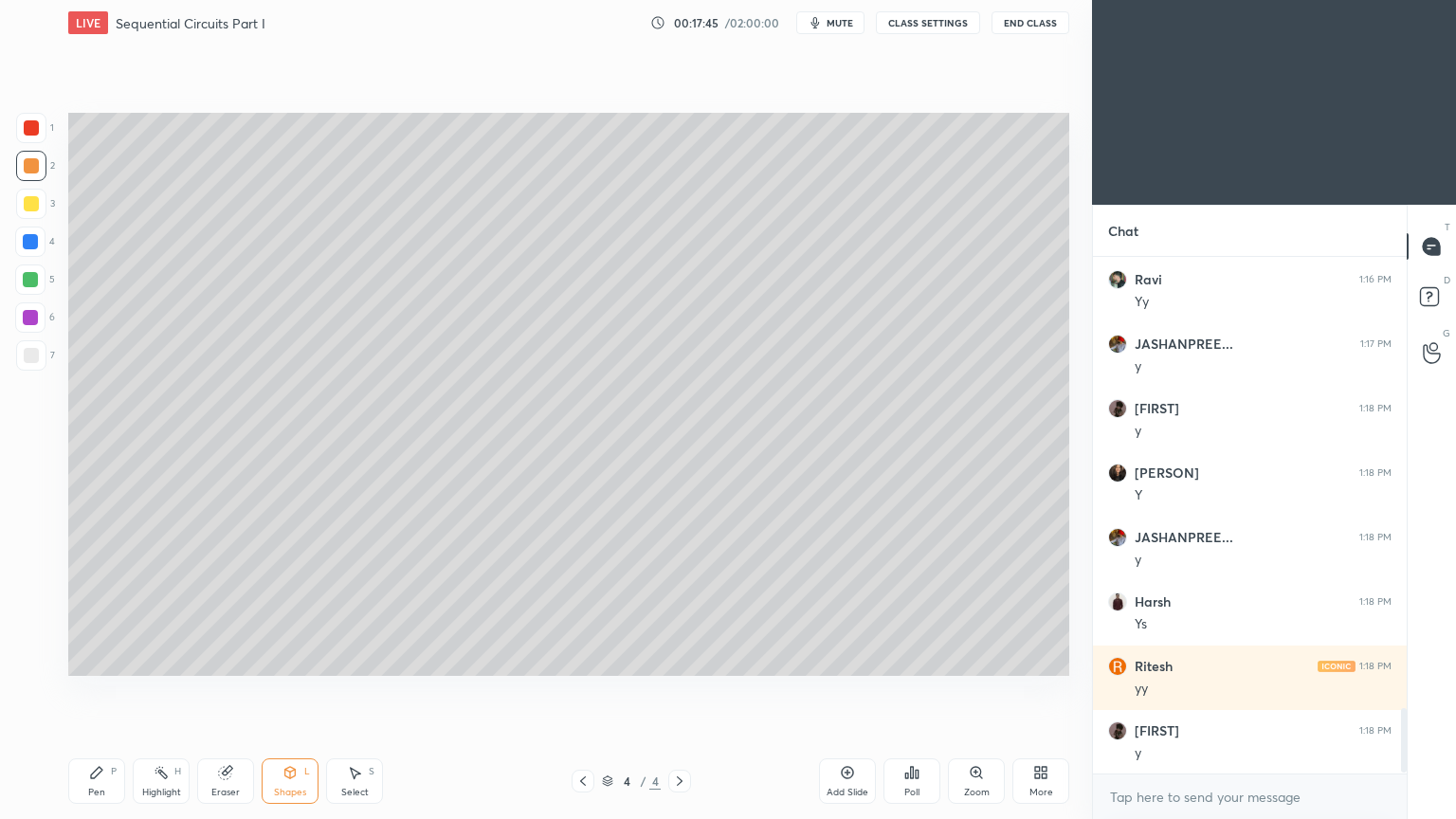 scroll, scrollTop: 3613, scrollLeft: 0, axis: vertical 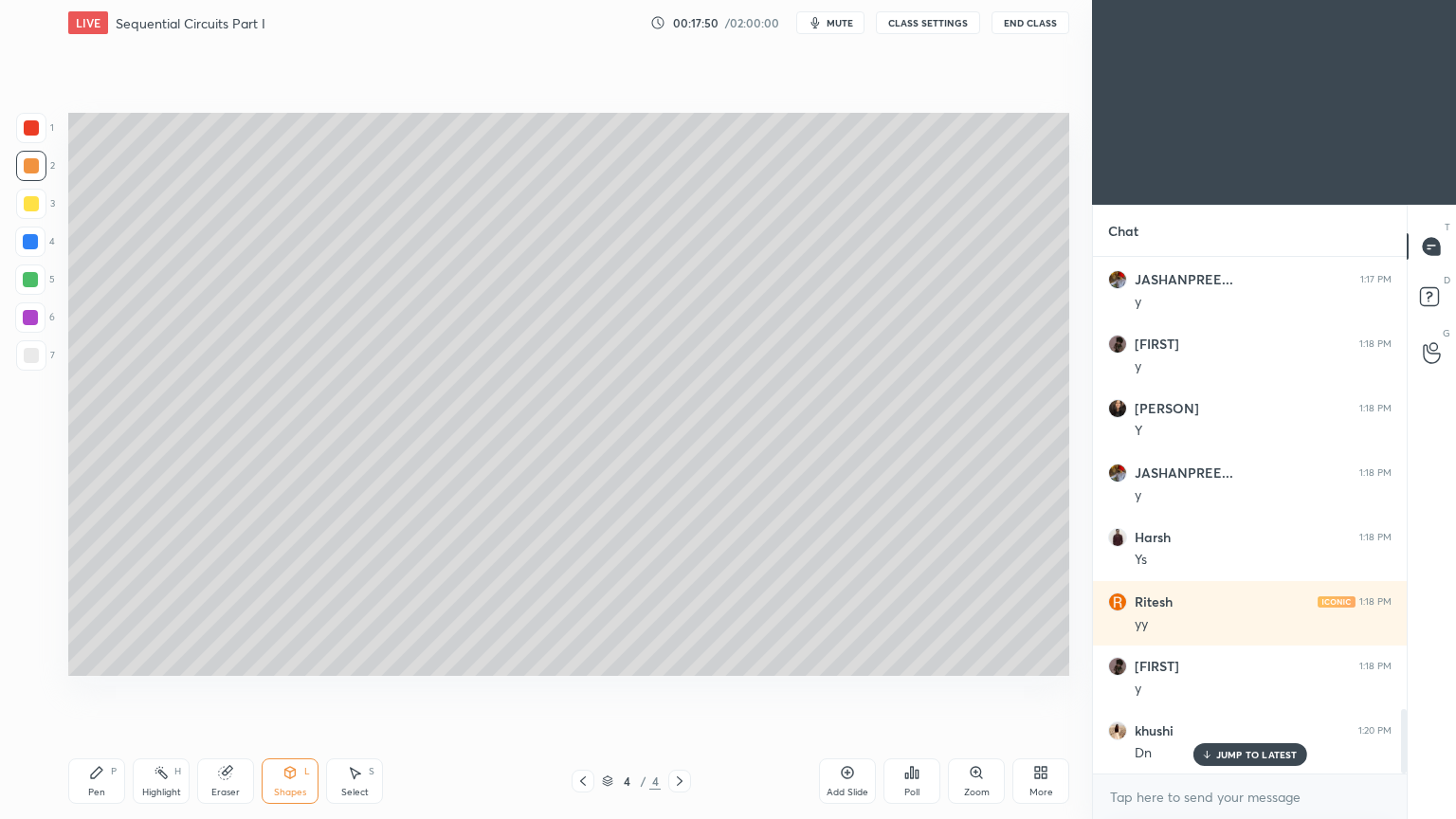 click on "Pen P" at bounding box center (97, 781) 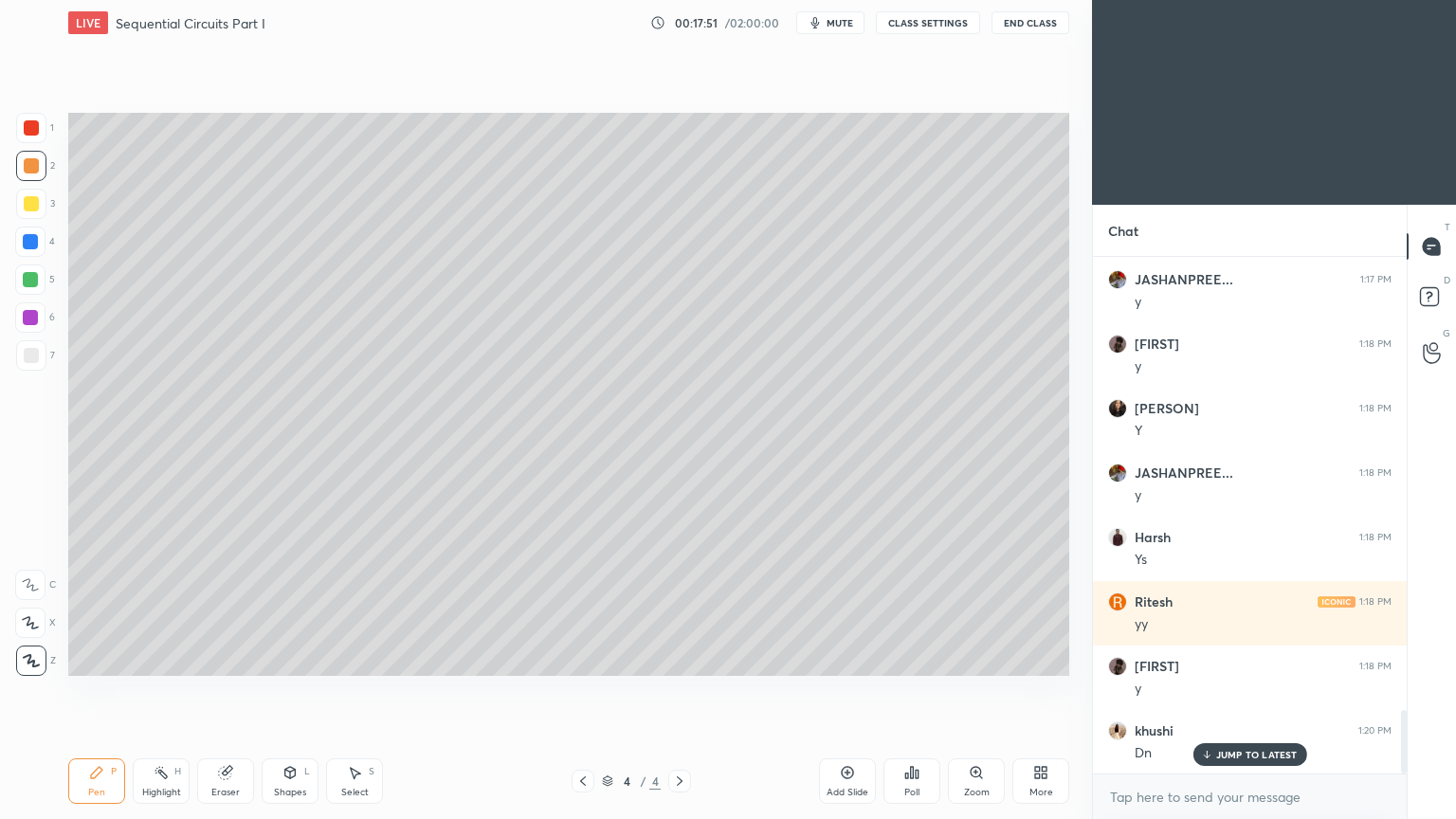 scroll, scrollTop: 3678, scrollLeft: 0, axis: vertical 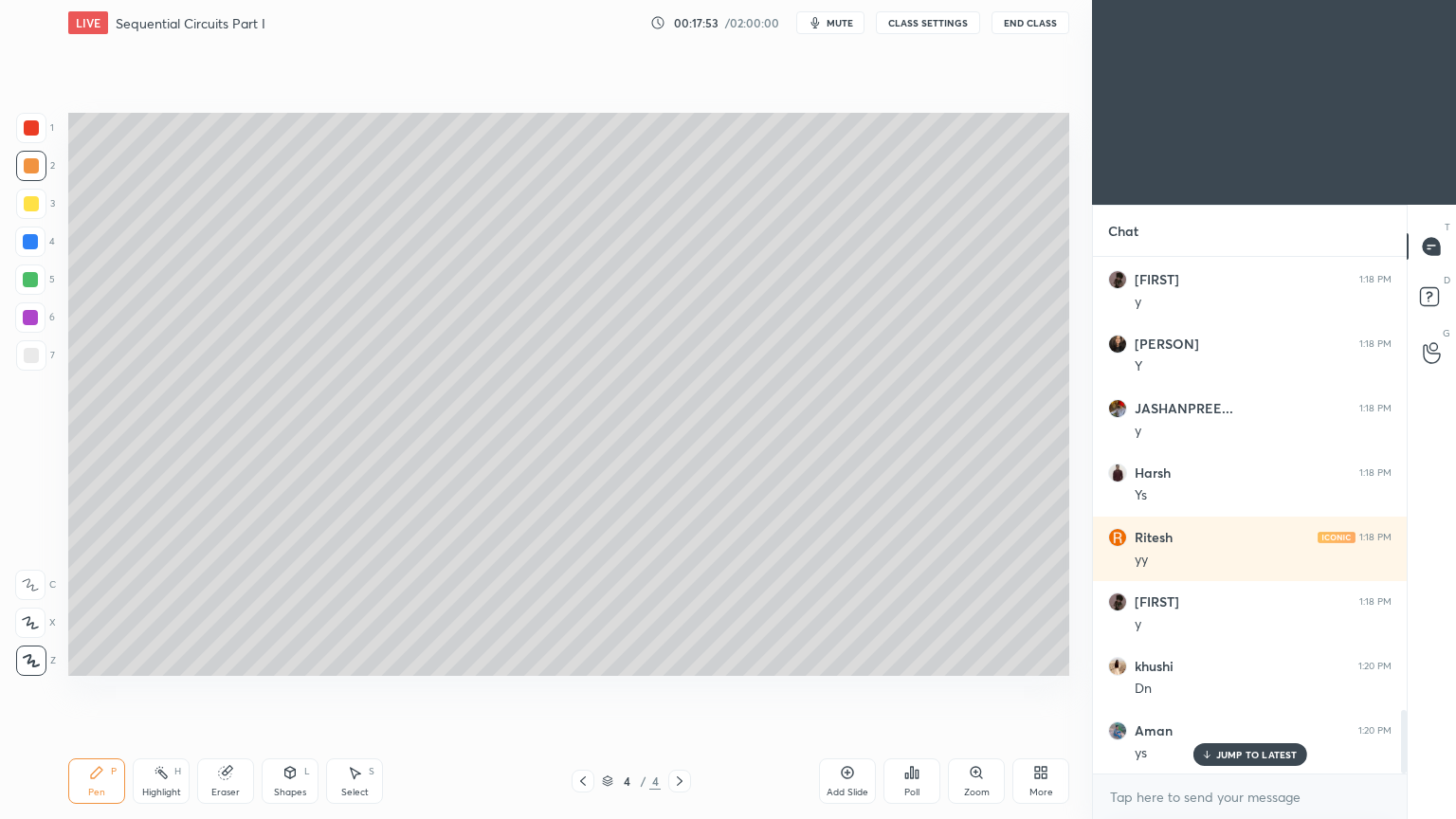 click on "JUMP TO LATEST" at bounding box center (1257, 755) 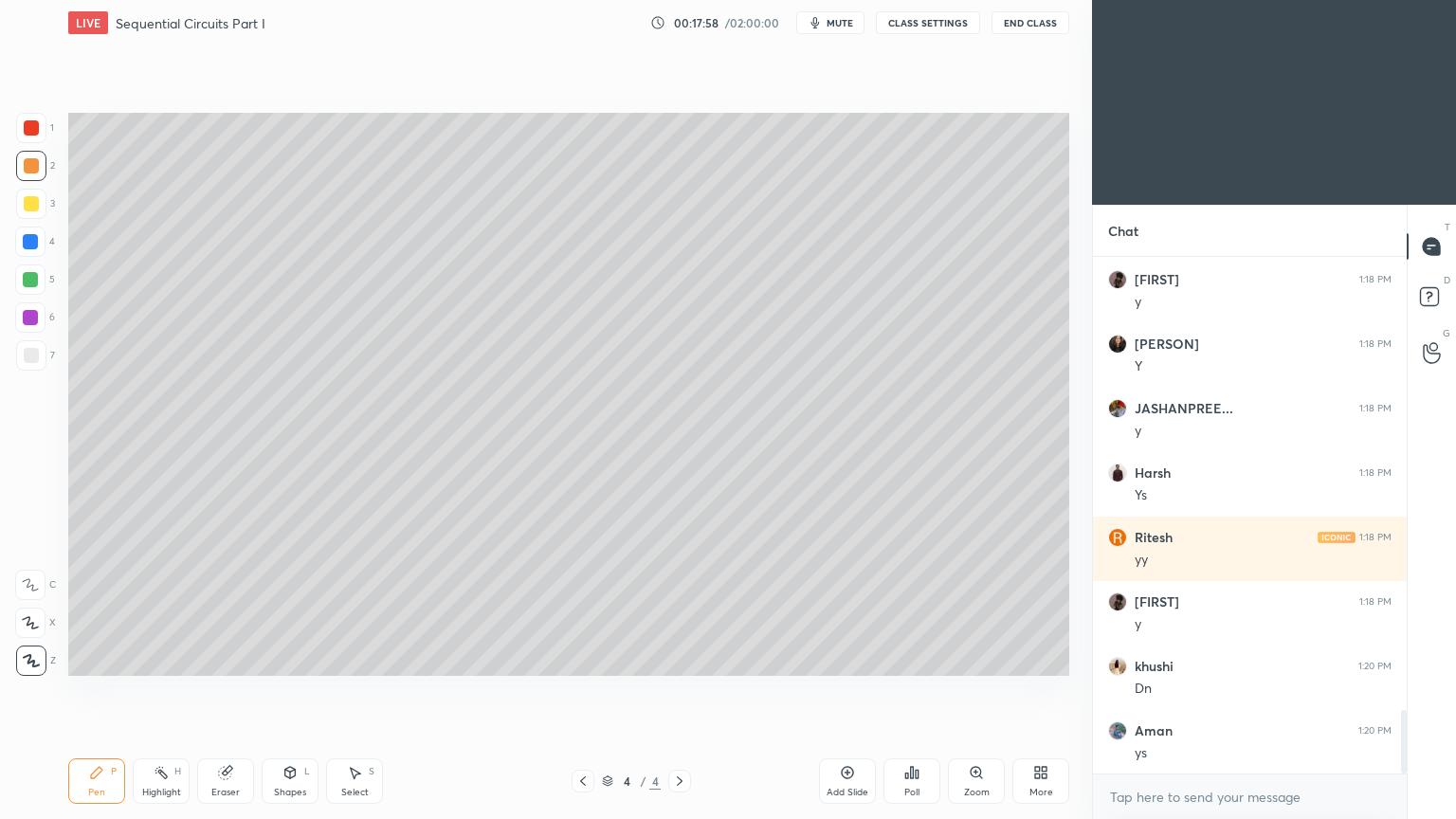click at bounding box center [31, 204] 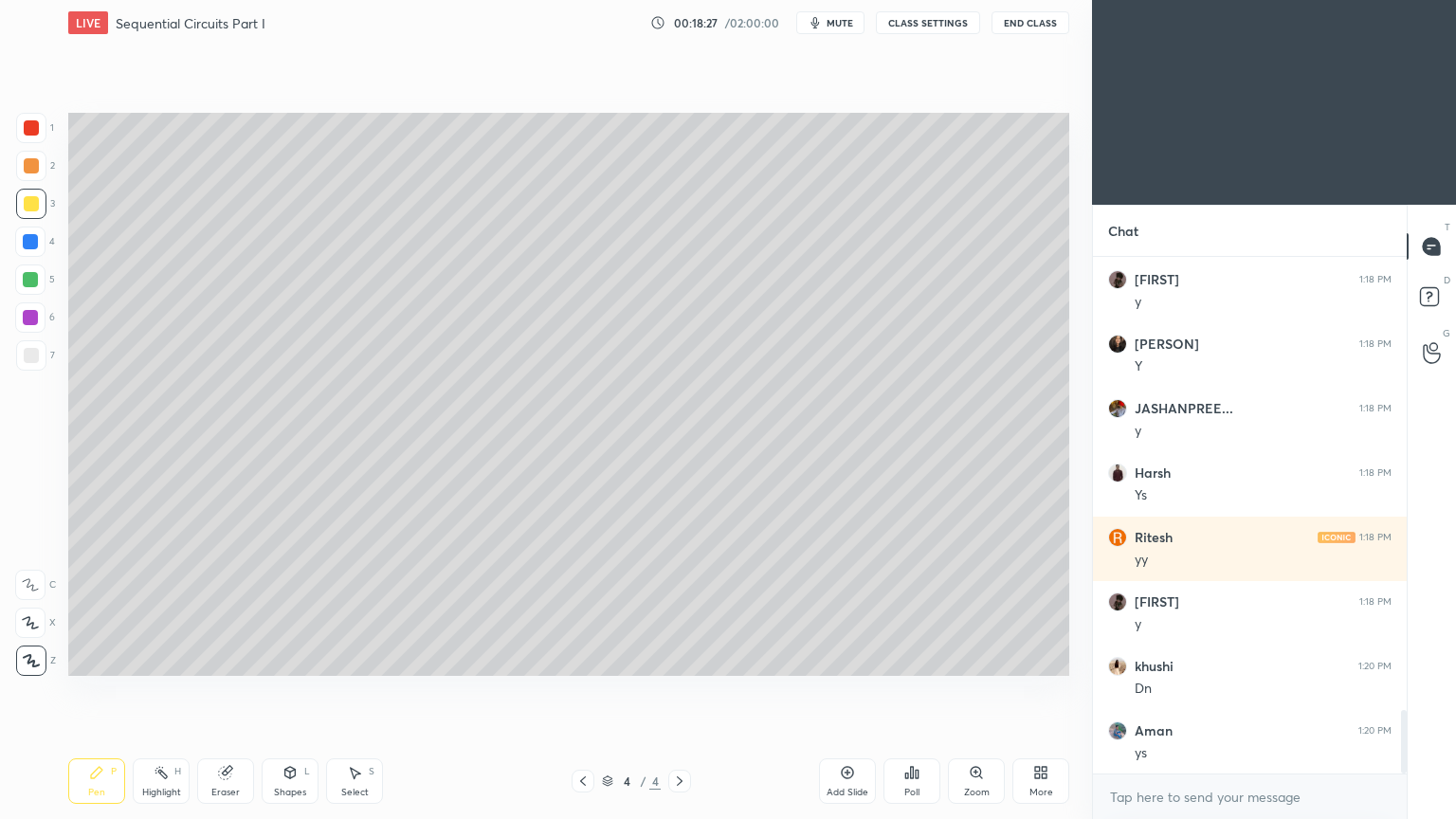 click on "Eraser" at bounding box center [226, 792] 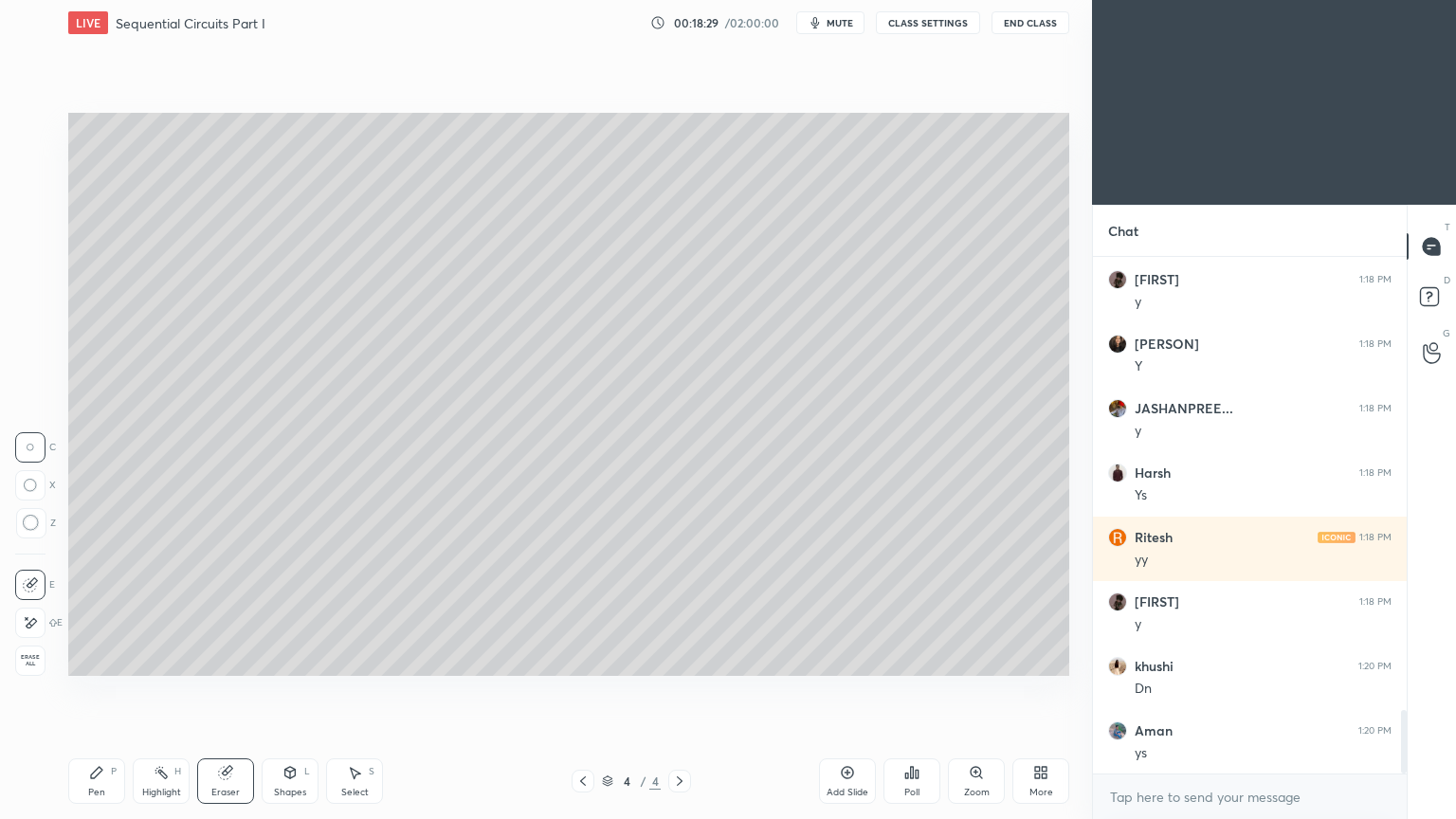 click 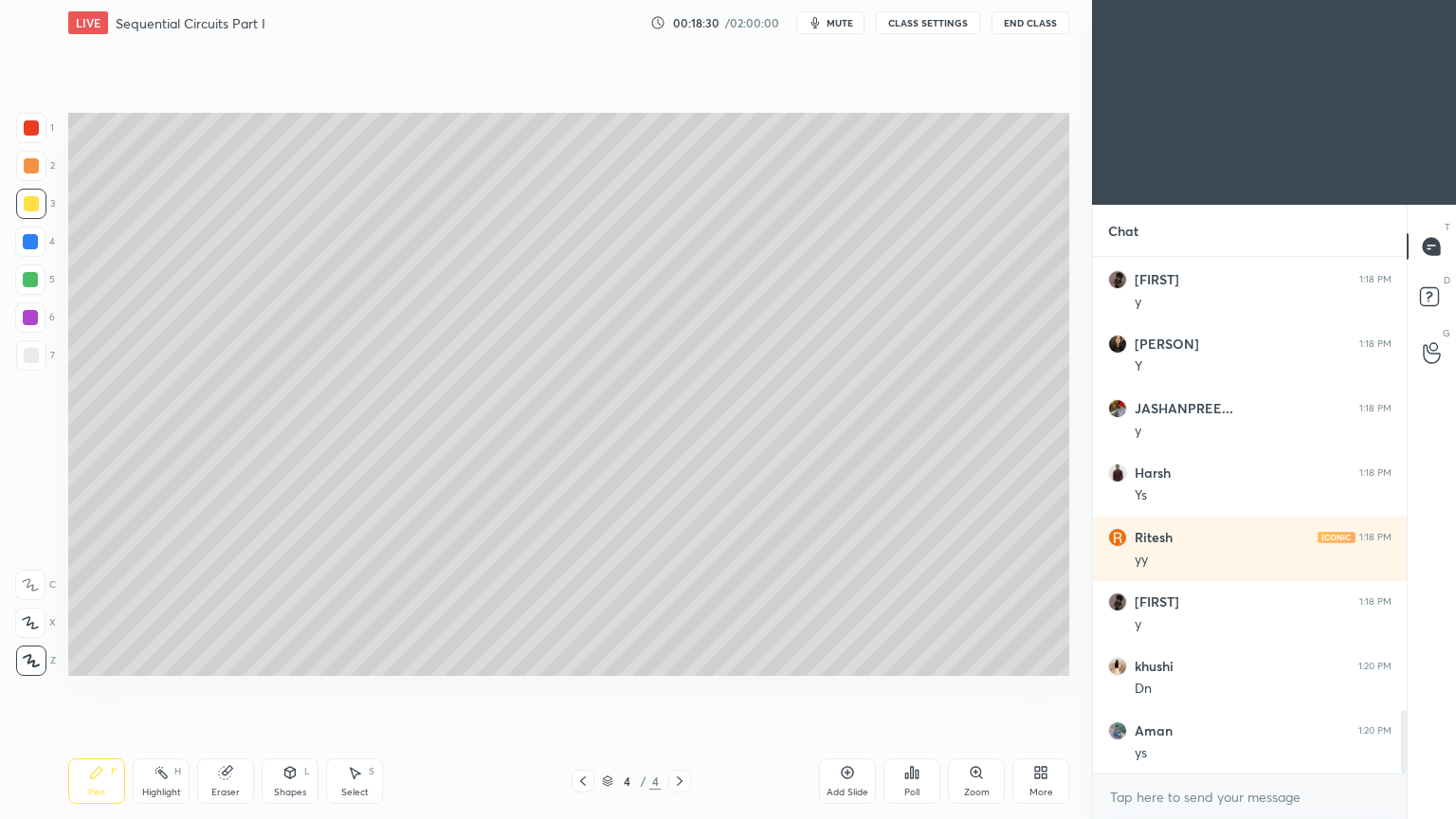 click at bounding box center (31, 166) 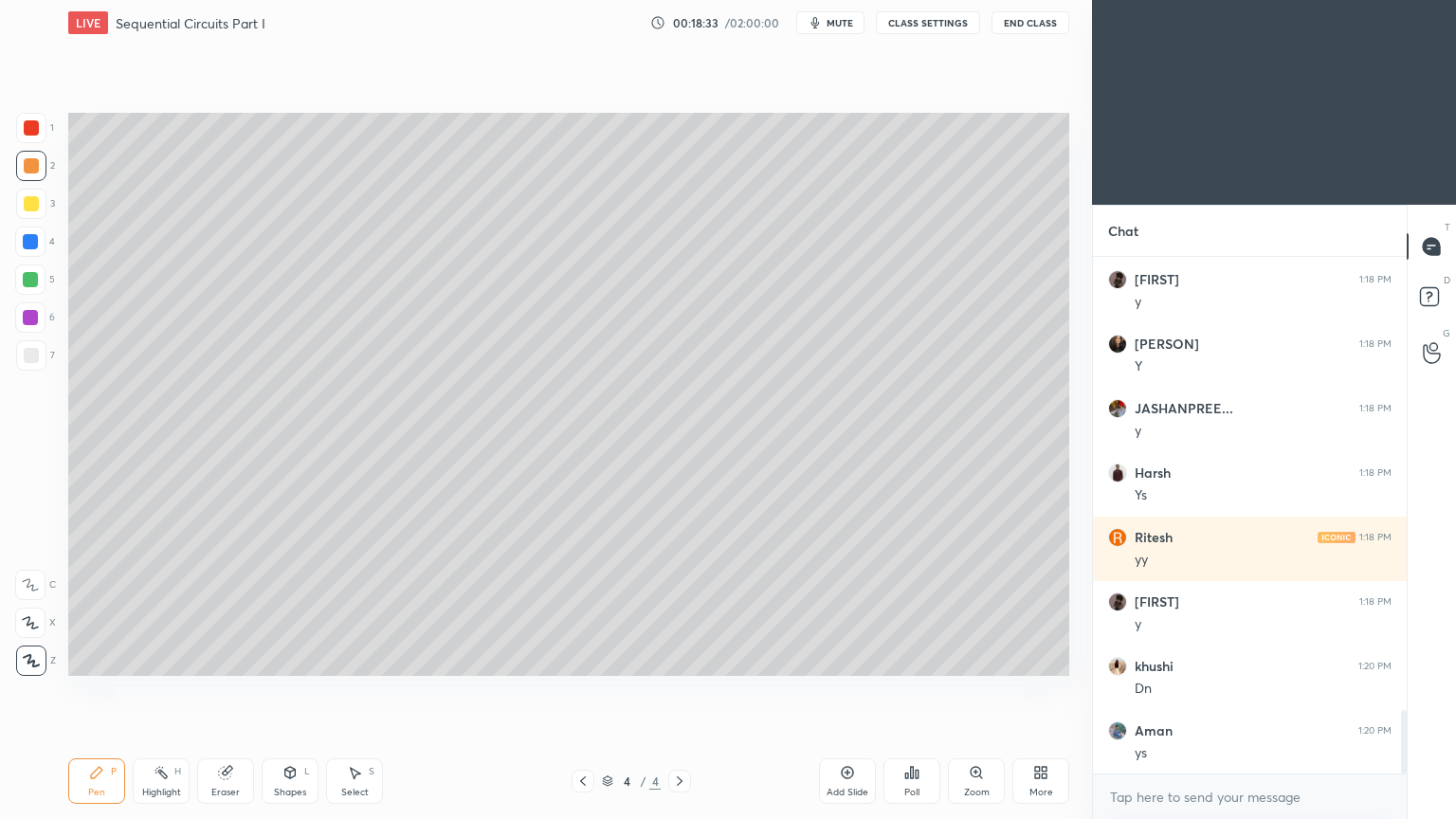 click at bounding box center (31, 204) 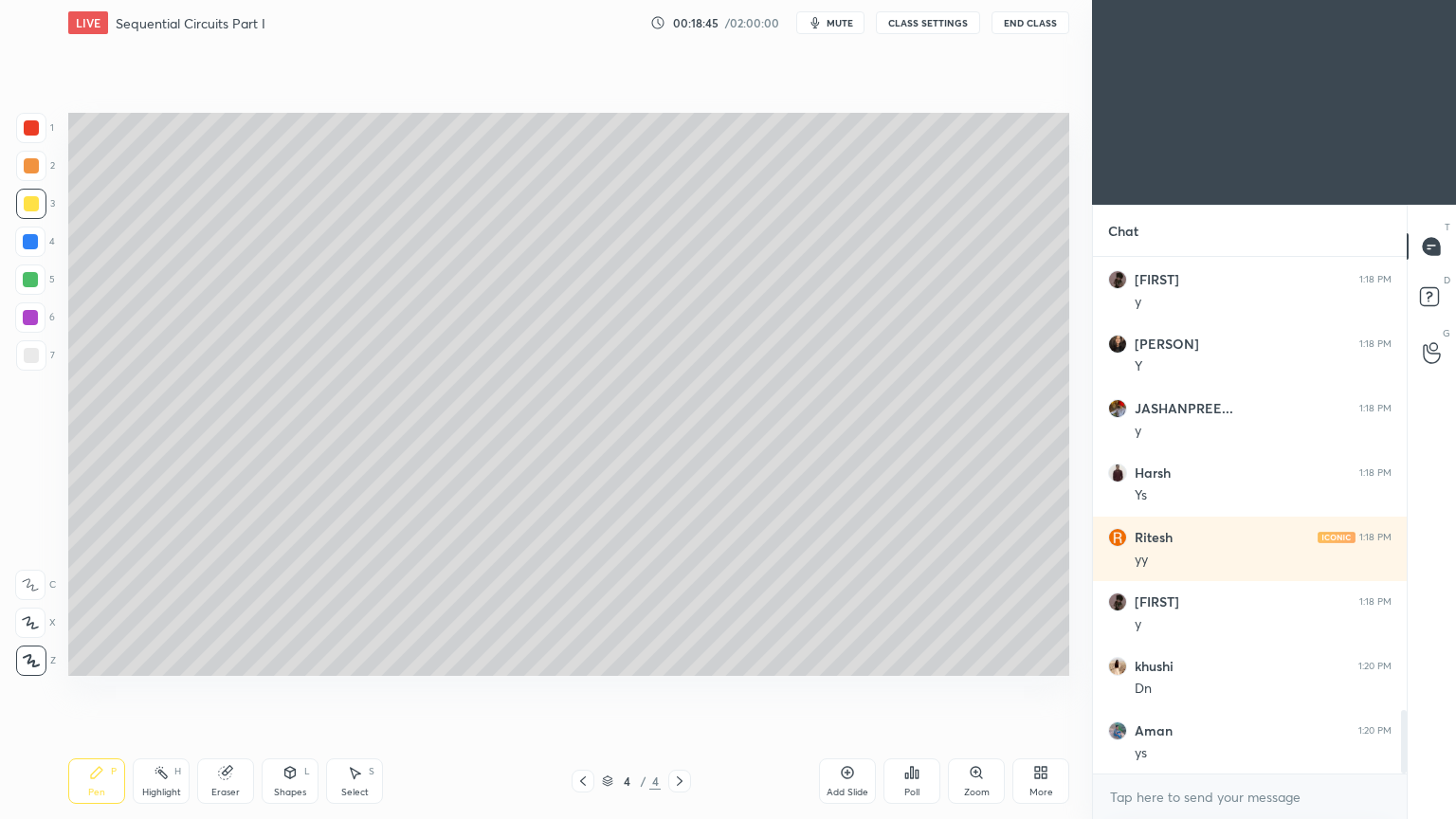click on "Eraser" at bounding box center [226, 781] 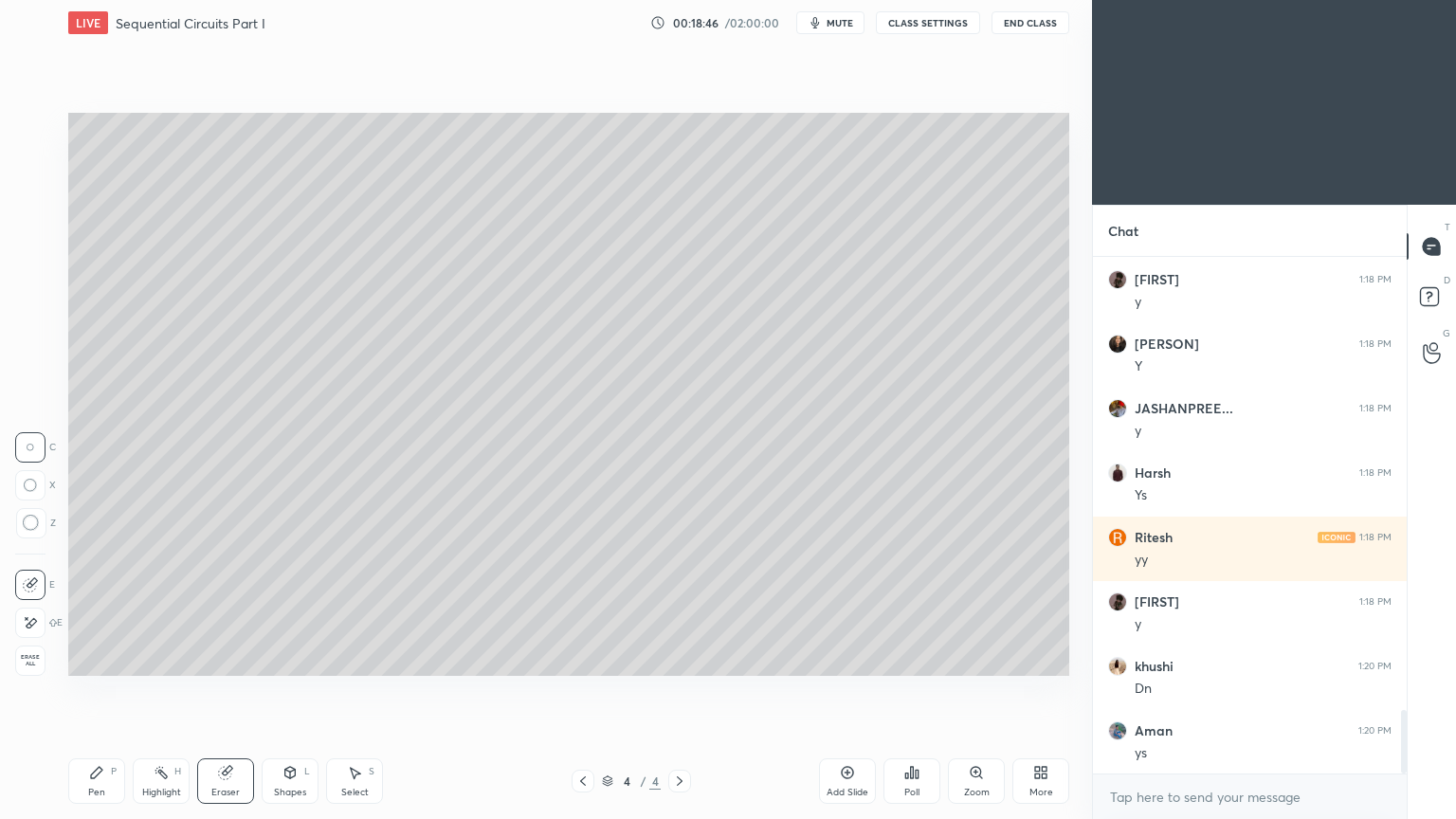 click 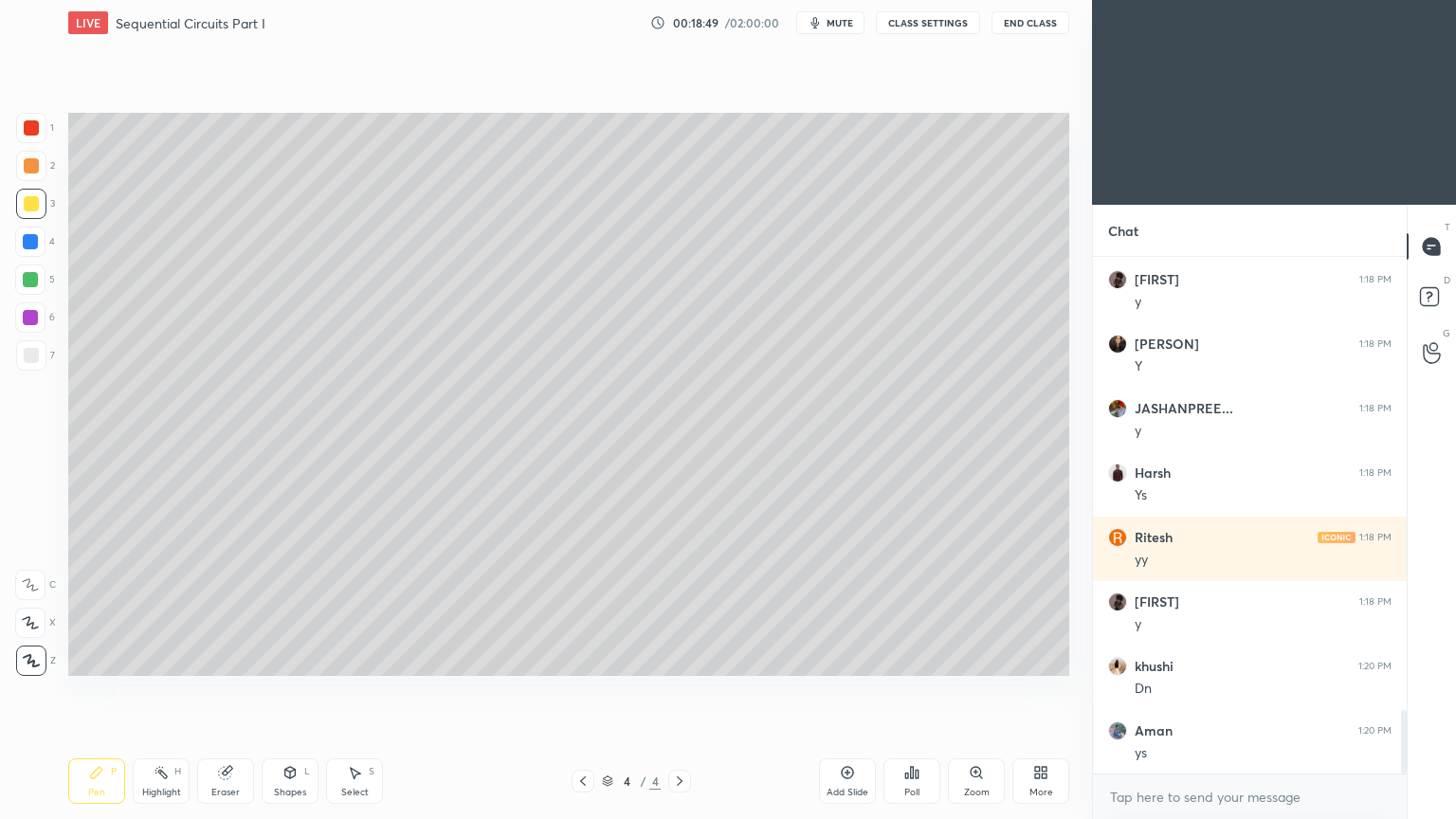 click on "Eraser" at bounding box center (226, 781) 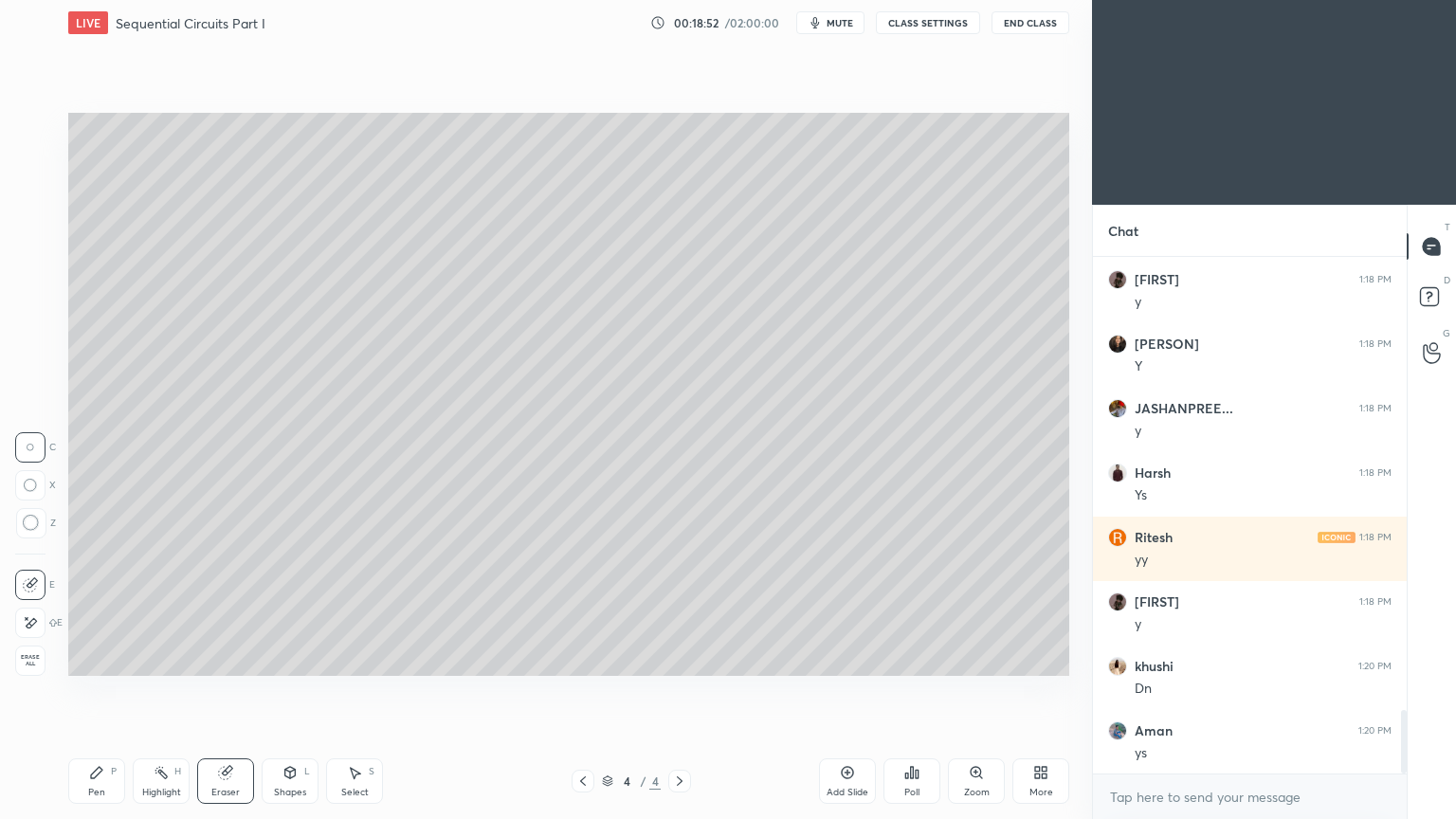 click on "Pen P" at bounding box center [97, 781] 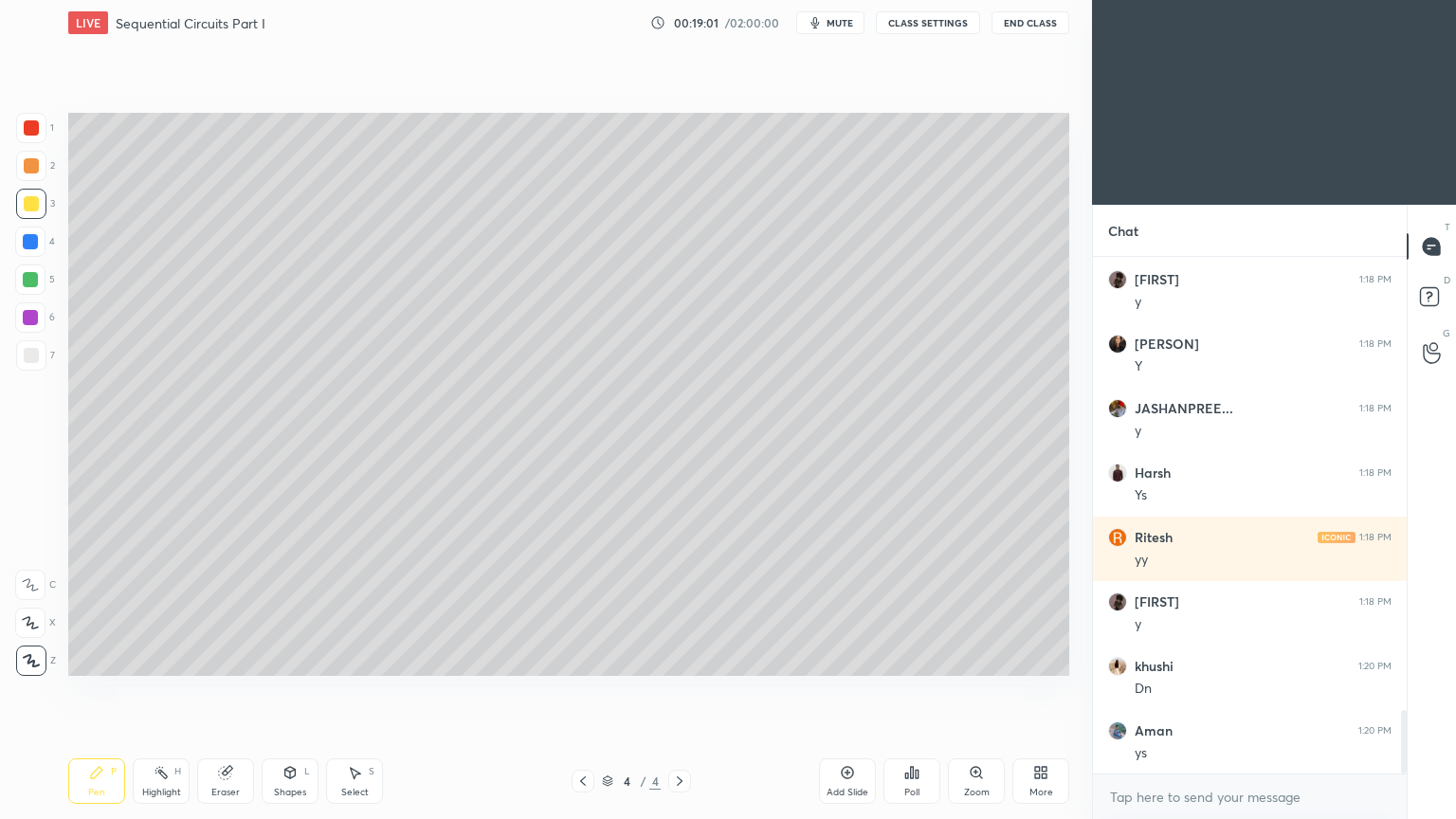 click on "Add Slide" at bounding box center [847, 781] 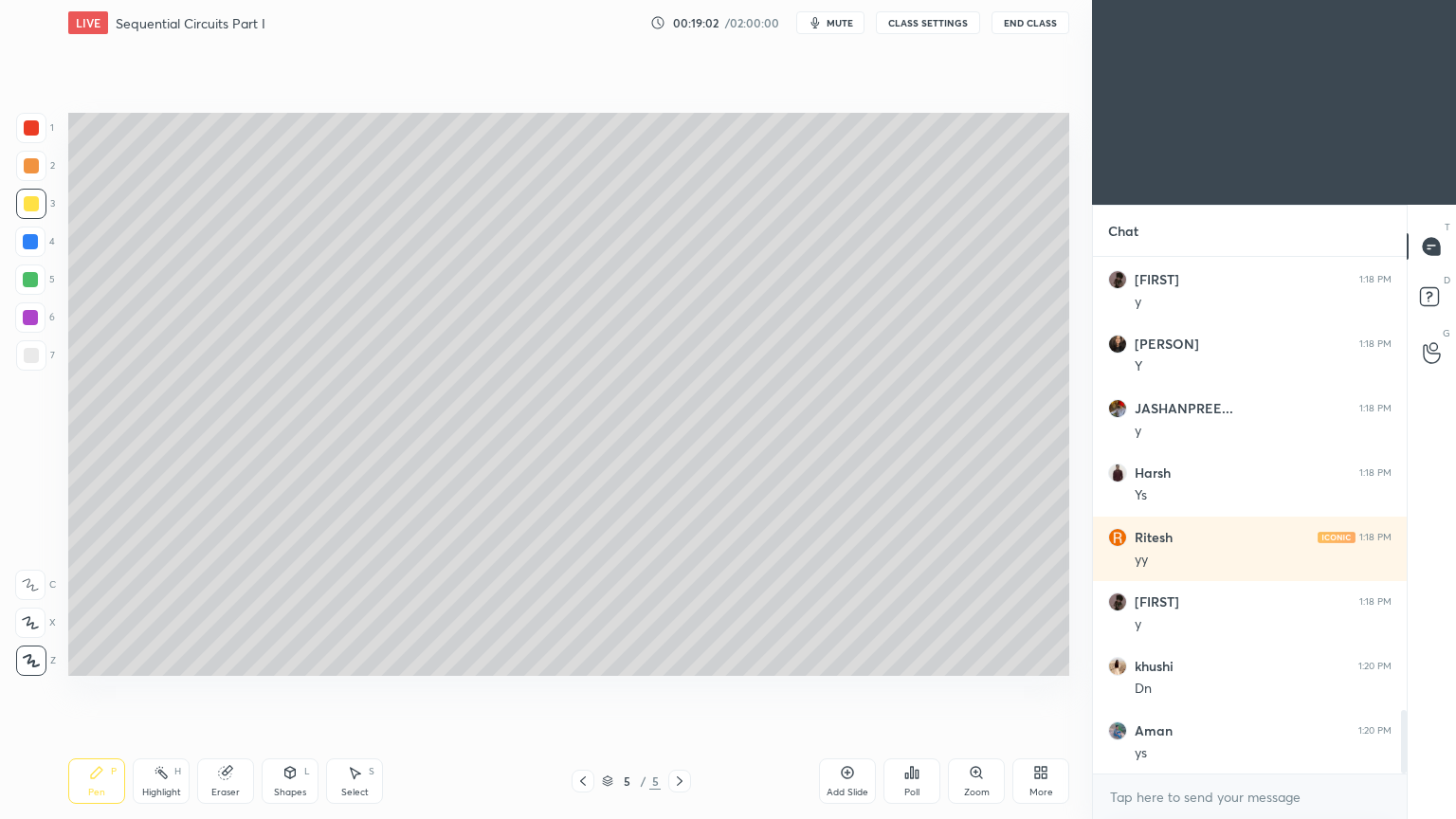 click at bounding box center (31, 204) 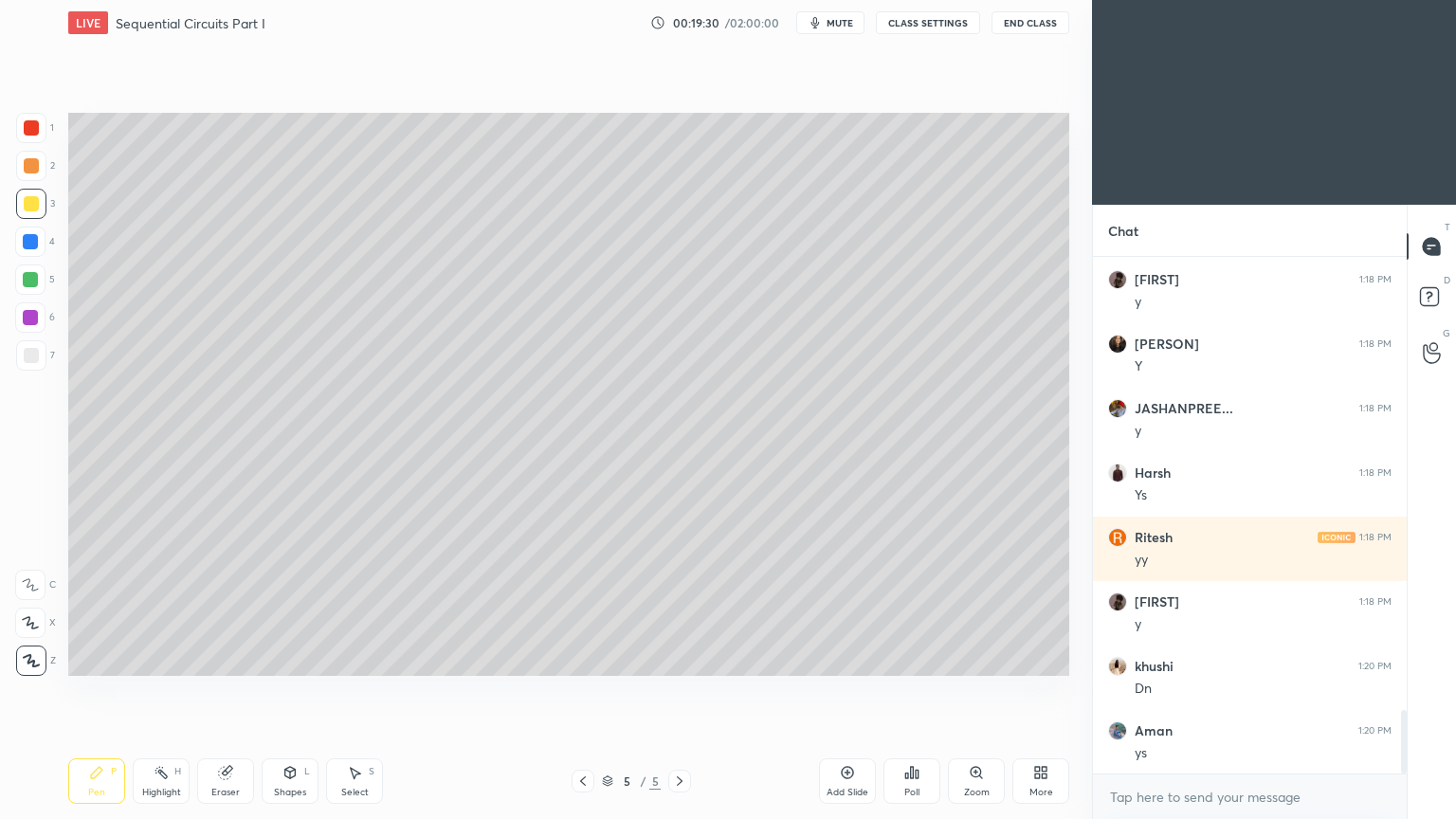 click 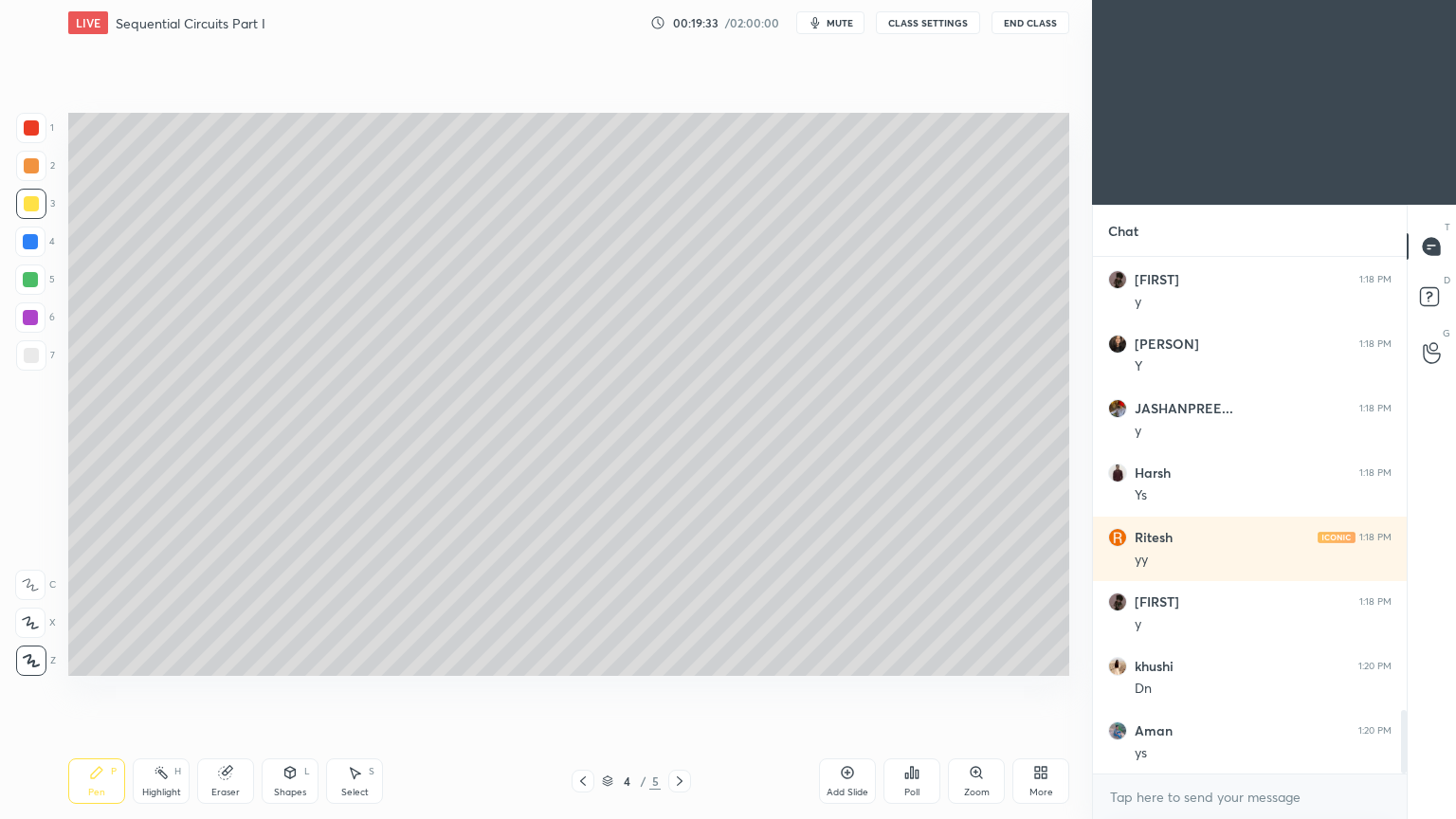 click at bounding box center [680, 781] 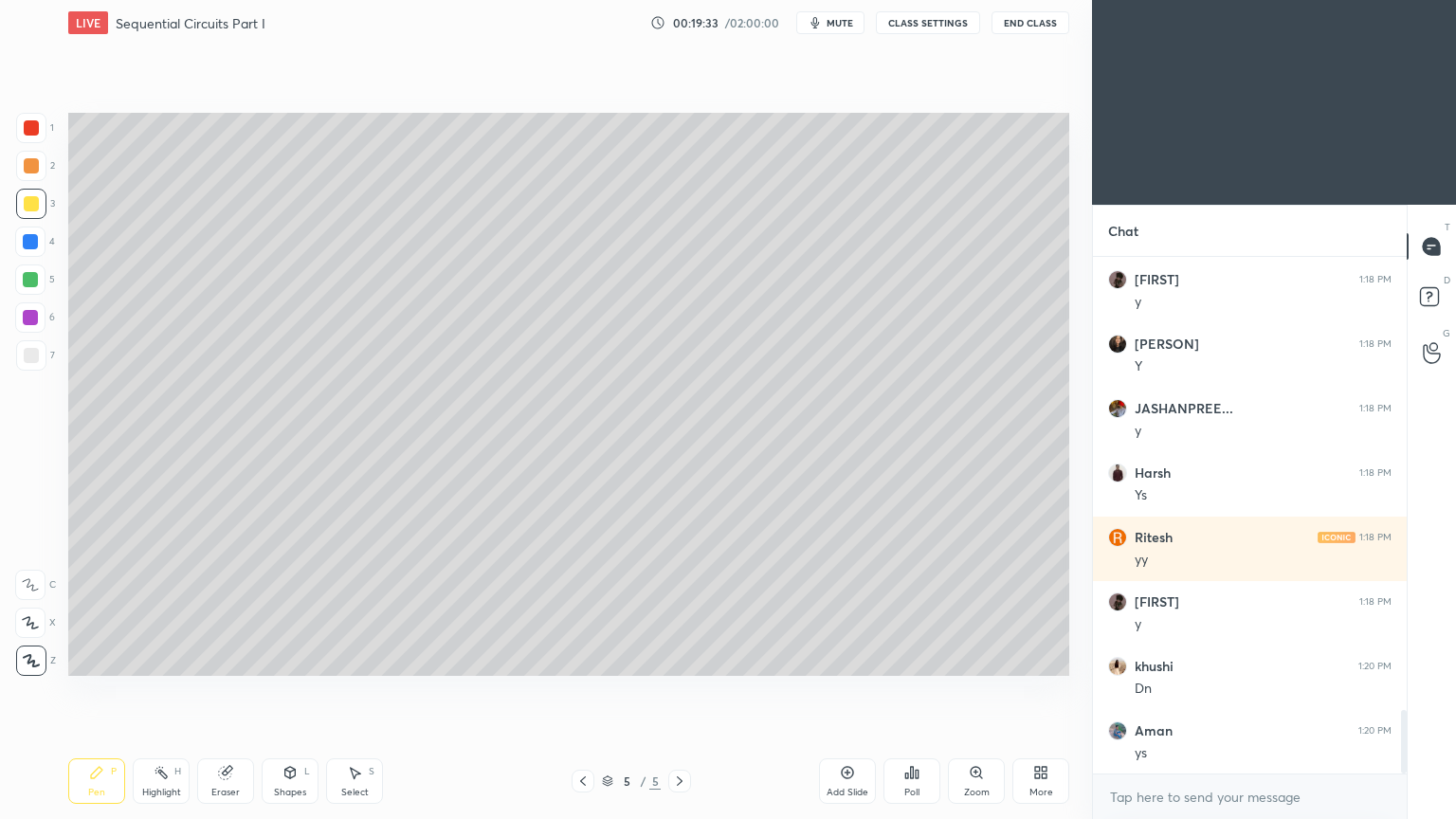 click 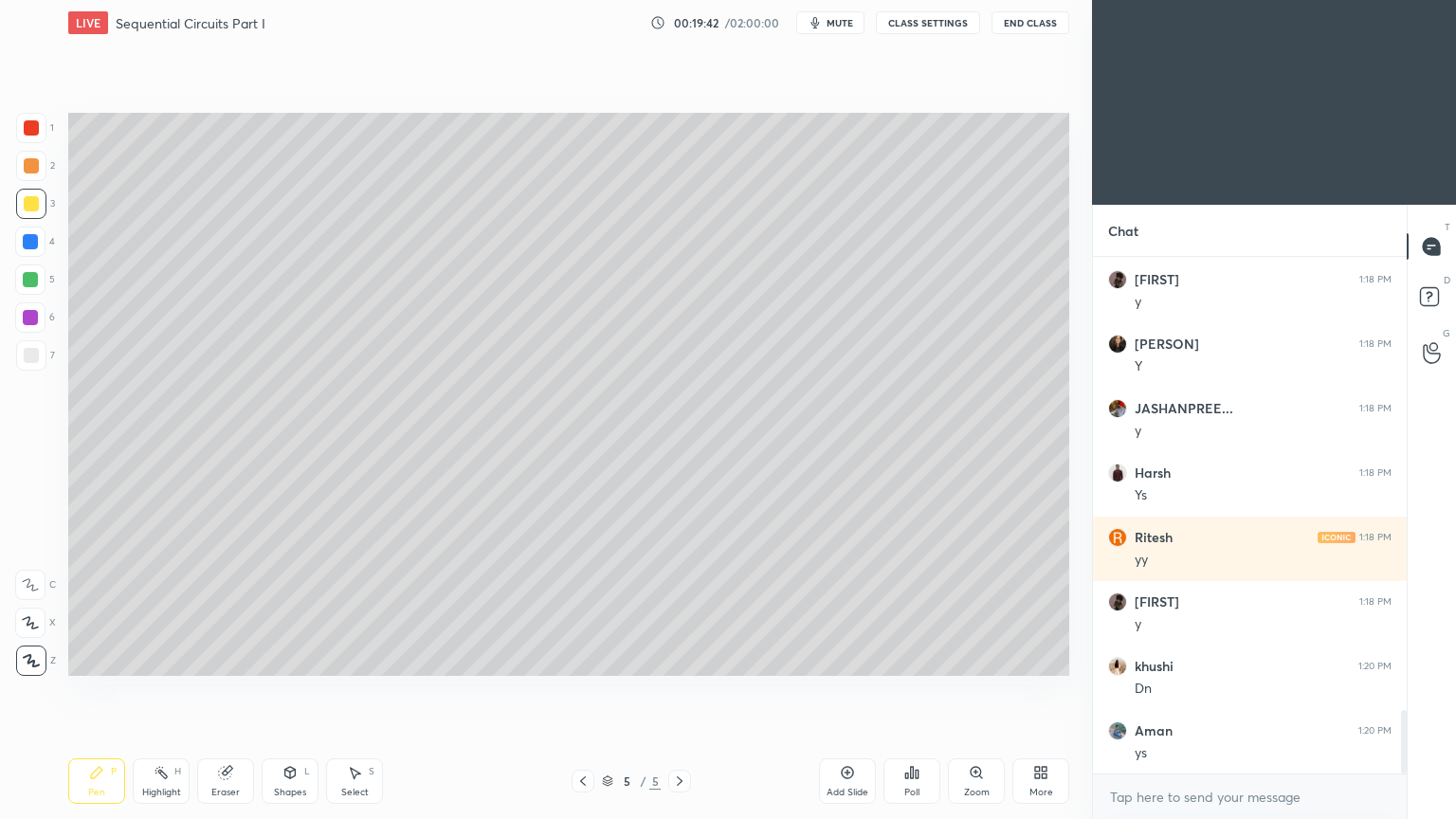 click at bounding box center [31, 355] 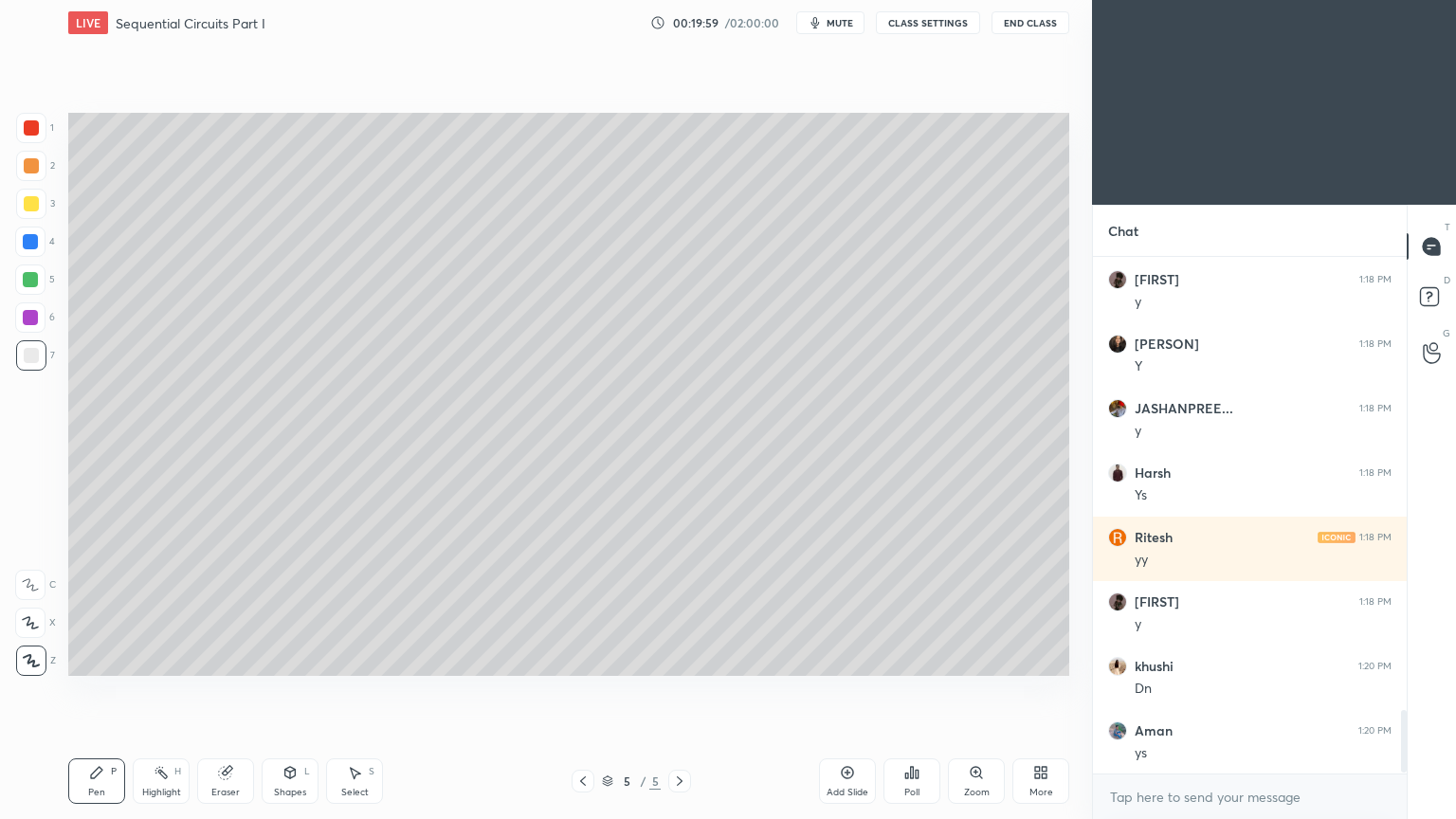 scroll, scrollTop: 3742, scrollLeft: 0, axis: vertical 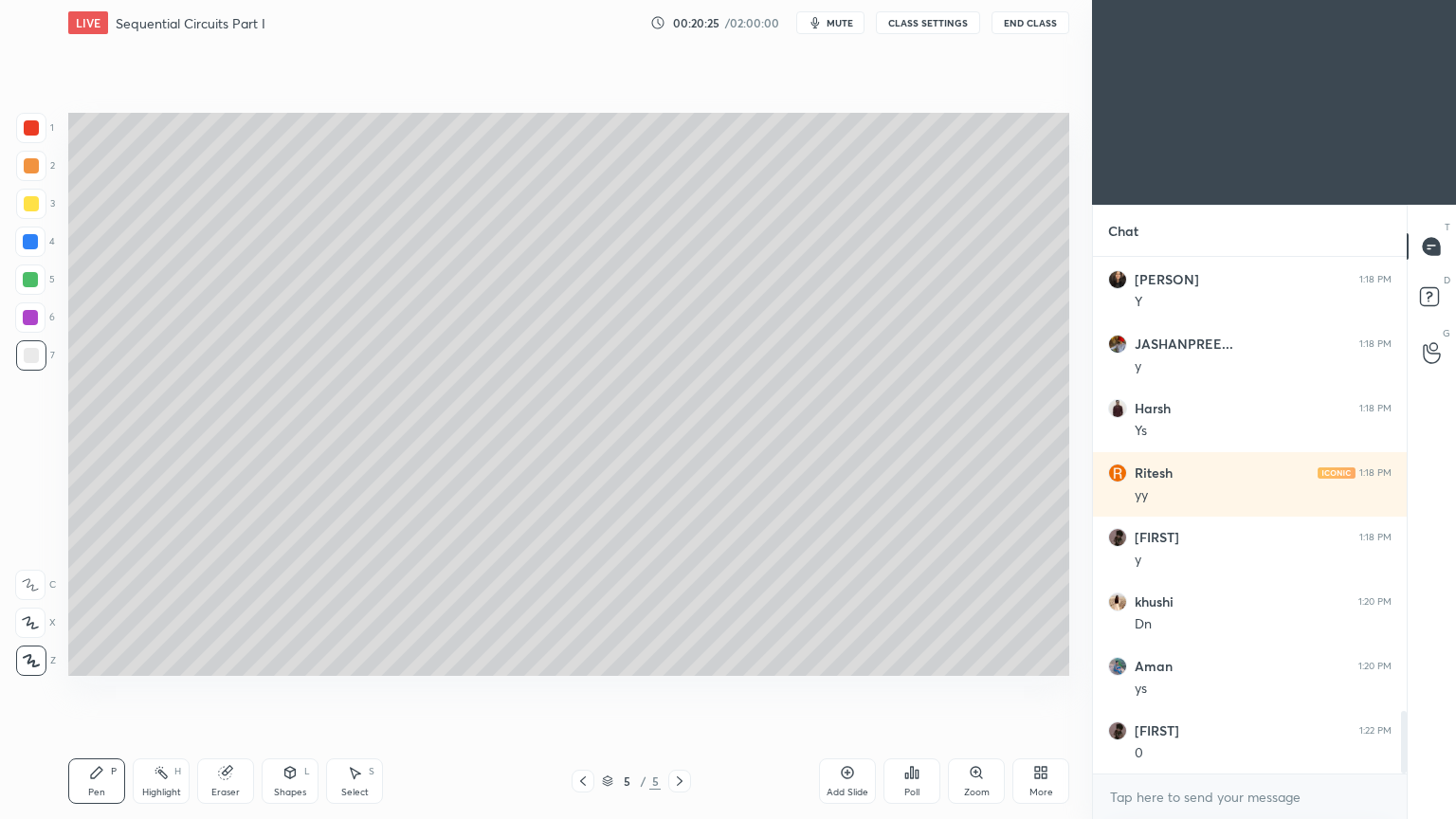 click 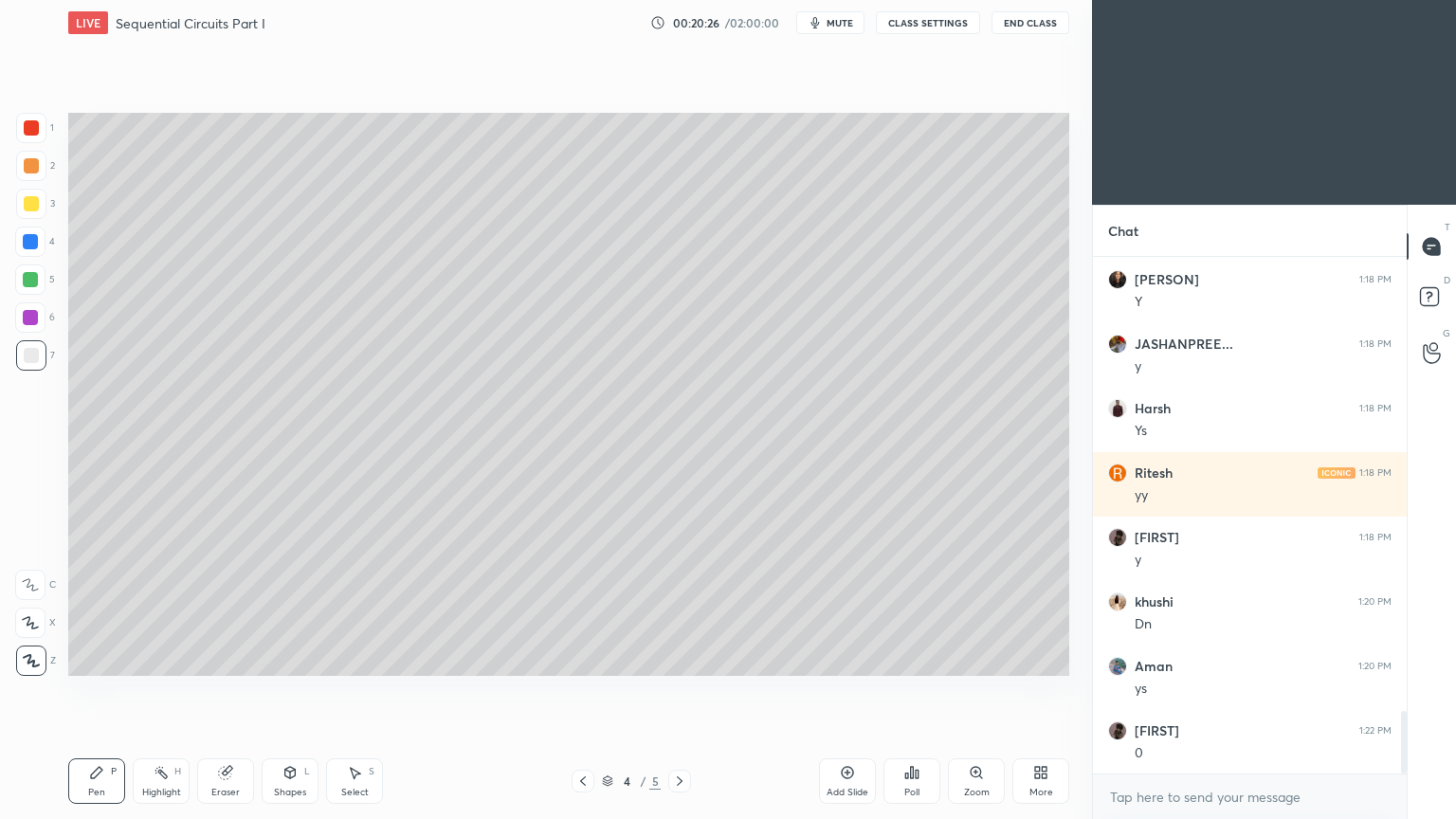 click 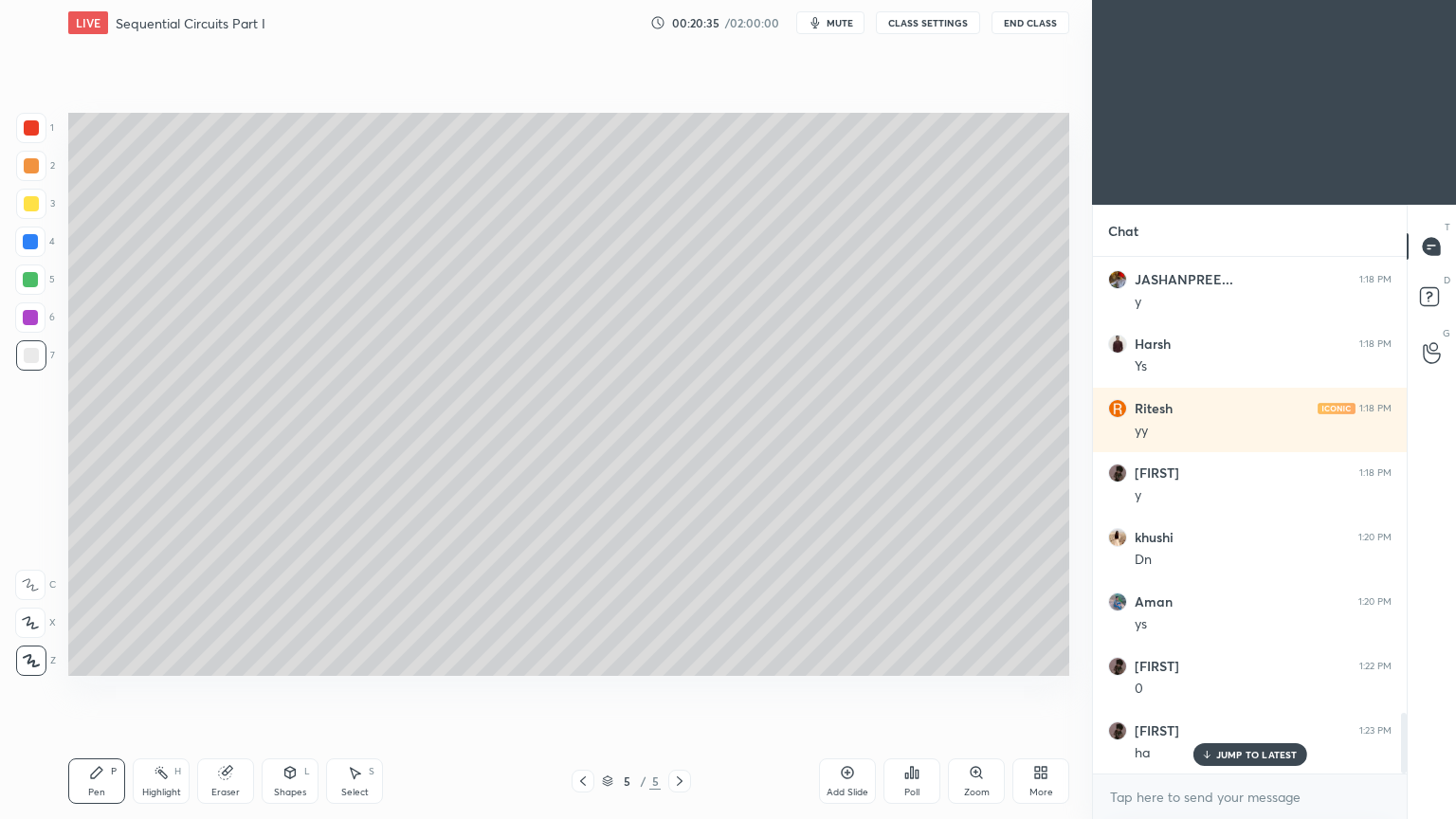 scroll, scrollTop: 3871, scrollLeft: 0, axis: vertical 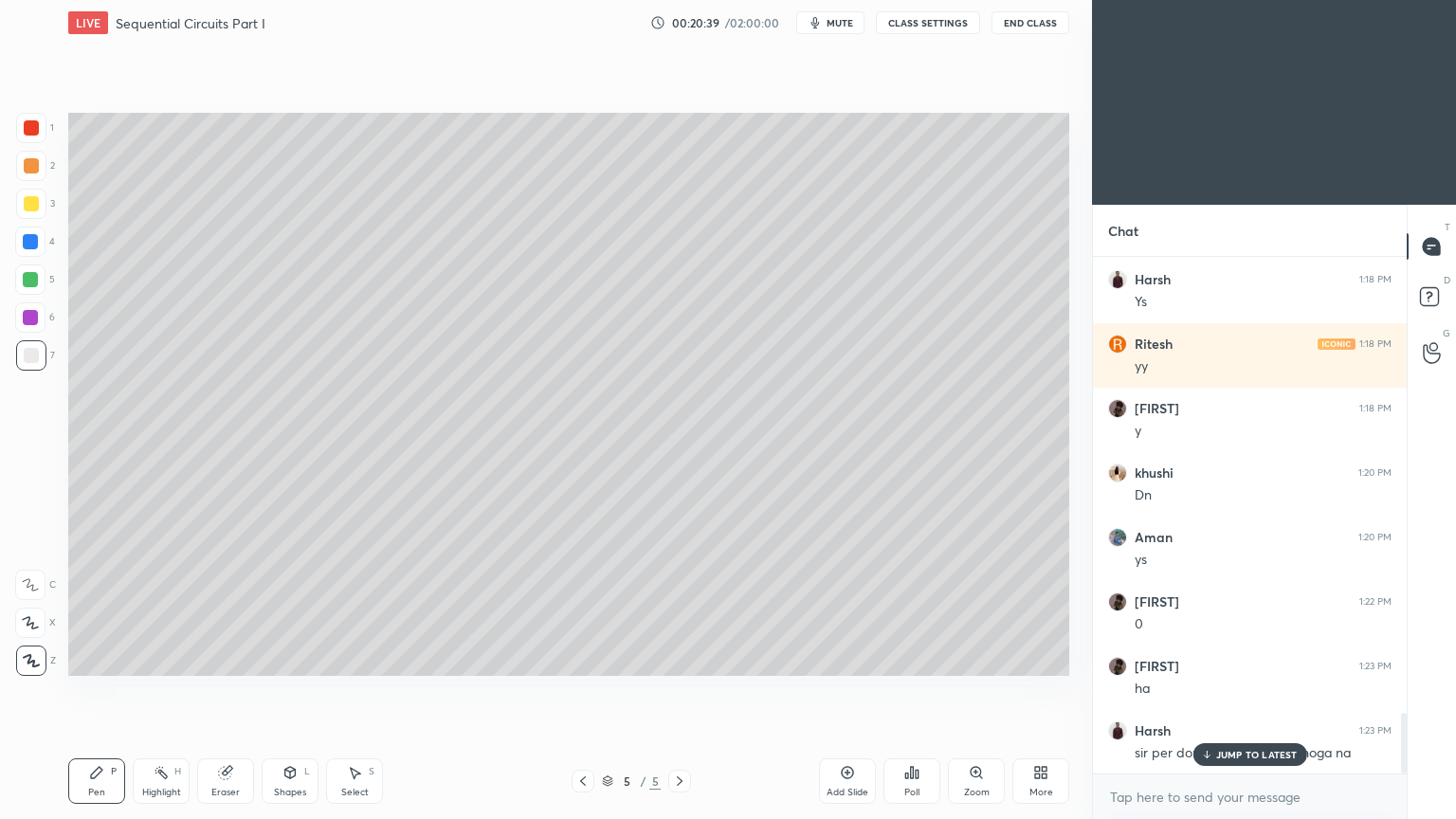 click on "JUMP TO LATEST" at bounding box center [1249, 755] 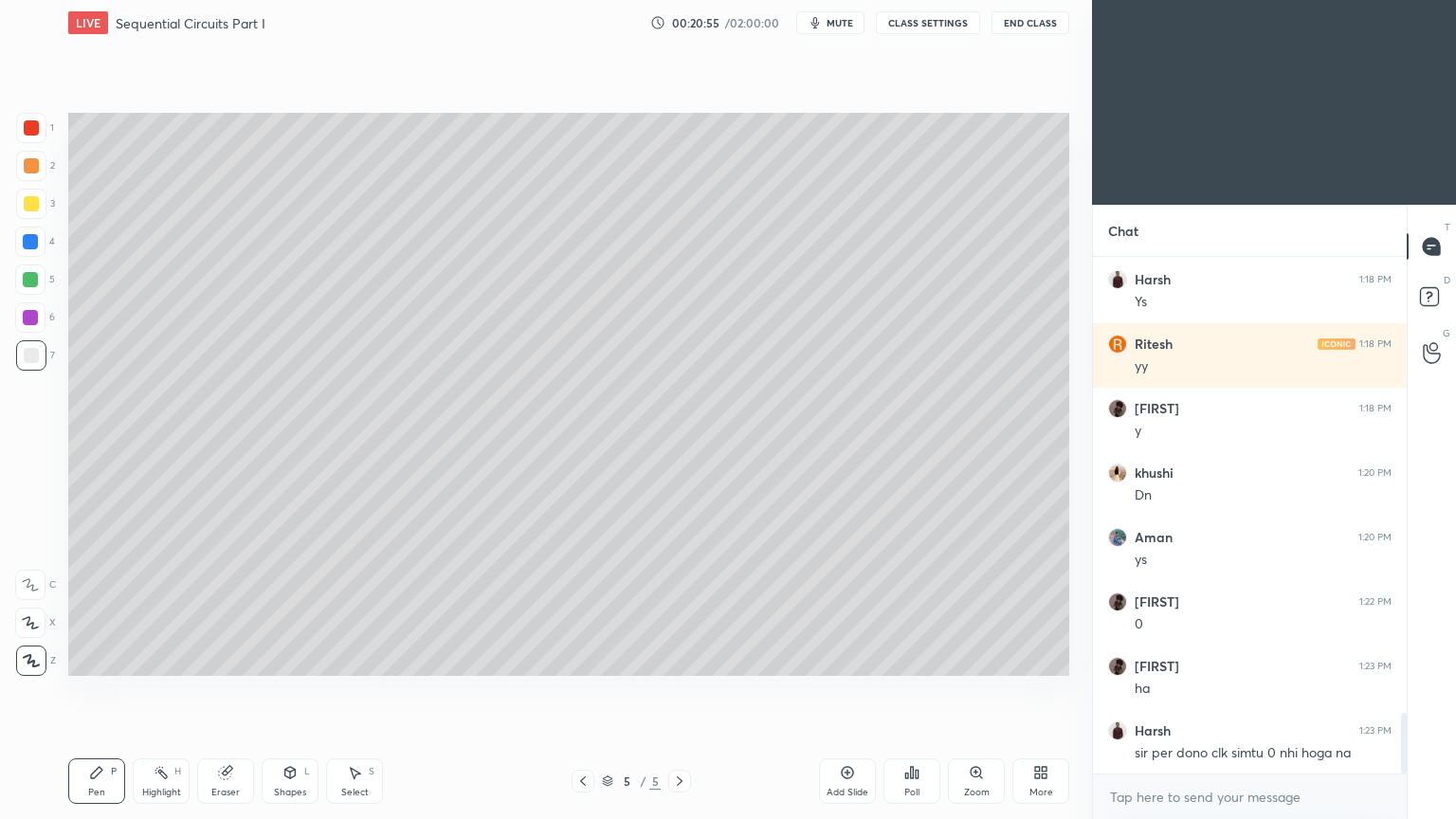 click 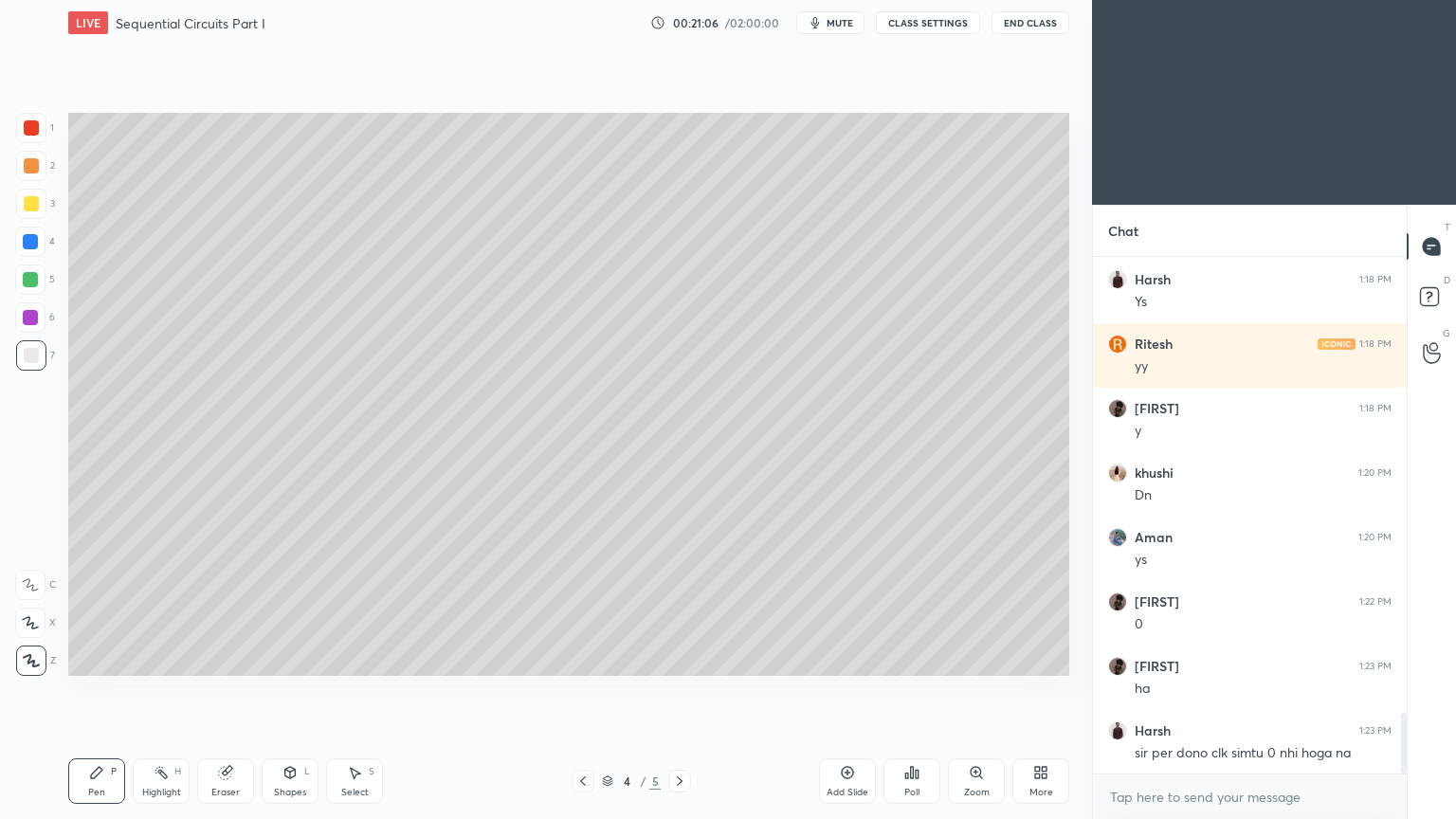 click at bounding box center [31, 204] 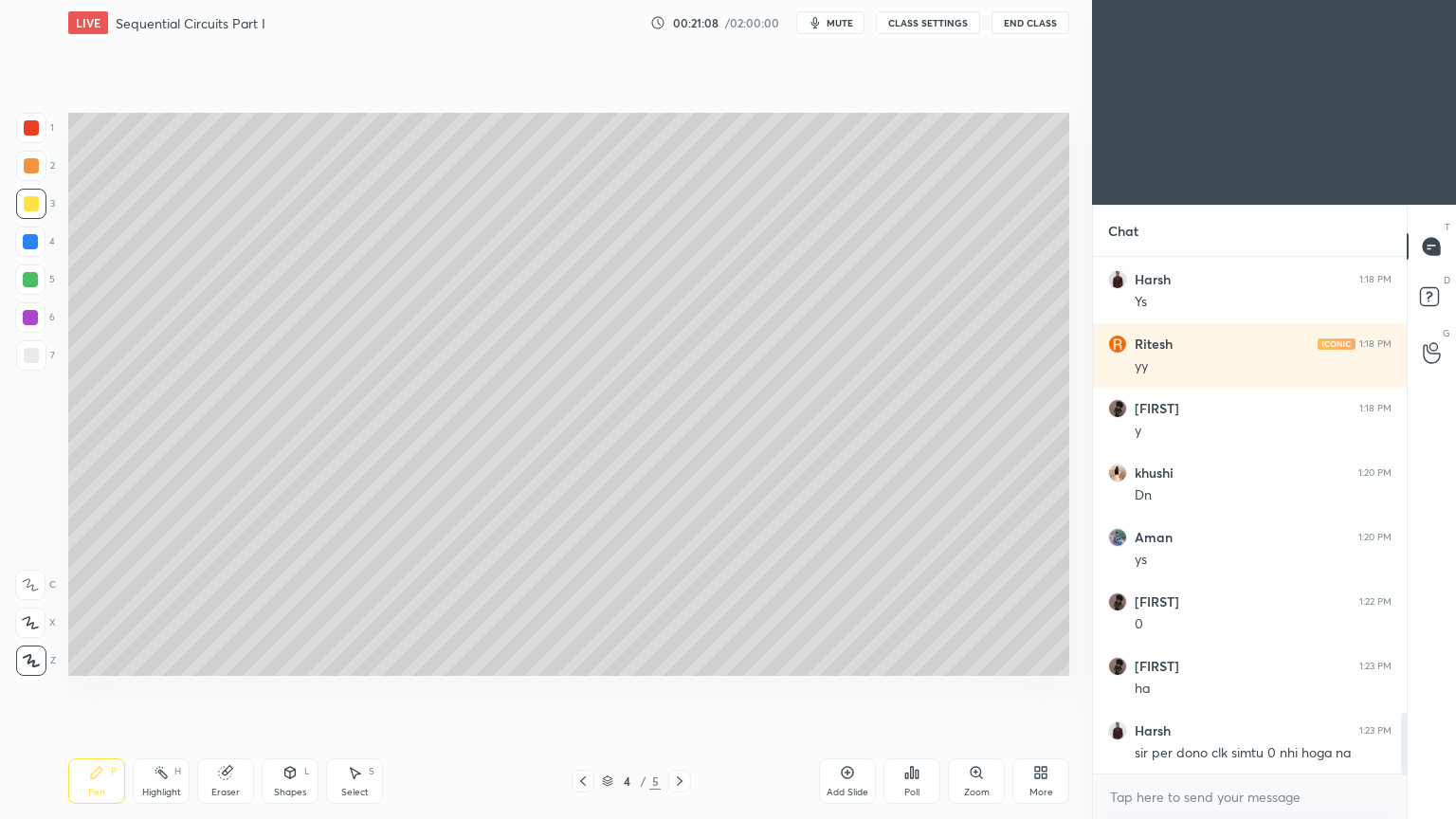 click at bounding box center [31, 355] 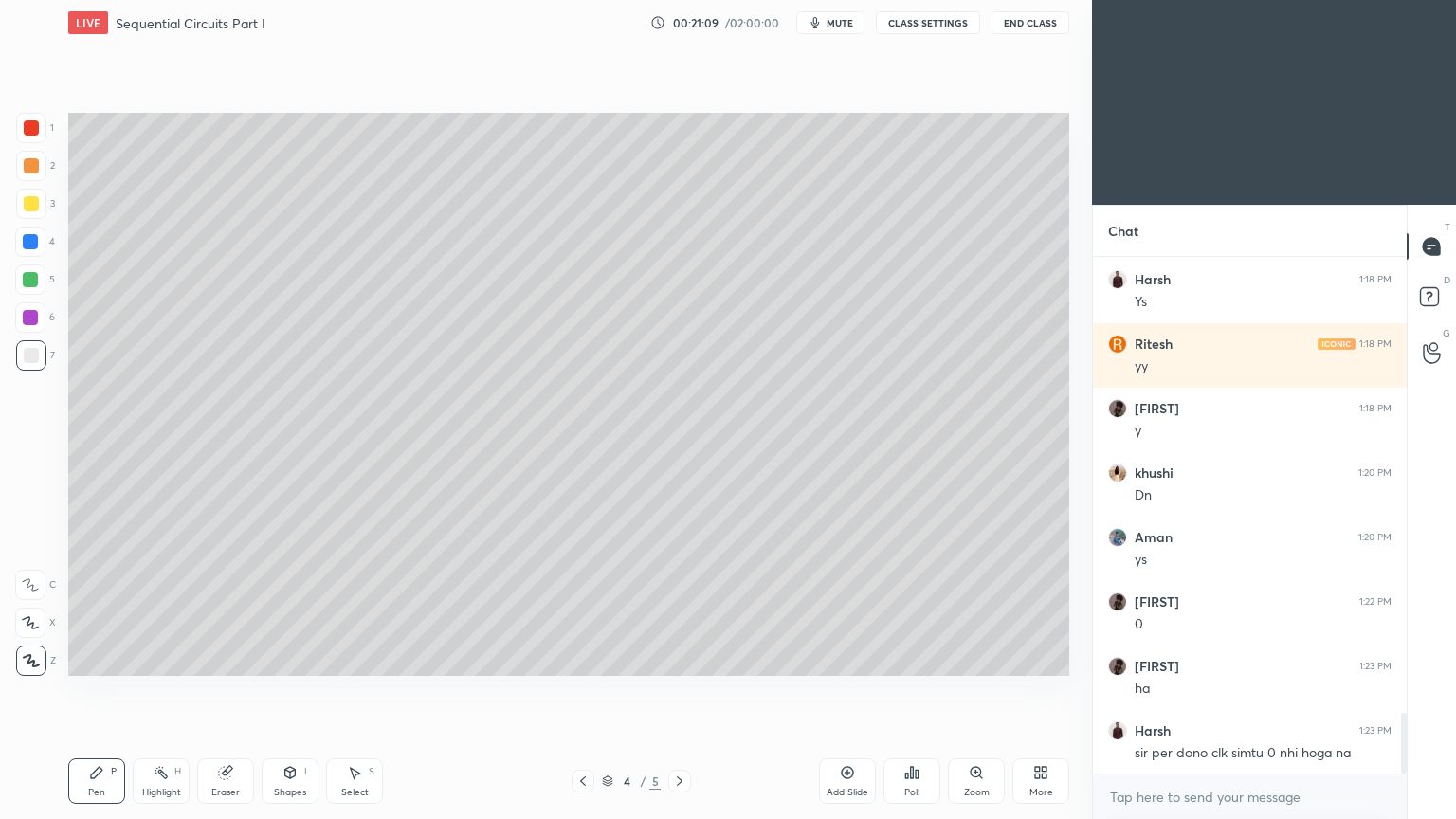 scroll, scrollTop: 3936, scrollLeft: 0, axis: vertical 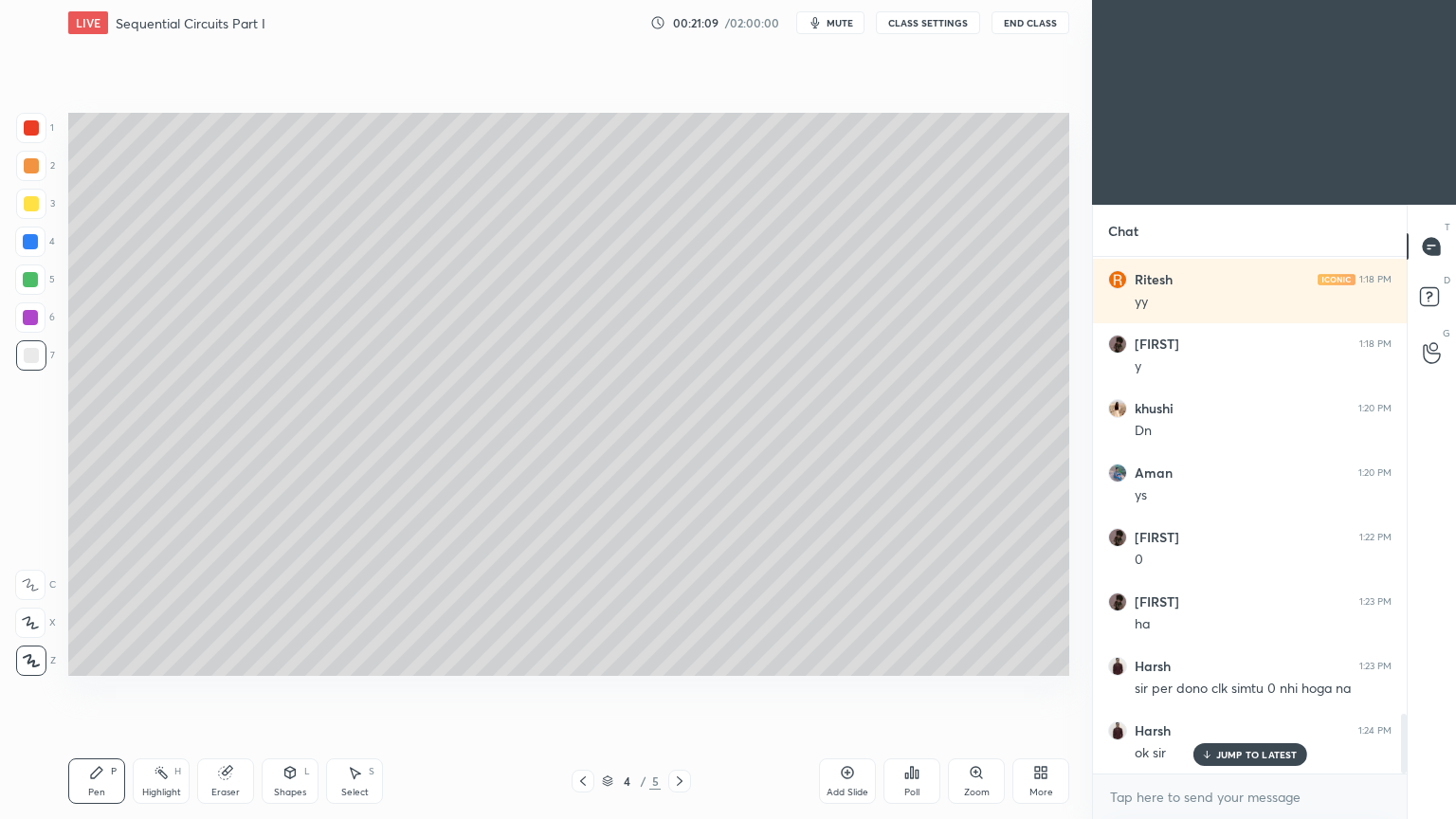 click 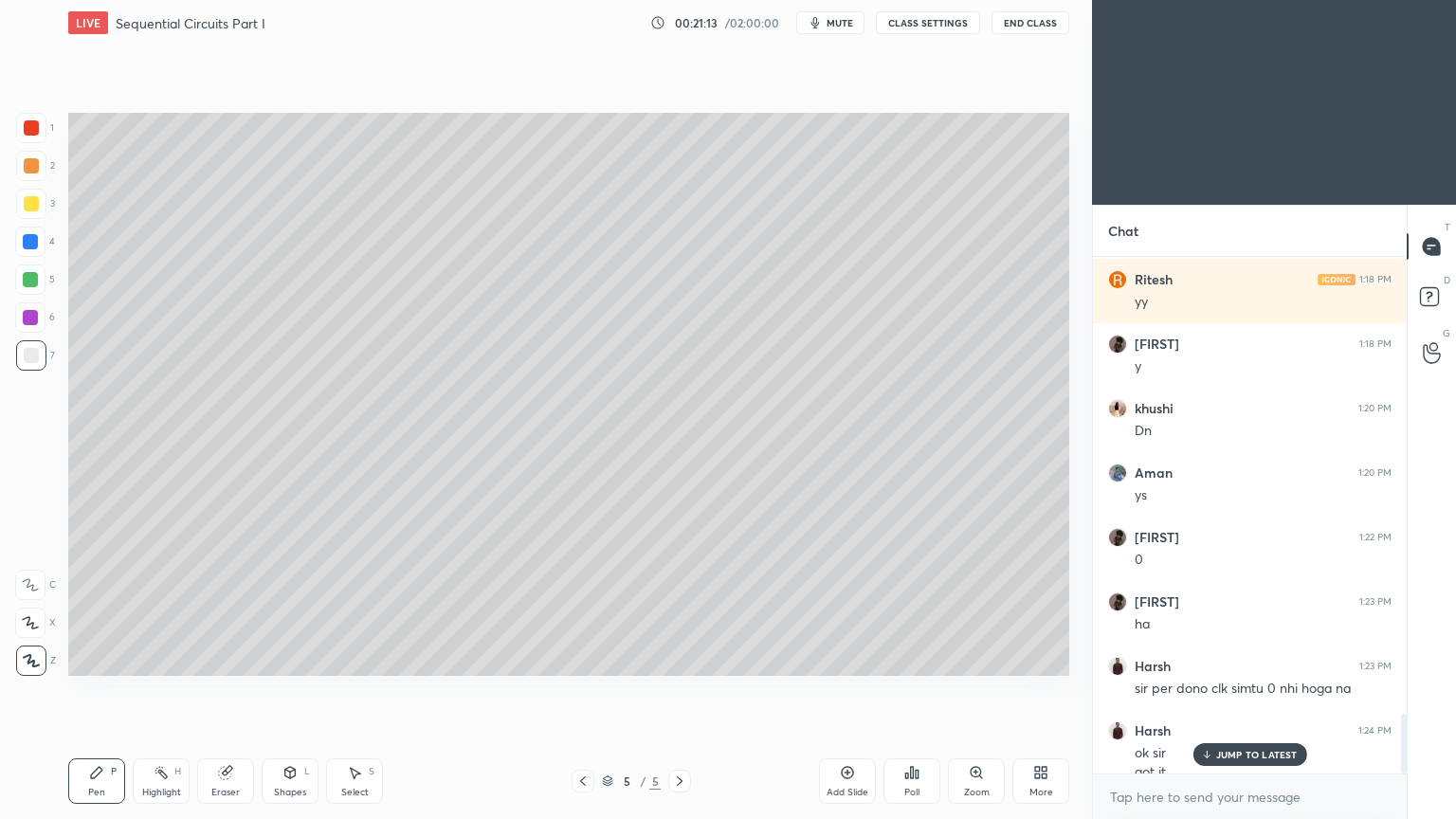 scroll, scrollTop: 3955, scrollLeft: 0, axis: vertical 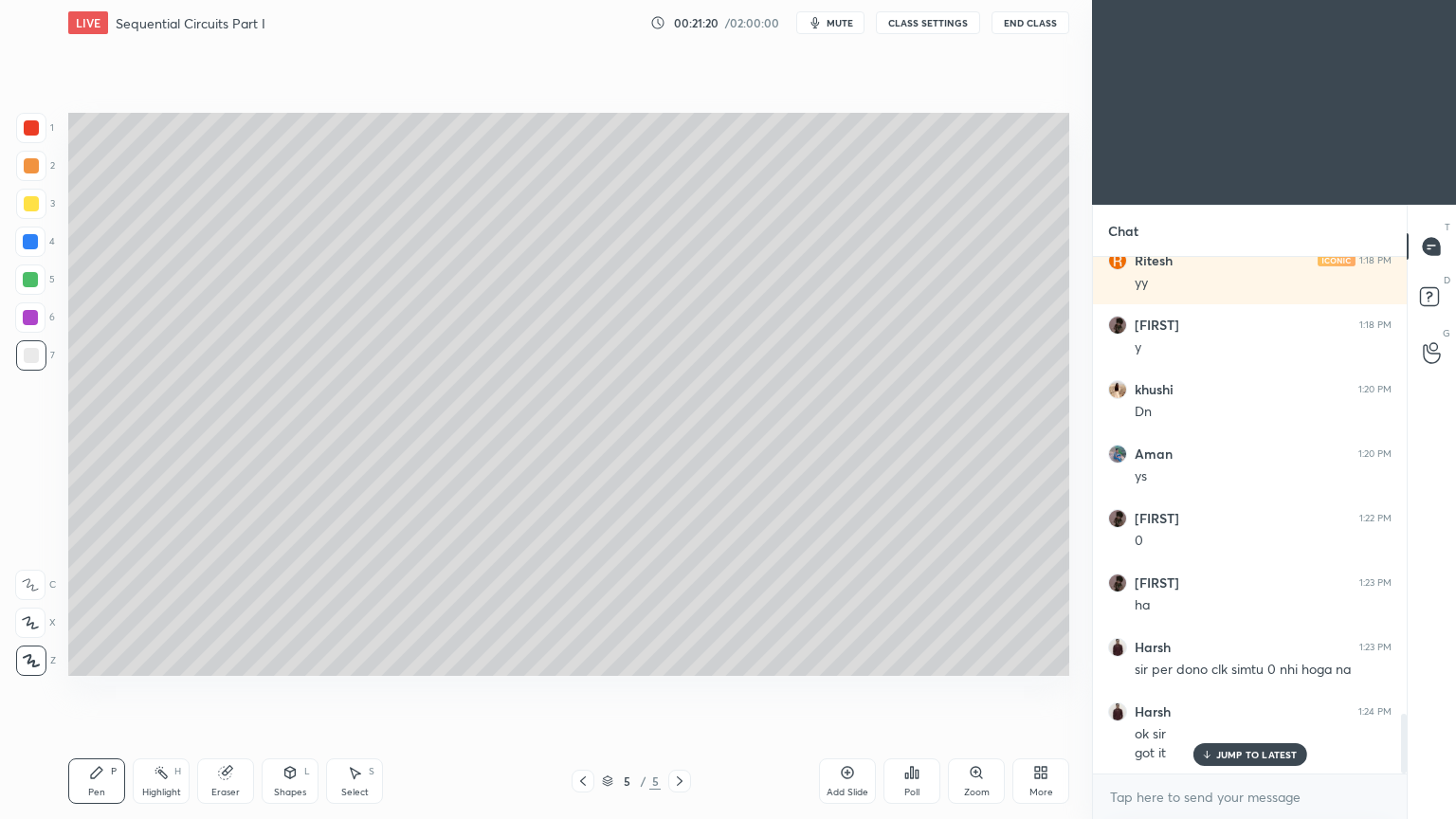 click on "Select S" at bounding box center (355, 781) 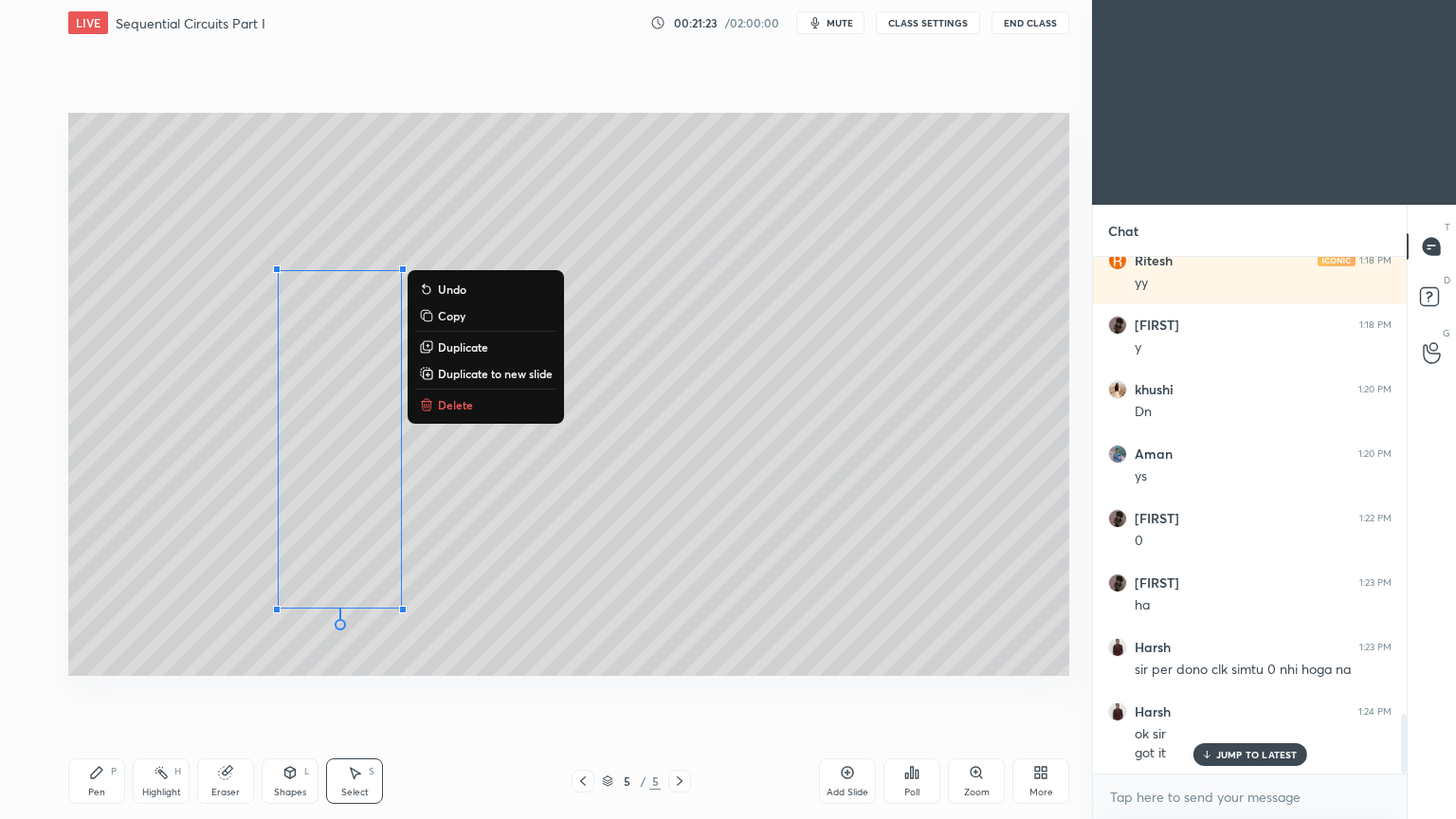 click on "Duplicate" at bounding box center [463, 347] 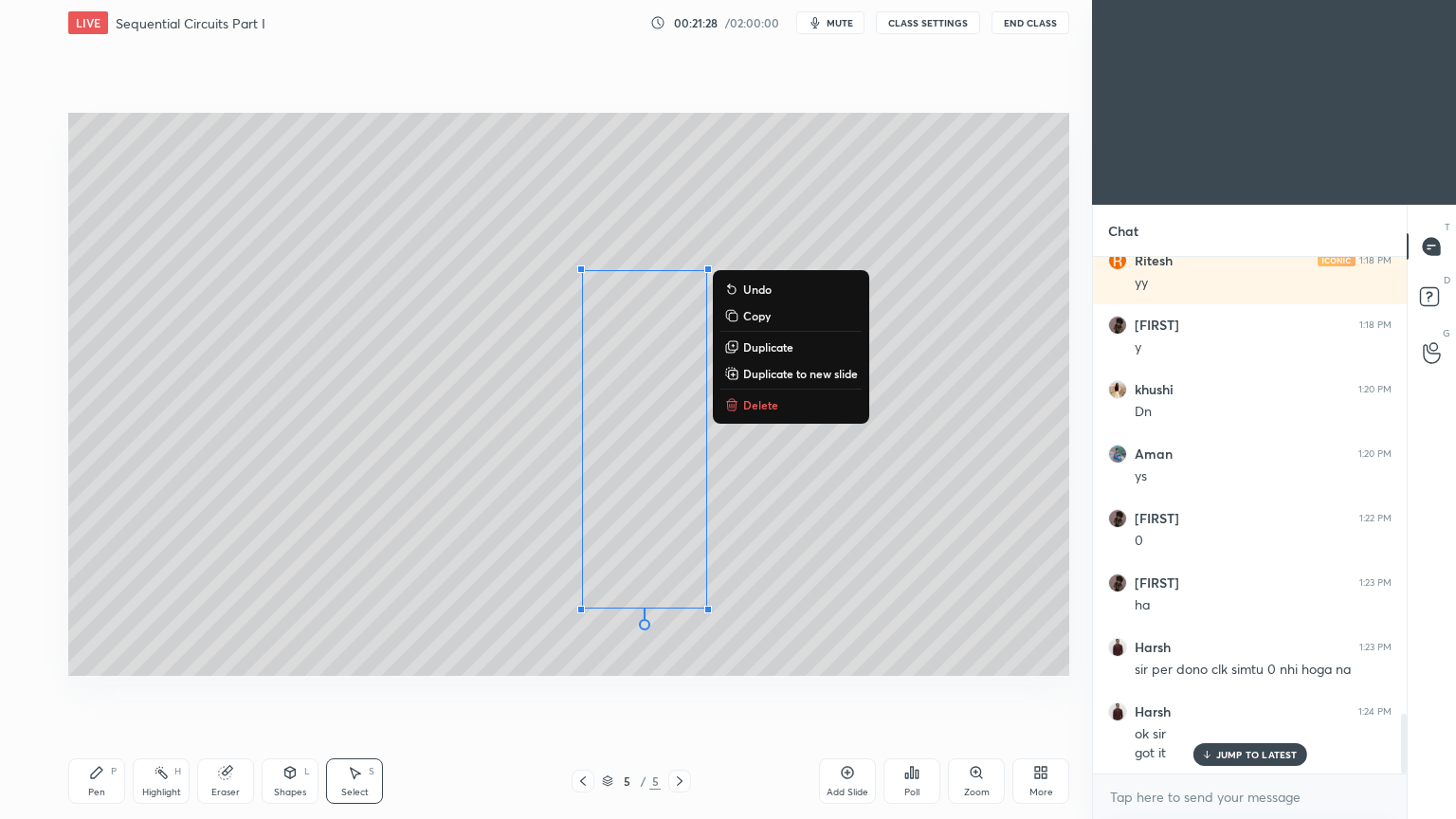 click on "Pen P" at bounding box center (97, 781) 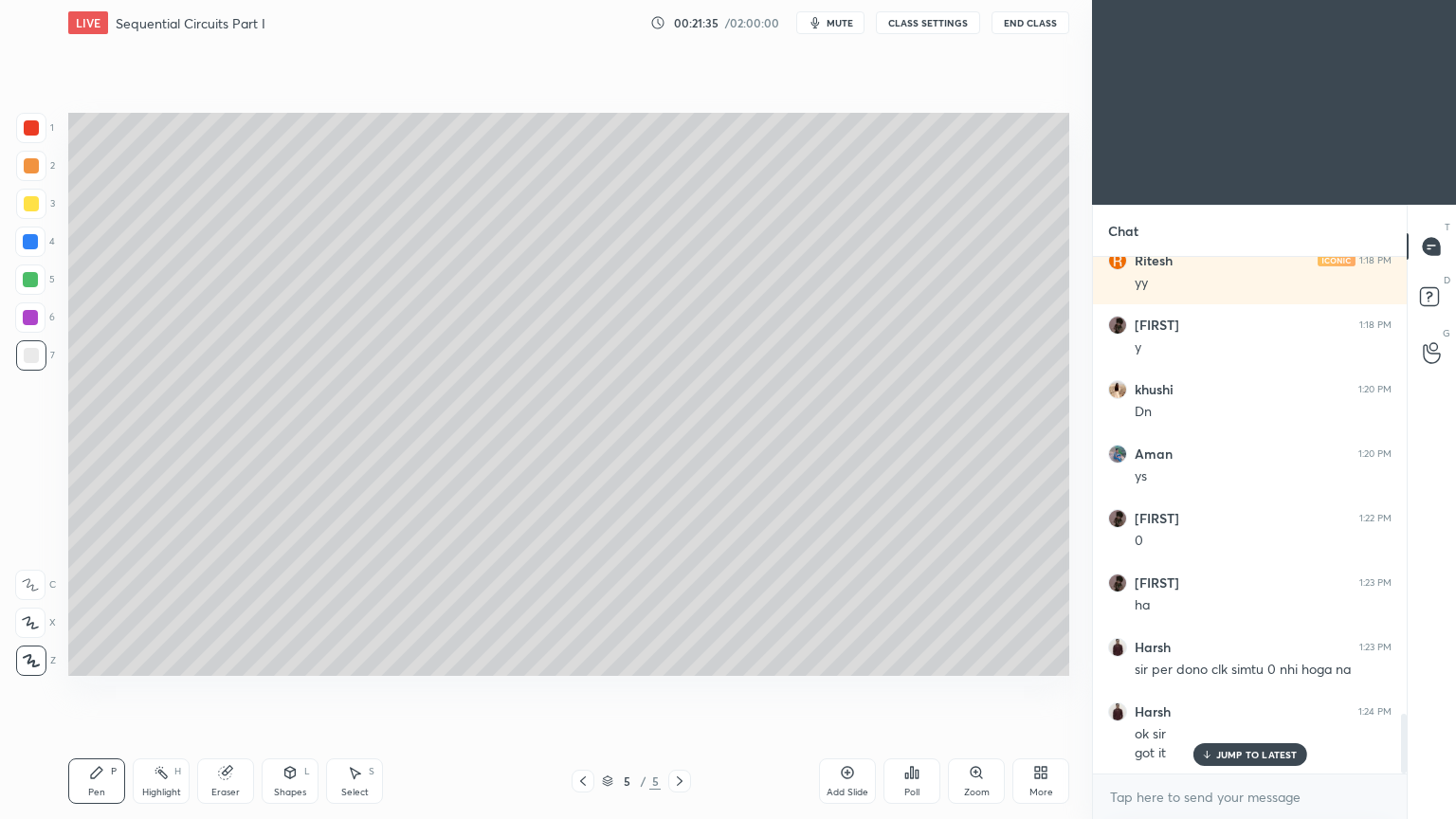 click 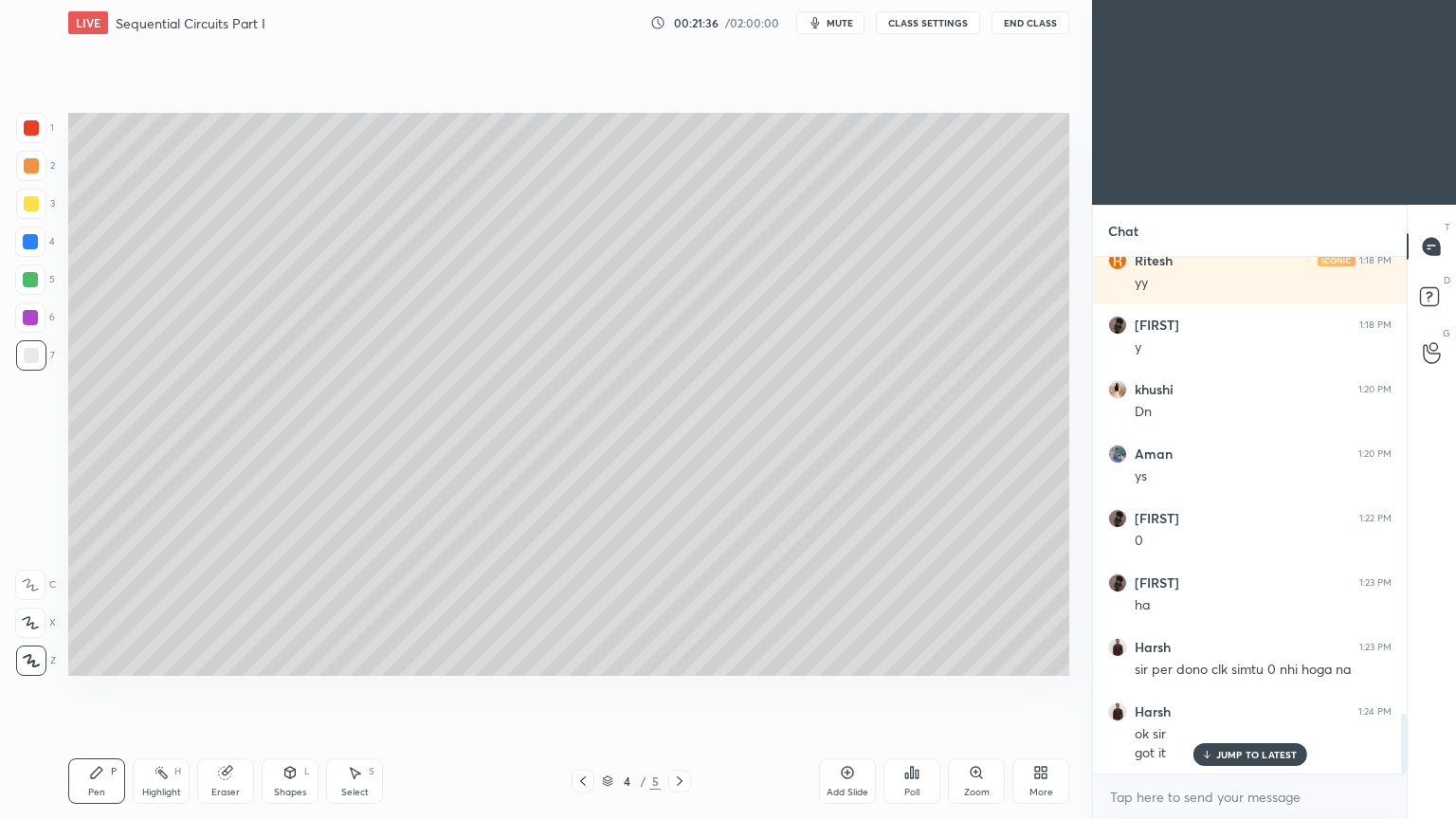 click 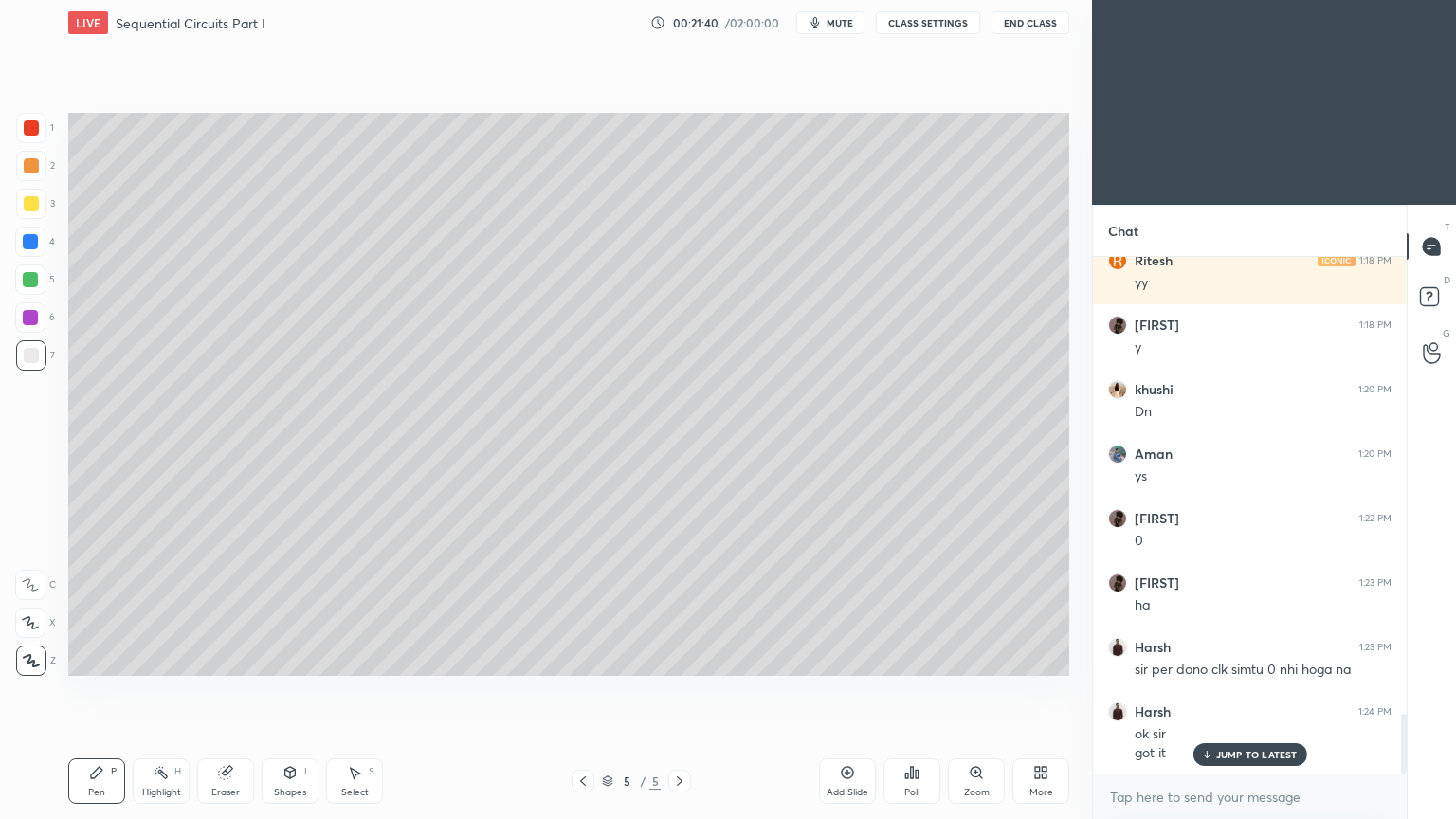 click on "Select S" at bounding box center (355, 781) 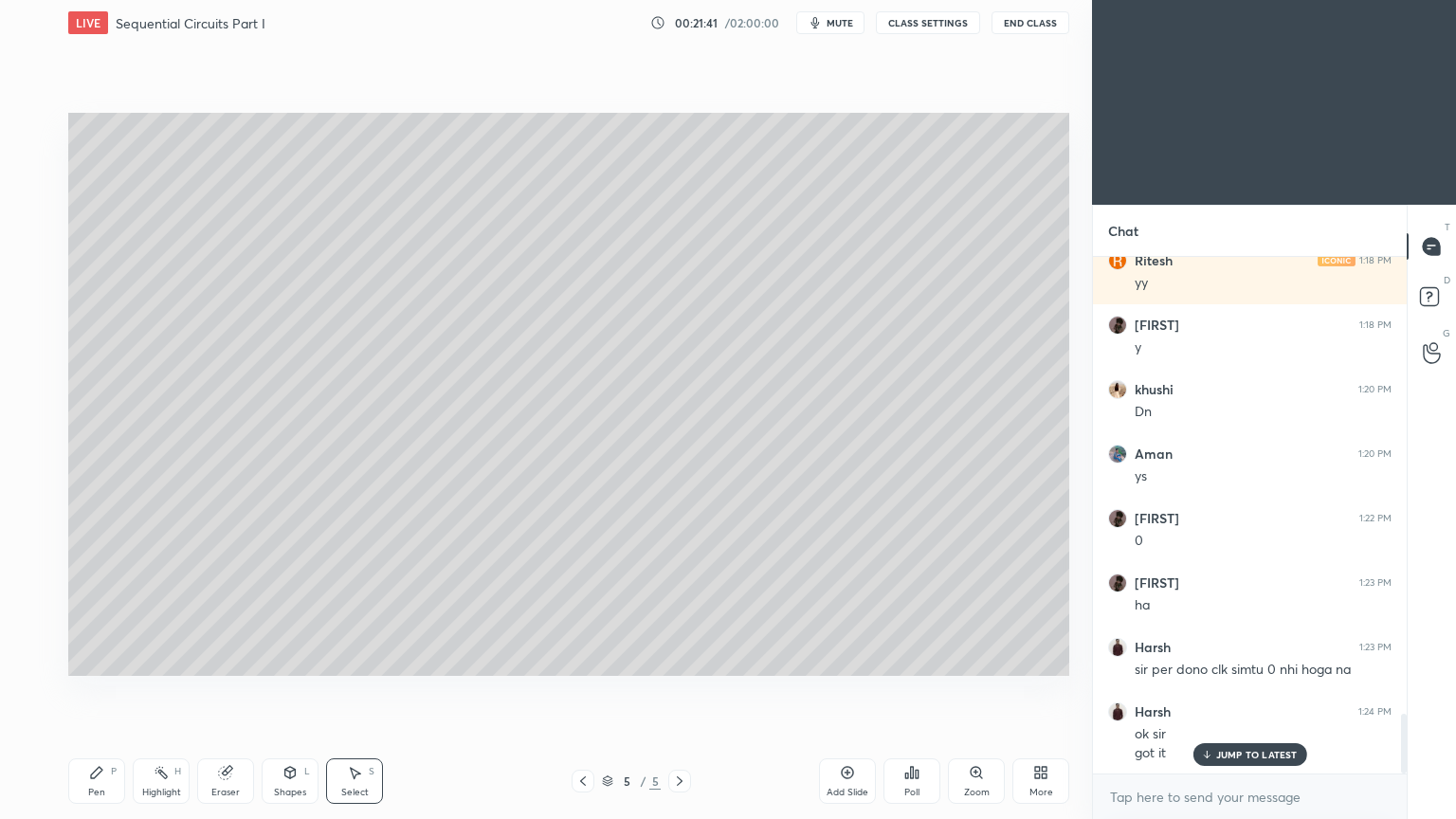 click on "Shapes L" at bounding box center [290, 781] 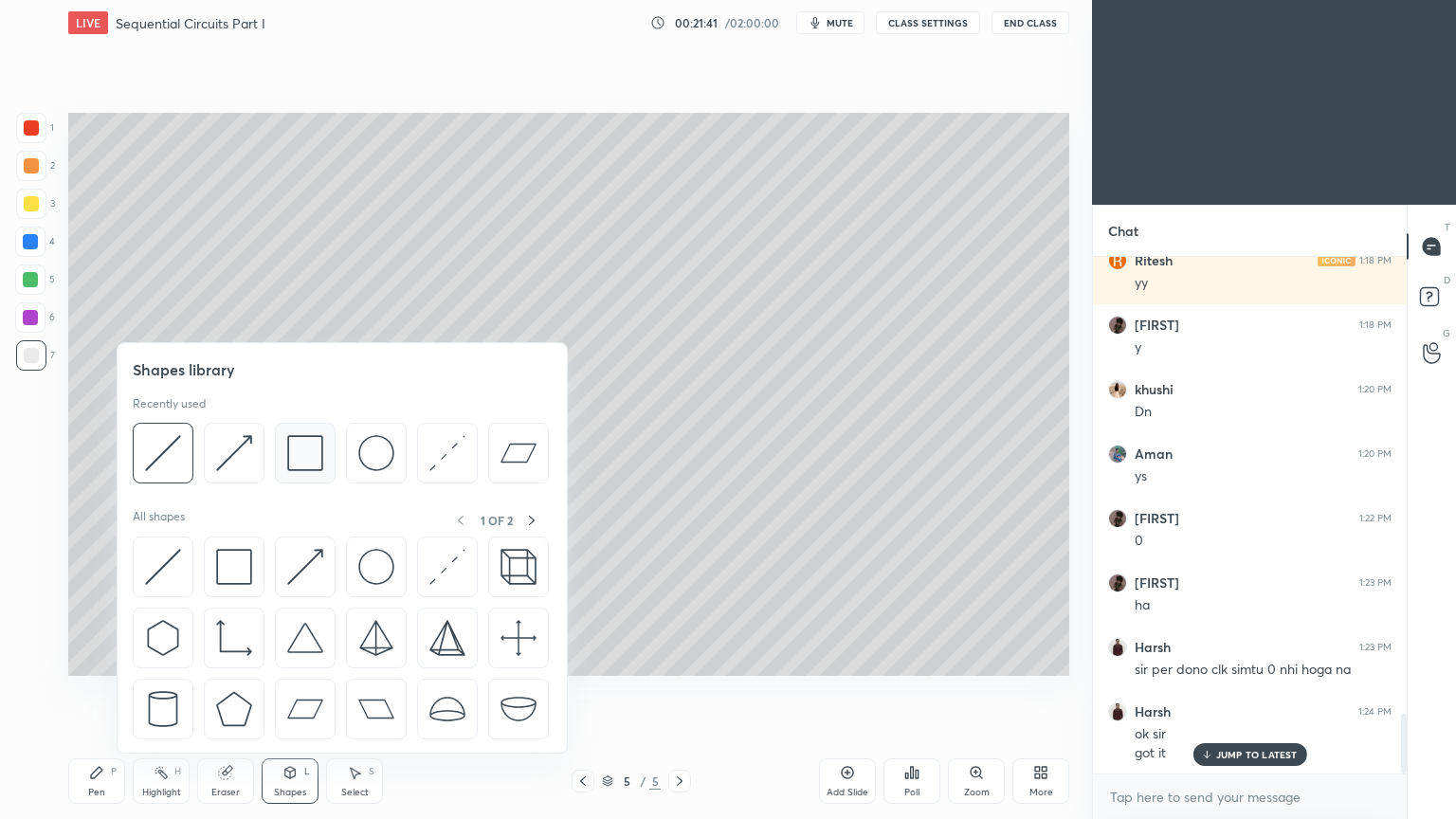 click at bounding box center [305, 453] 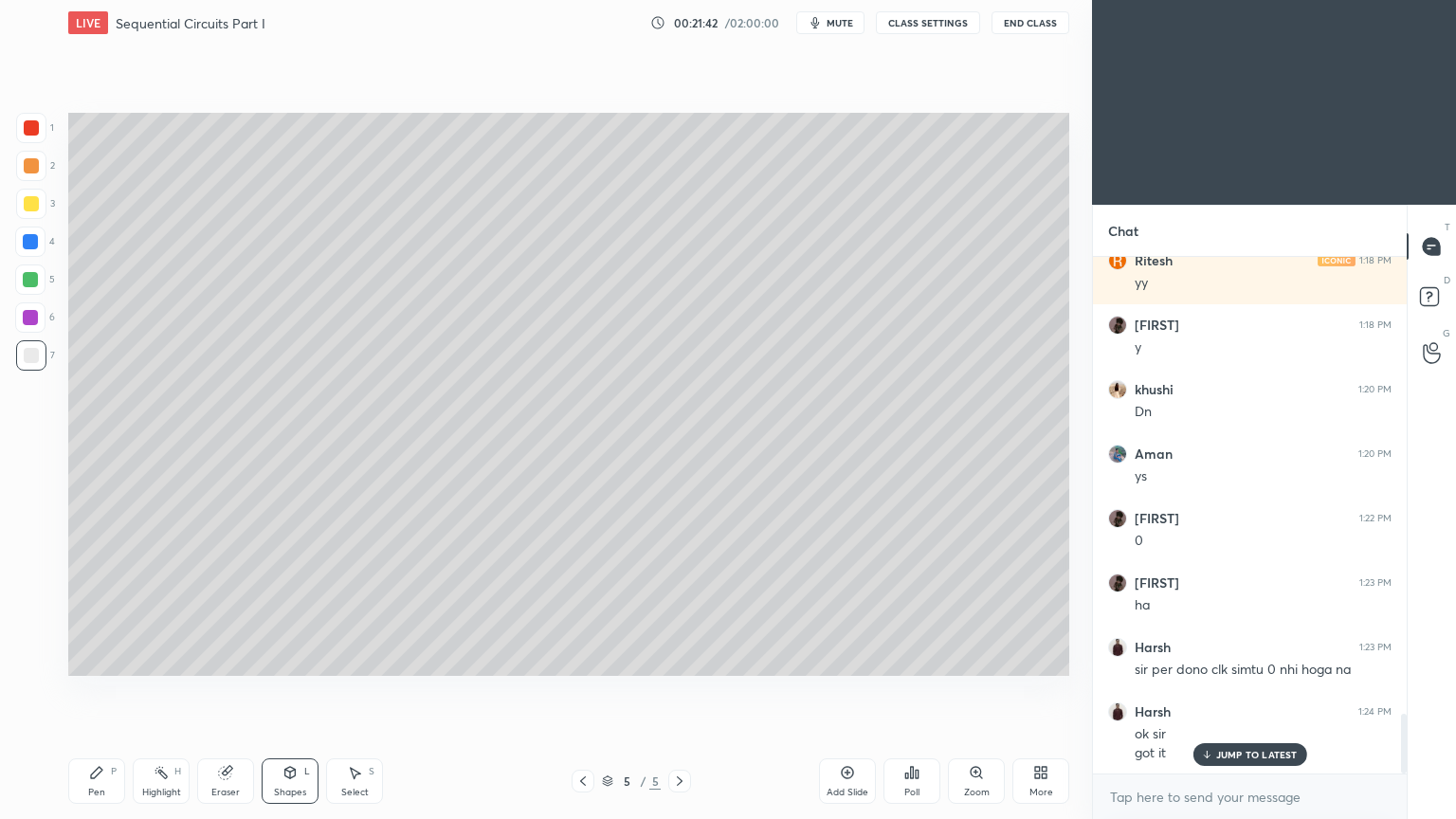 click at bounding box center (30, 242) 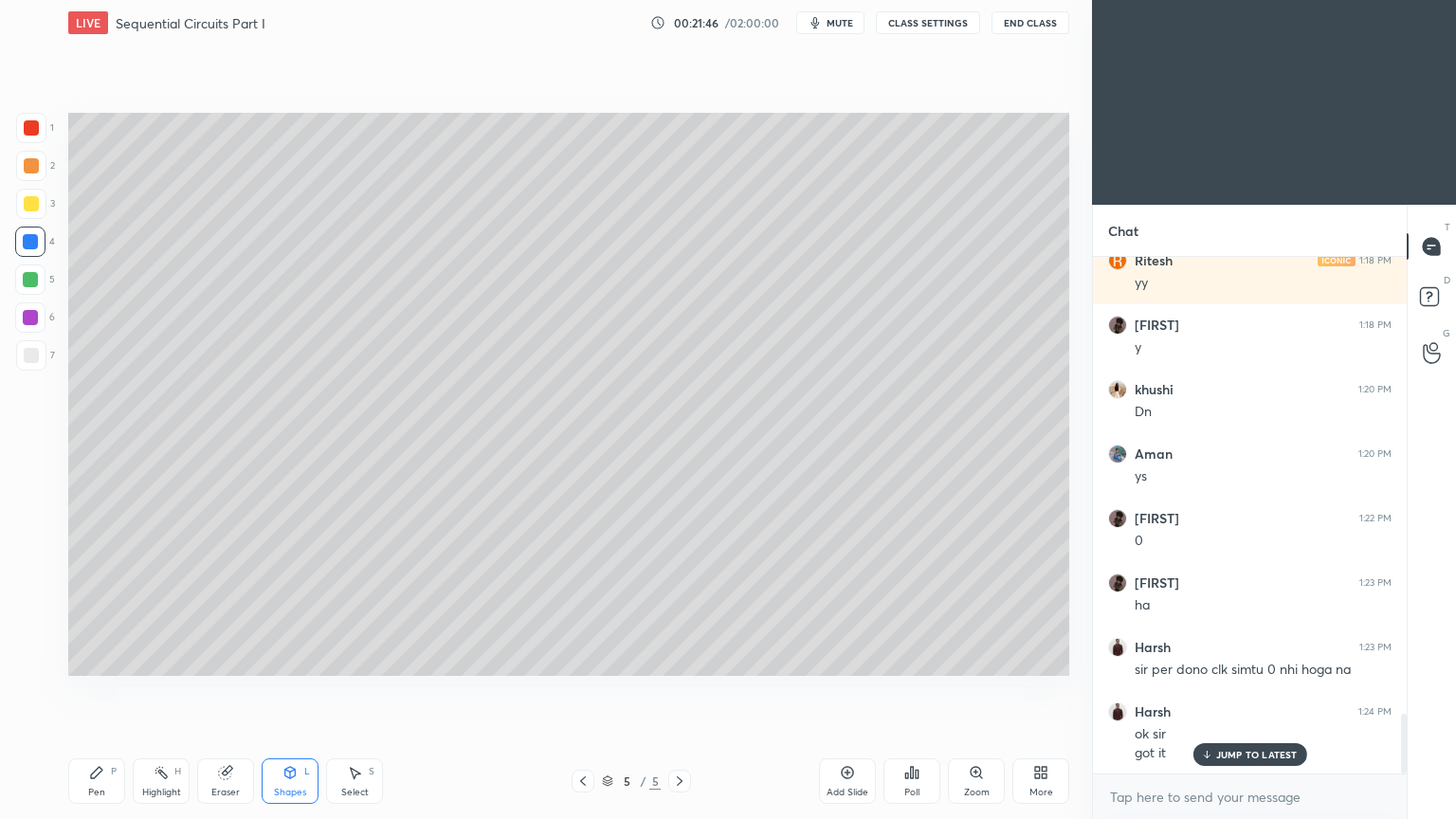 click on "Shapes" at bounding box center (290, 792) 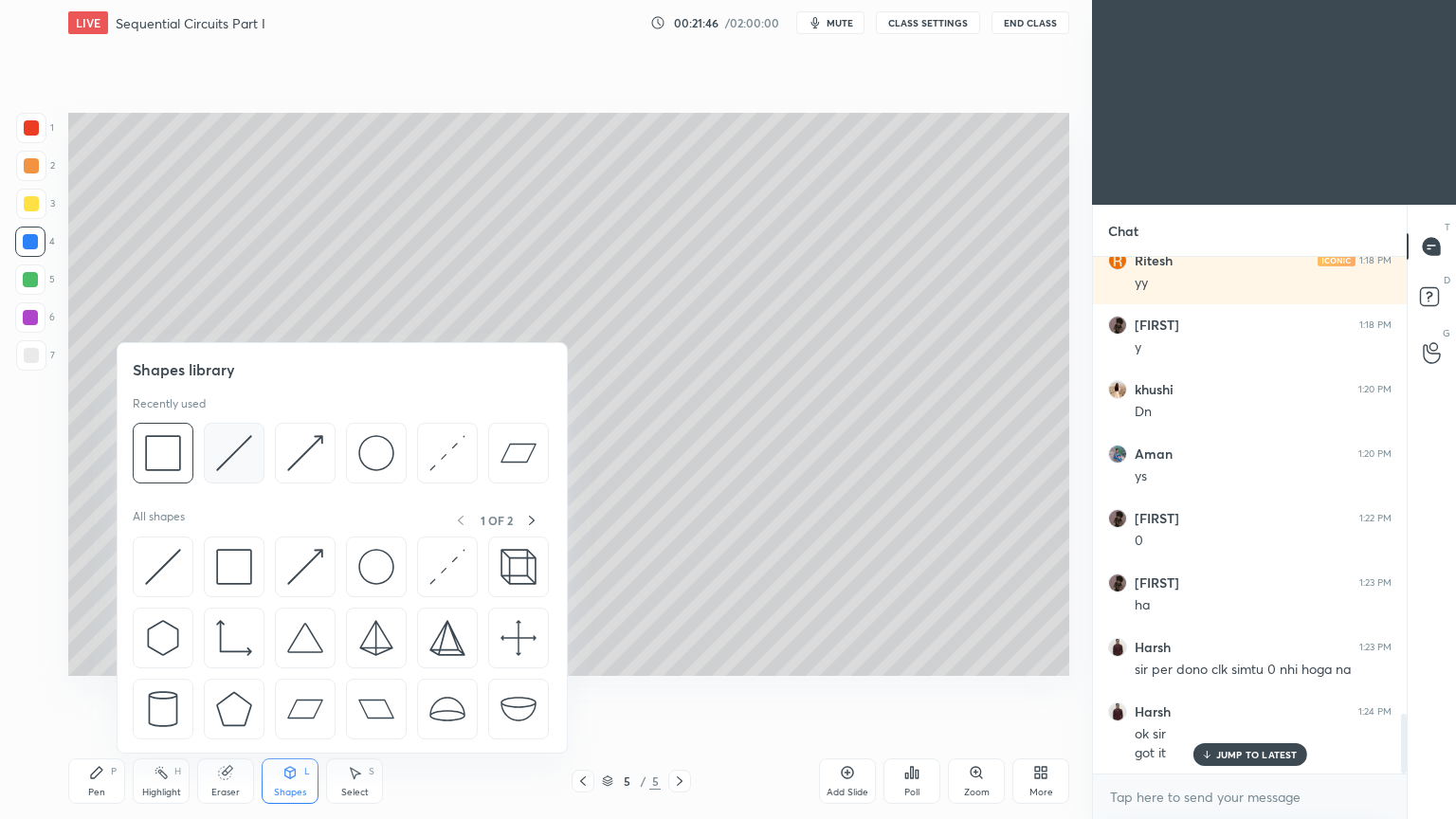 click at bounding box center [234, 453] 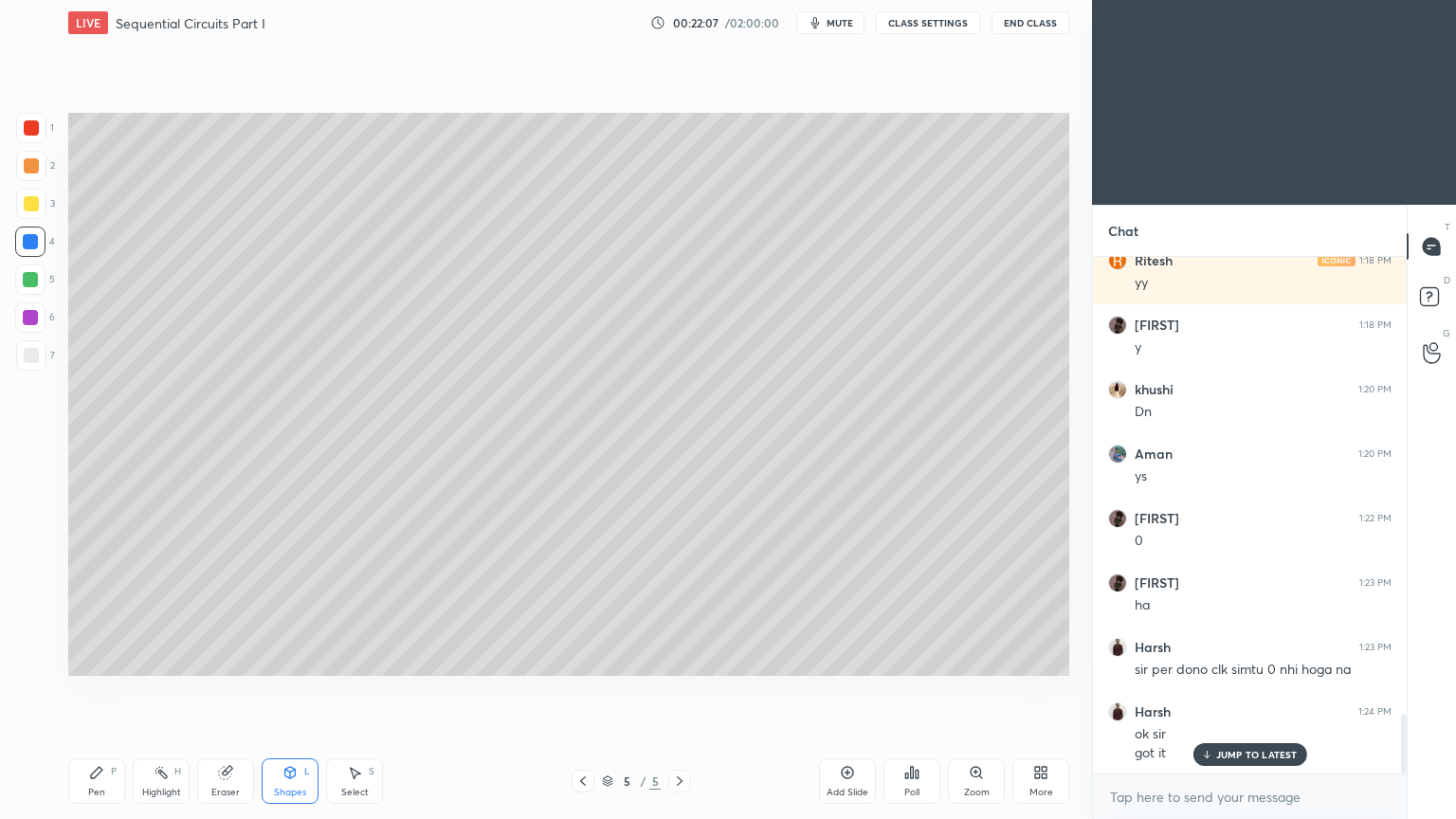 click on "Pen" at bounding box center (97, 792) 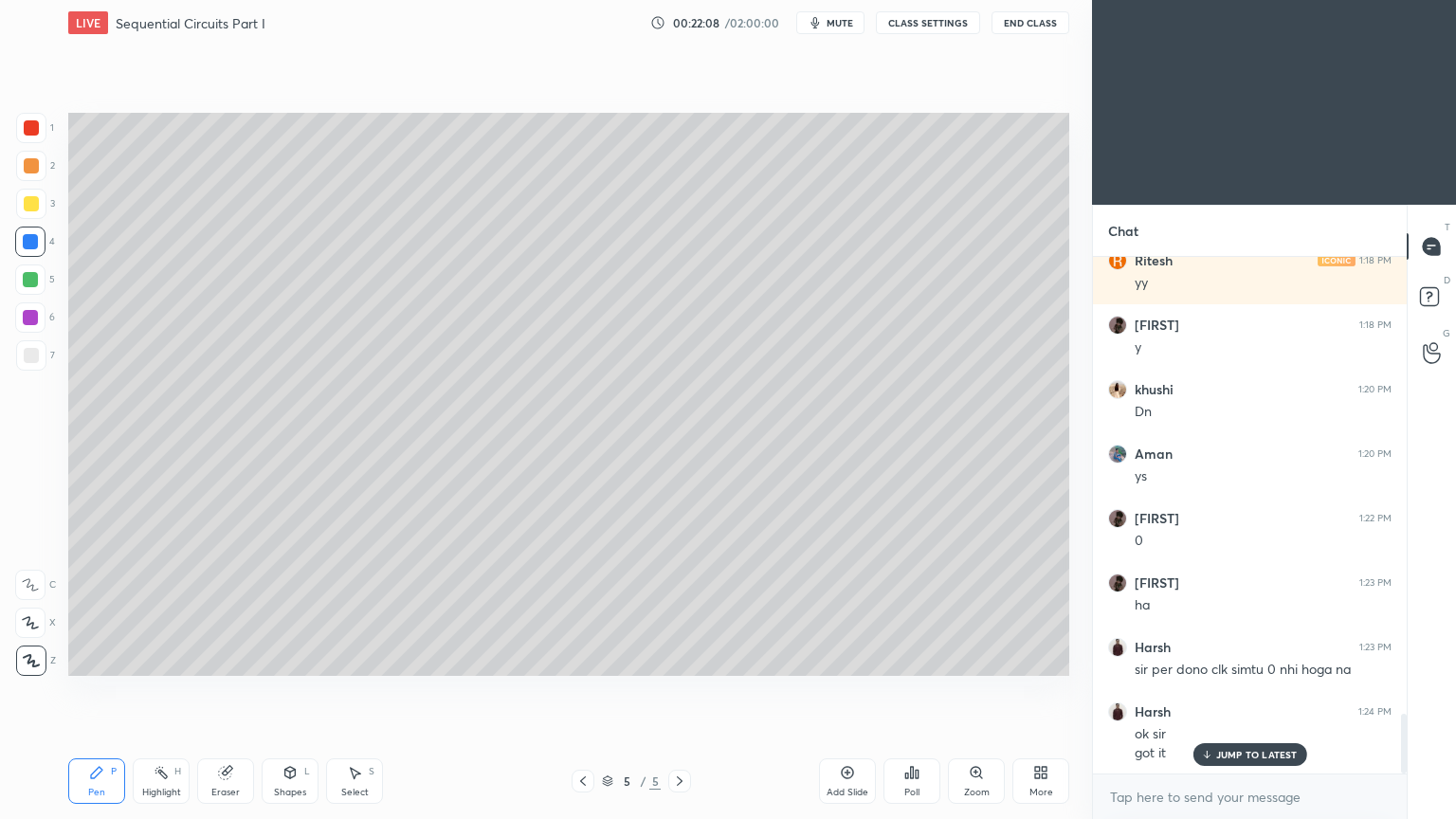 click at bounding box center [31, 355] 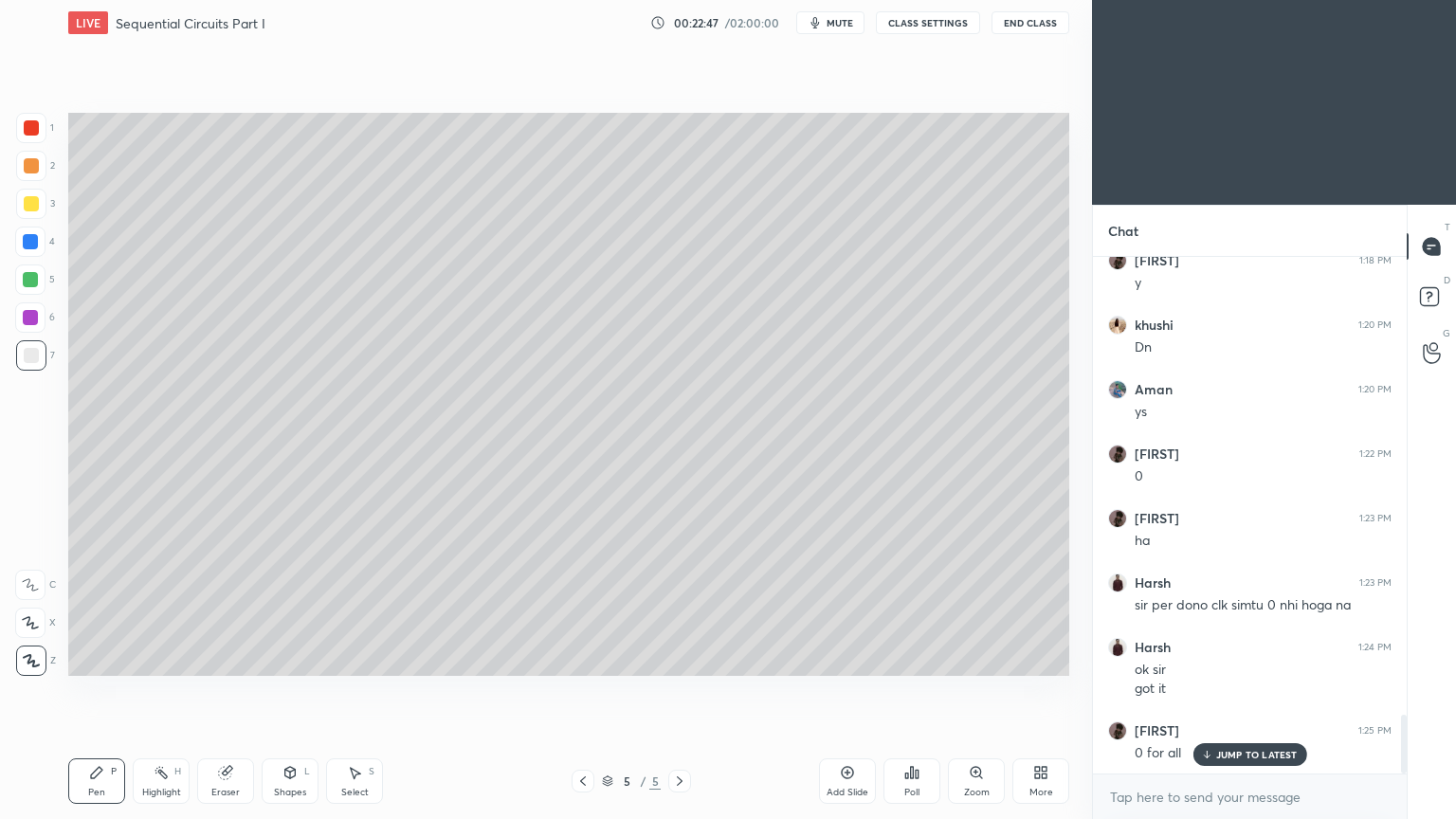 scroll, scrollTop: 4084, scrollLeft: 0, axis: vertical 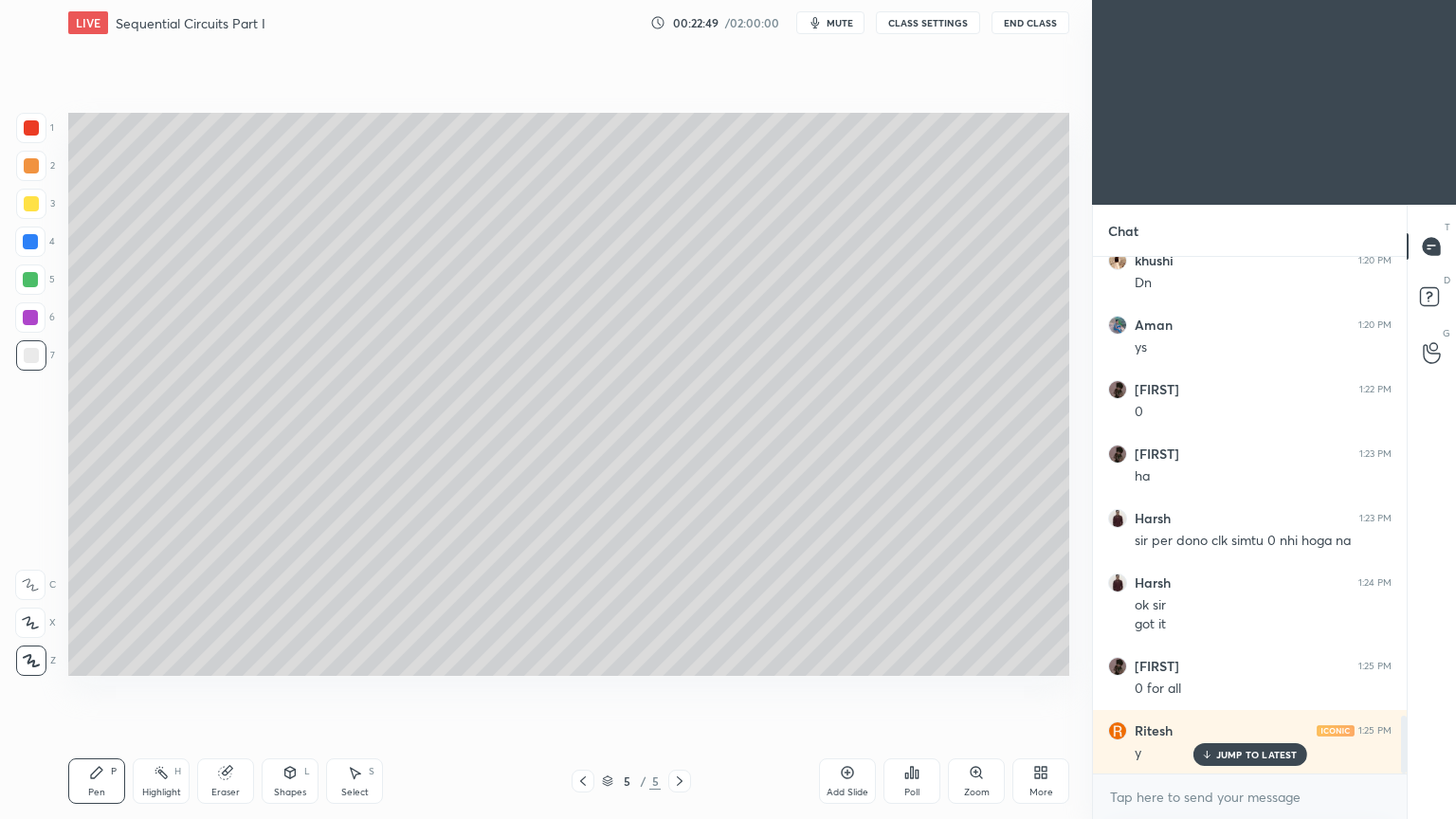 click at bounding box center [30, 318] 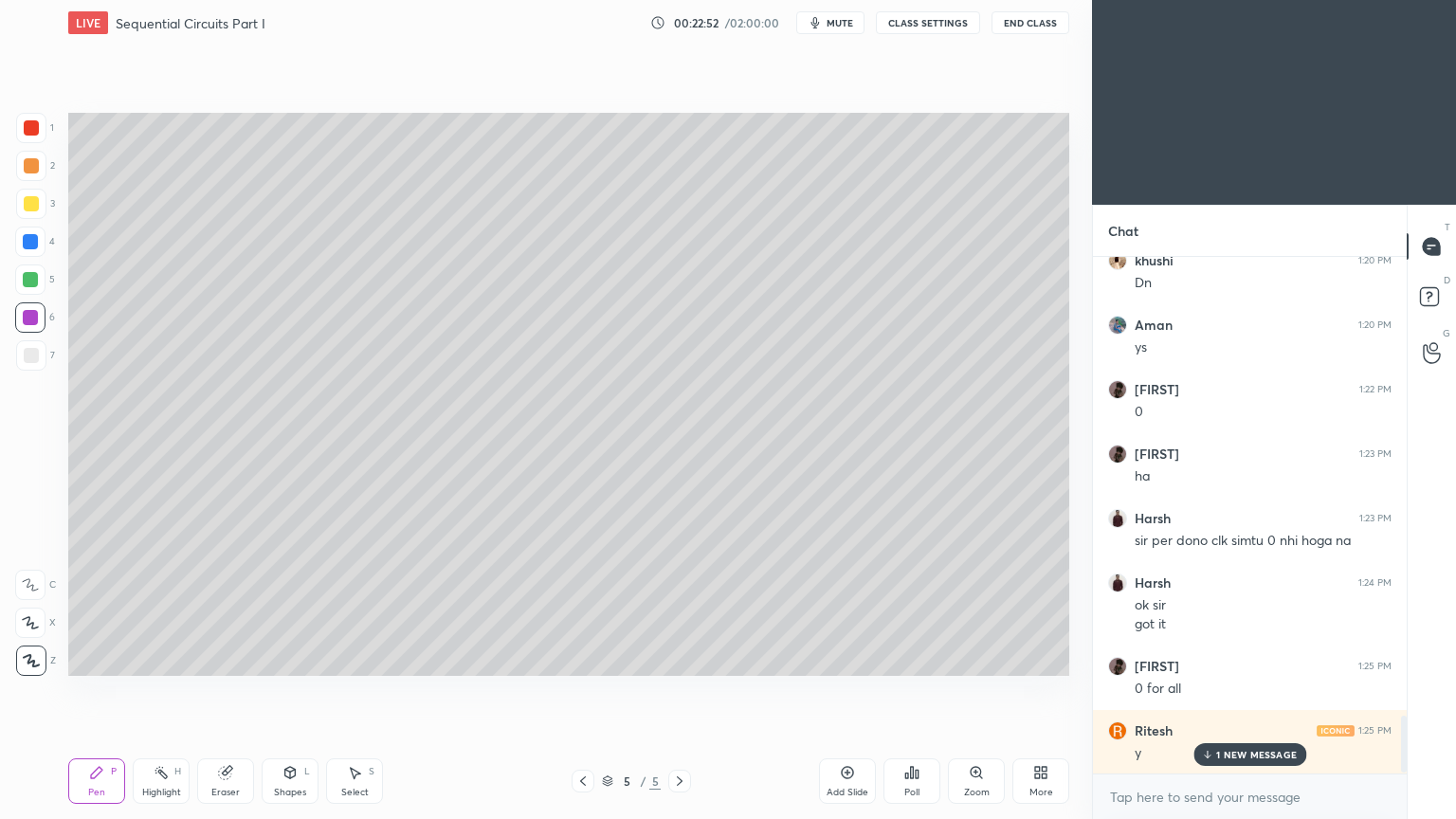 scroll, scrollTop: 4148, scrollLeft: 0, axis: vertical 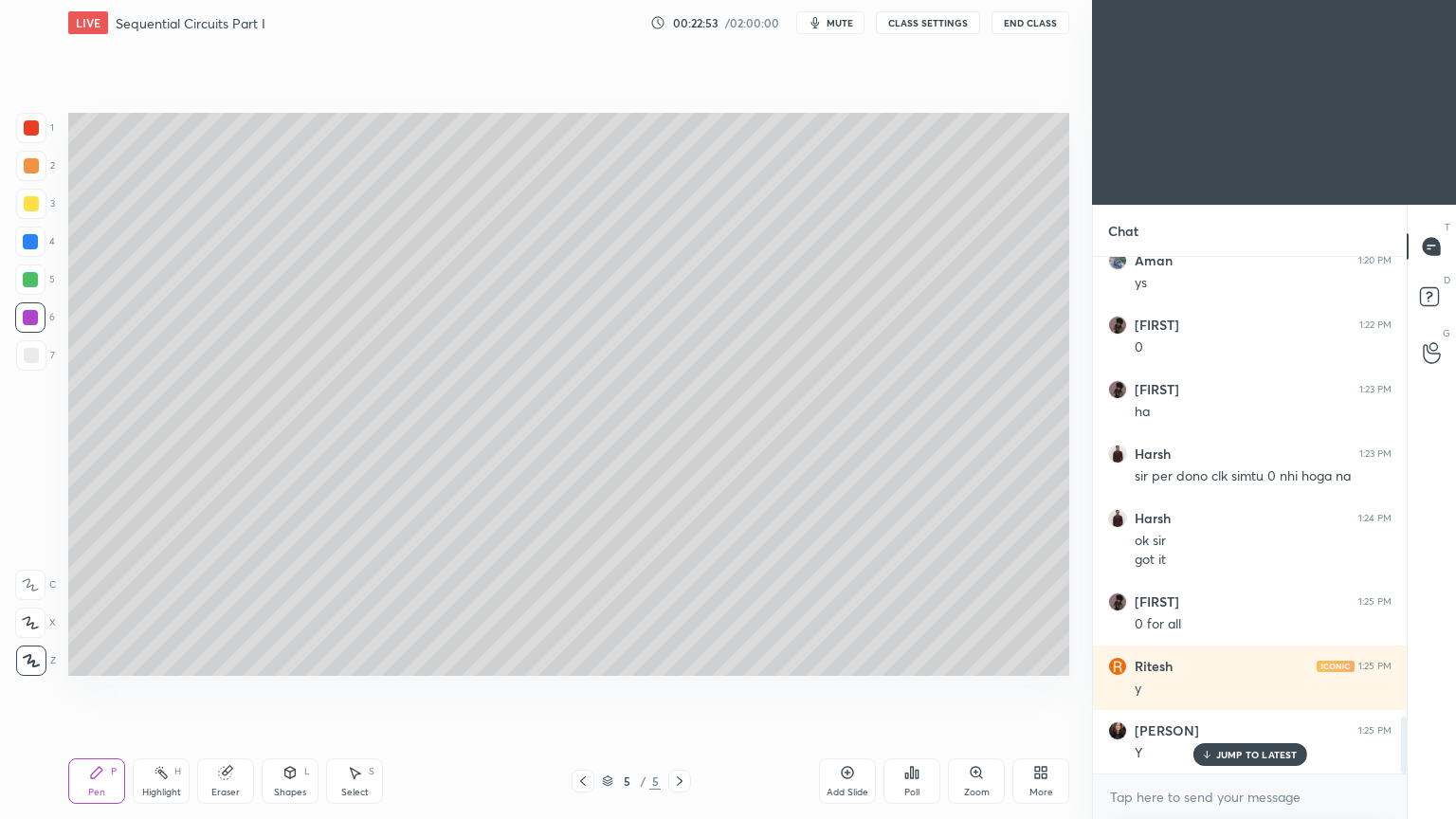 click 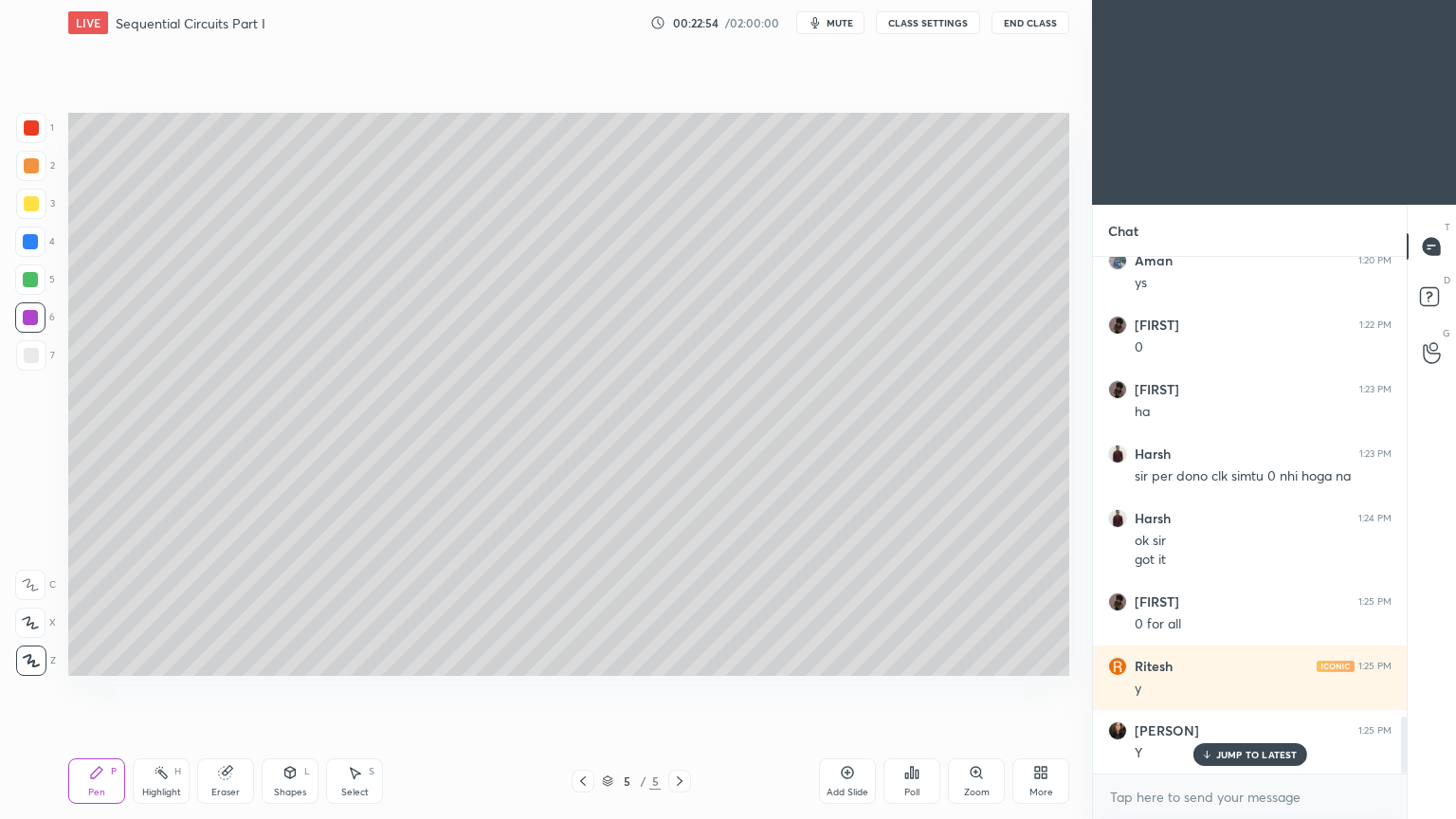 click on "Add Slide" at bounding box center [847, 781] 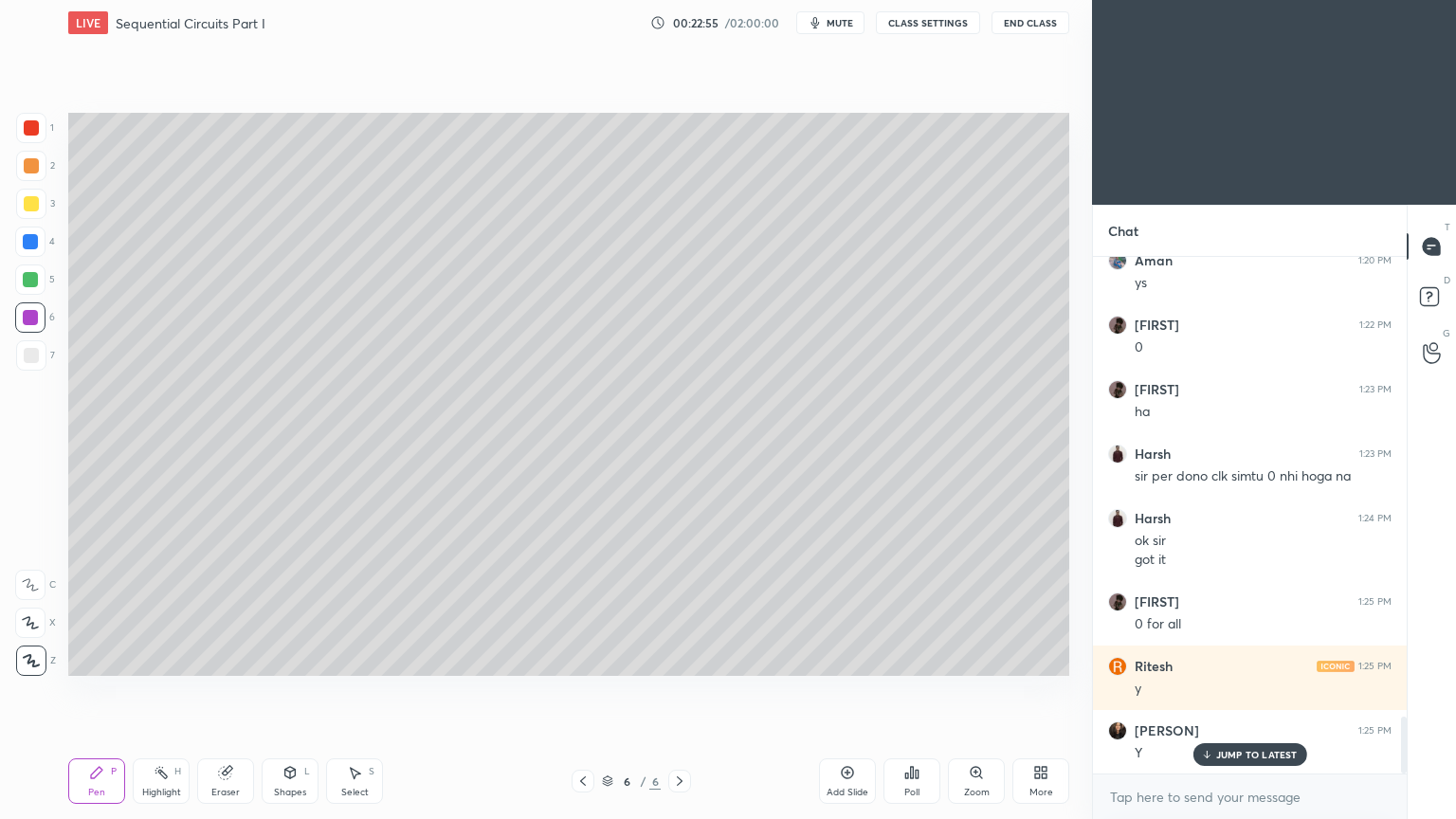 click on "Eraser" at bounding box center [226, 781] 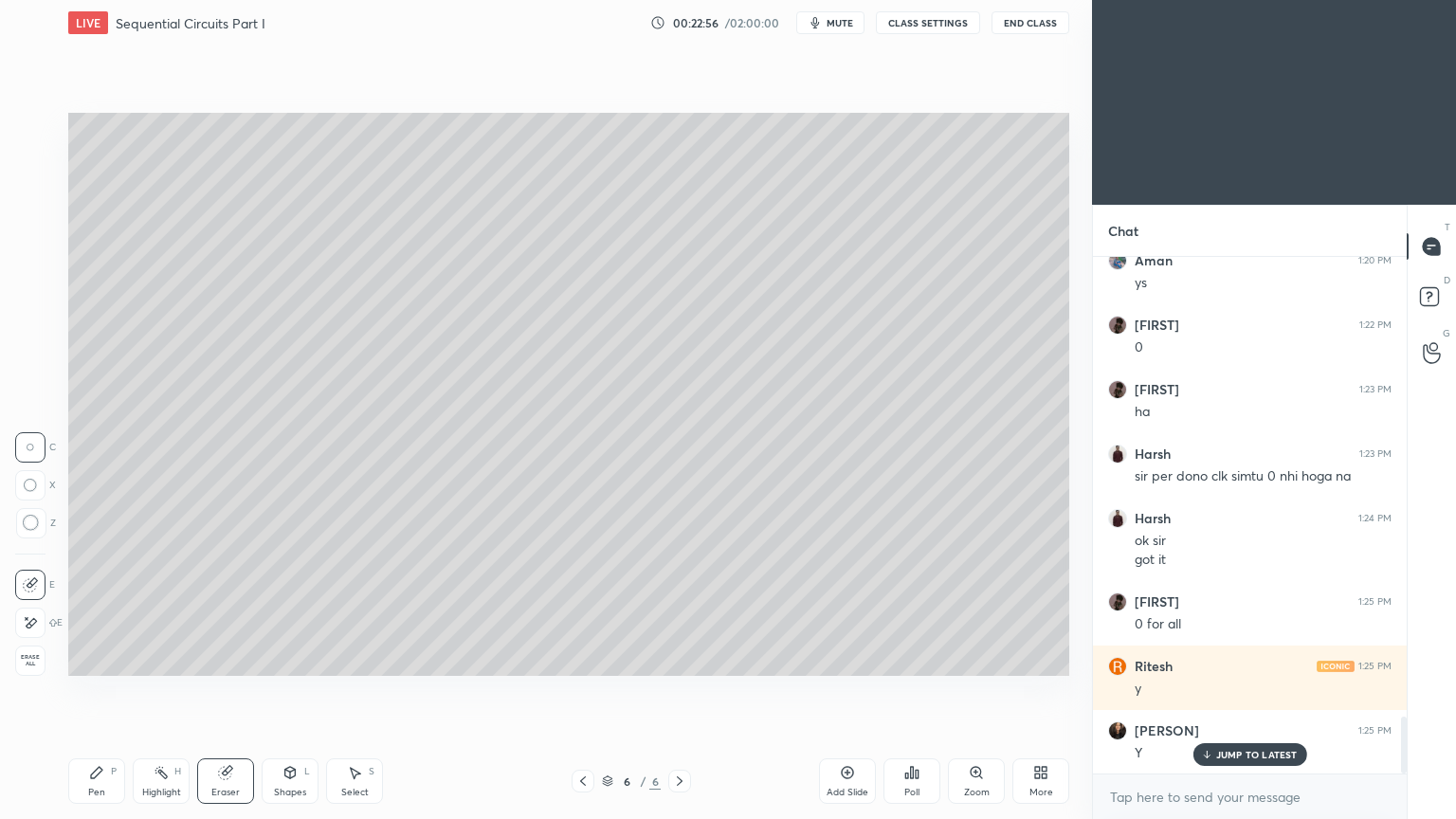 click on "Shapes L" at bounding box center [290, 781] 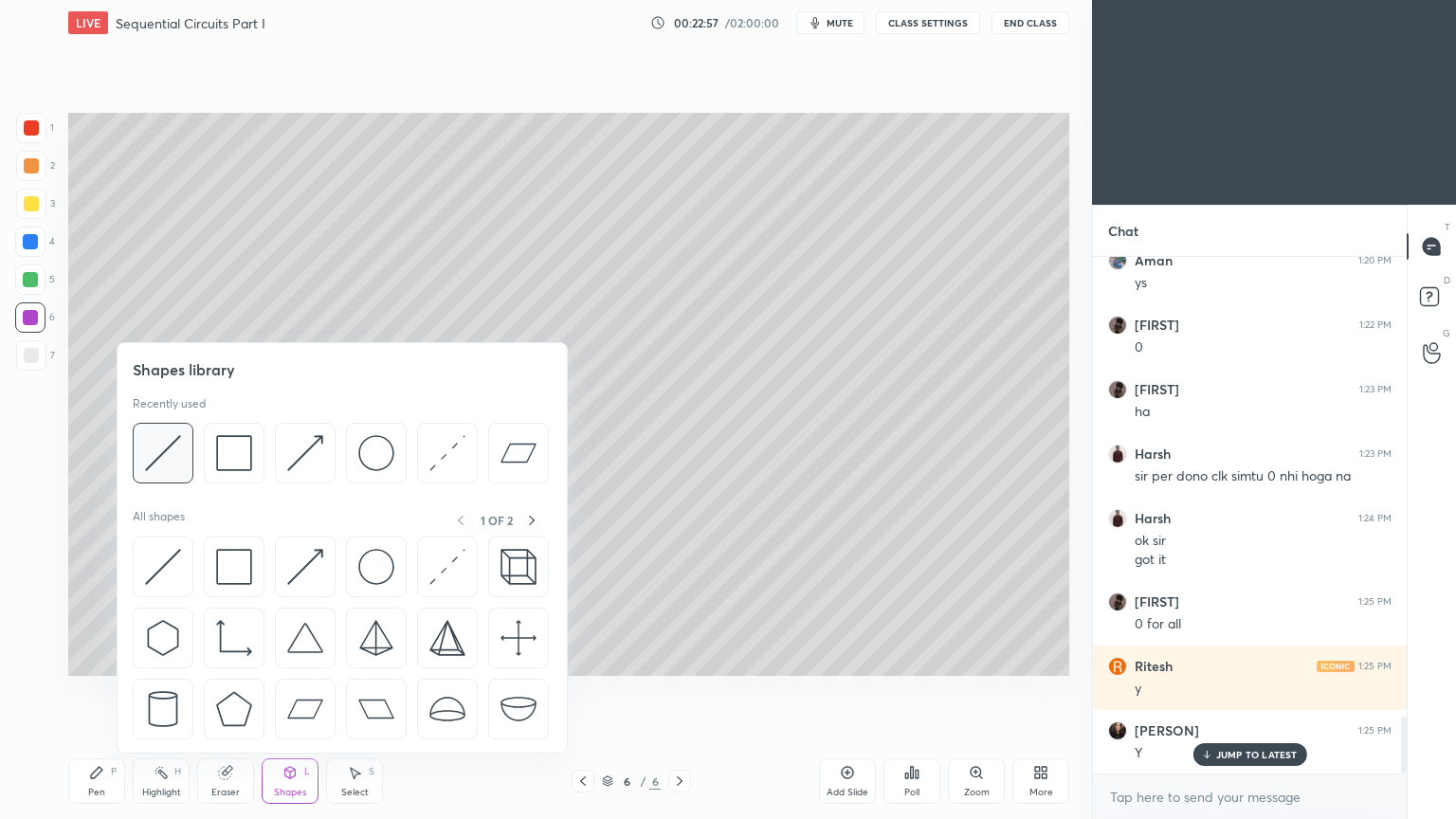 click at bounding box center (163, 453) 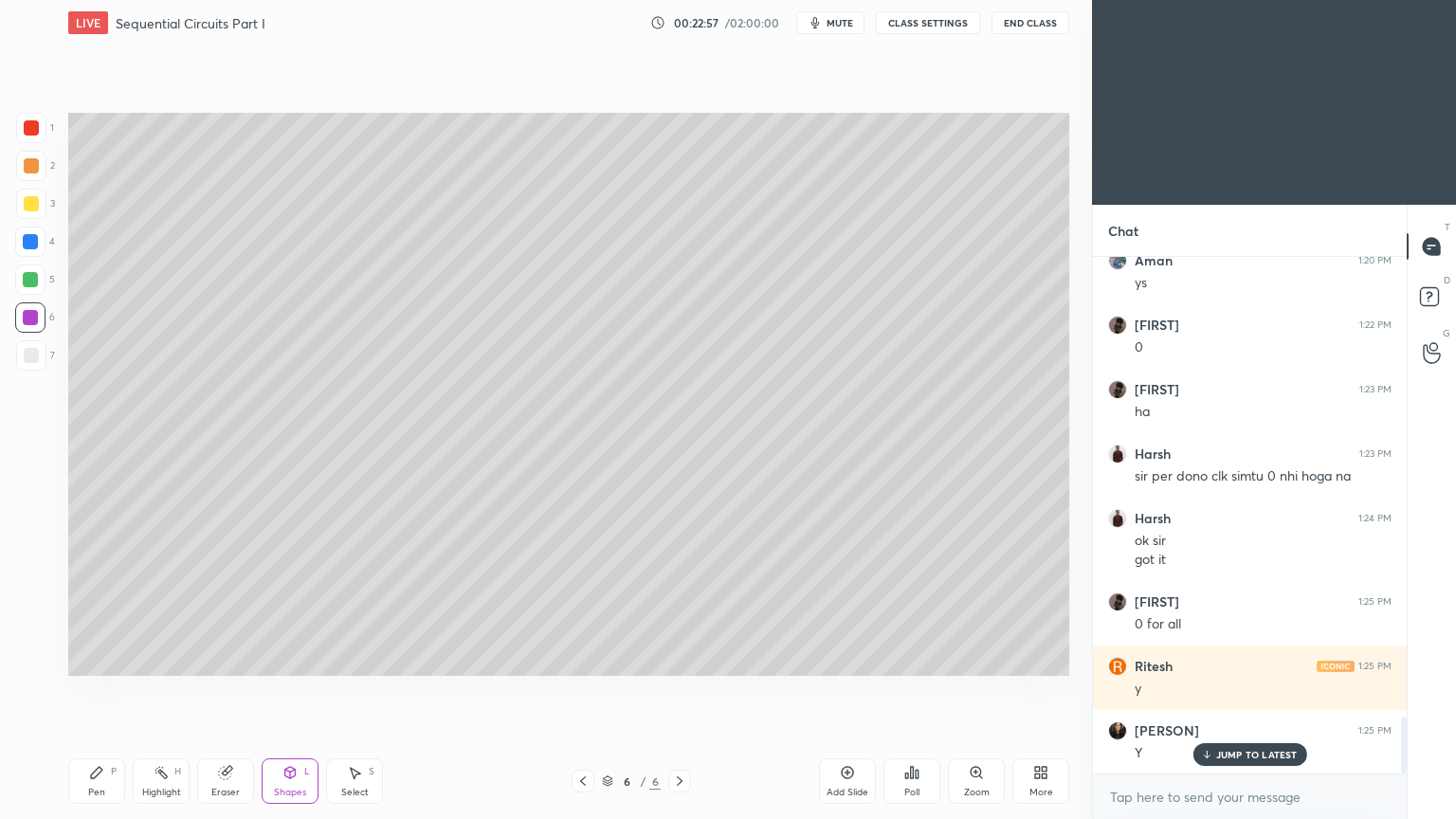 click at bounding box center [31, 355] 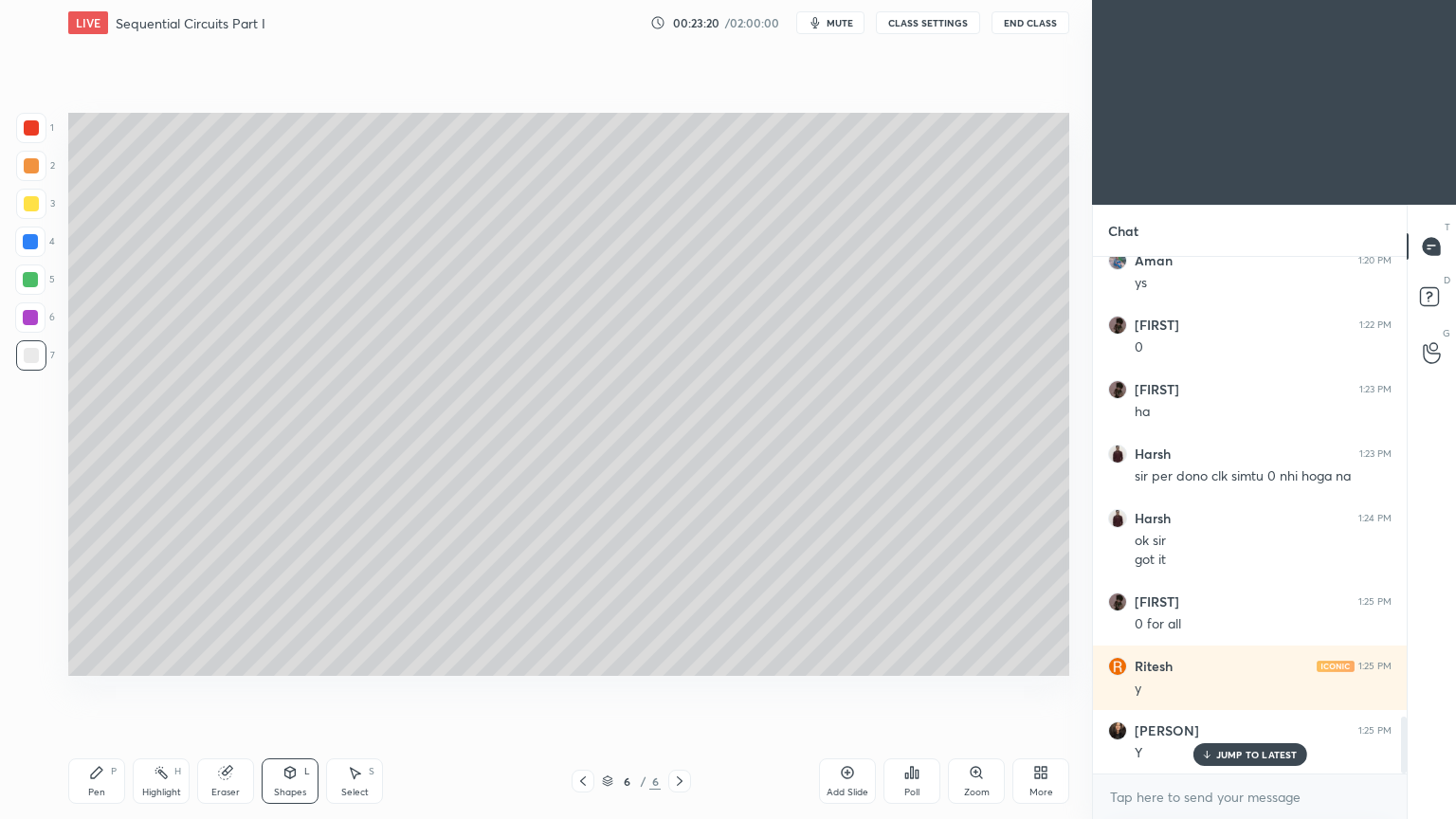 scroll, scrollTop: 4216, scrollLeft: 0, axis: vertical 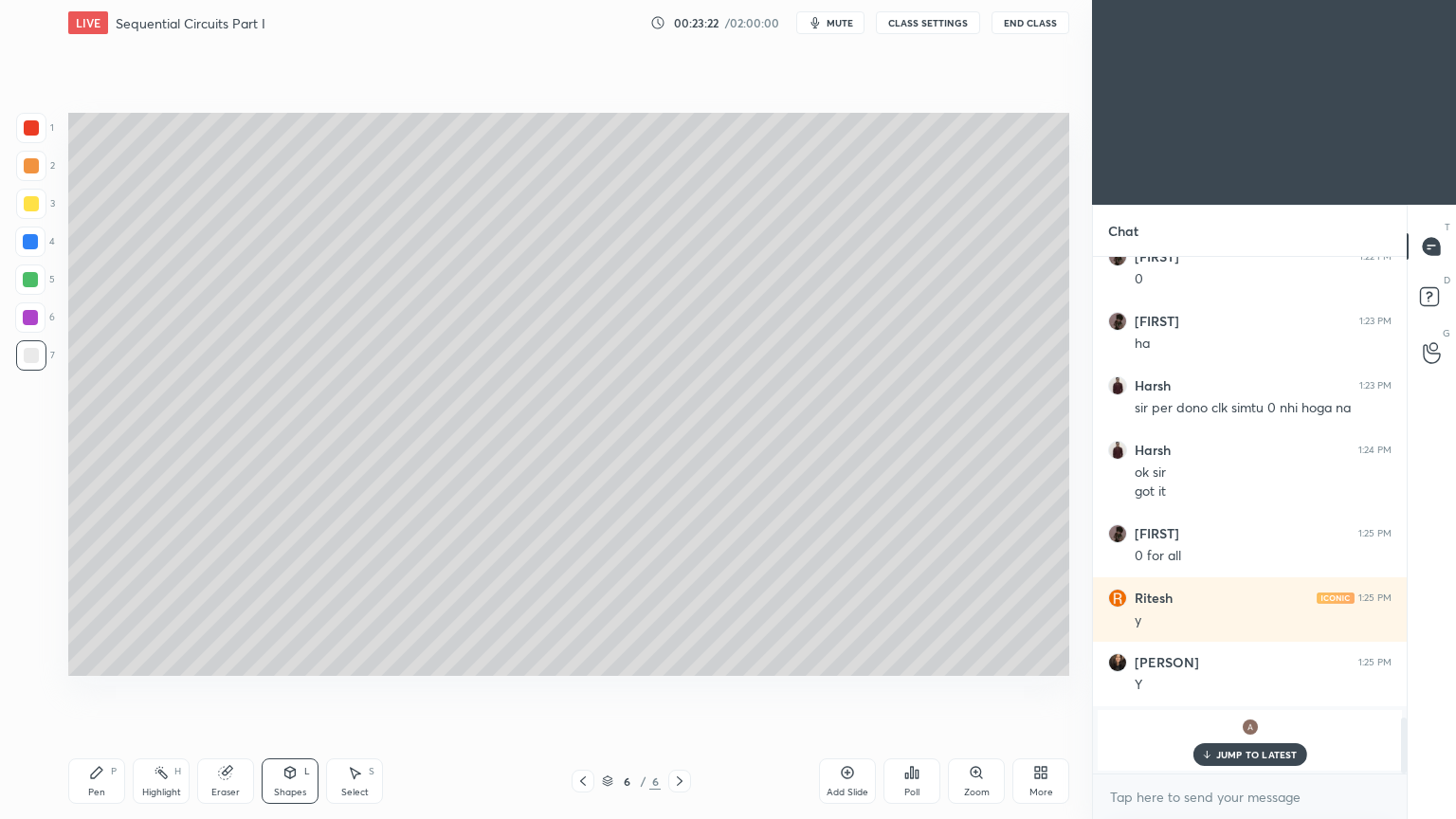 click on "Select S" at bounding box center (355, 781) 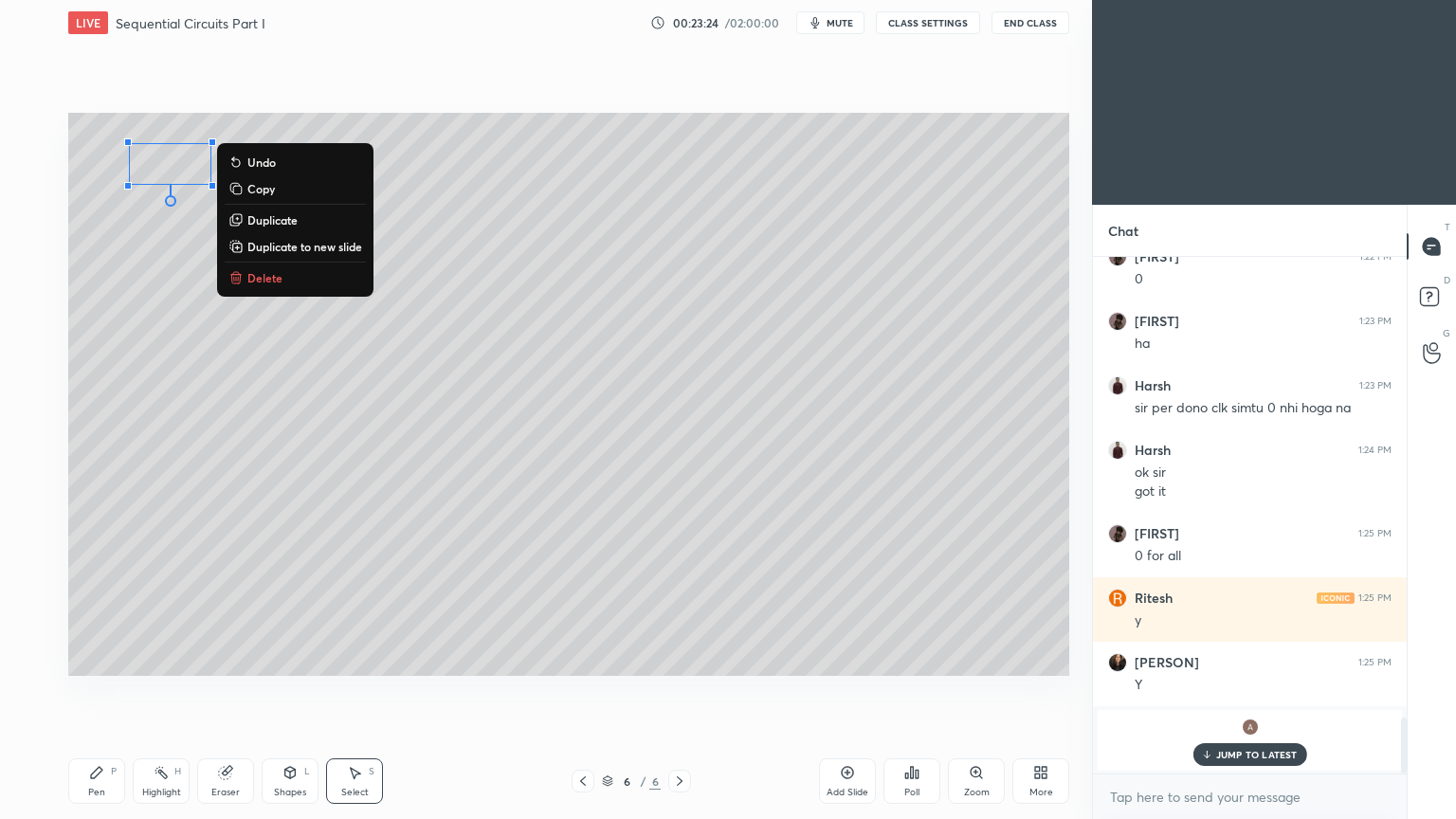 click on "Duplicate" at bounding box center [272, 220] 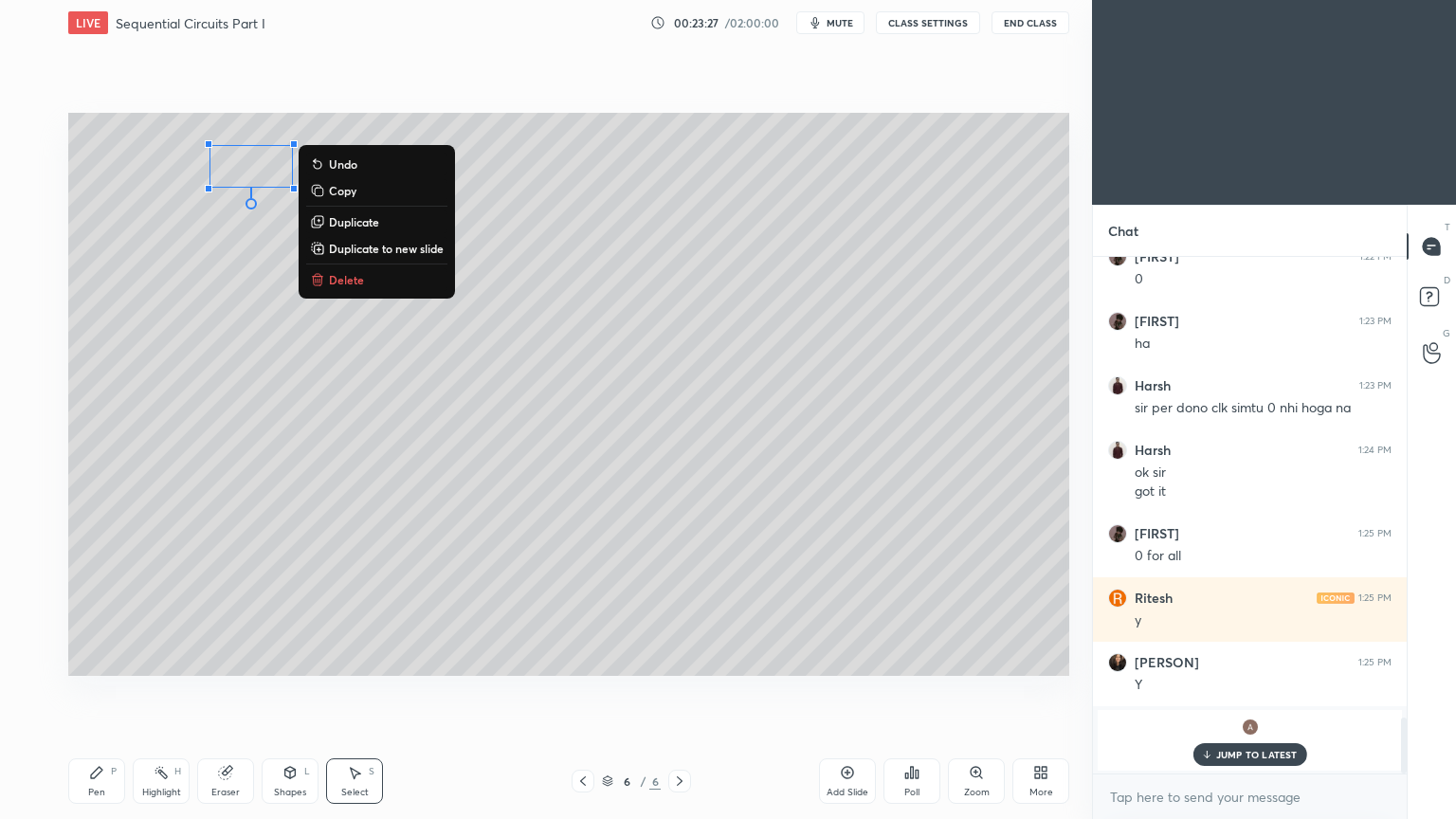 click on "Duplicate" at bounding box center [354, 222] 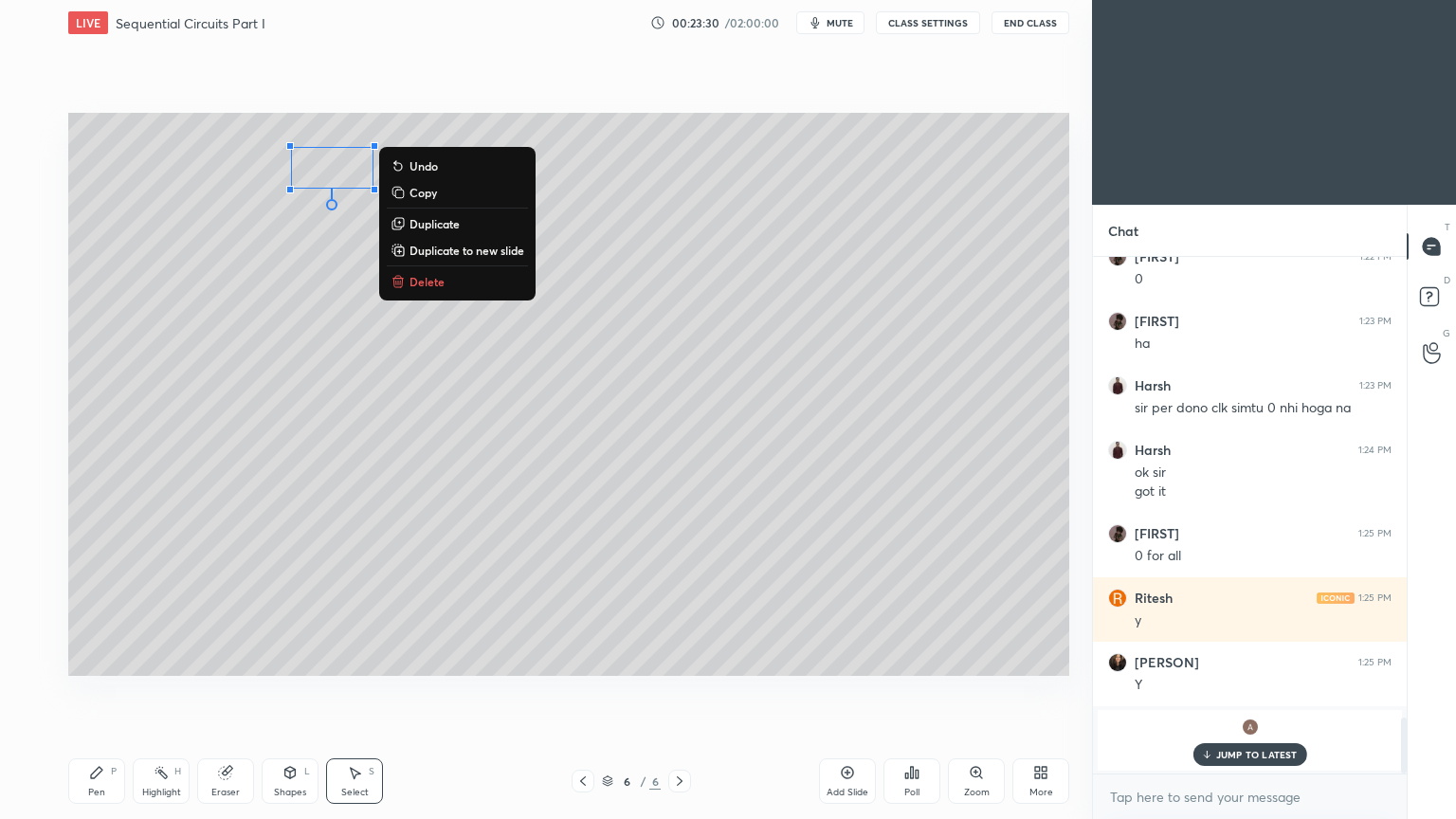 click on "Duplicate" at bounding box center [434, 224] 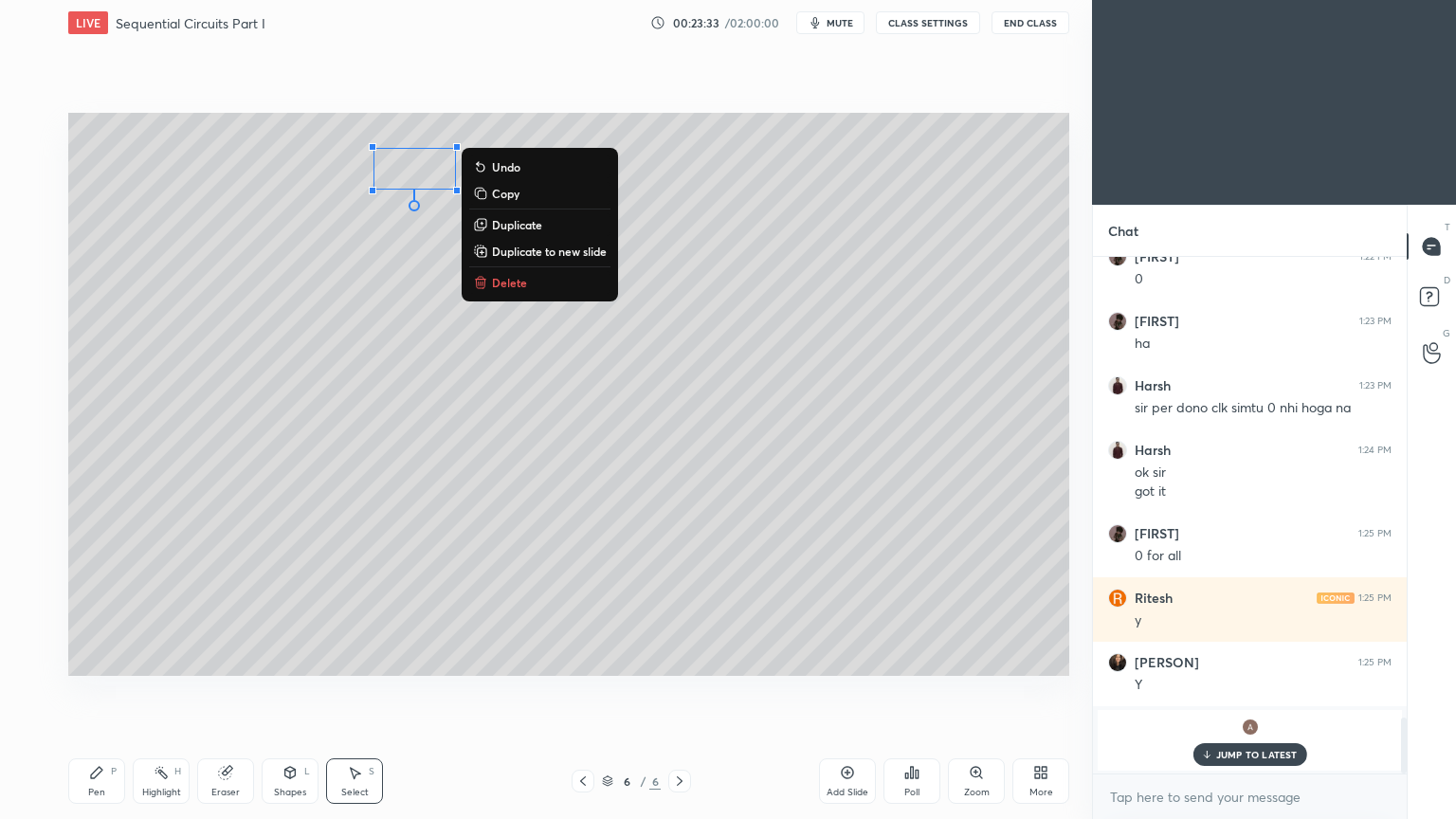 click on "Duplicate" at bounding box center [517, 225] 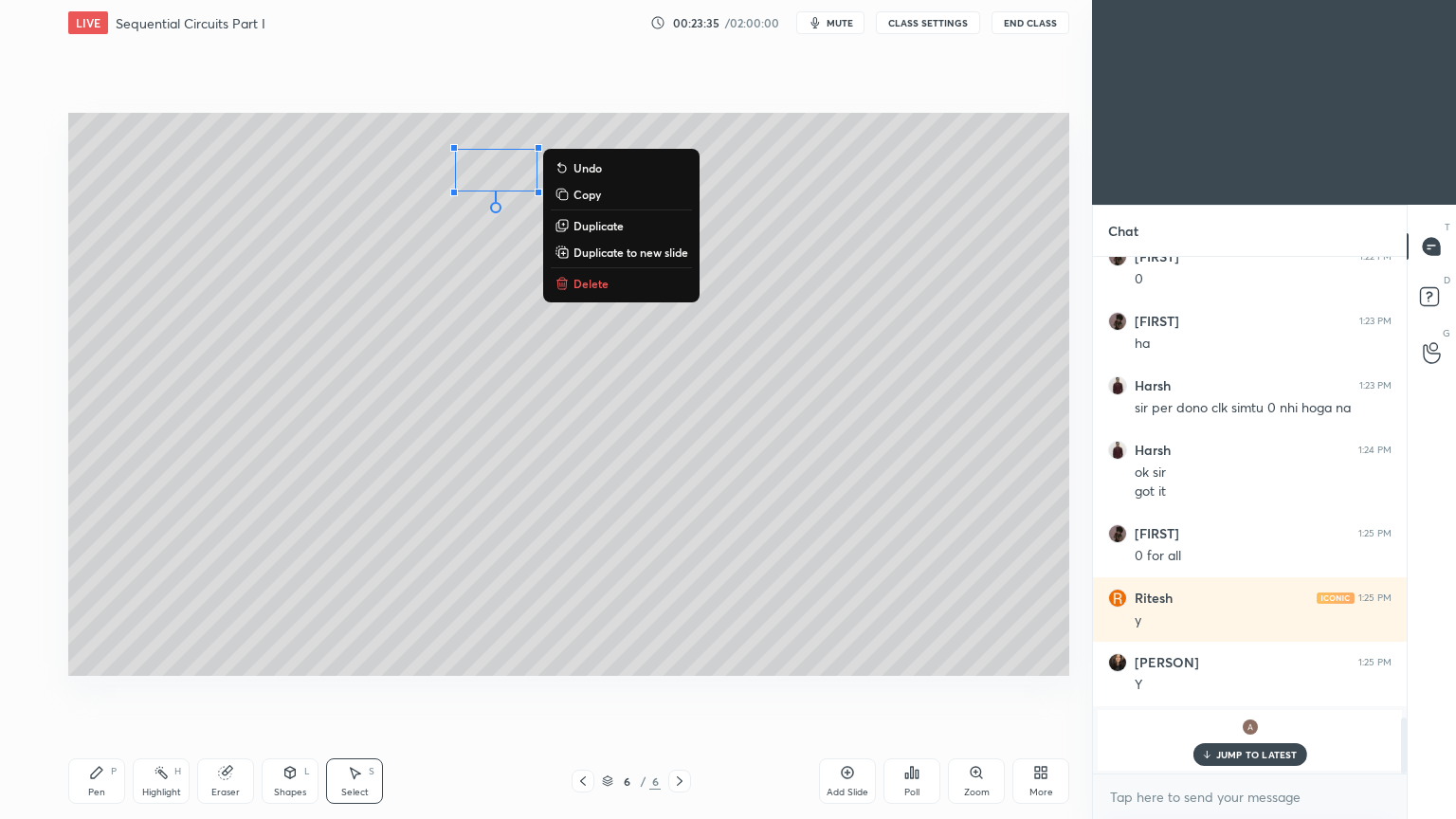 click on "Duplicate" at bounding box center (598, 226) 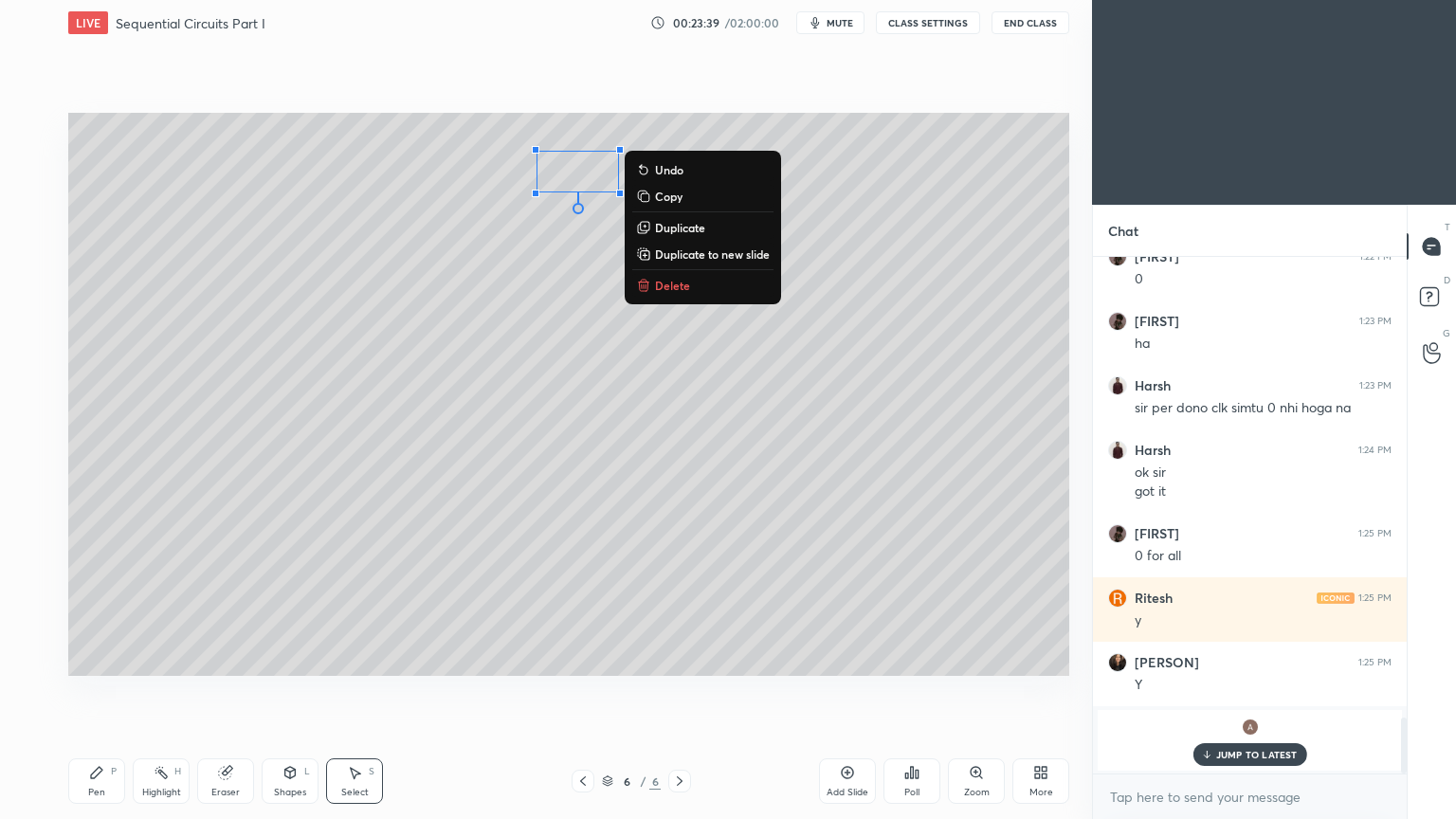 click on "Duplicate" at bounding box center [680, 228] 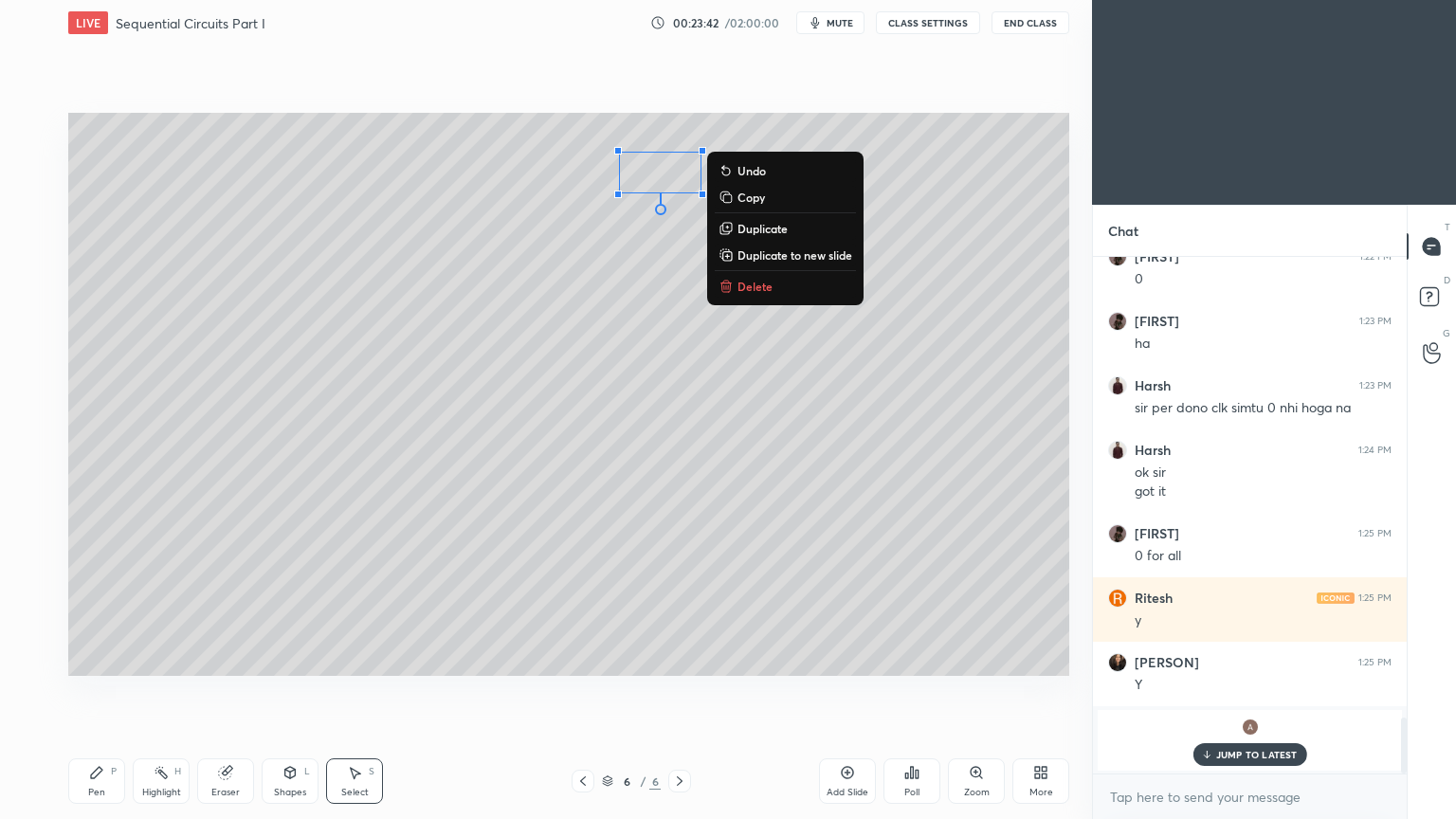 click on "Duplicate" at bounding box center (762, 228) 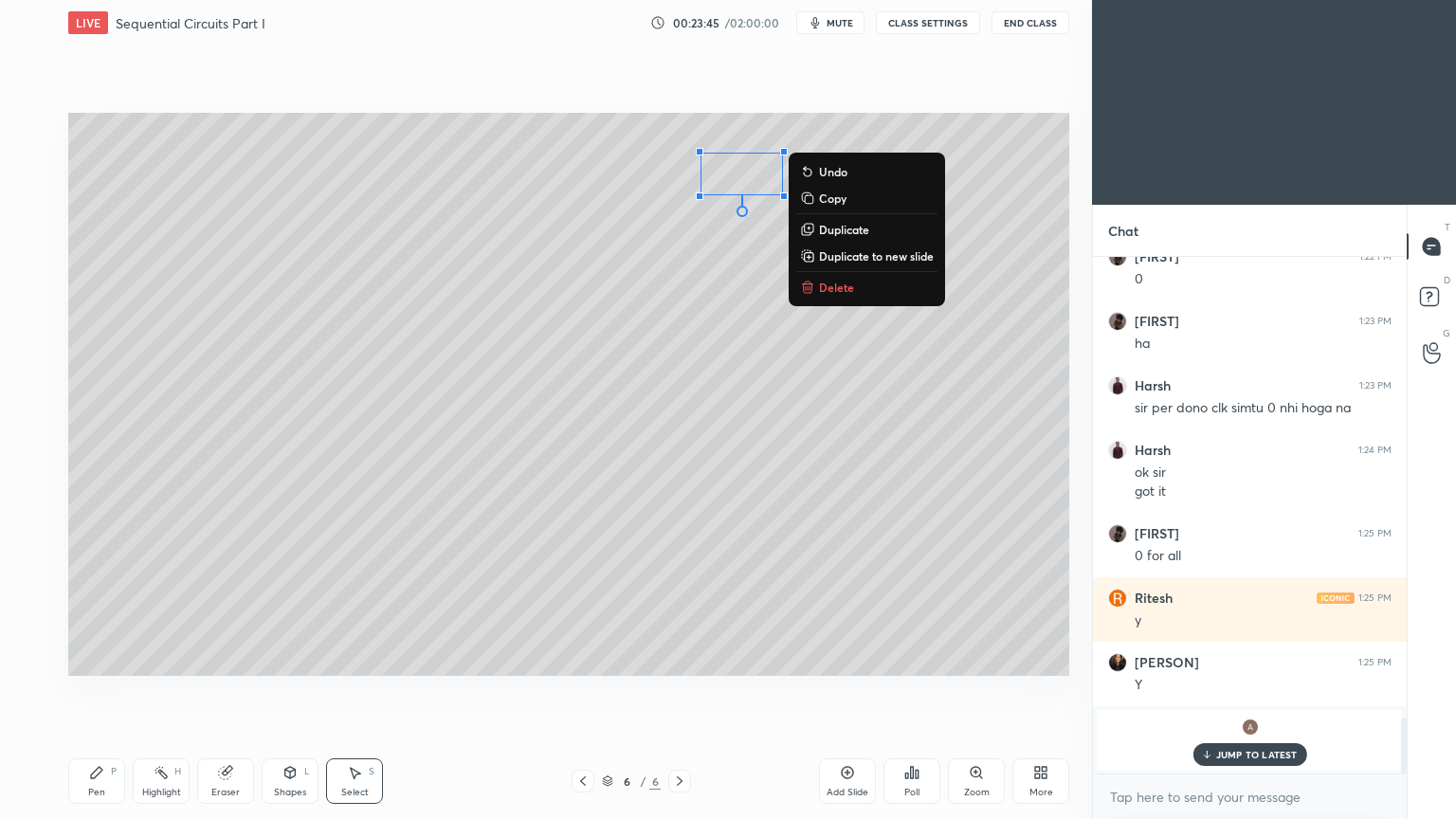 click on "Duplicate" at bounding box center [844, 229] 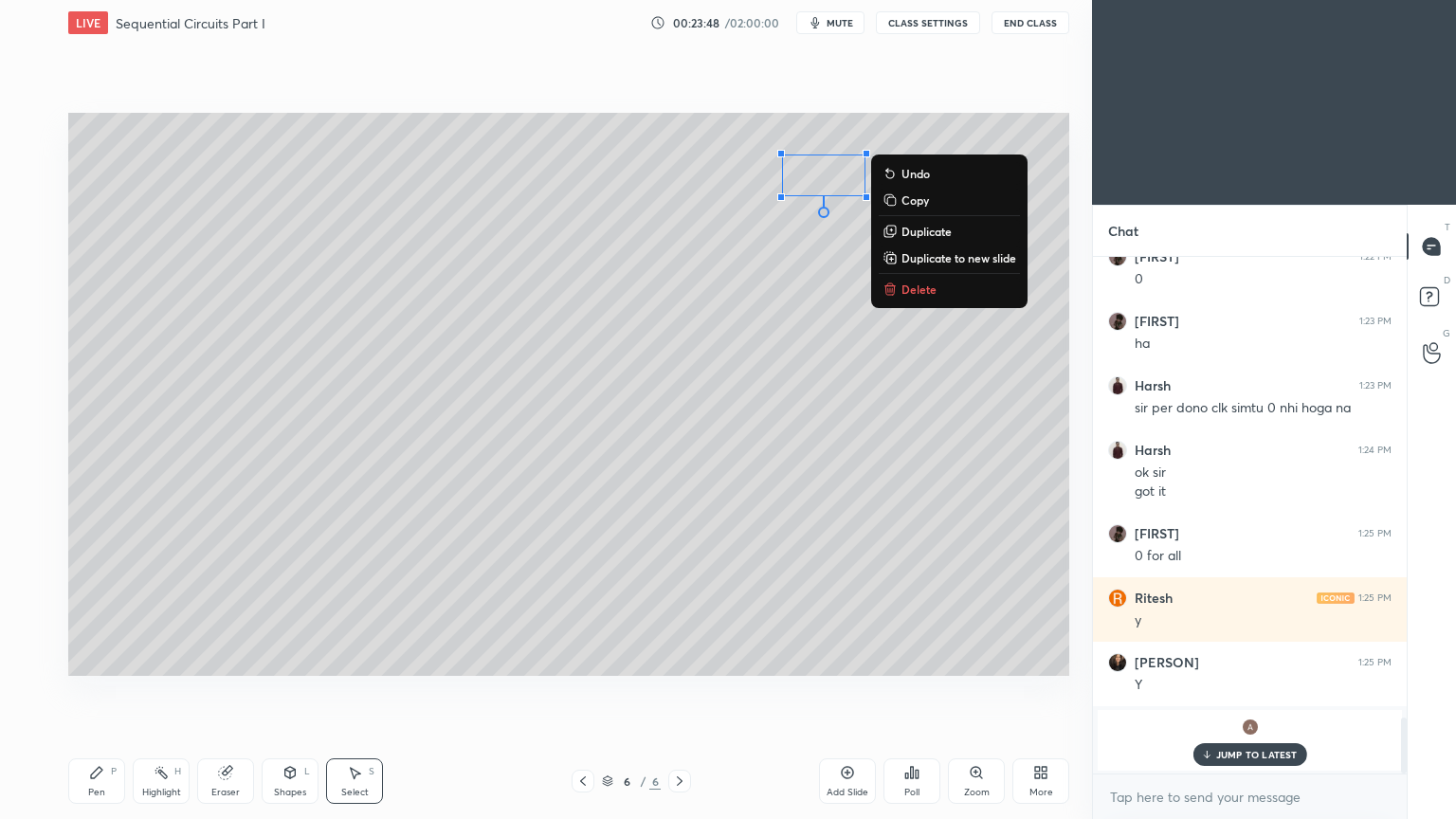 click on "Duplicate" at bounding box center (926, 231) 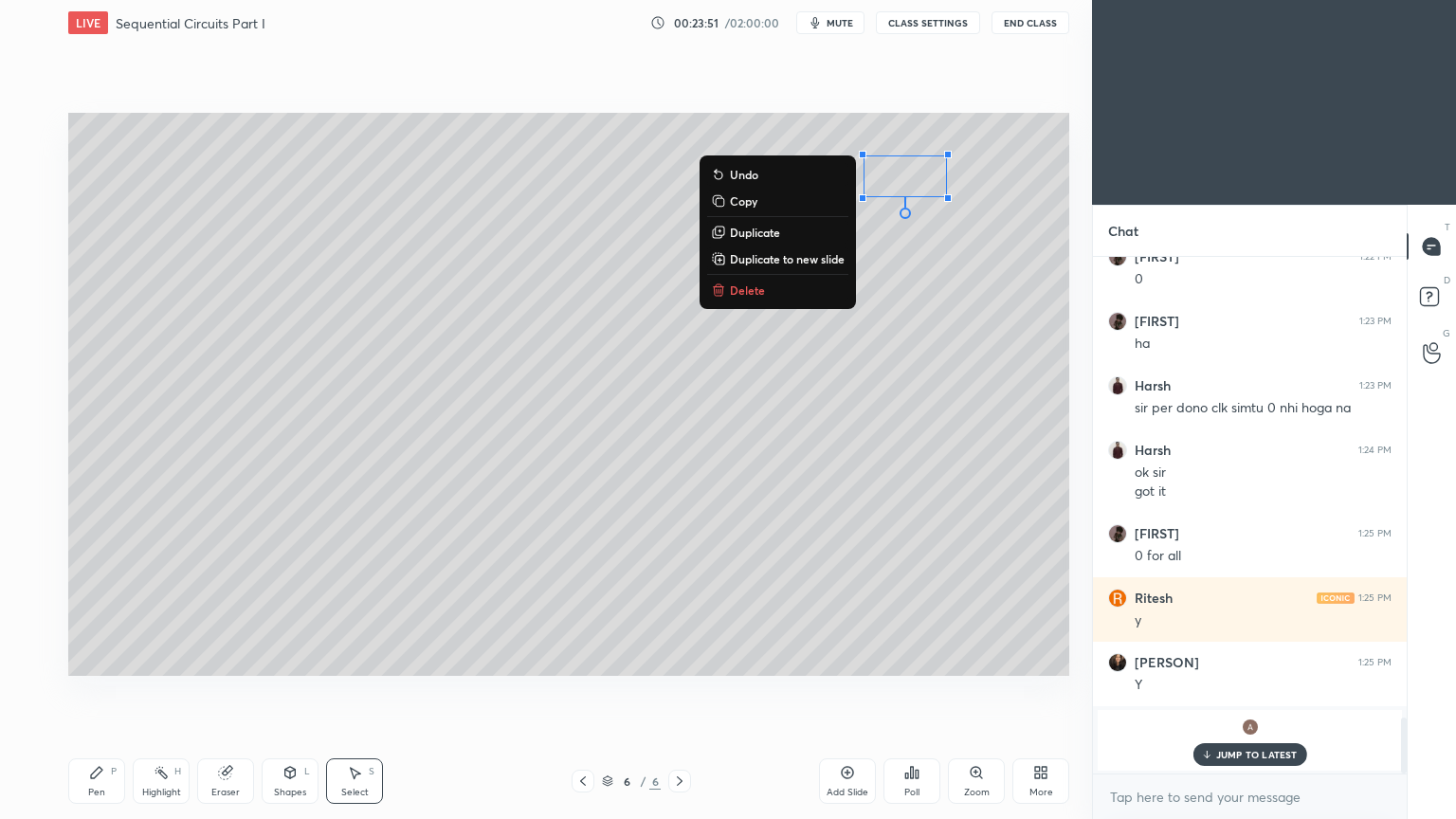 click on "Pen" at bounding box center (97, 792) 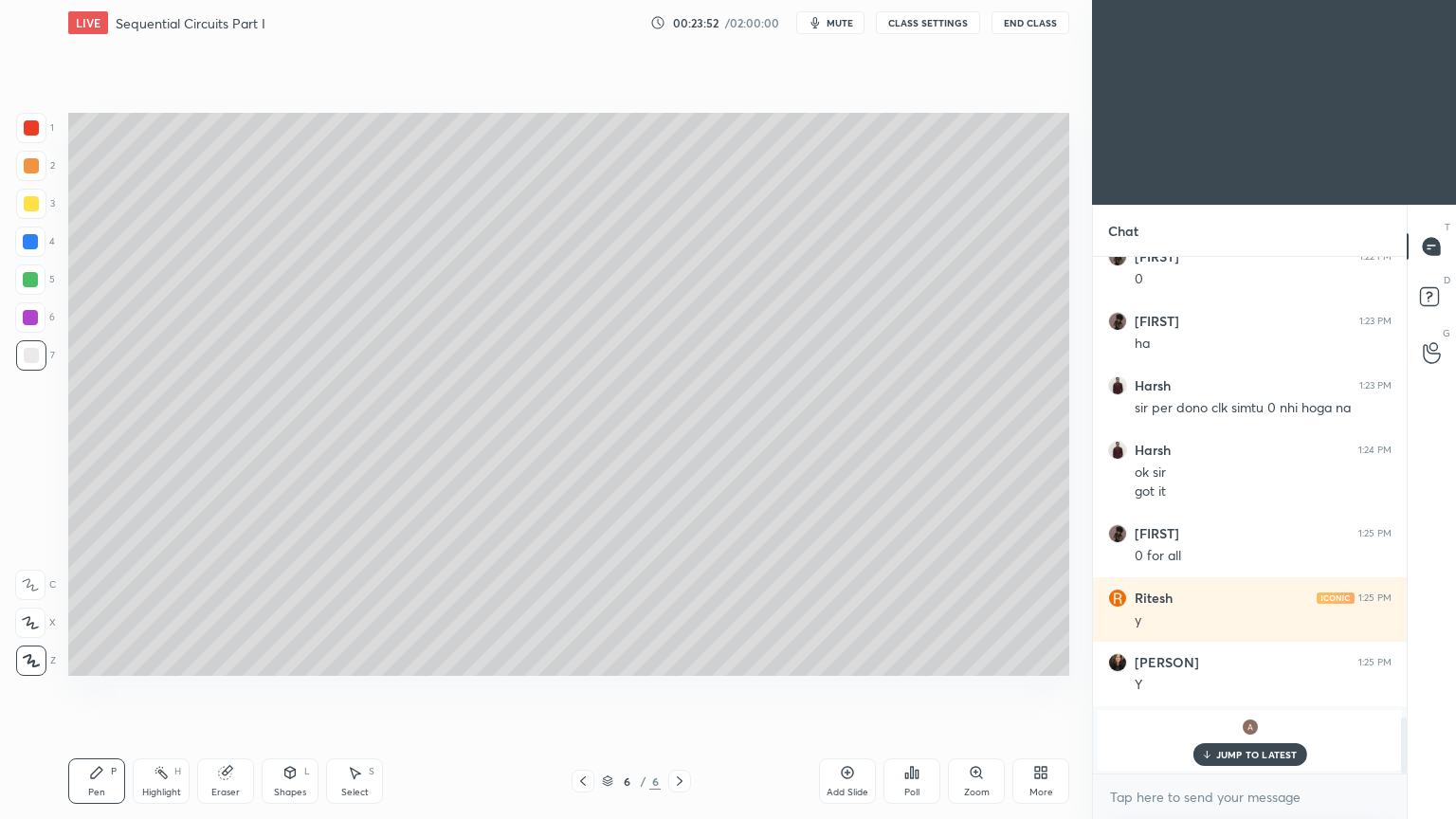 click at bounding box center [30, 623] 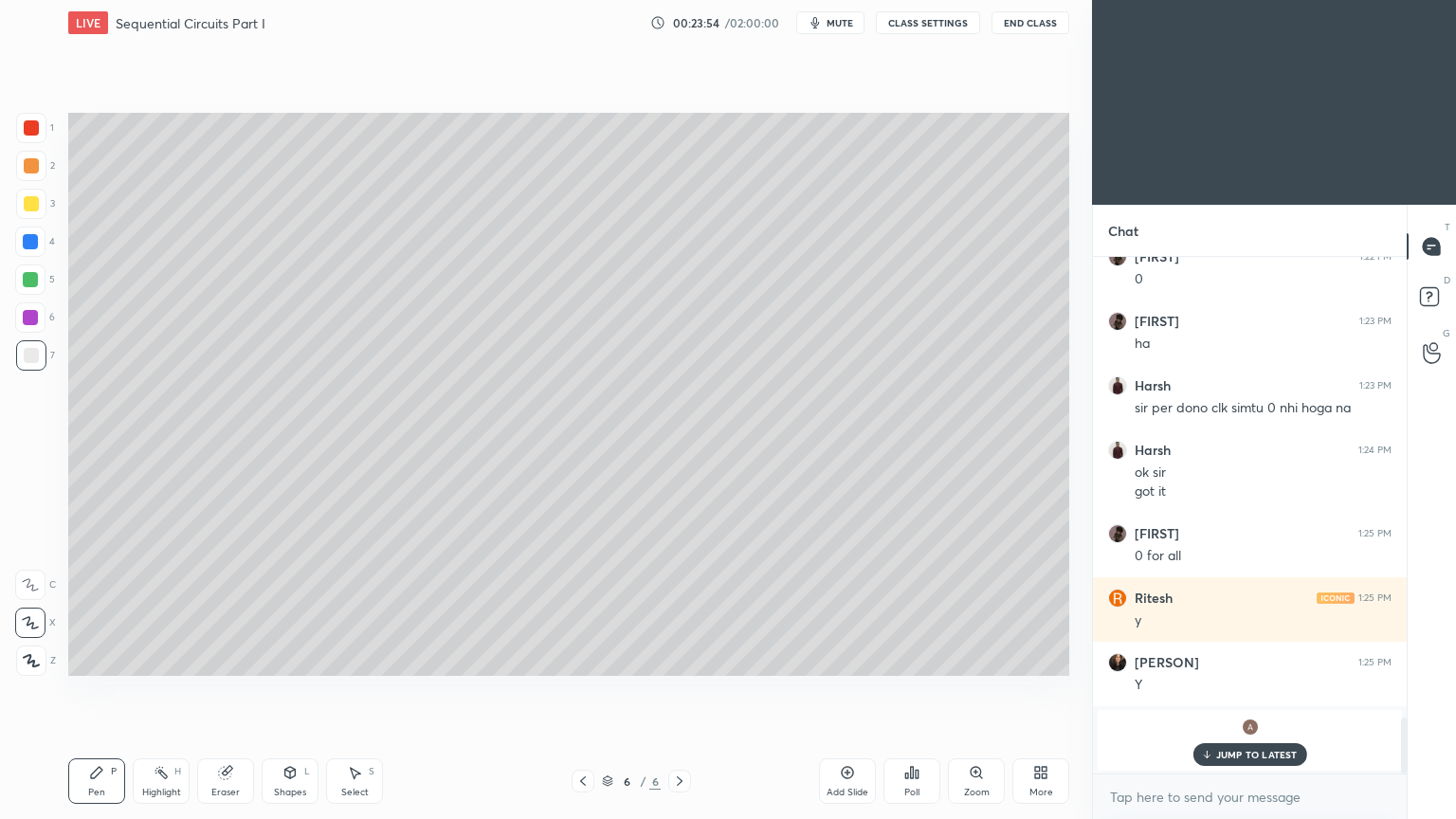 click on "Shapes L" at bounding box center (290, 781) 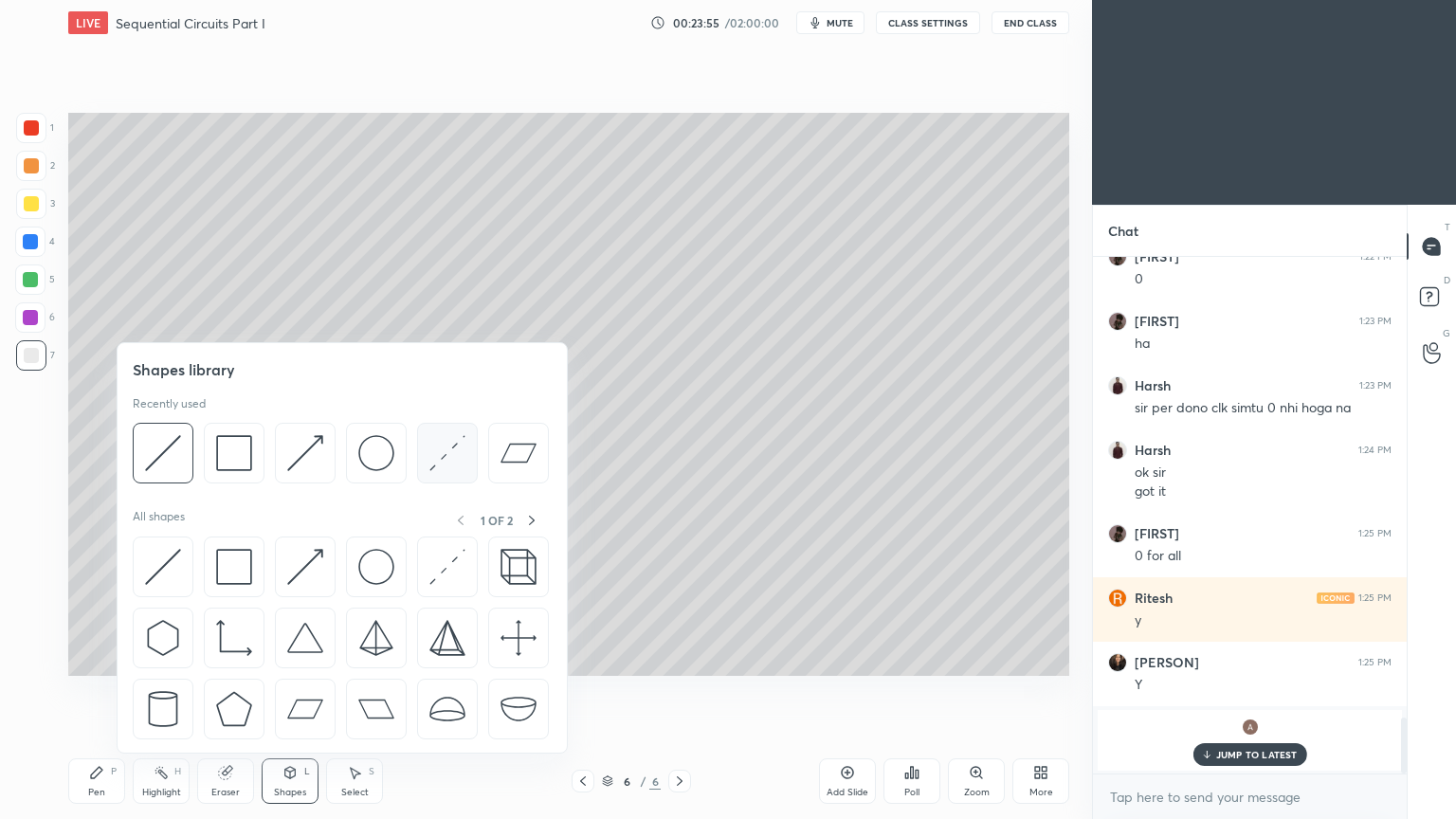 click at bounding box center [447, 453] 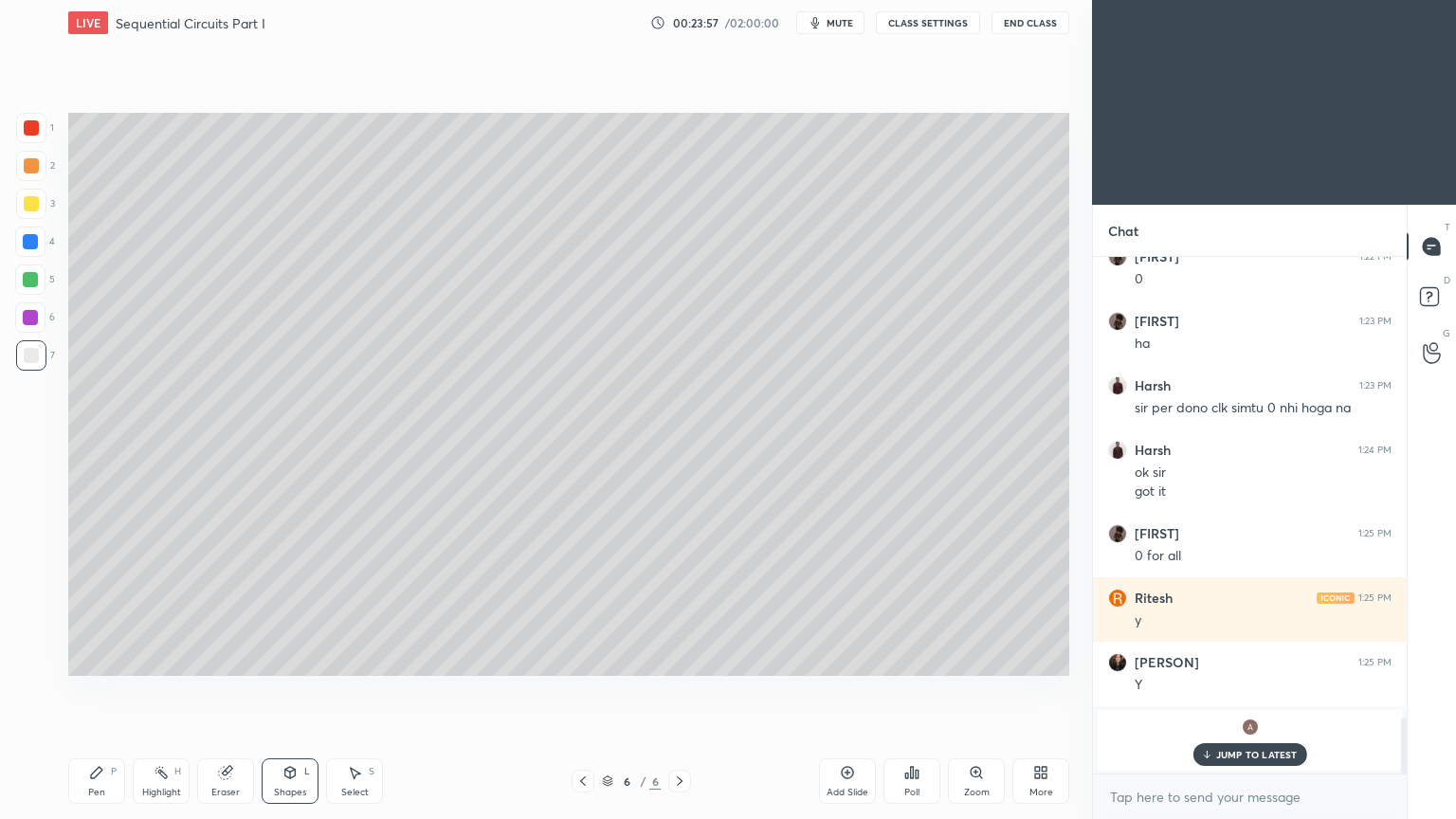 click at bounding box center (30, 242) 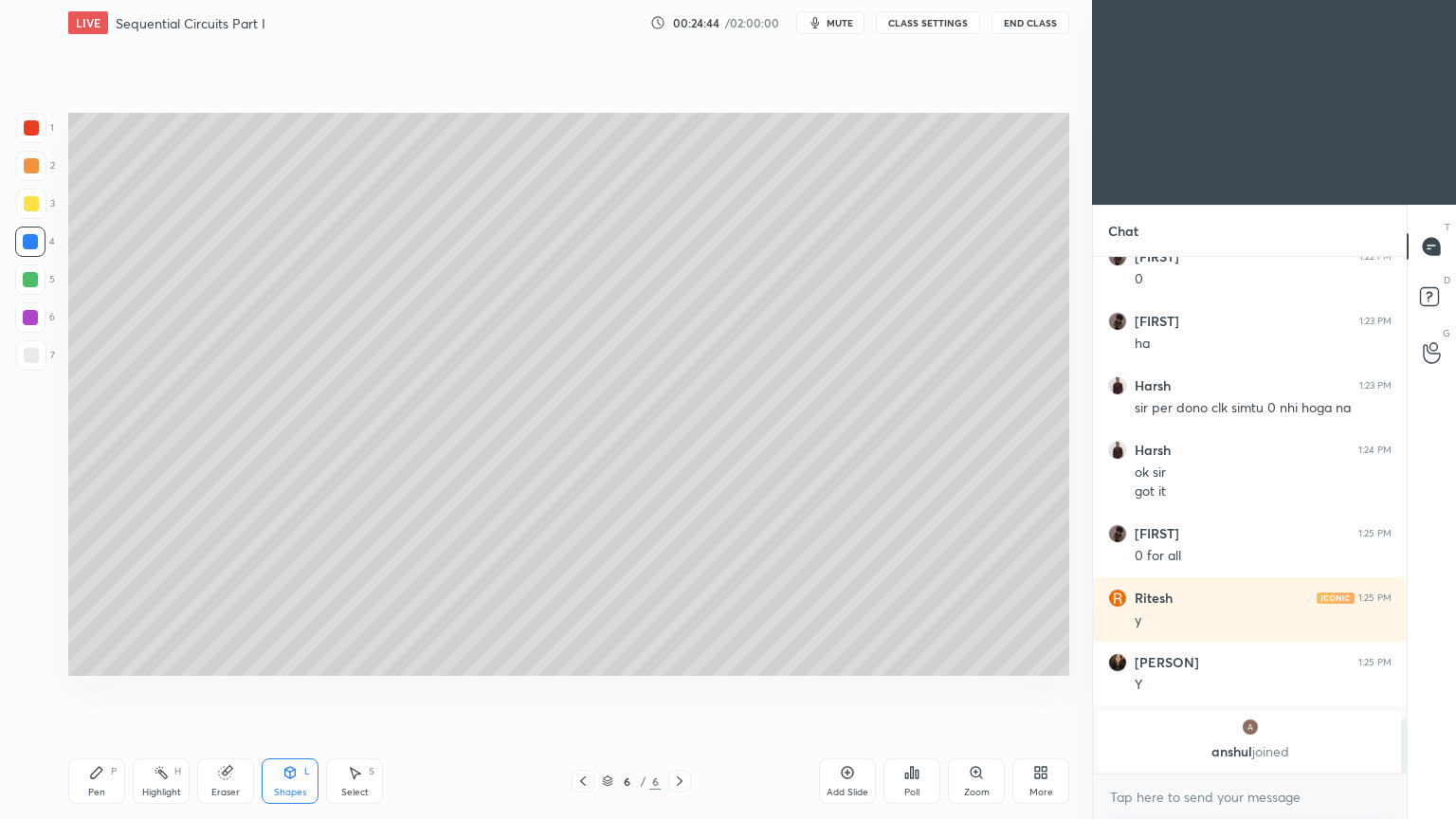scroll, scrollTop: 4299, scrollLeft: 0, axis: vertical 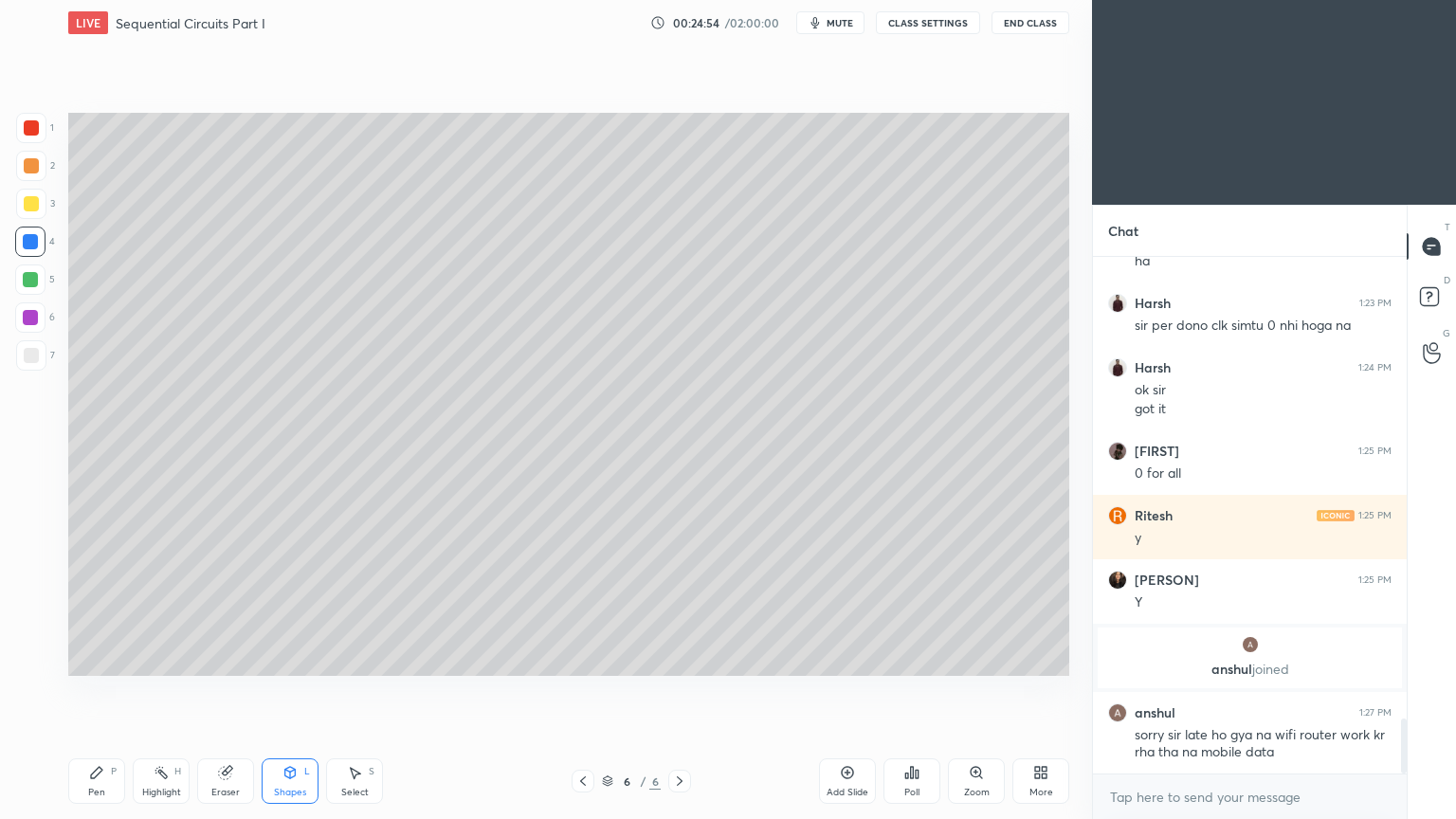 click at bounding box center [30, 318] 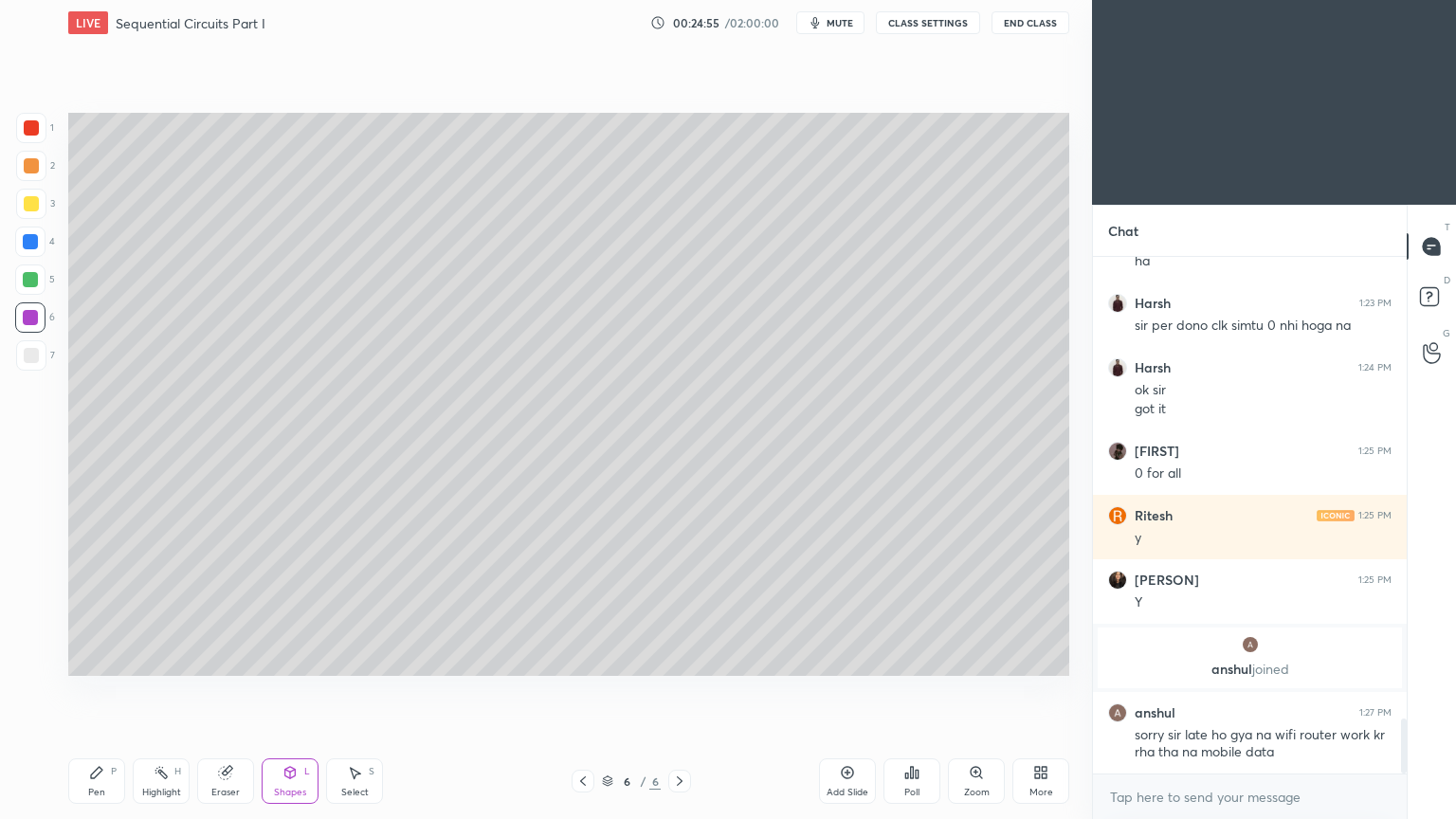 click on "Shapes L" at bounding box center (290, 781) 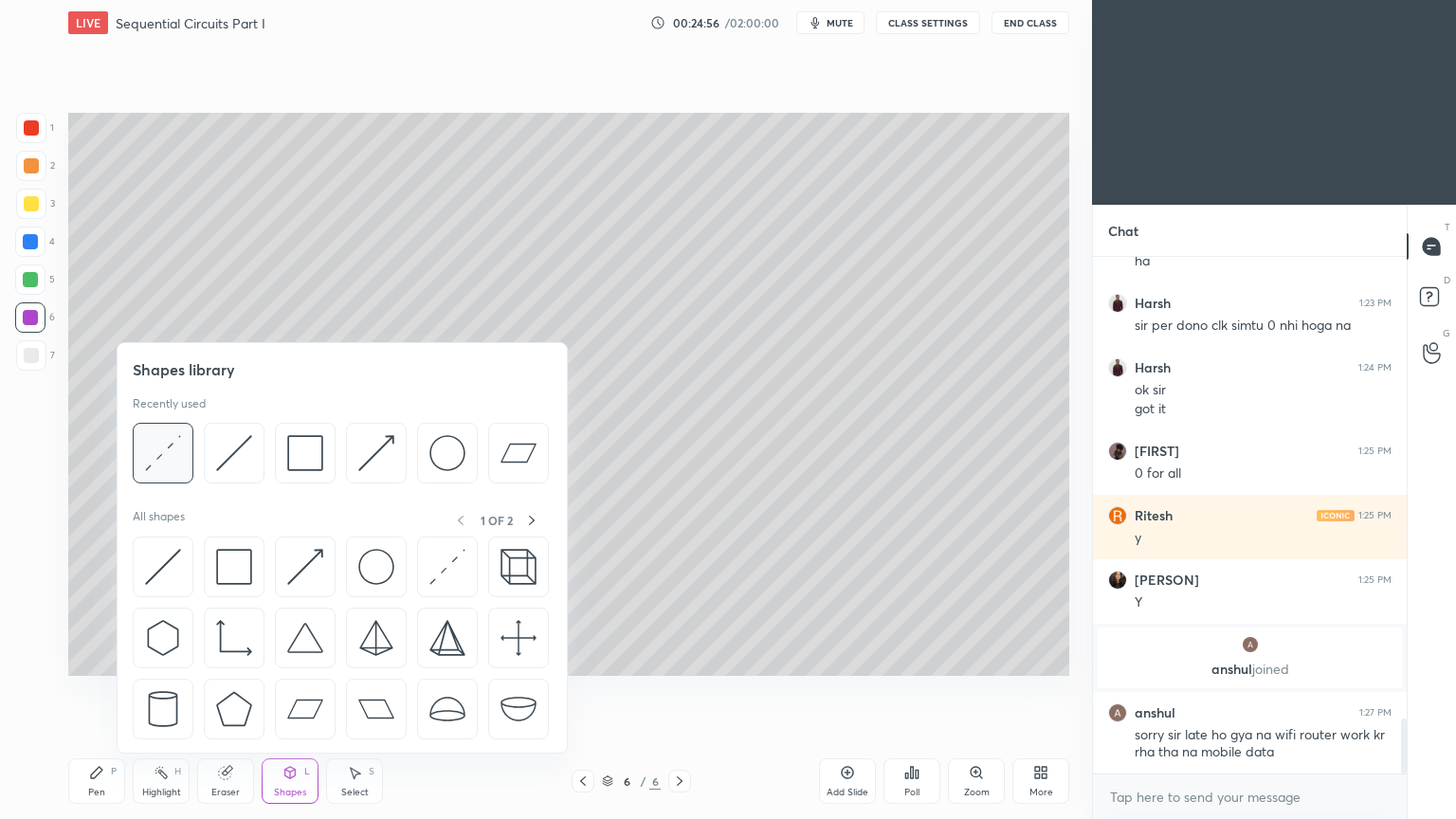 click at bounding box center [163, 453] 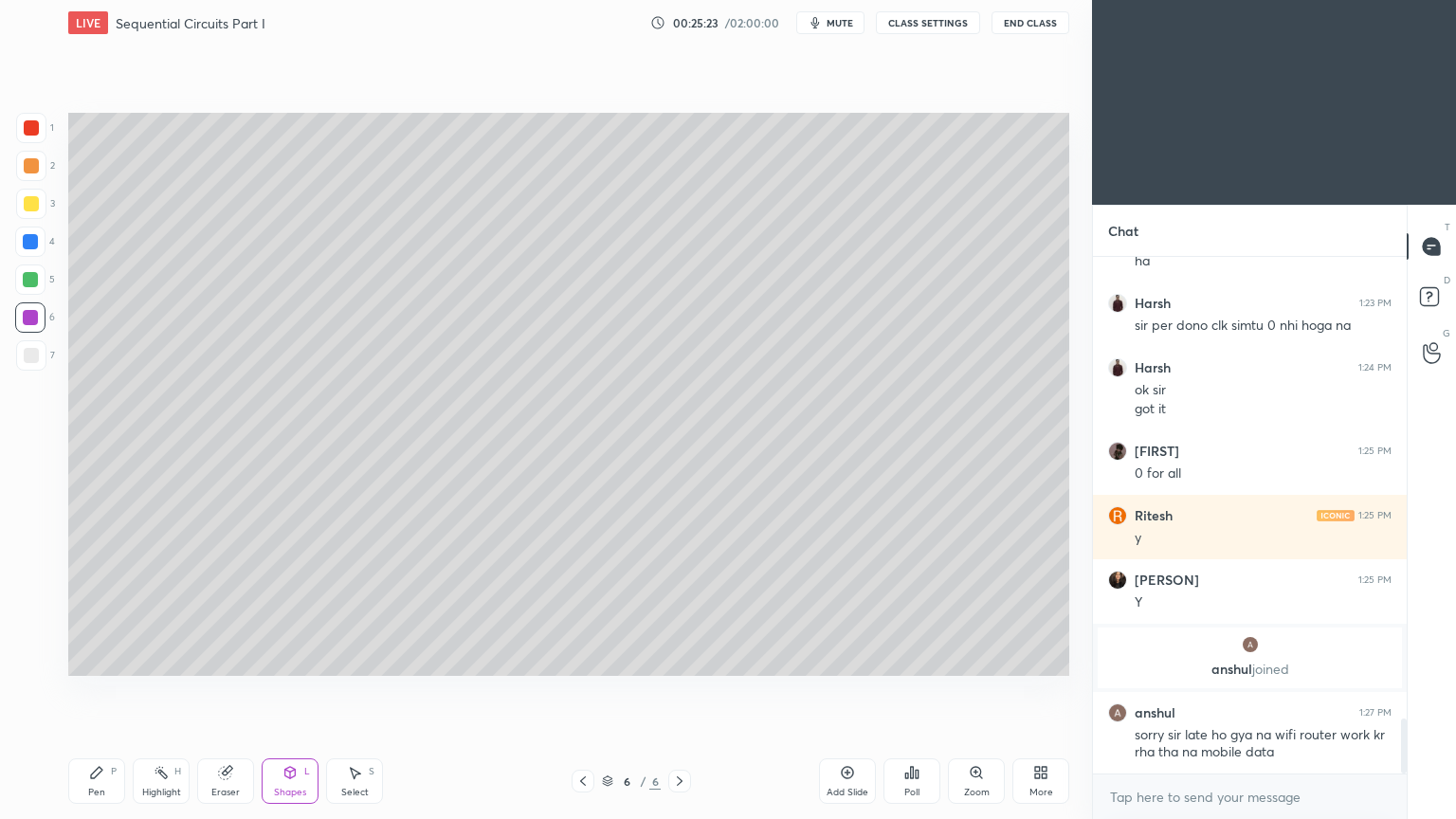 click on "Pen P" at bounding box center [97, 781] 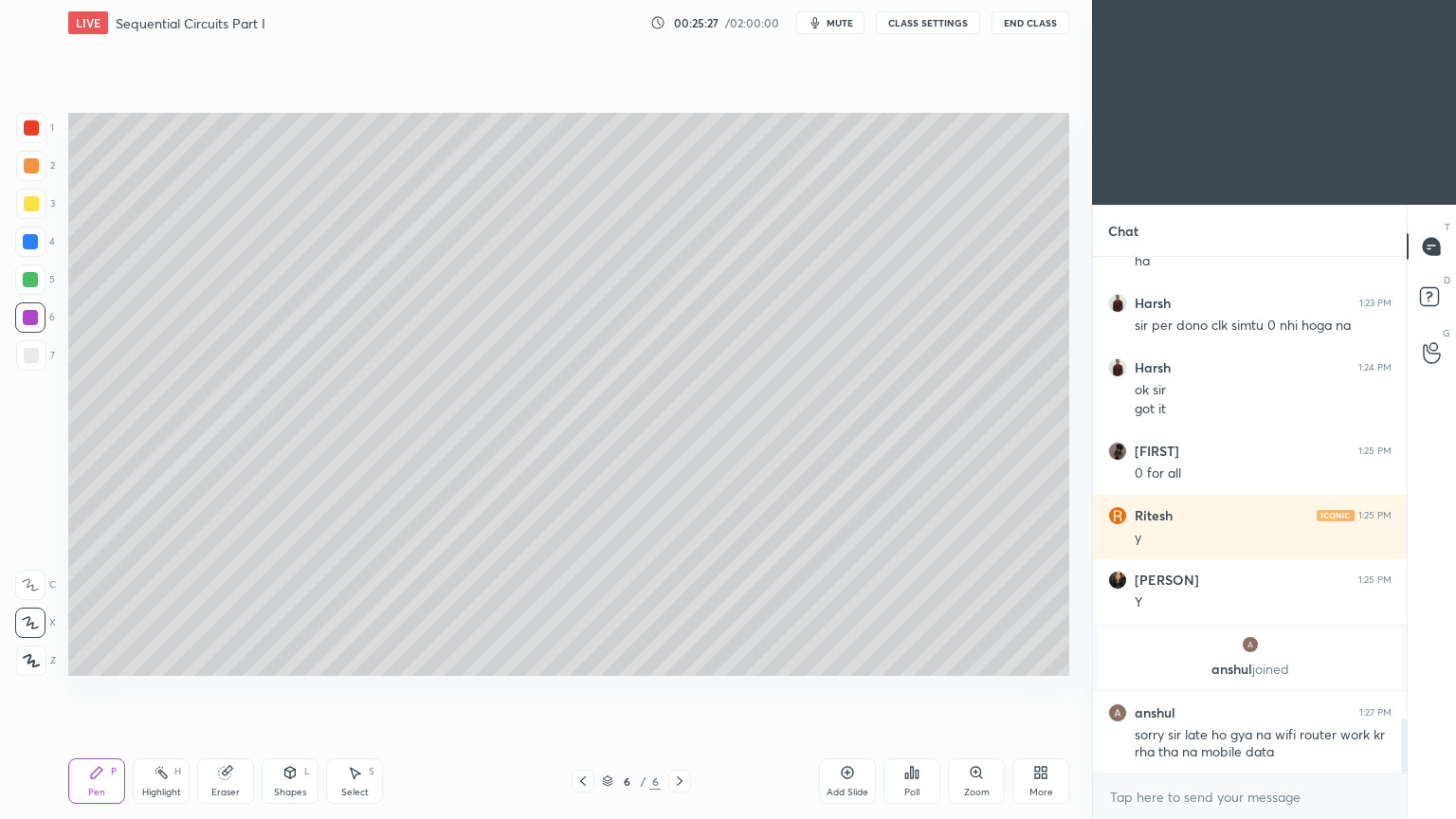 click 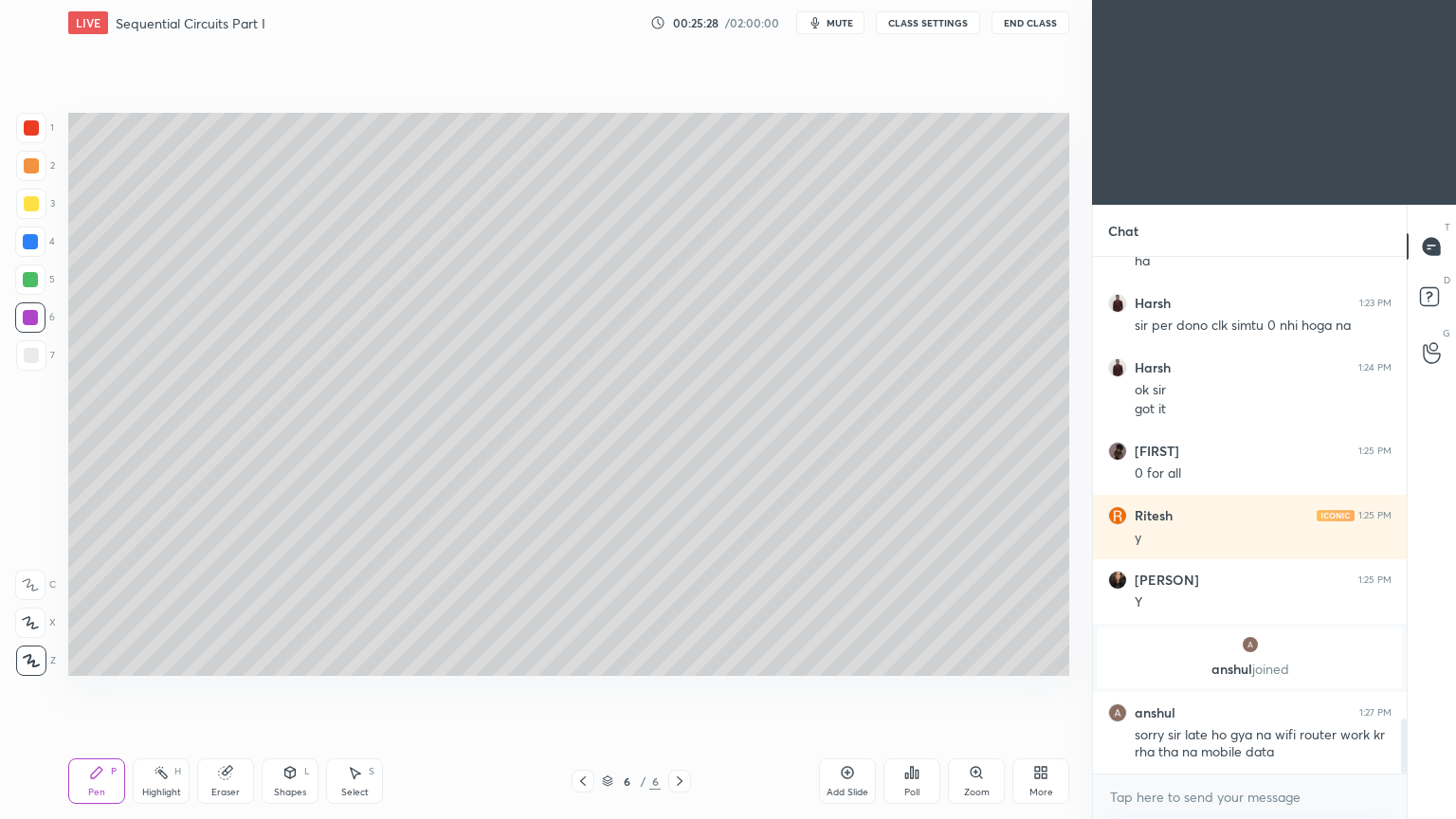 click at bounding box center [31, 128] 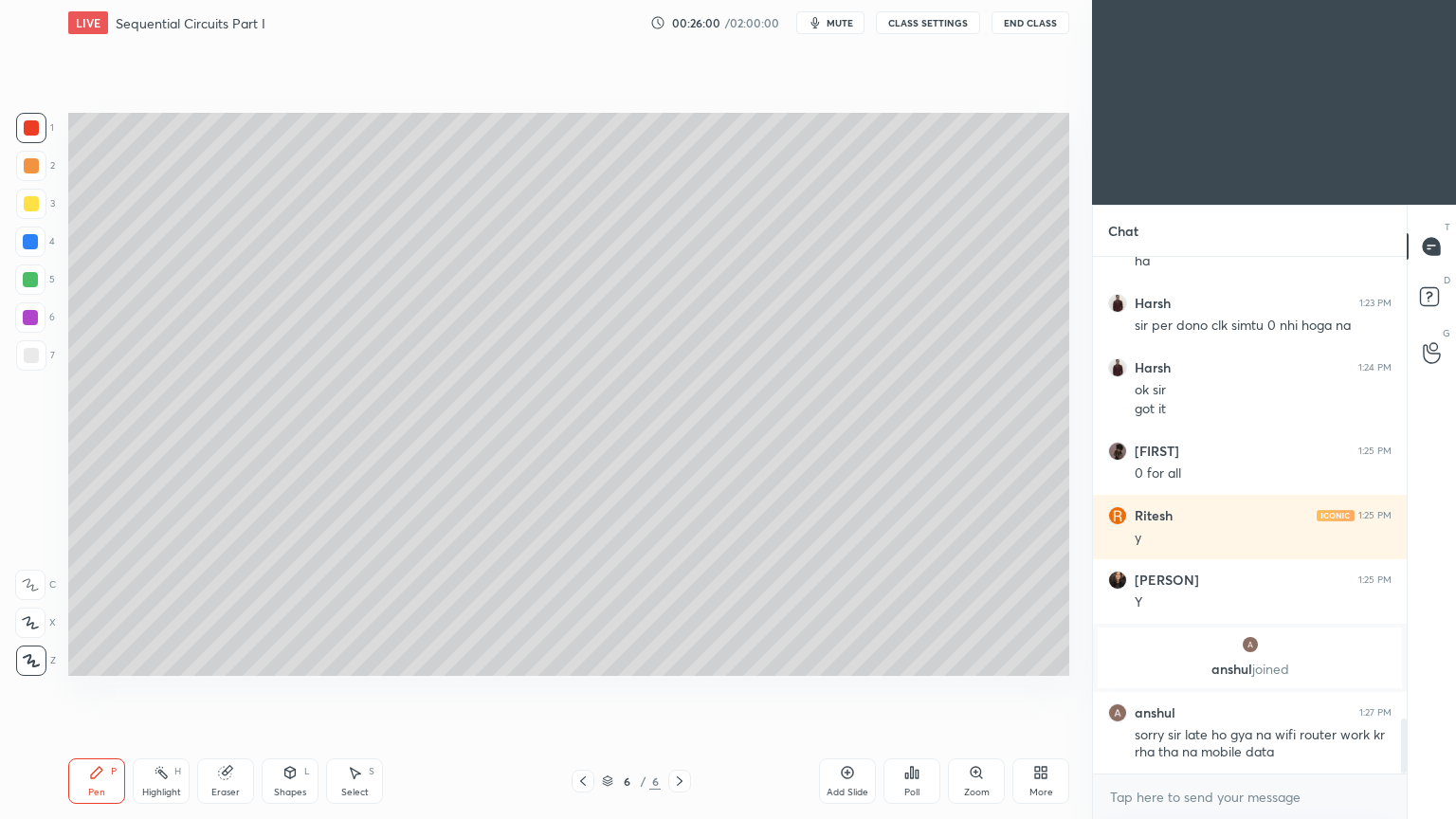 click at bounding box center [31, 204] 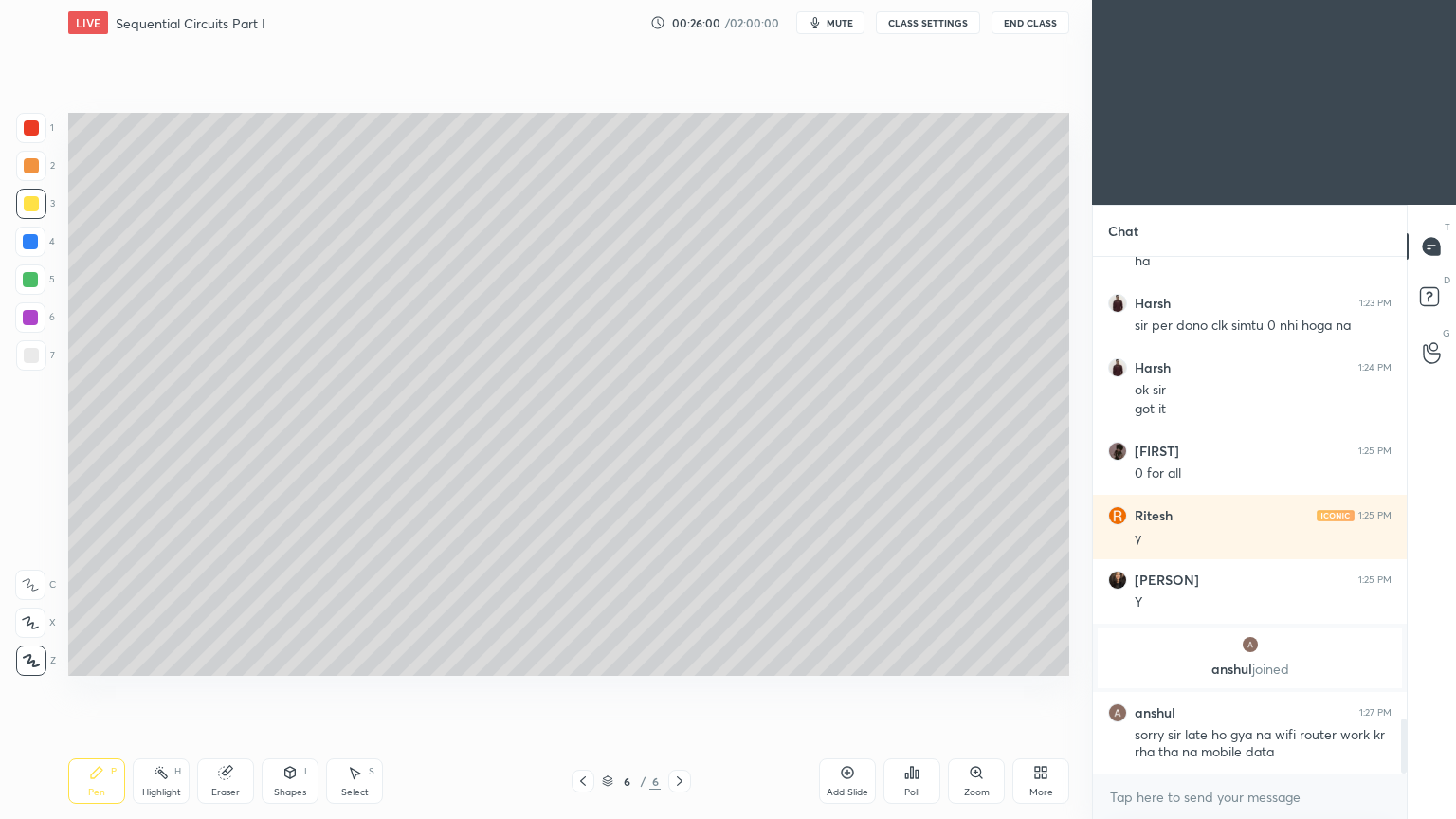 click on "Shapes L" at bounding box center (290, 781) 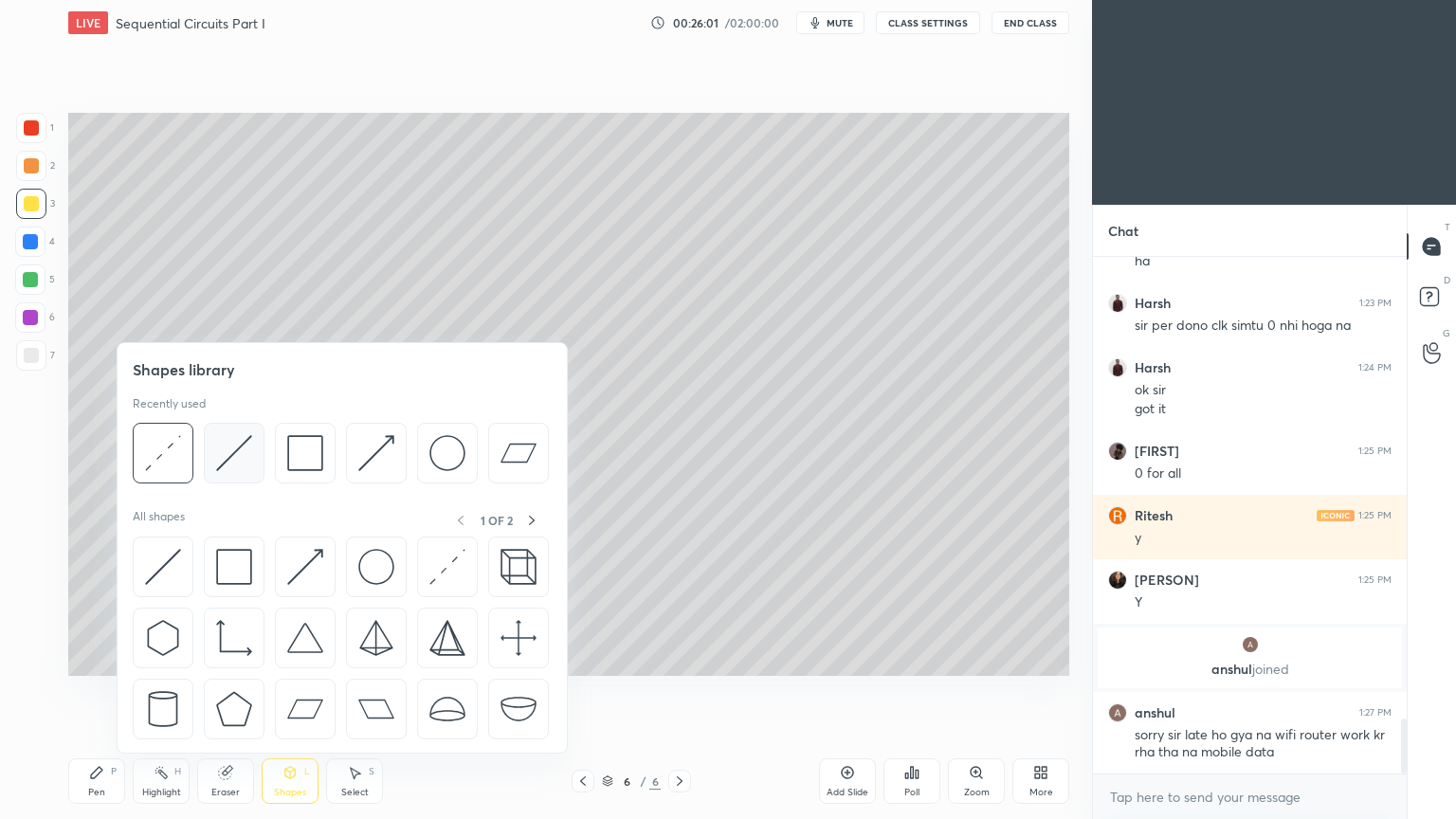 click at bounding box center [234, 453] 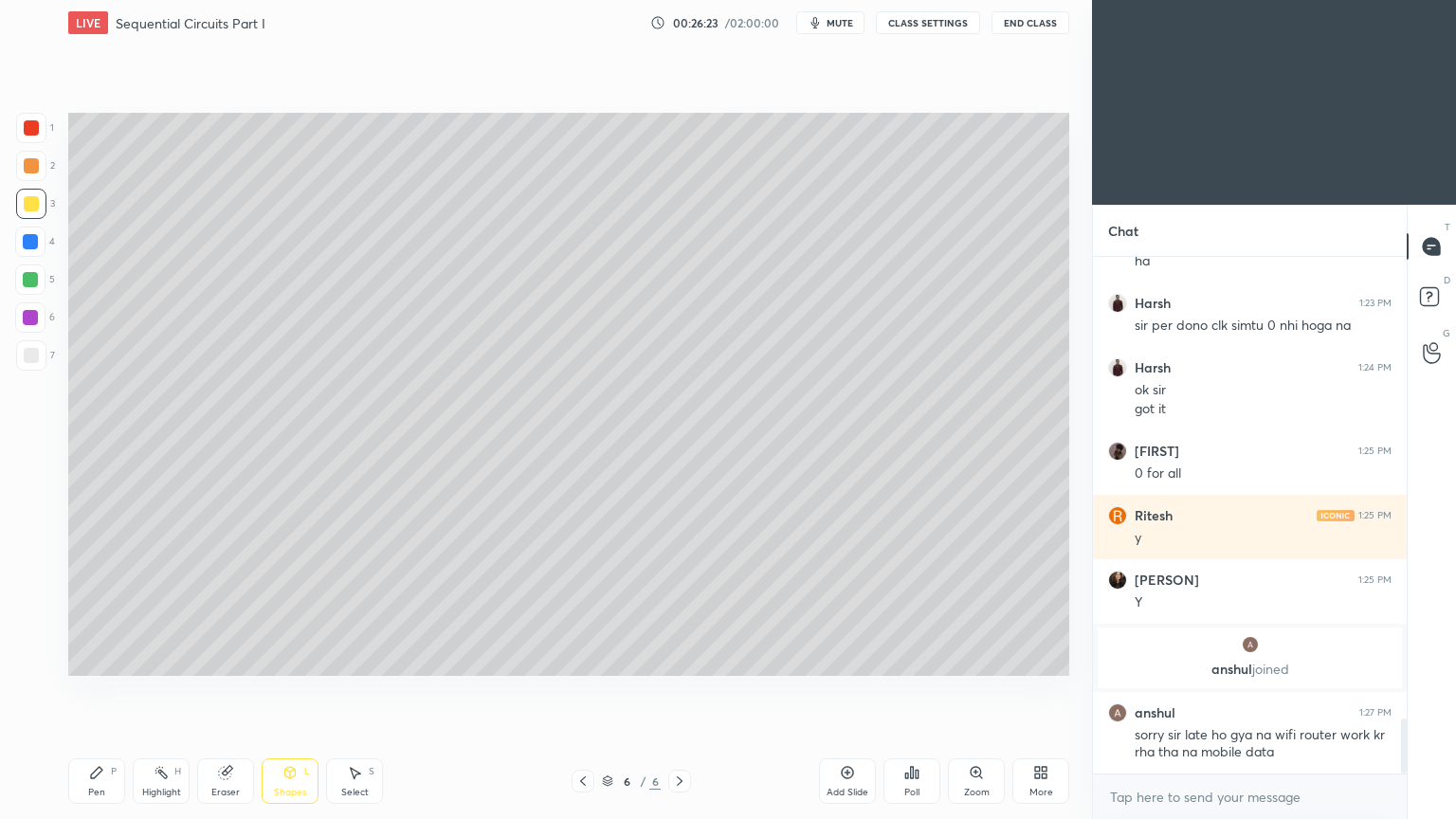 click on "Shapes" at bounding box center [290, 792] 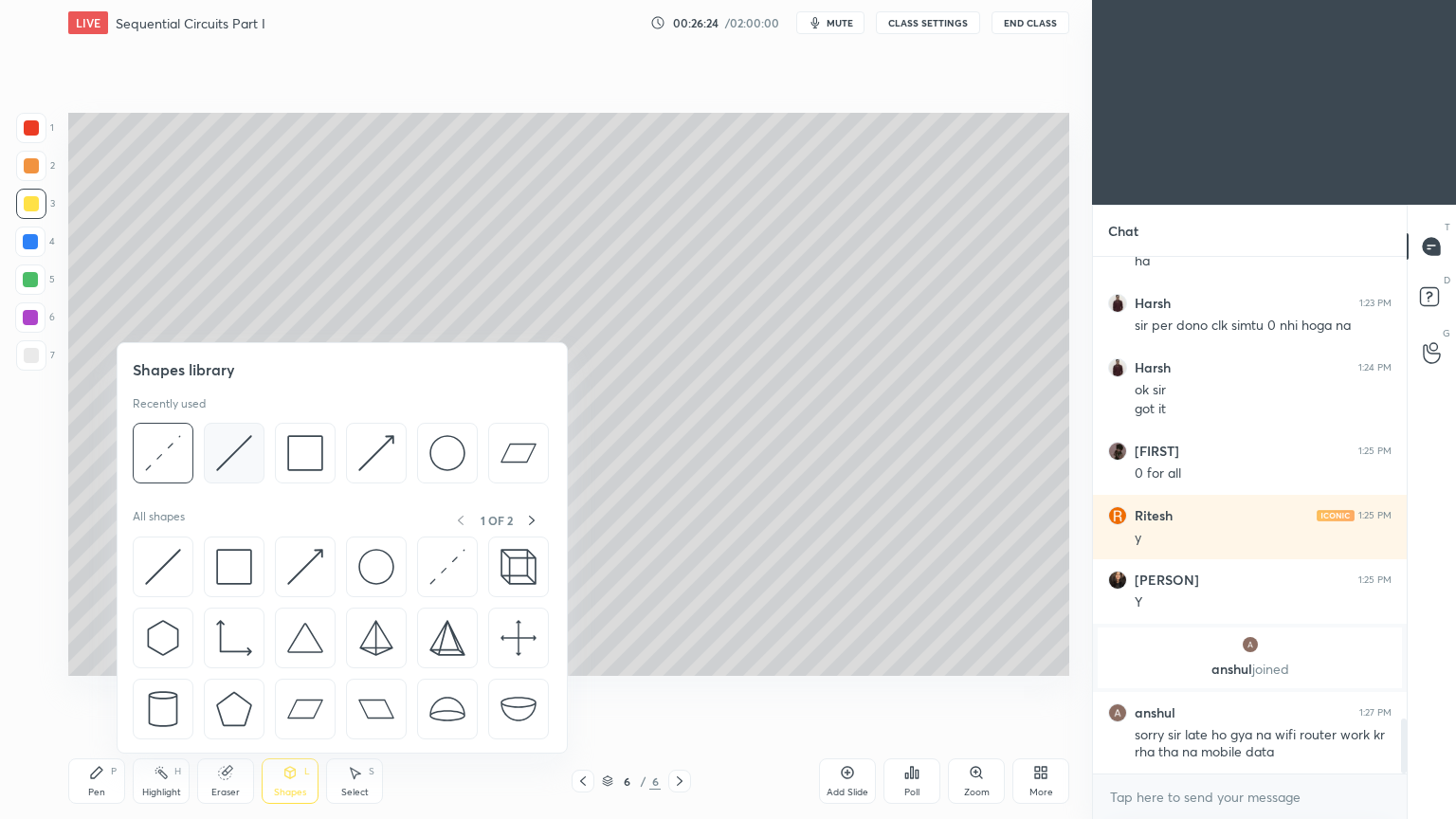 click at bounding box center (234, 453) 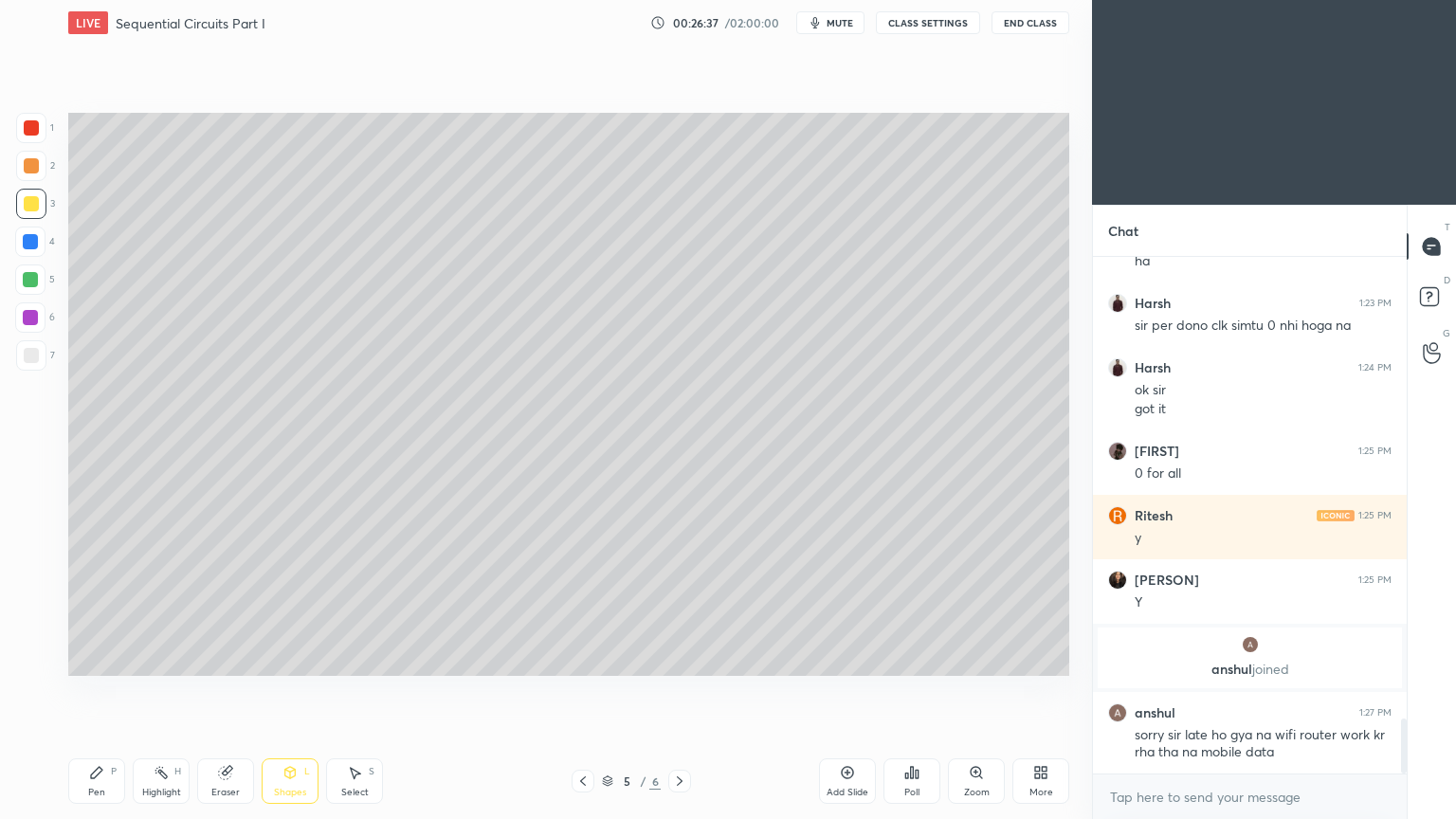 click on "Pen P" at bounding box center (97, 781) 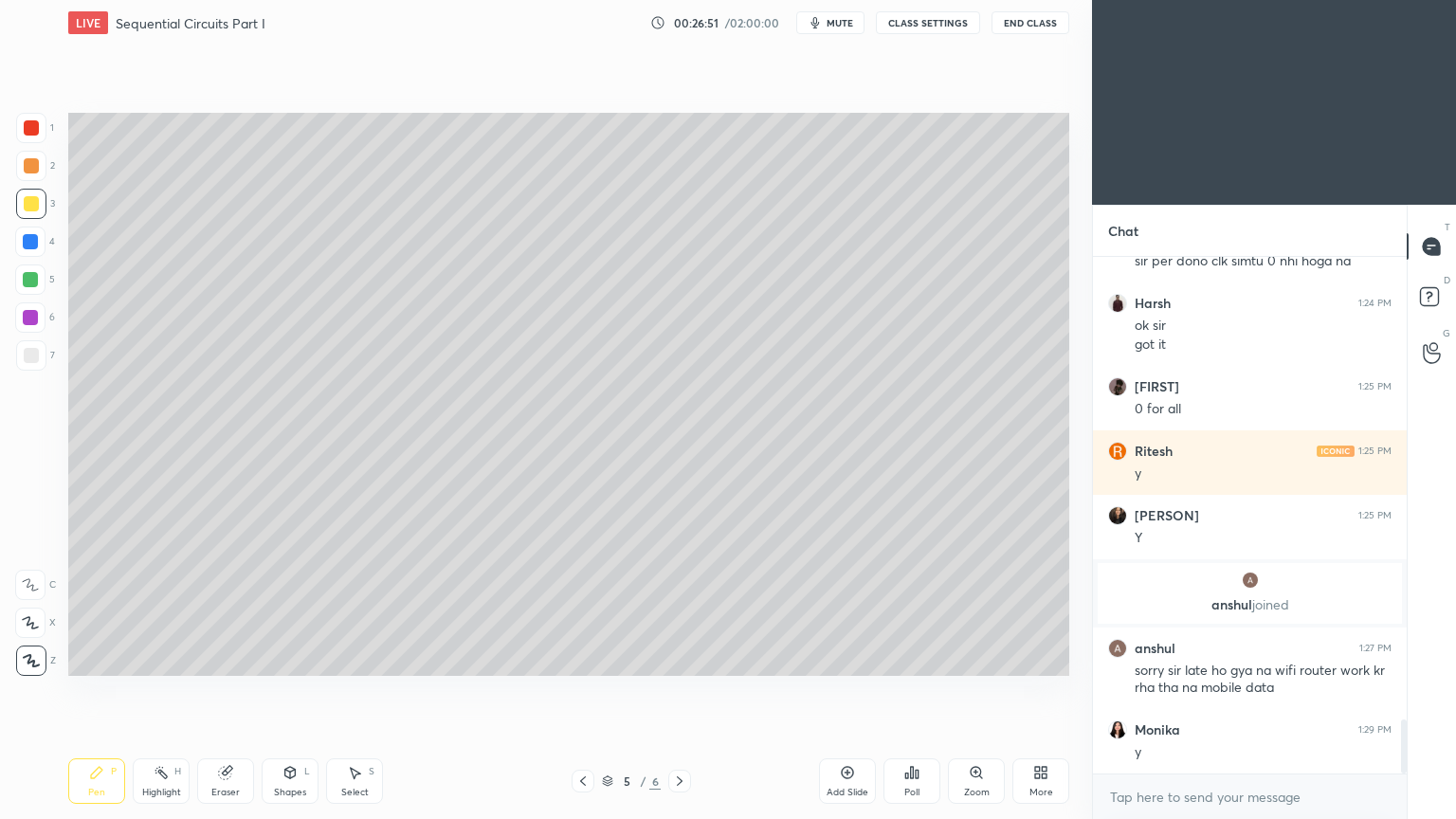 scroll, scrollTop: 4428, scrollLeft: 0, axis: vertical 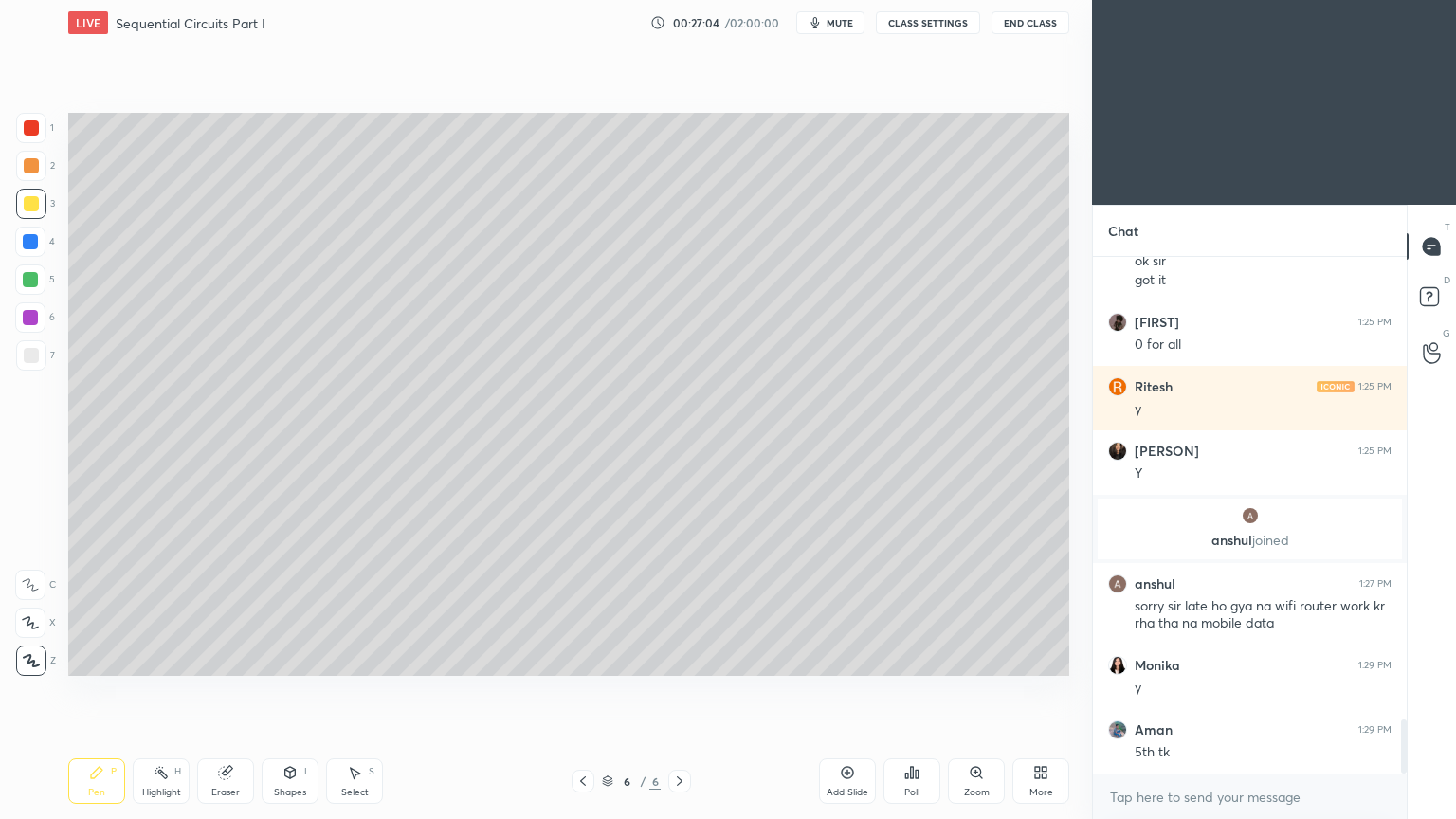 click on "Shapes L" at bounding box center [290, 781] 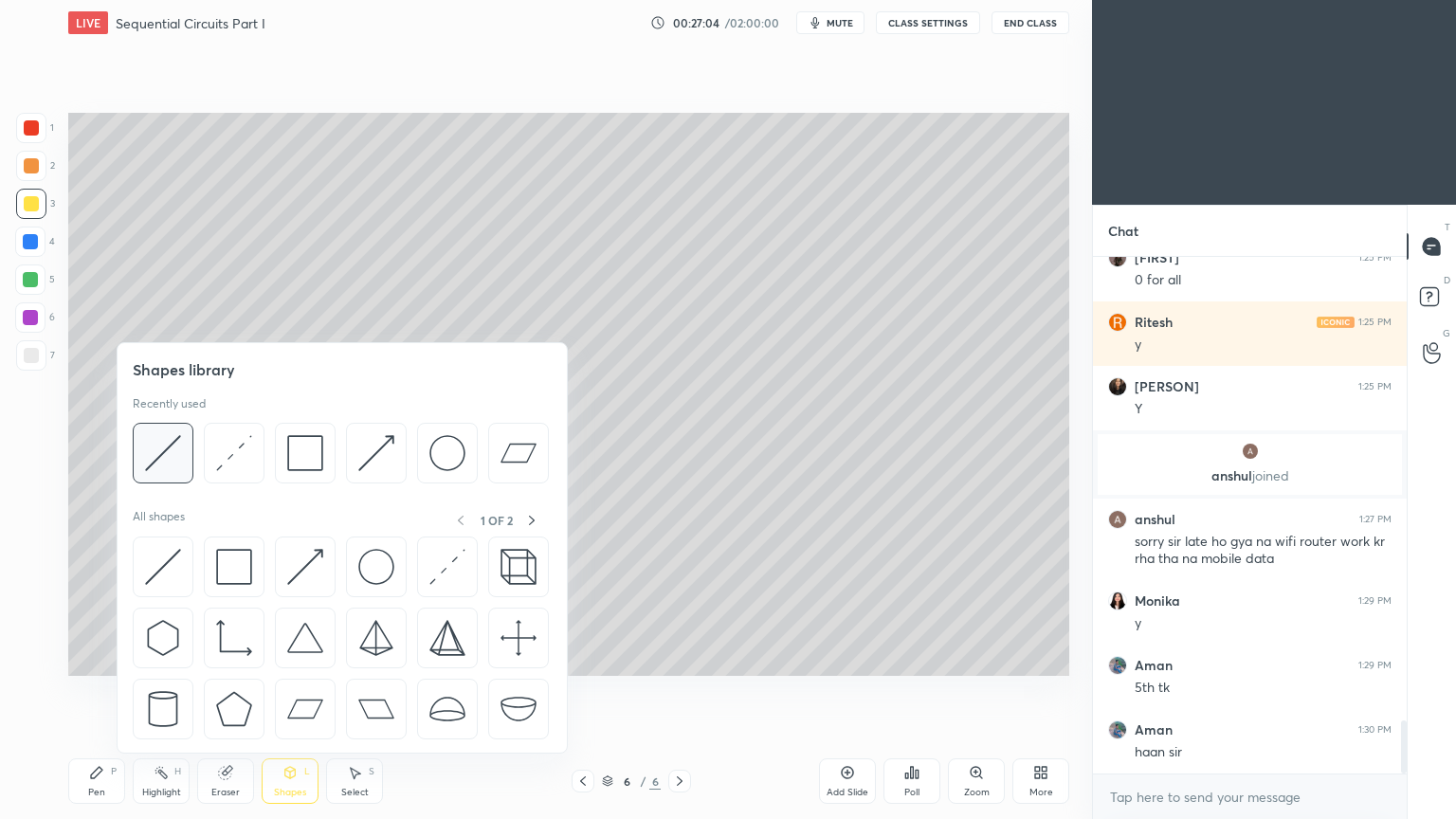 click at bounding box center (163, 453) 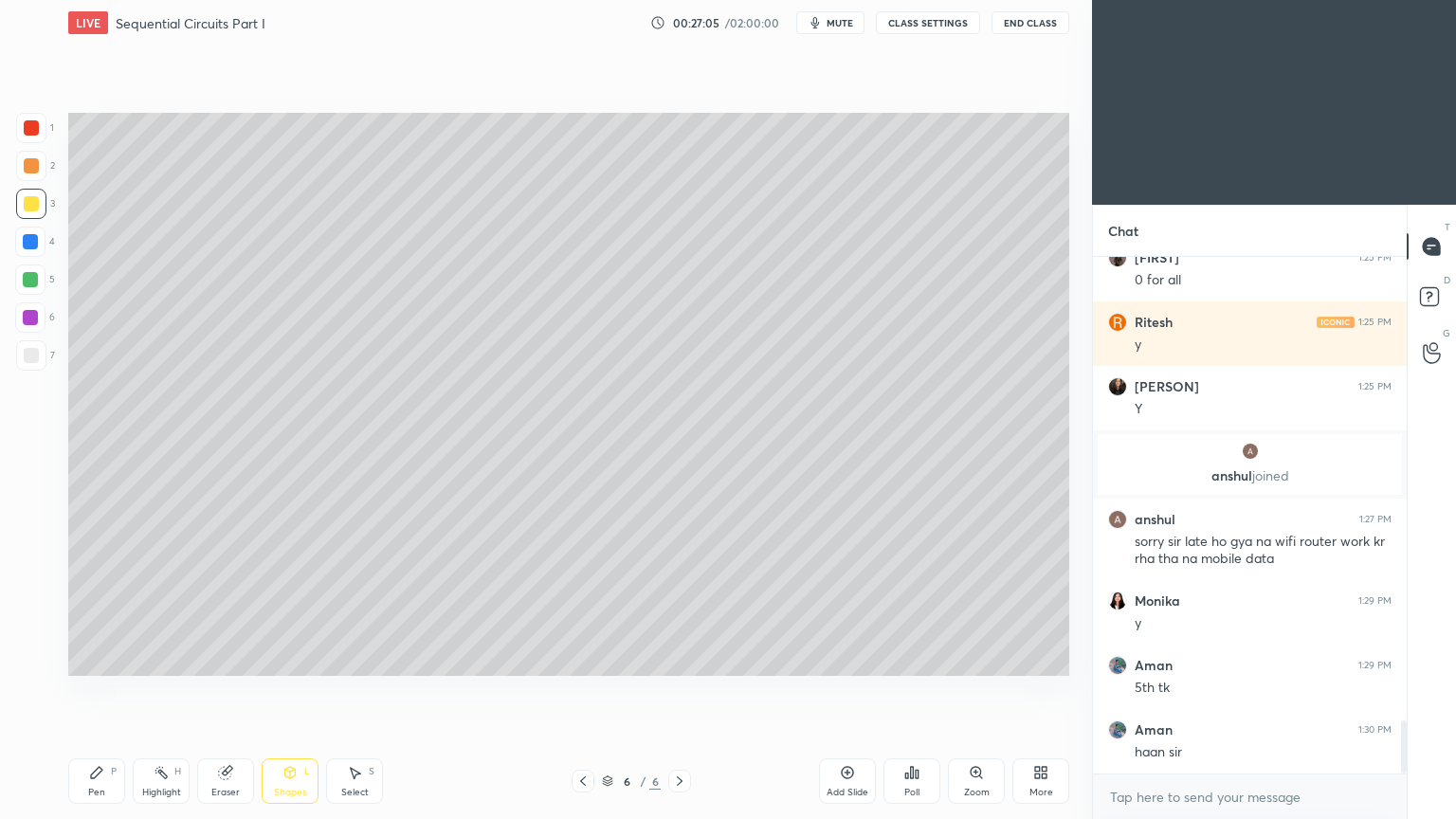 scroll, scrollTop: 4625, scrollLeft: 0, axis: vertical 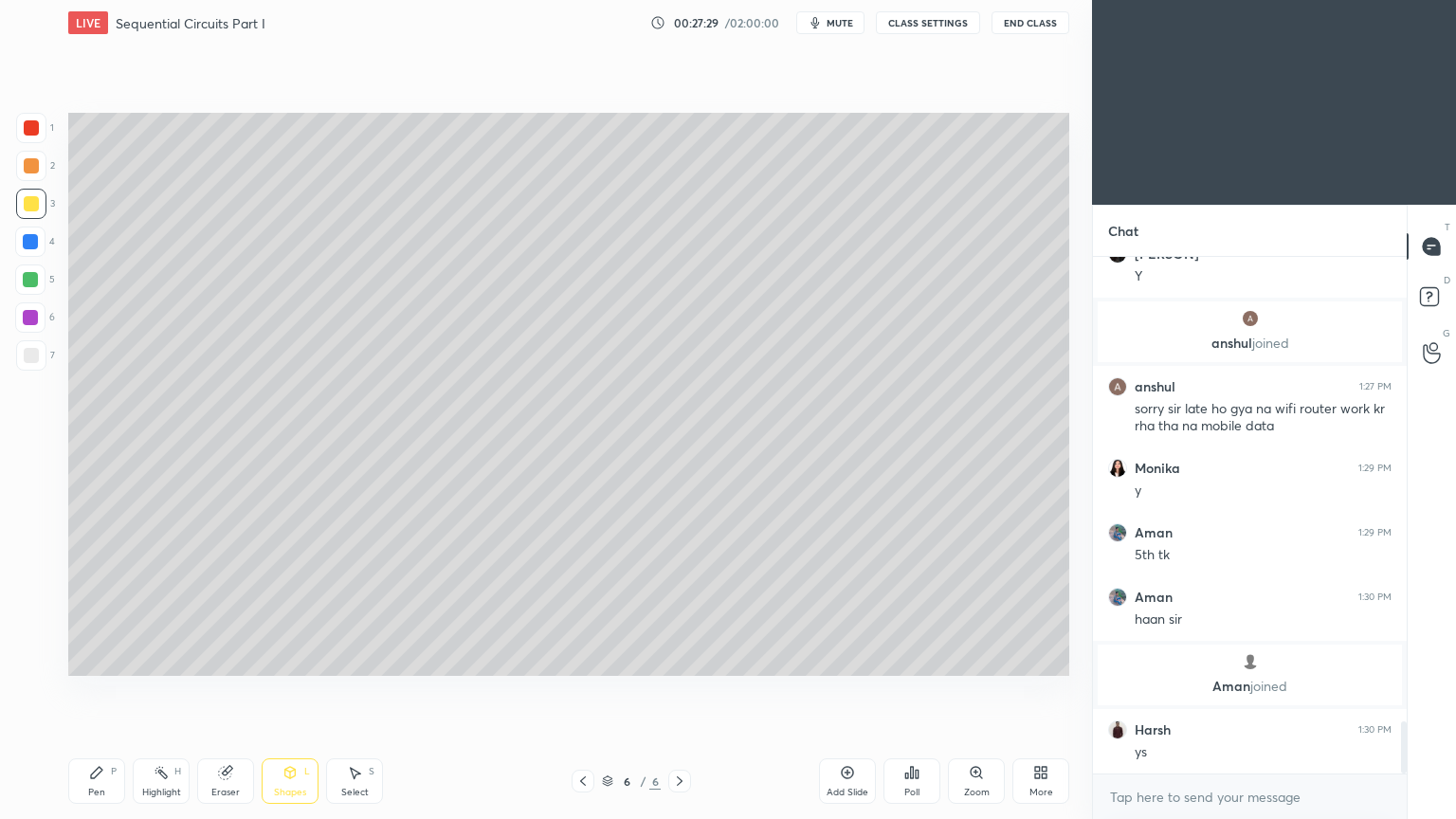click on "Shapes L" at bounding box center (290, 781) 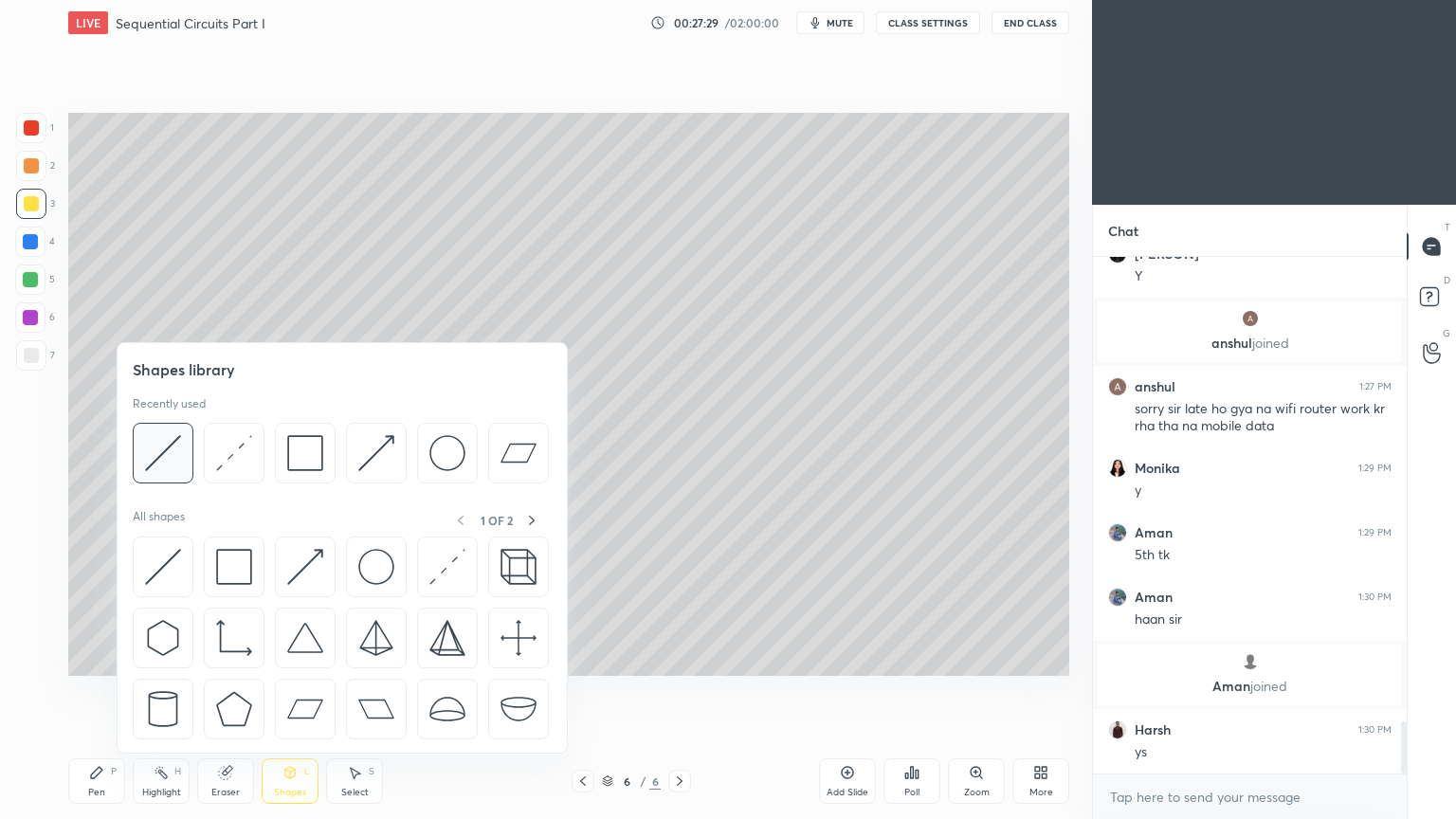 click at bounding box center (163, 453) 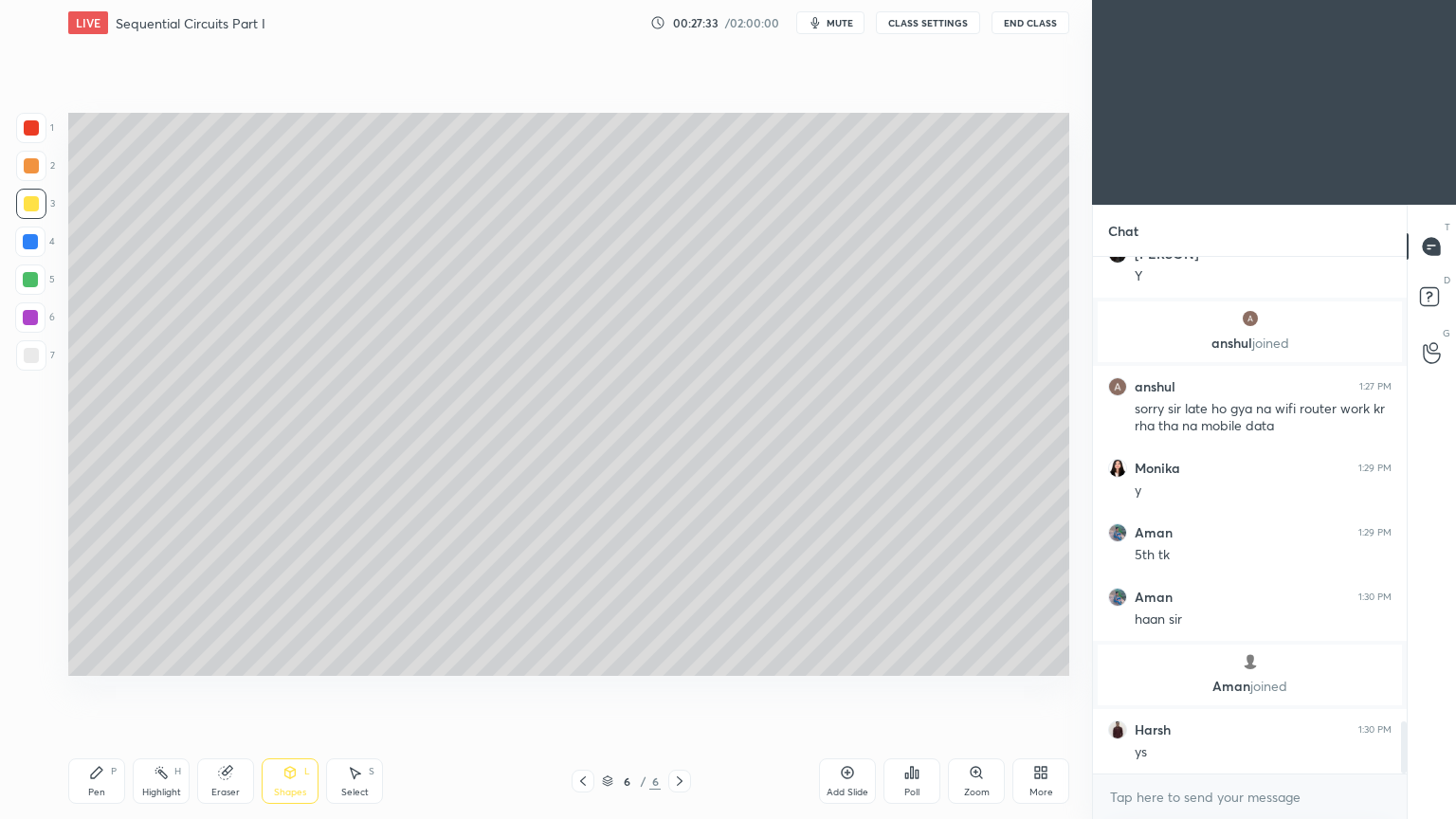 click 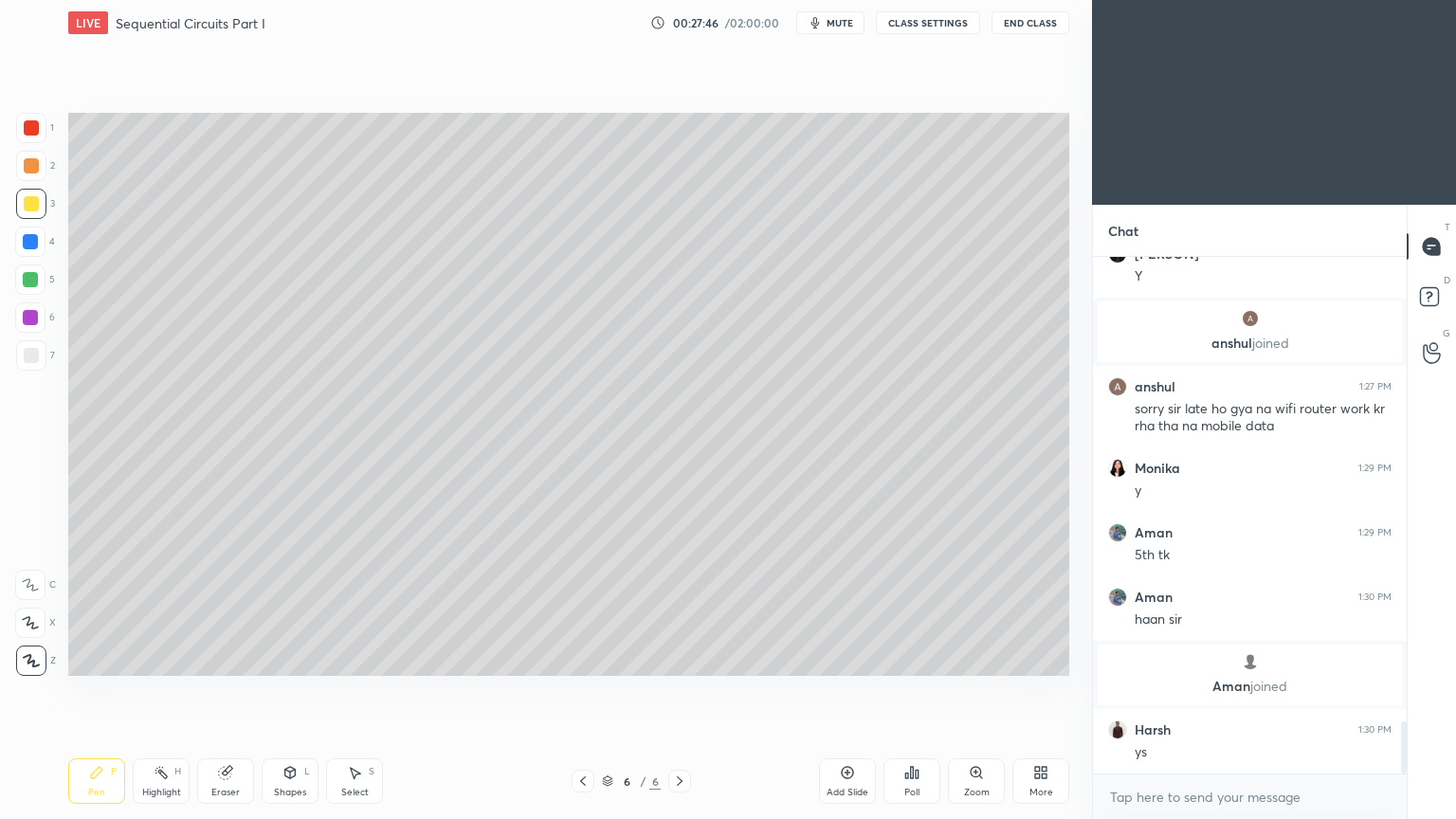 click on "Shapes L" at bounding box center (290, 781) 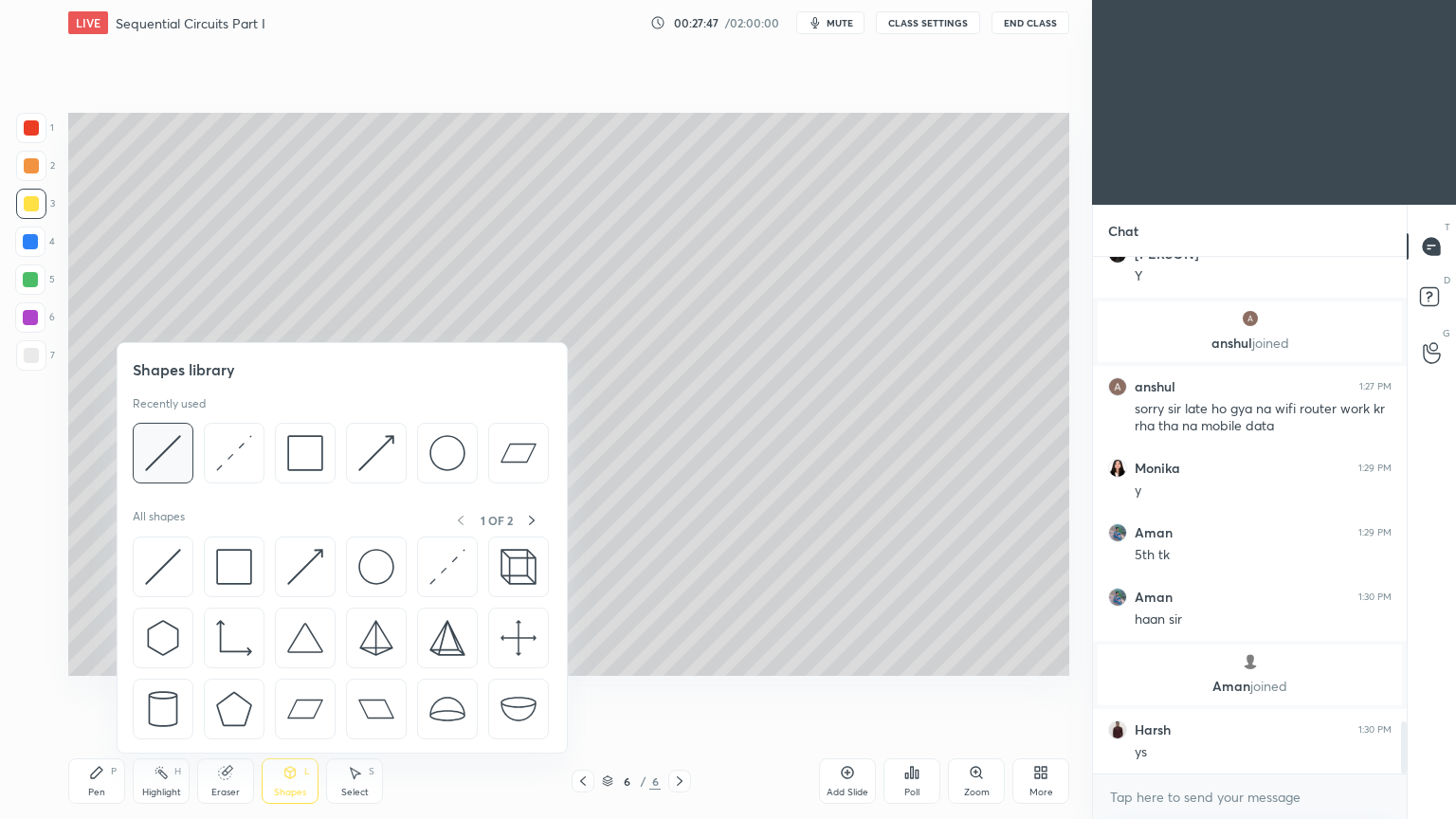 click at bounding box center [163, 453] 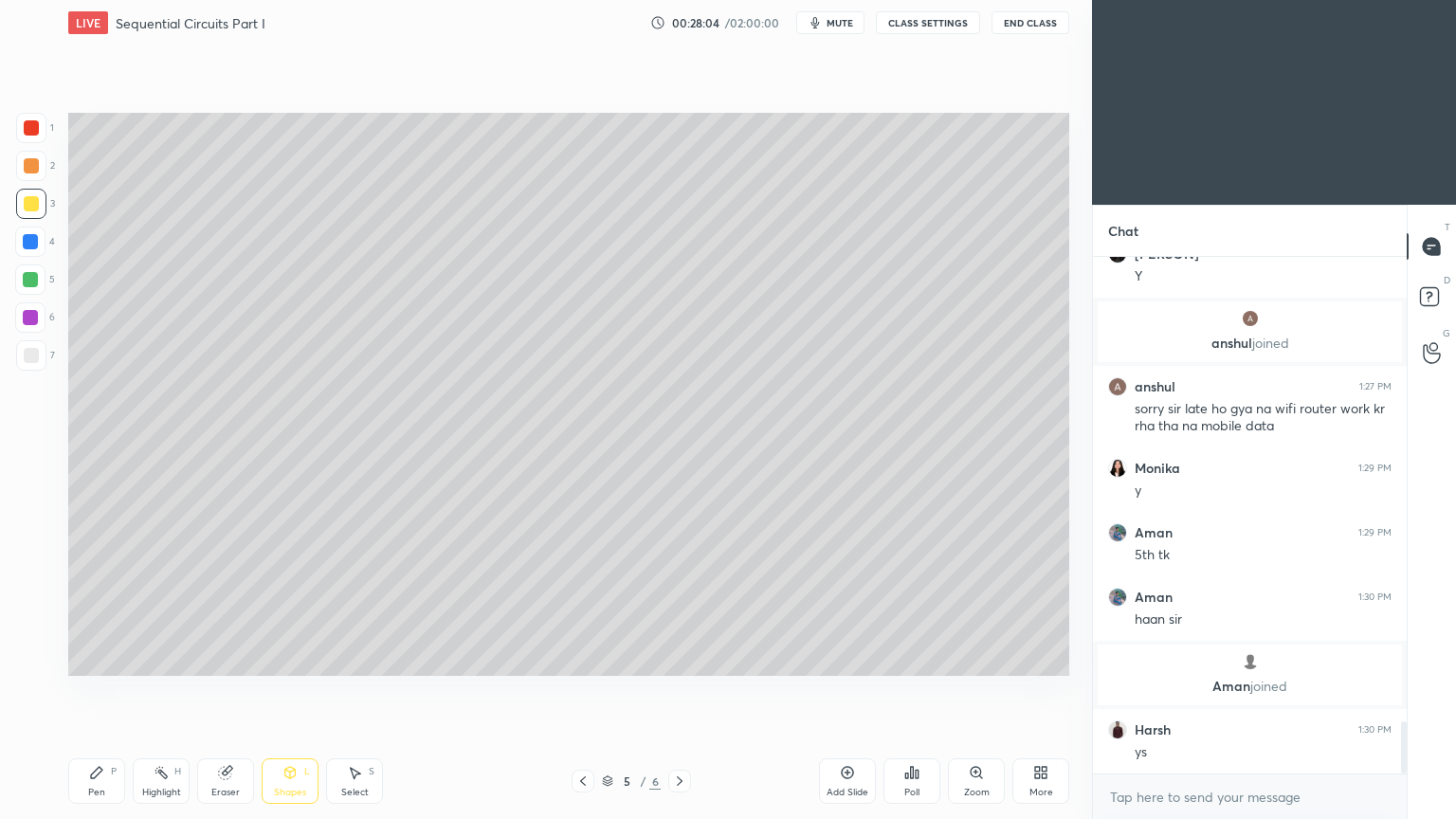 scroll, scrollTop: 4689, scrollLeft: 0, axis: vertical 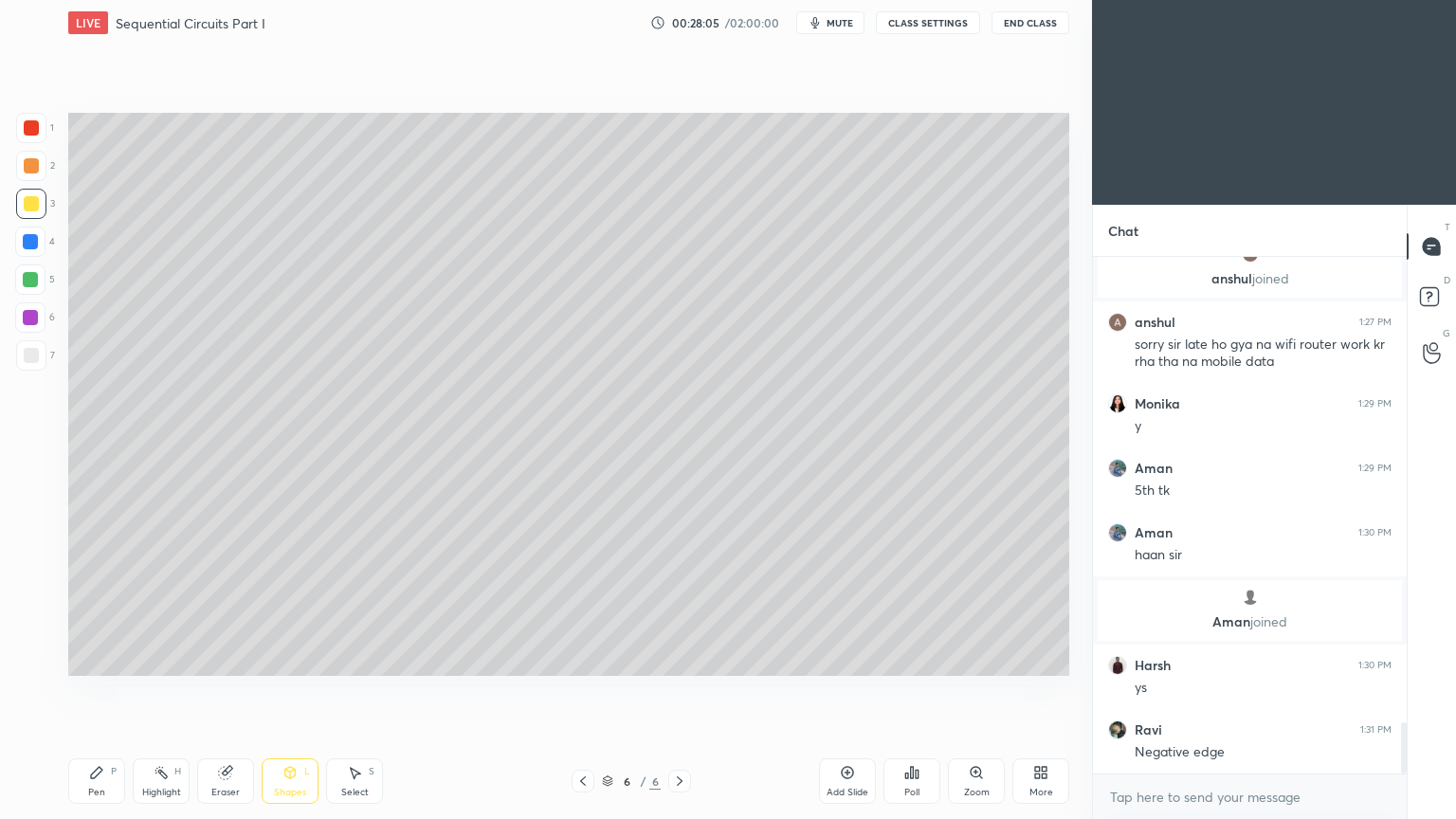 click on "Shapes L" at bounding box center (290, 781) 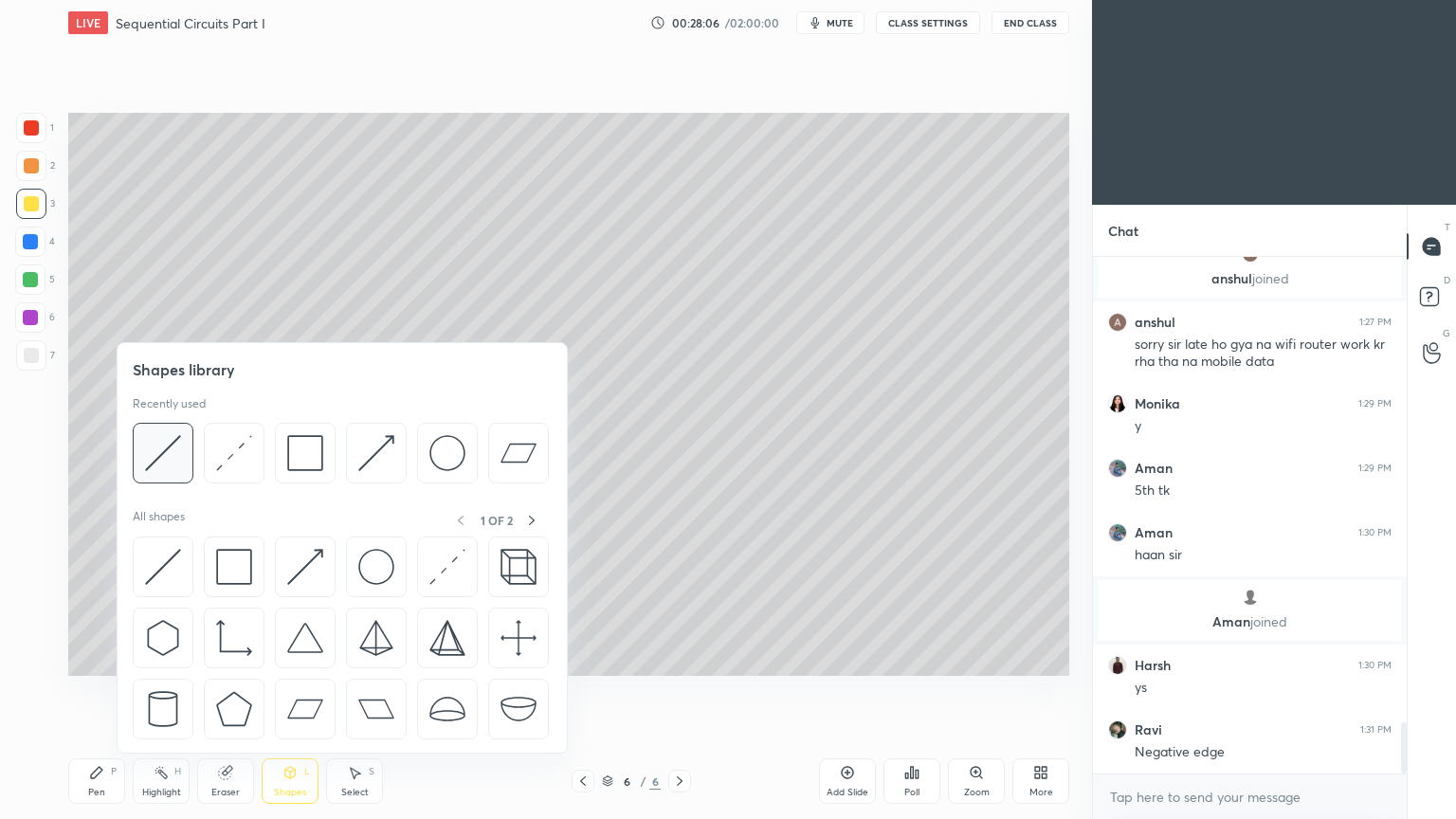 click at bounding box center [163, 453] 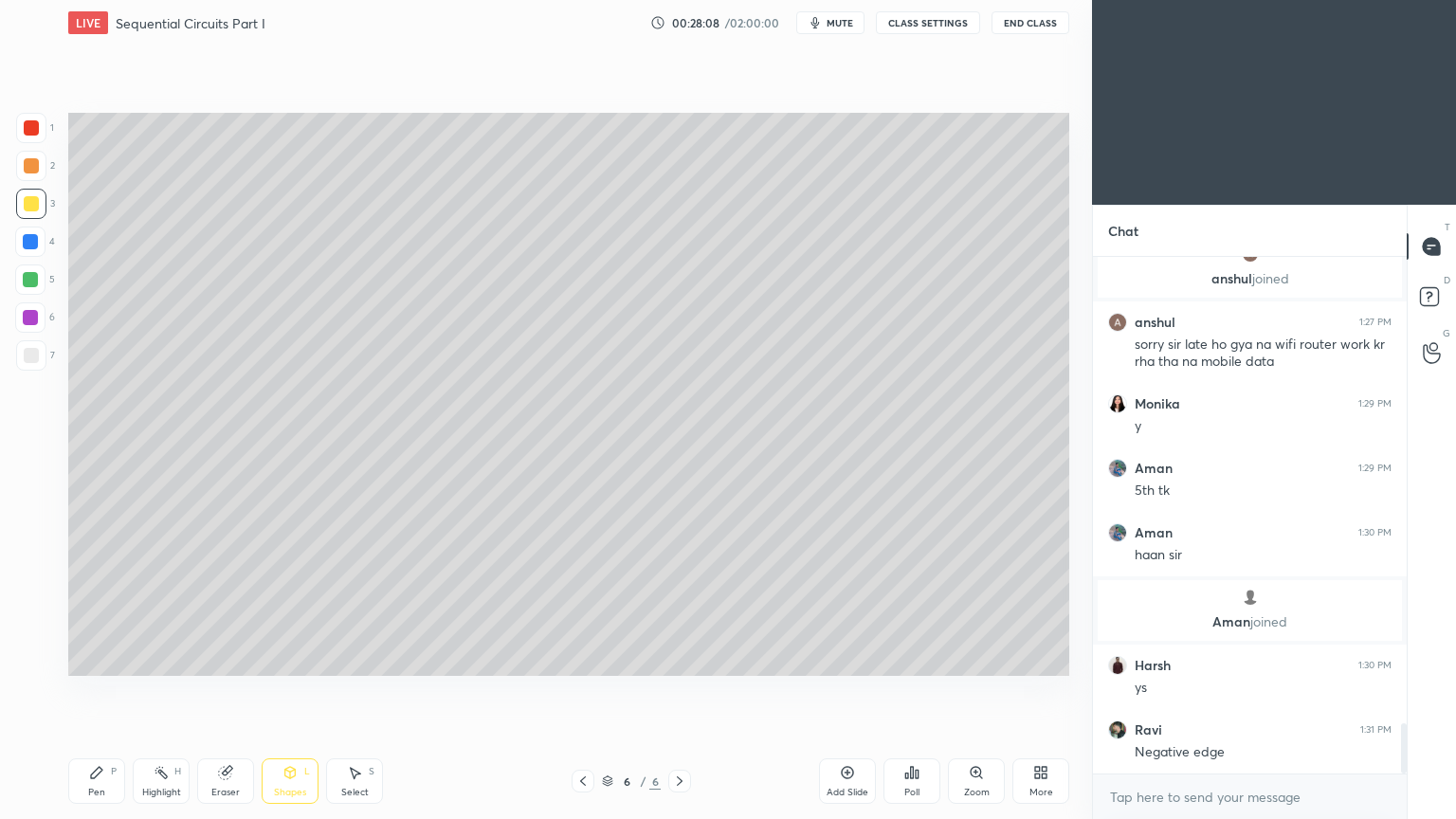 scroll, scrollTop: 4754, scrollLeft: 0, axis: vertical 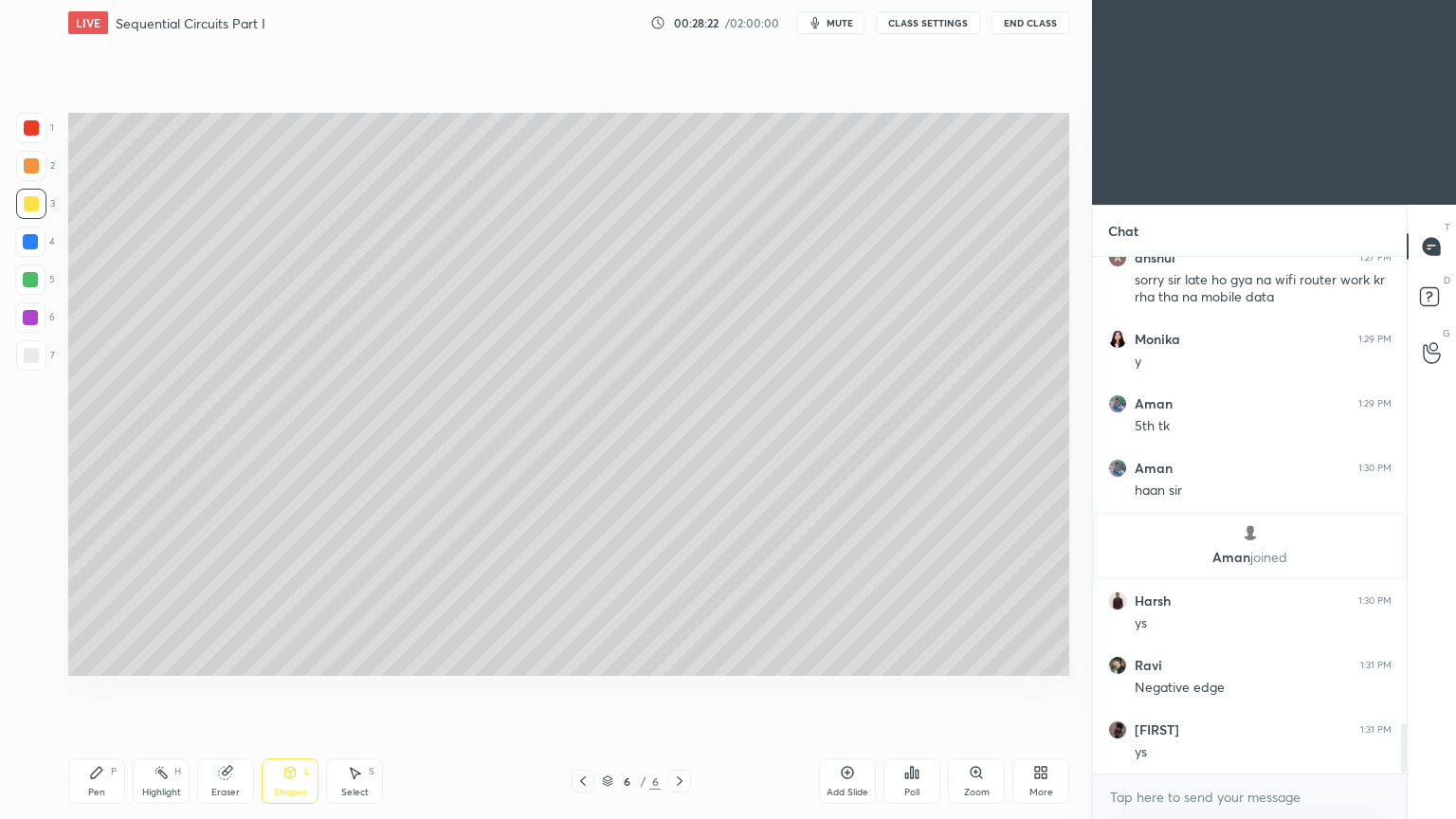 click on "Pen P" at bounding box center [97, 781] 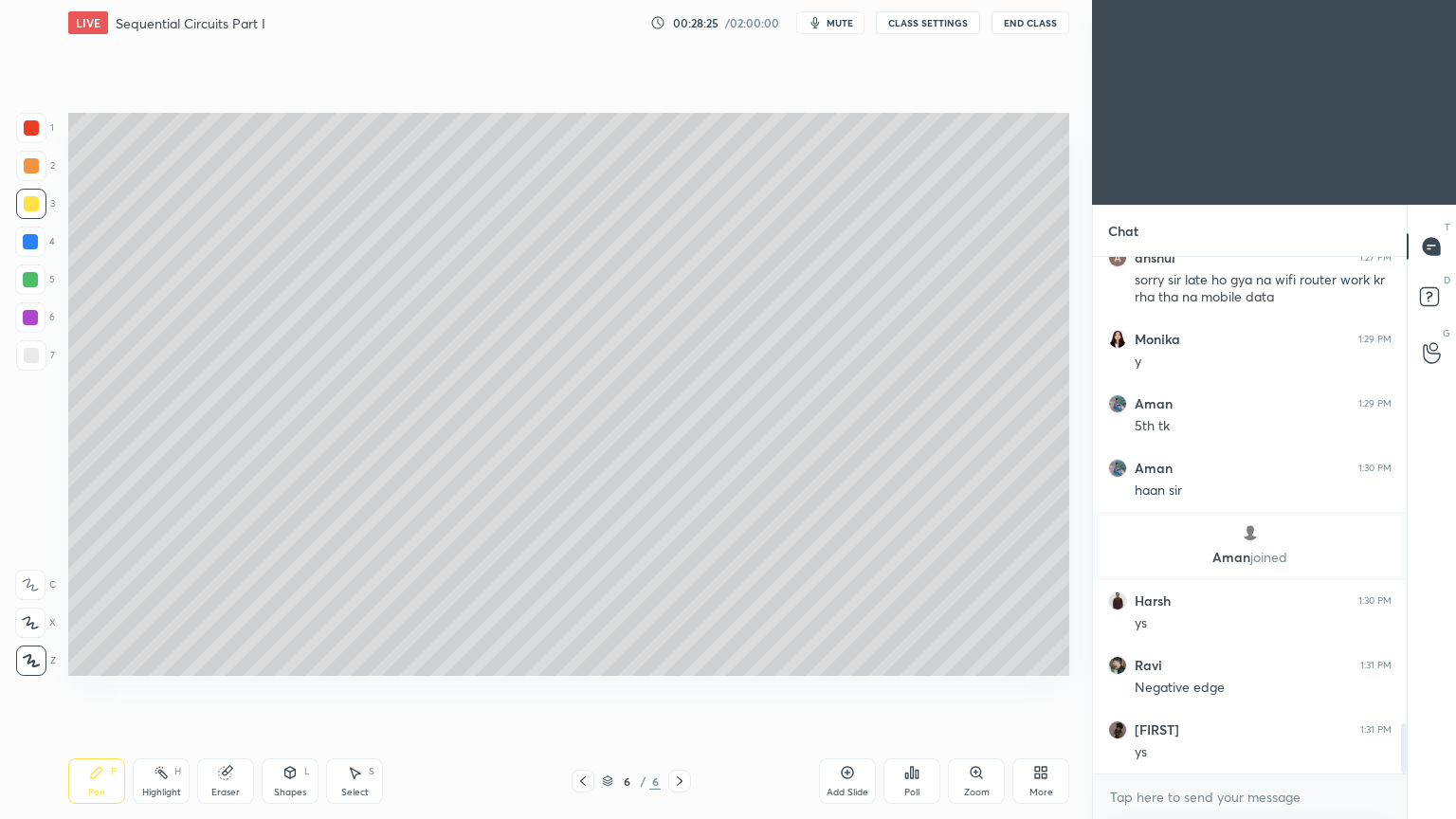 click at bounding box center [31, 166] 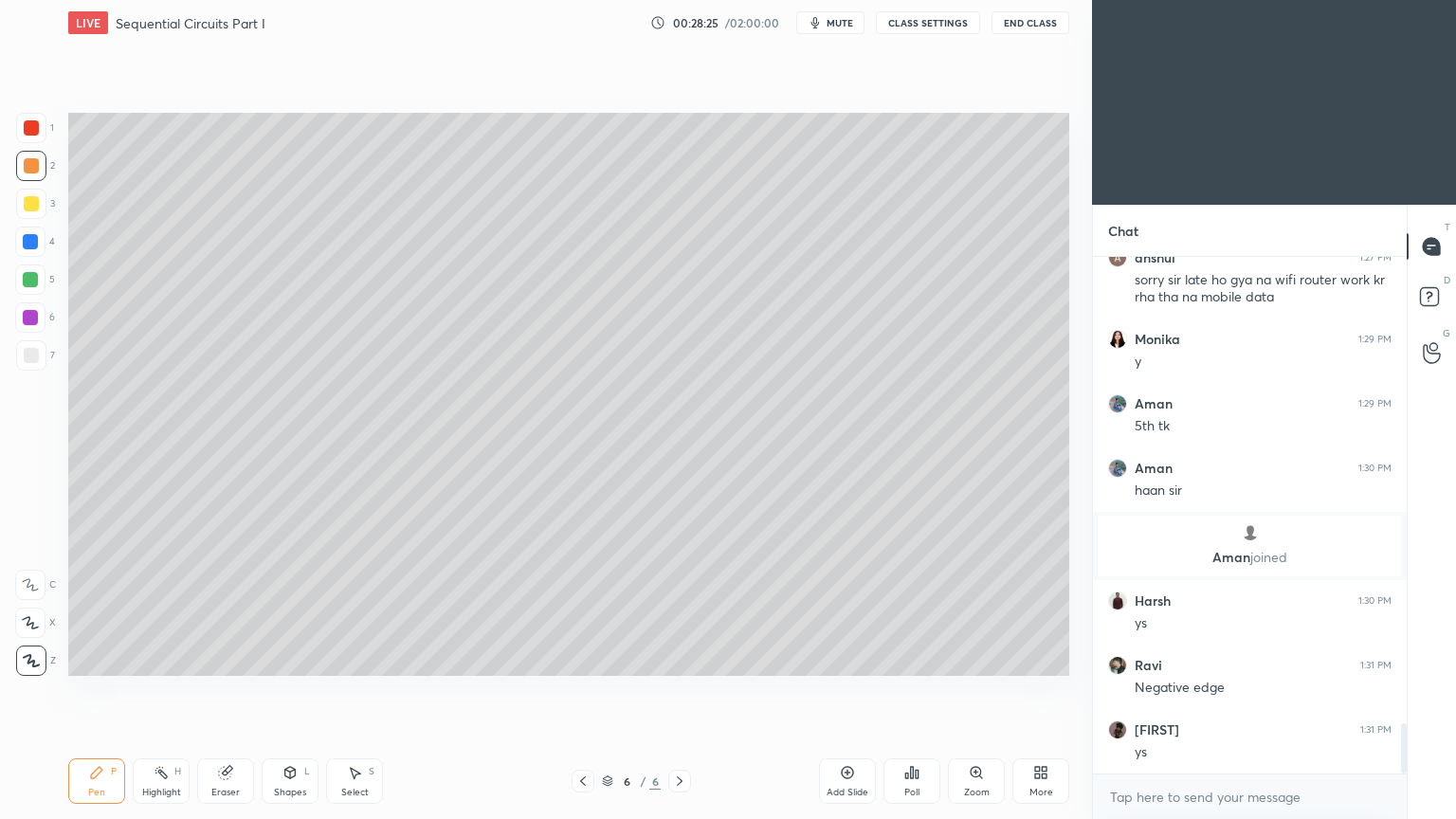 click 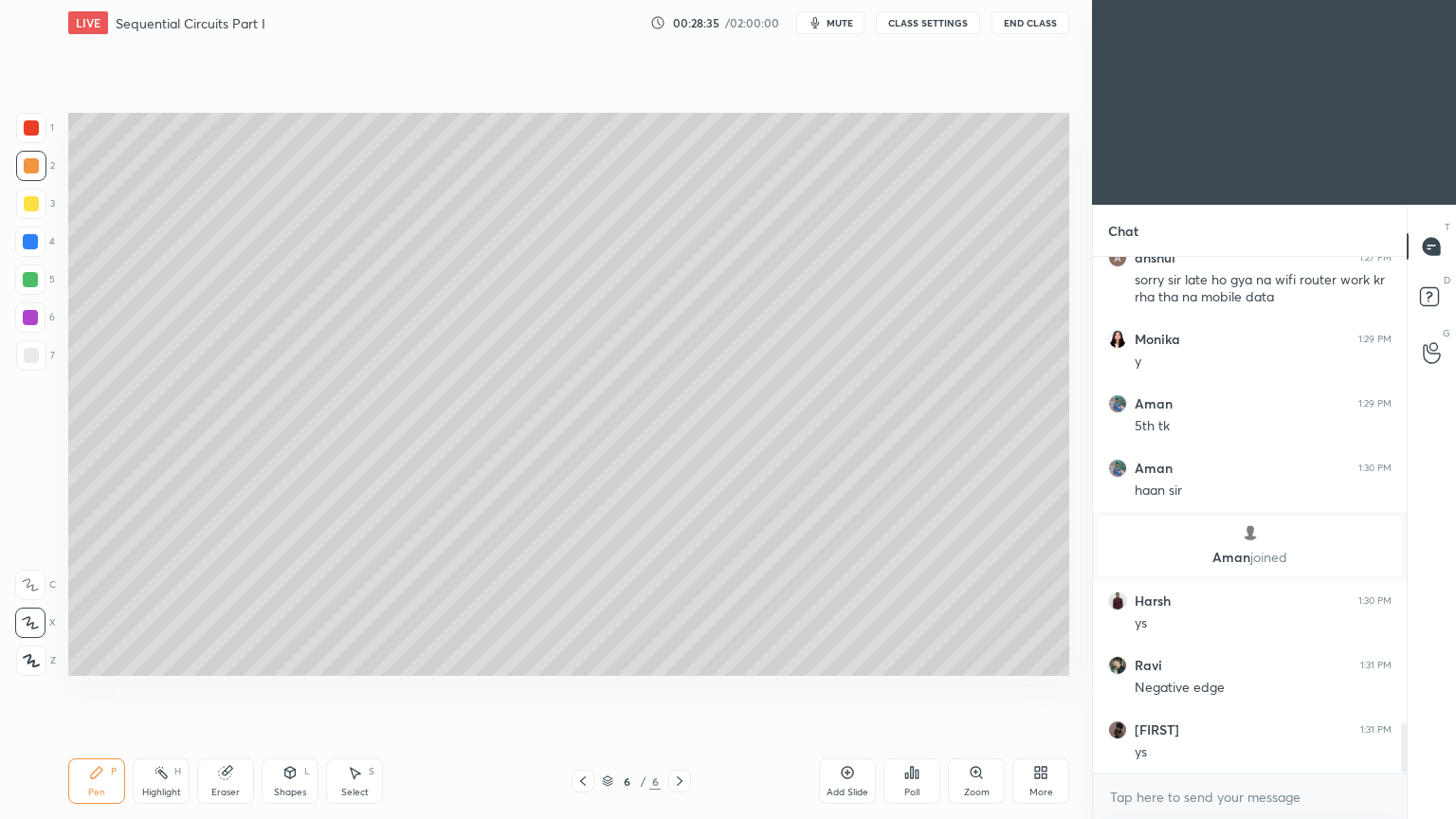 click at bounding box center [30, 242] 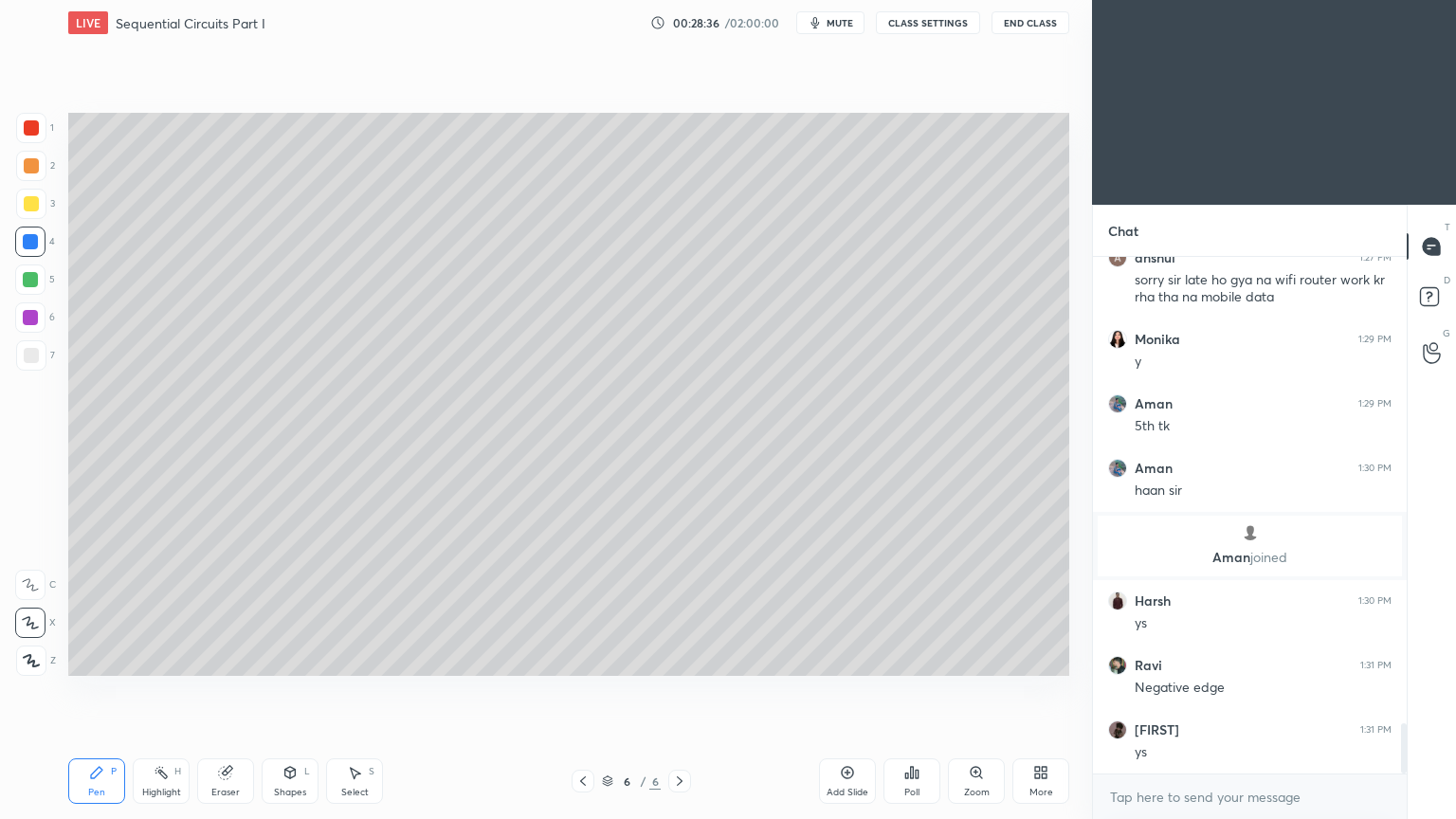 click at bounding box center (30, 280) 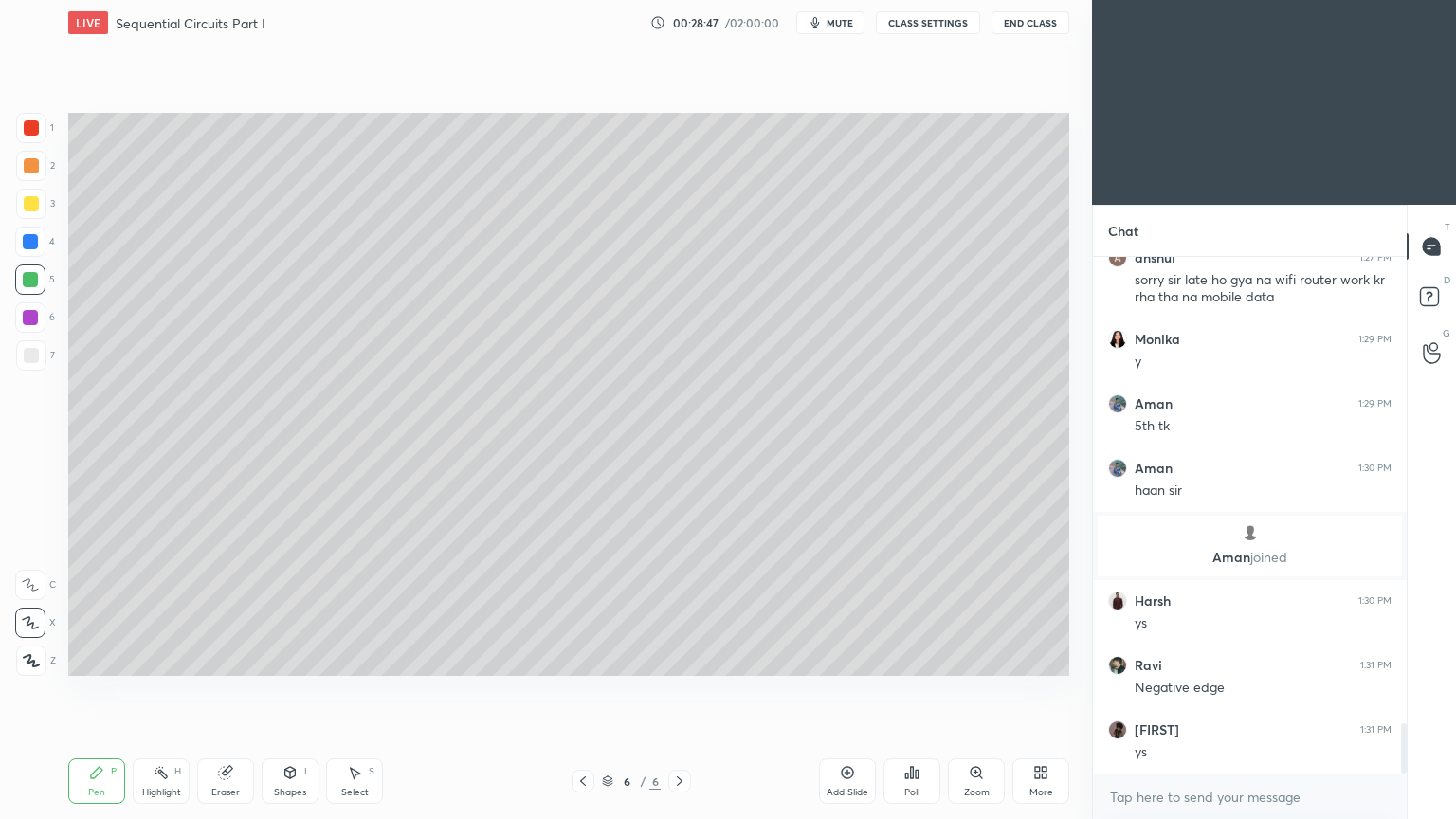 click at bounding box center (31, 661) 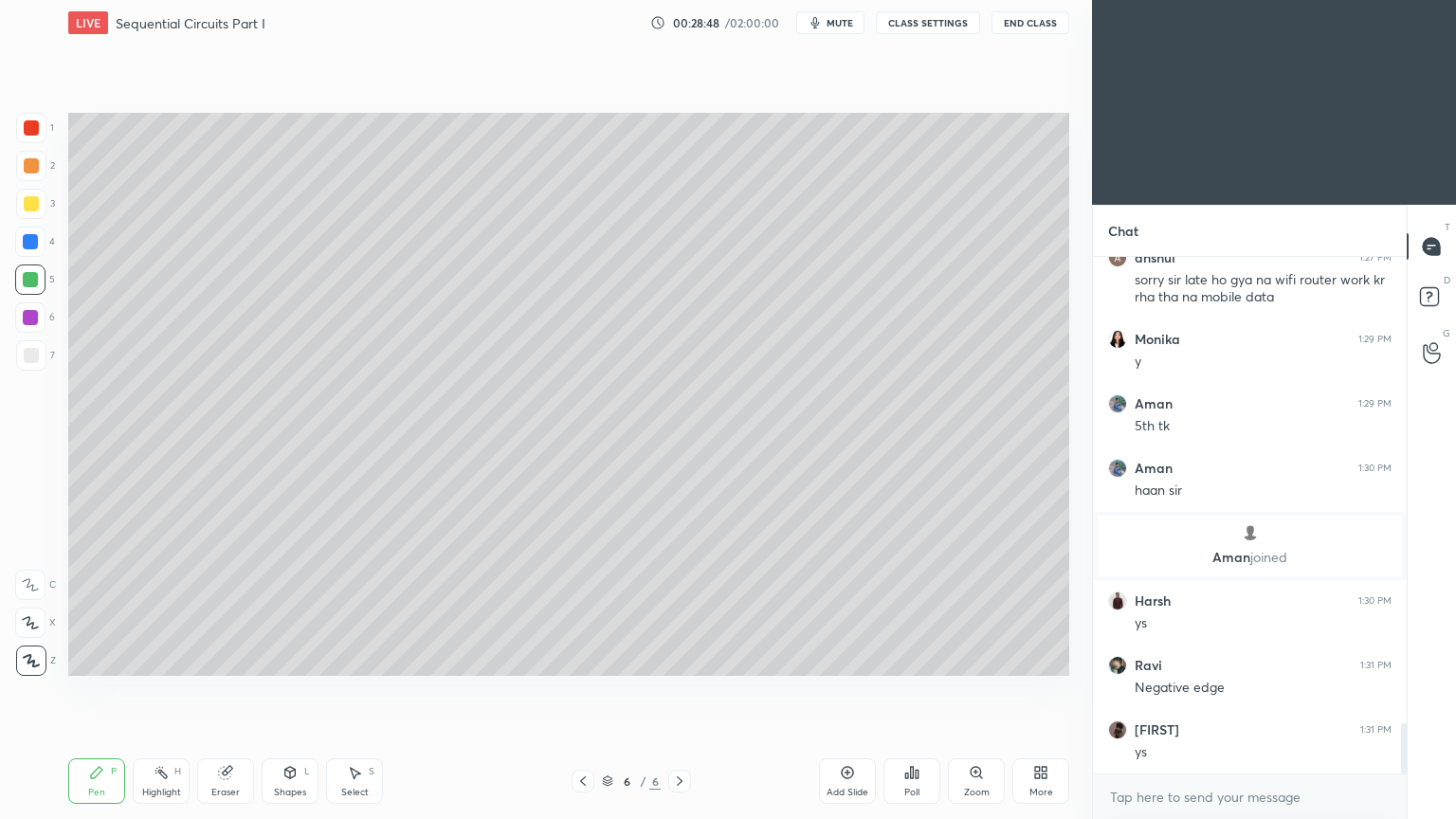click at bounding box center (31, 204) 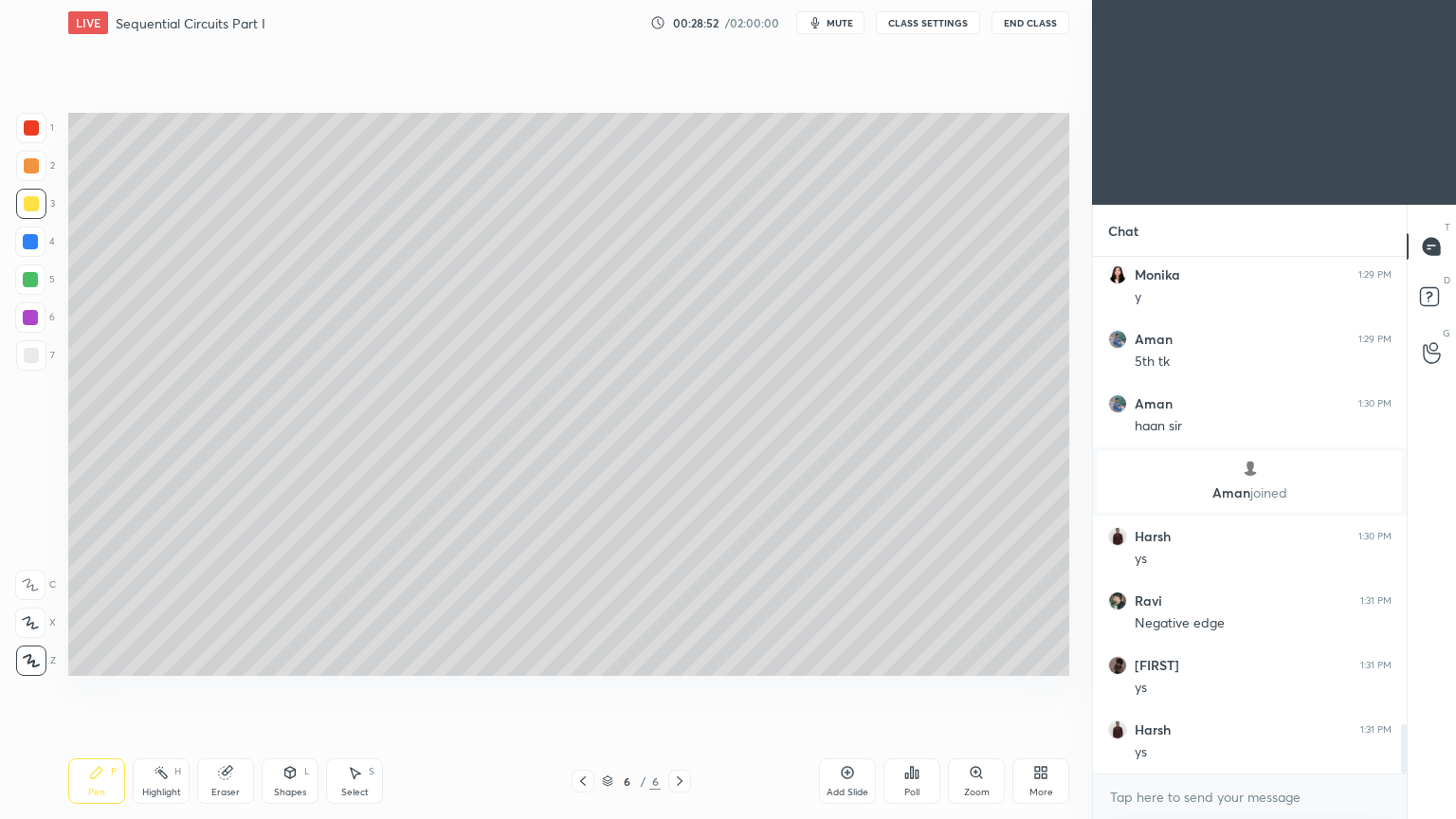 scroll, scrollTop: 4883, scrollLeft: 0, axis: vertical 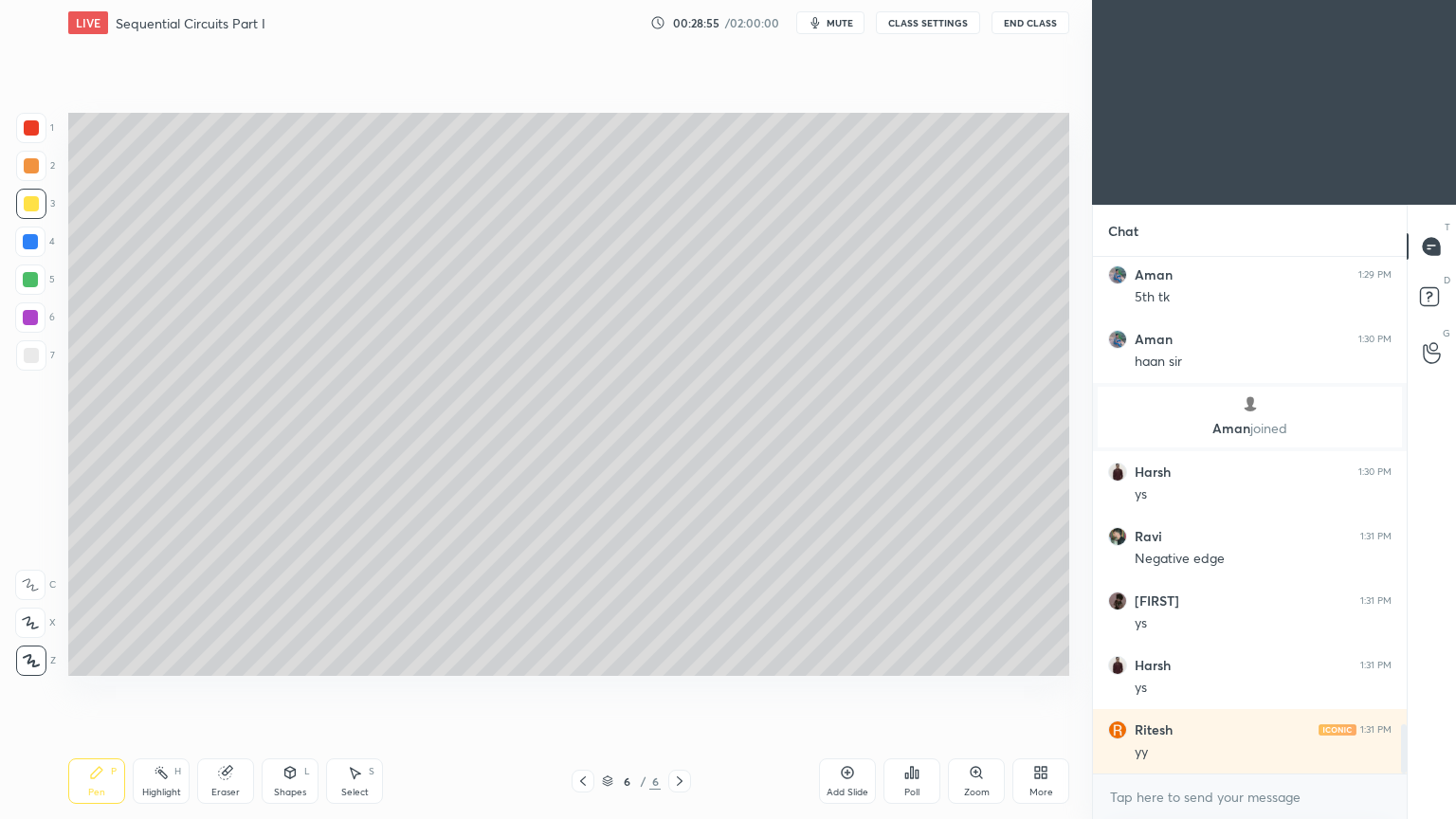 click 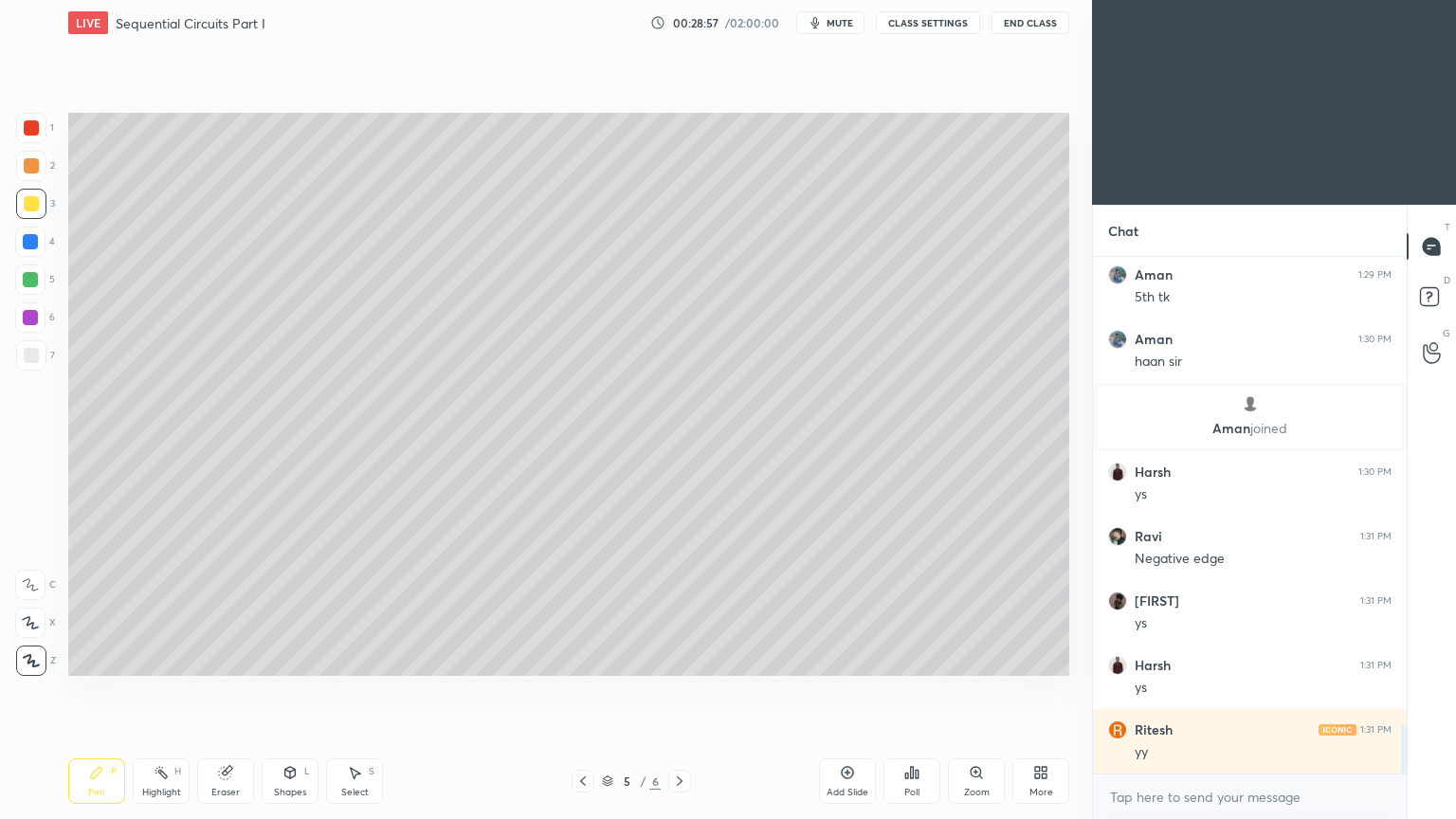 click 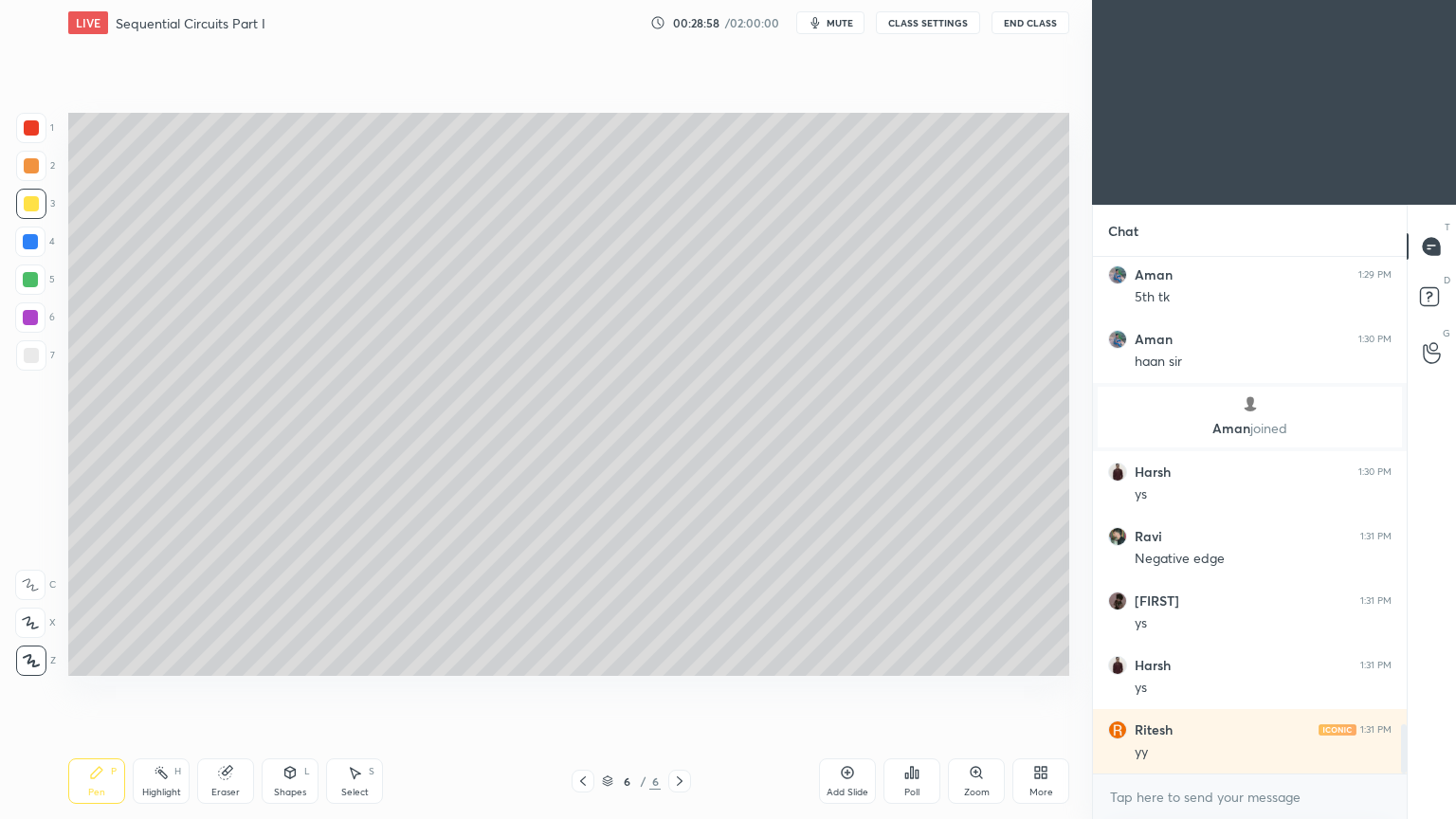 scroll, scrollTop: 4947, scrollLeft: 0, axis: vertical 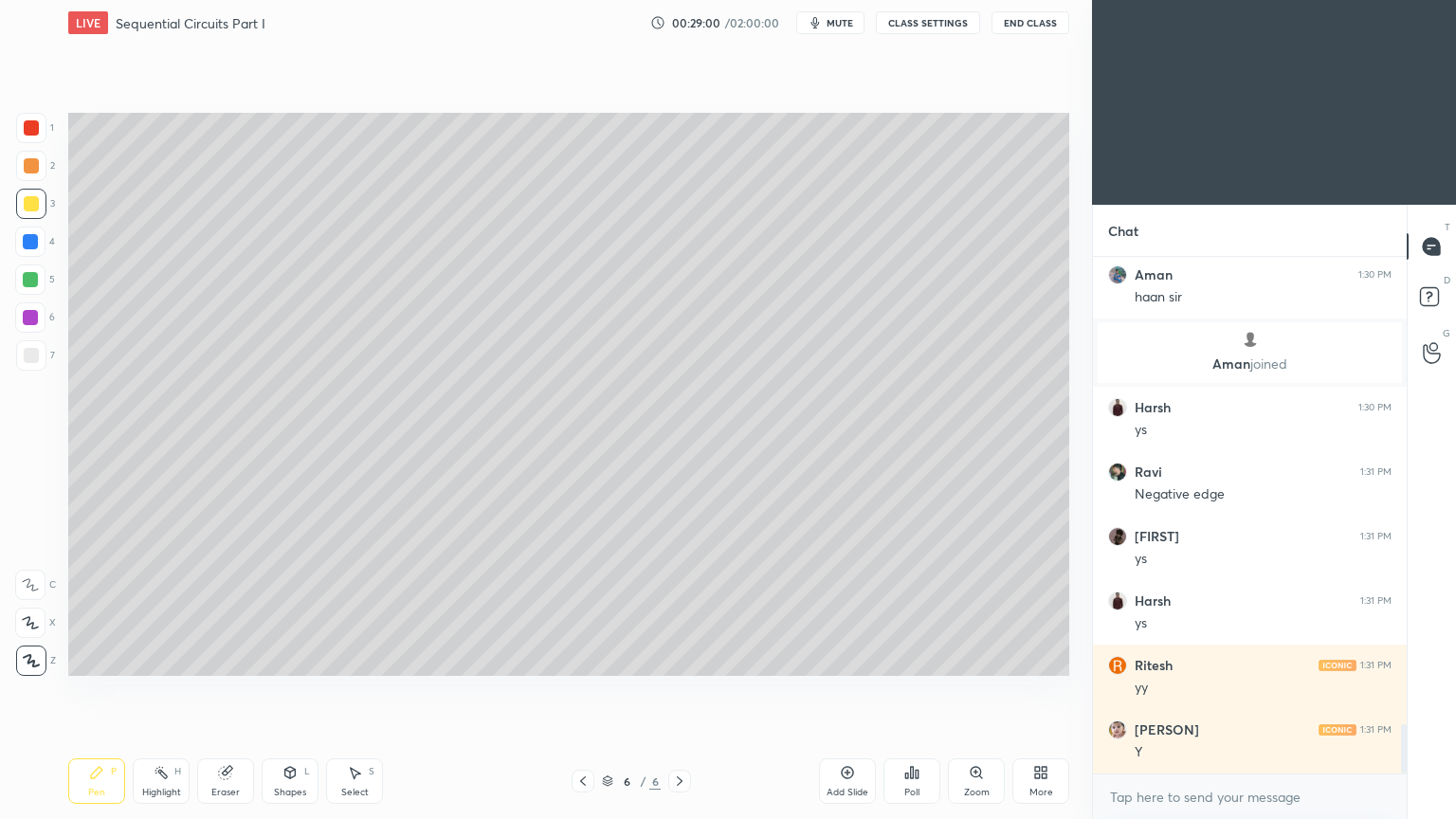click on "Shapes" at bounding box center [290, 792] 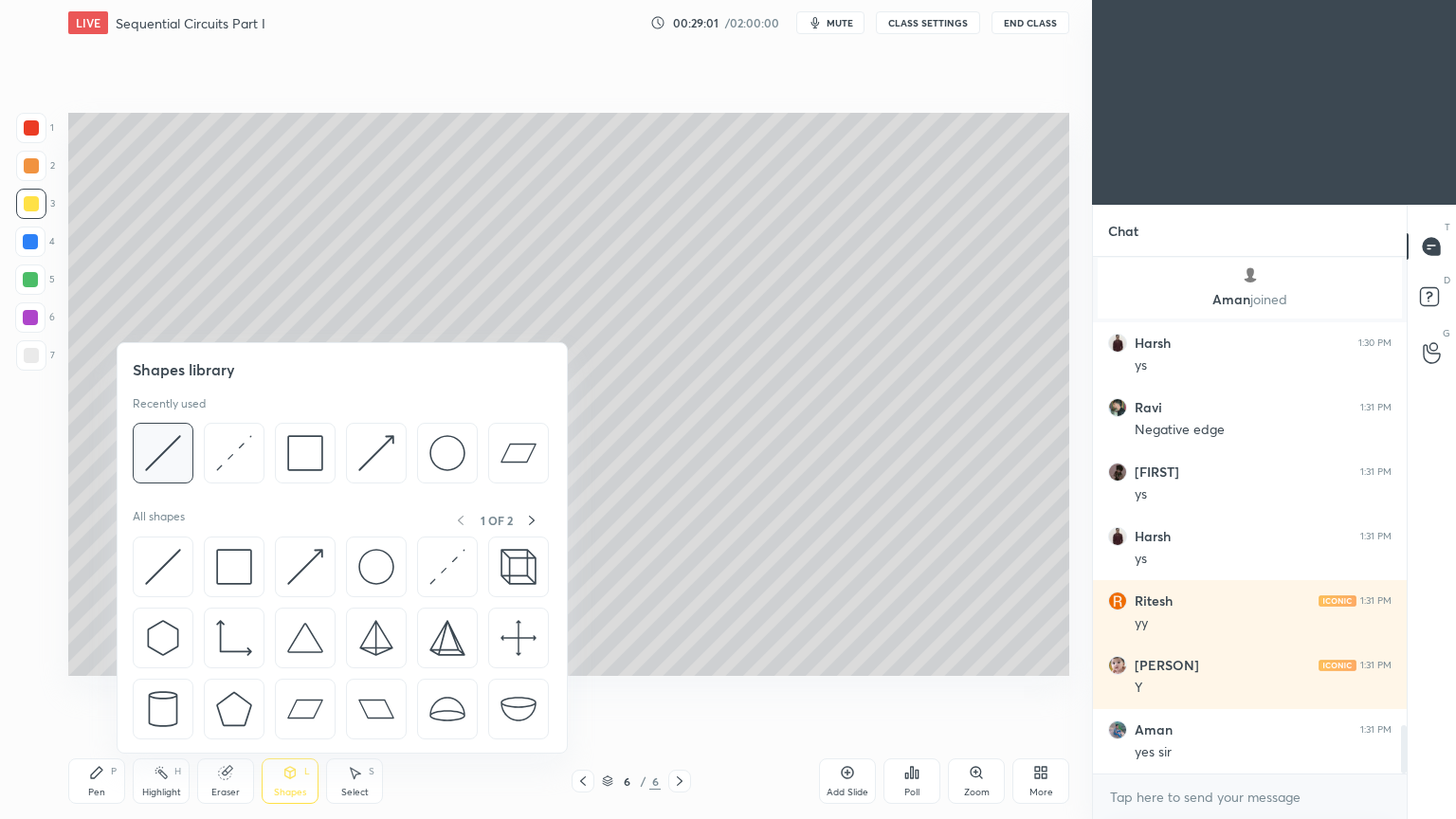 click at bounding box center [163, 453] 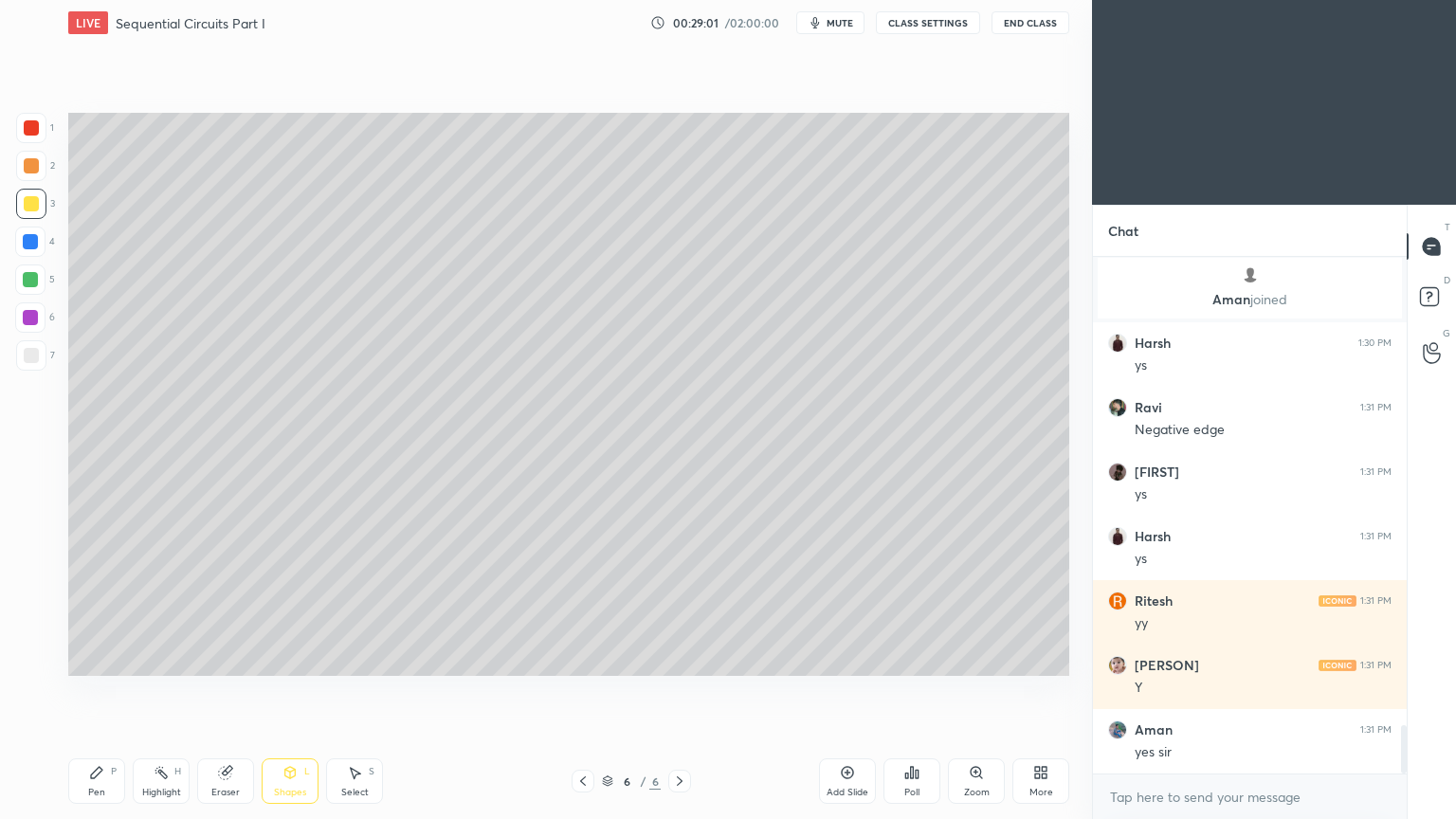 click at bounding box center (31, 128) 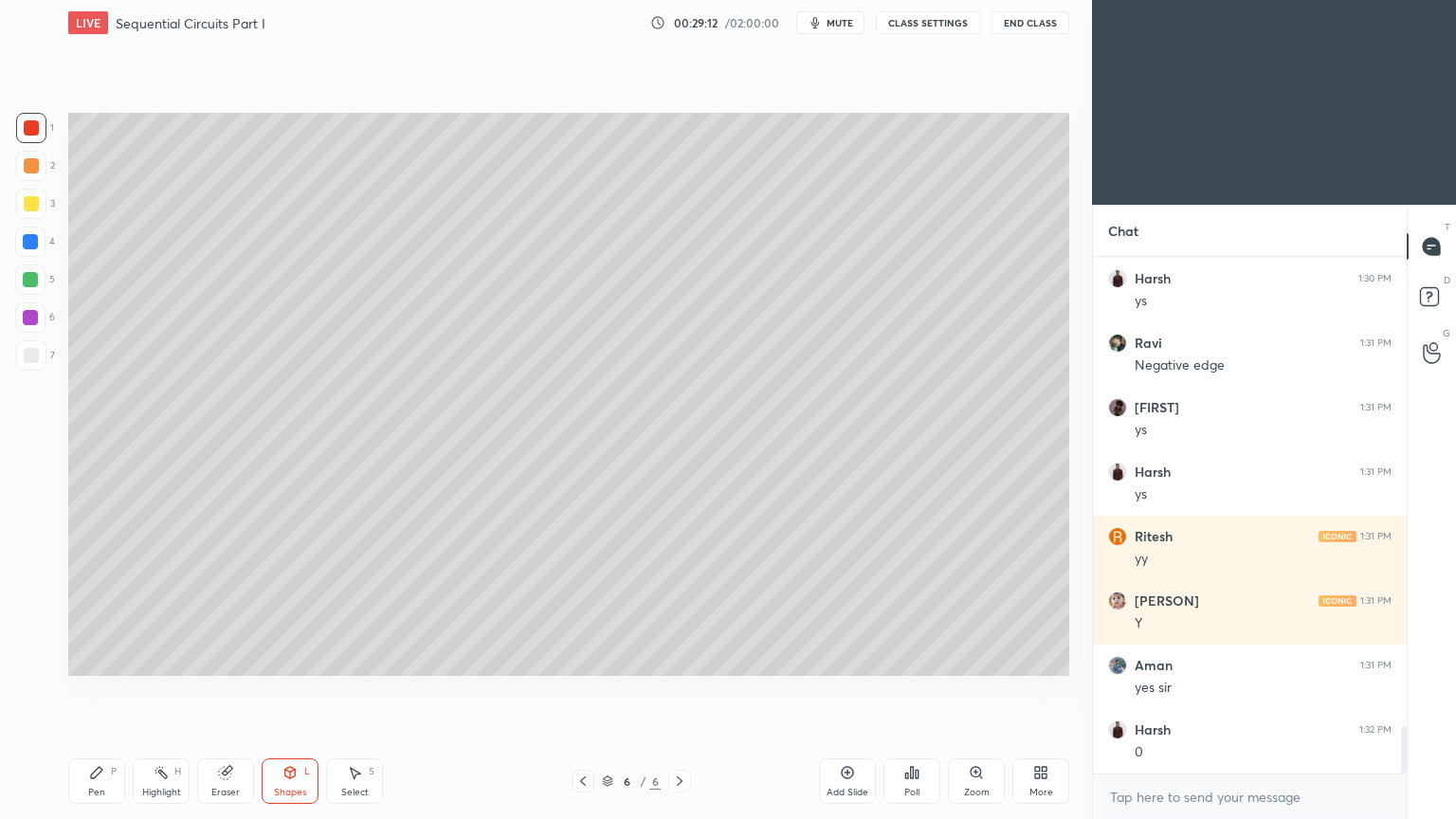 scroll, scrollTop: 5141, scrollLeft: 0, axis: vertical 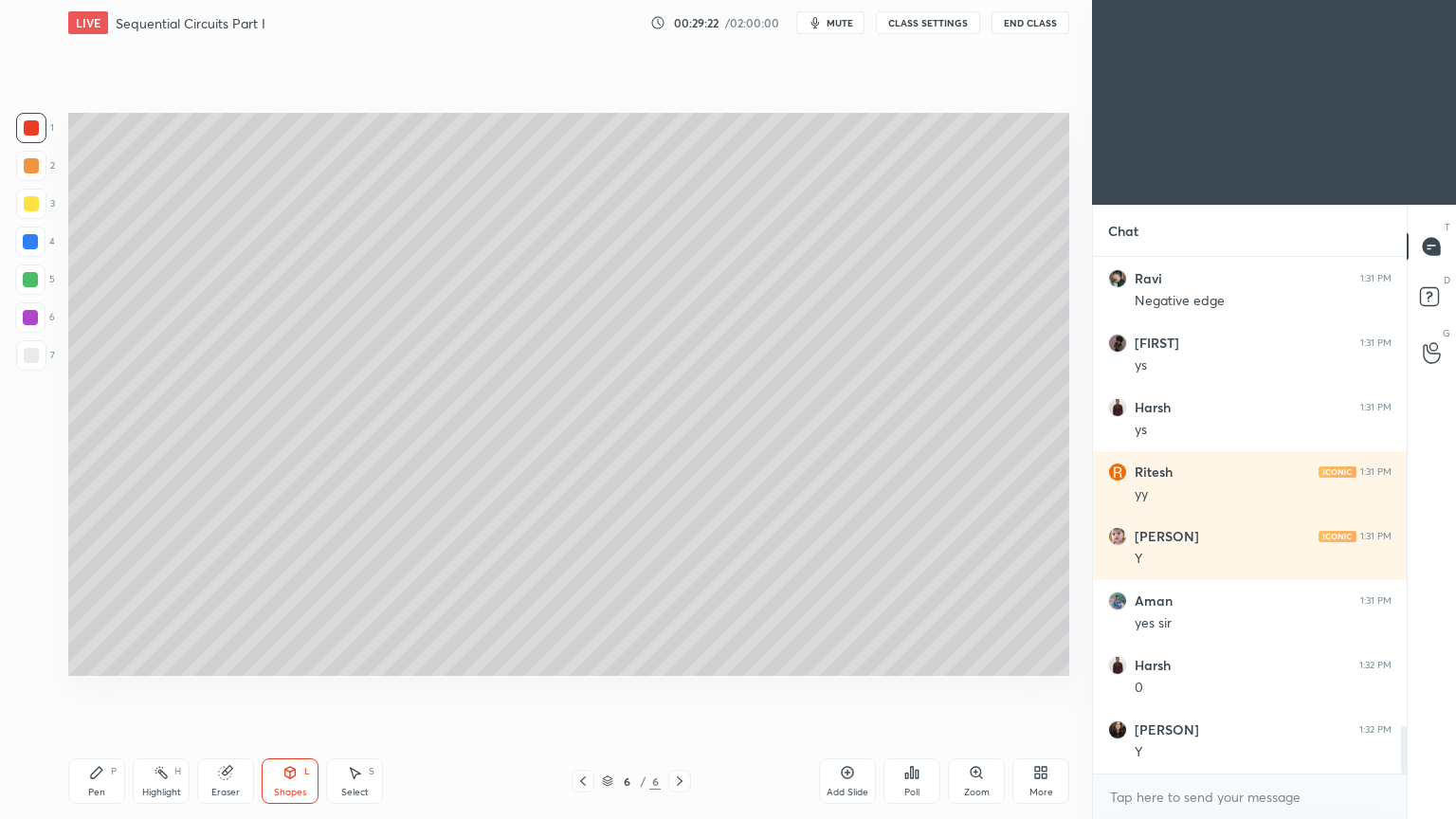 click on "Pen P" at bounding box center [97, 781] 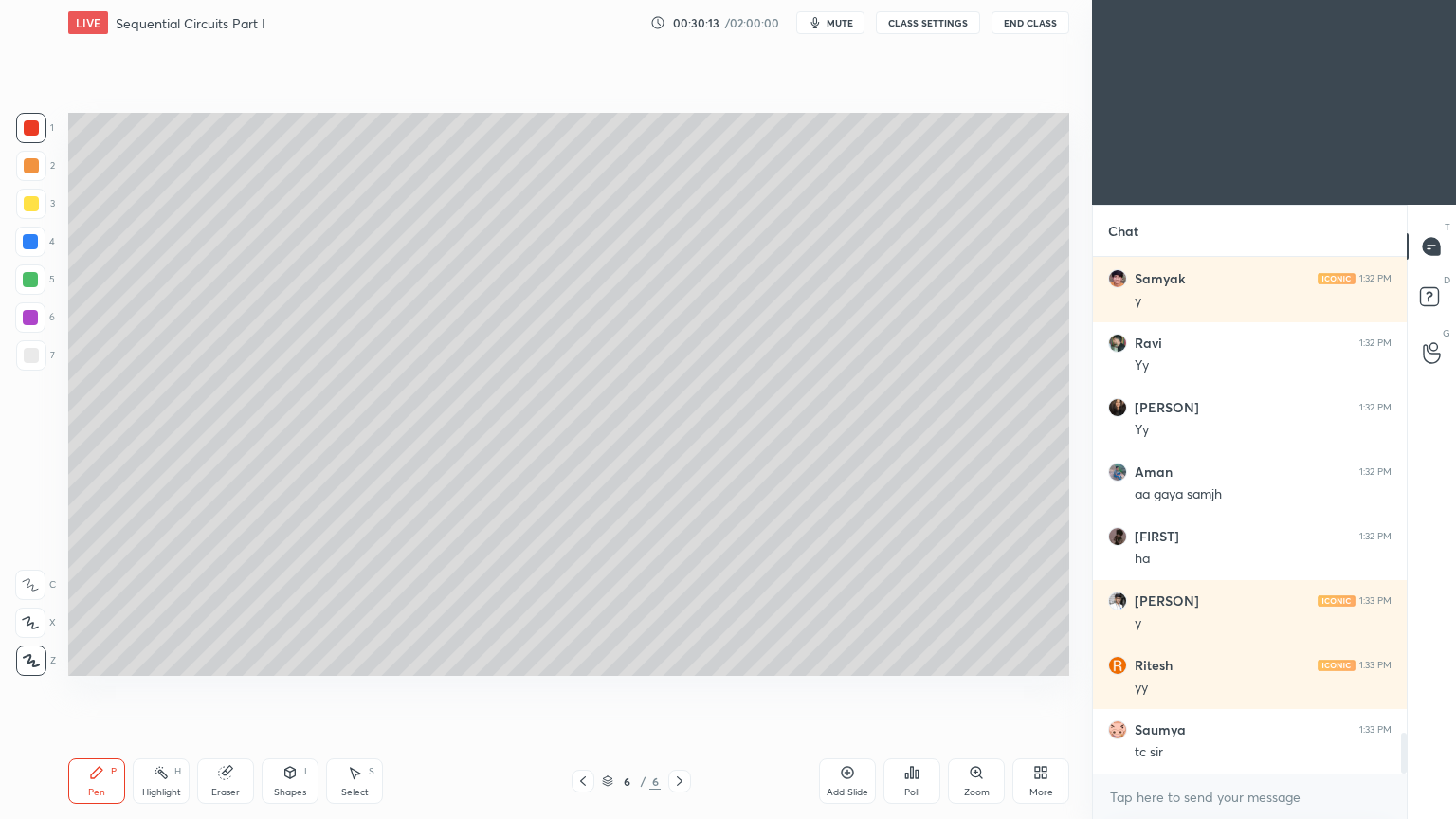 scroll, scrollTop: 6043, scrollLeft: 0, axis: vertical 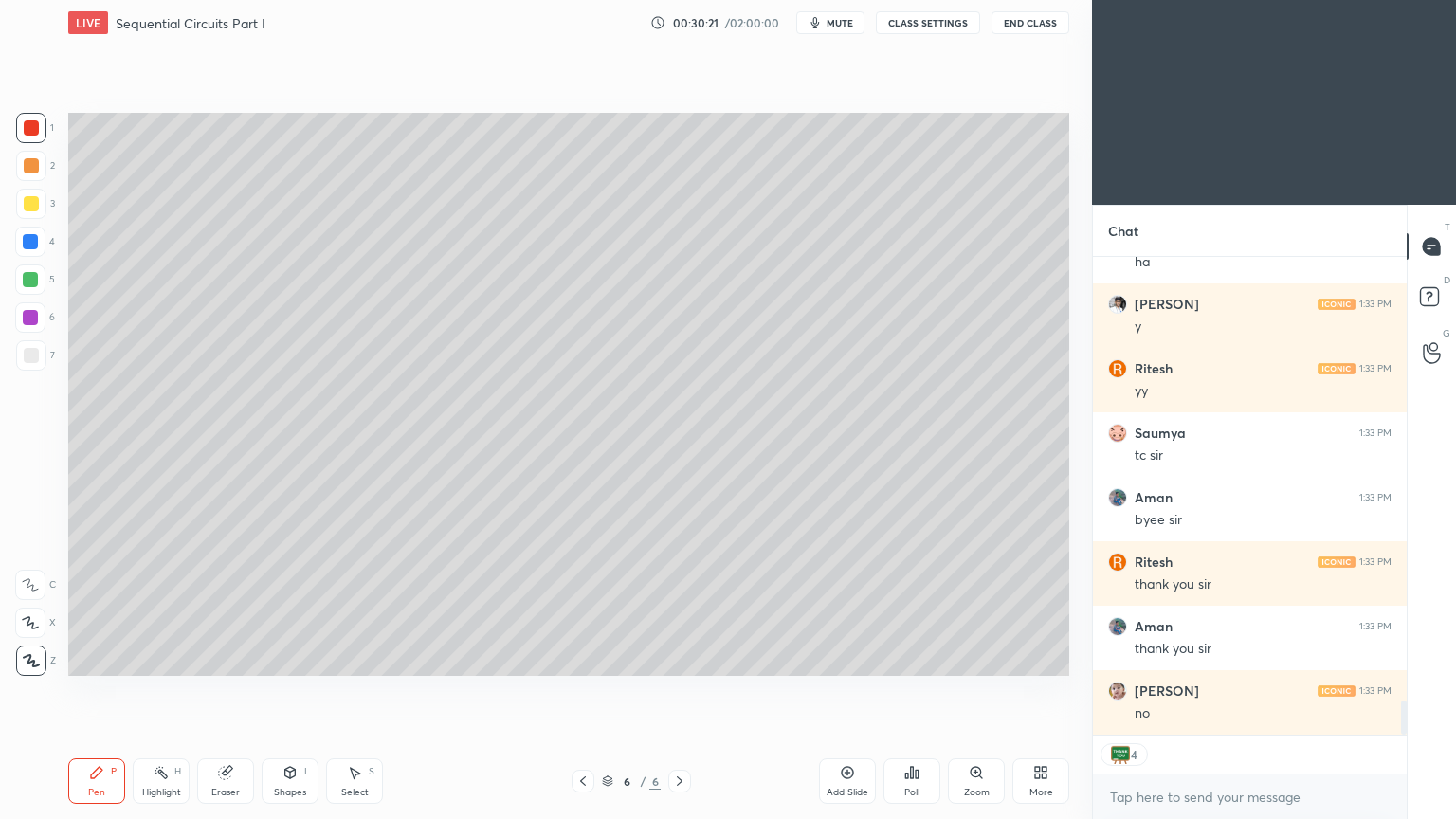 click on "End Class" at bounding box center [1030, 23] 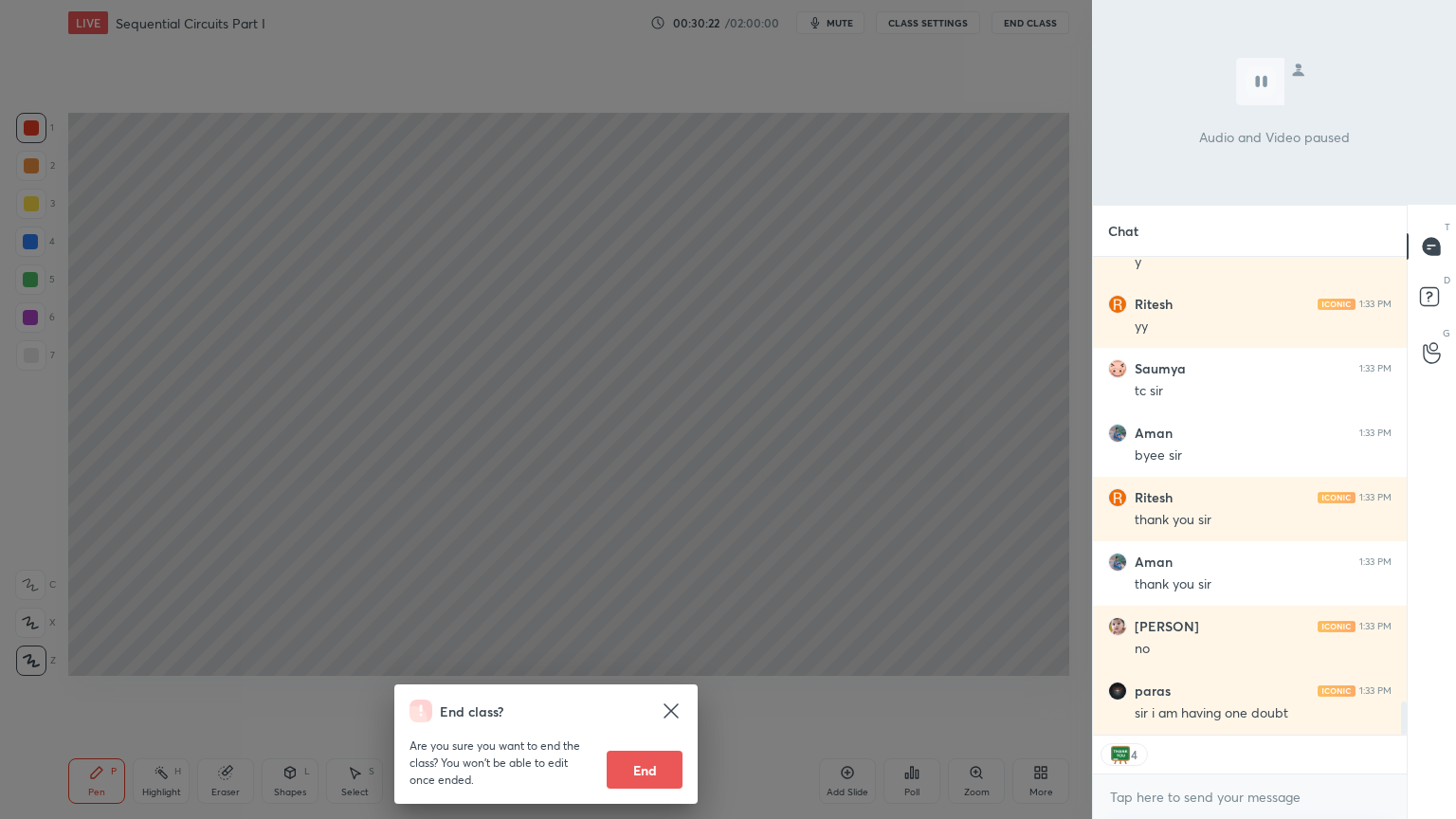 scroll, scrollTop: 6404, scrollLeft: 0, axis: vertical 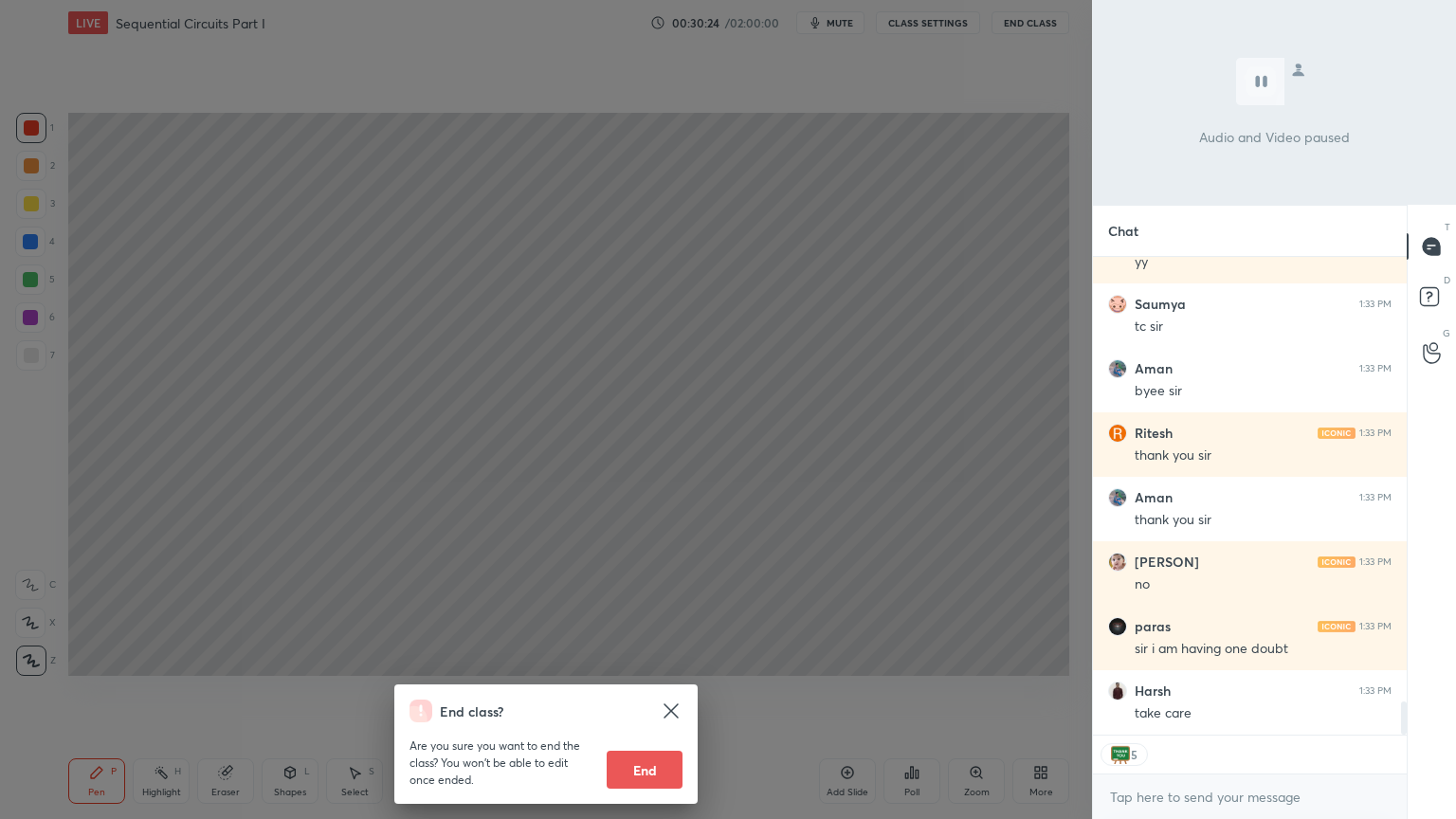 click 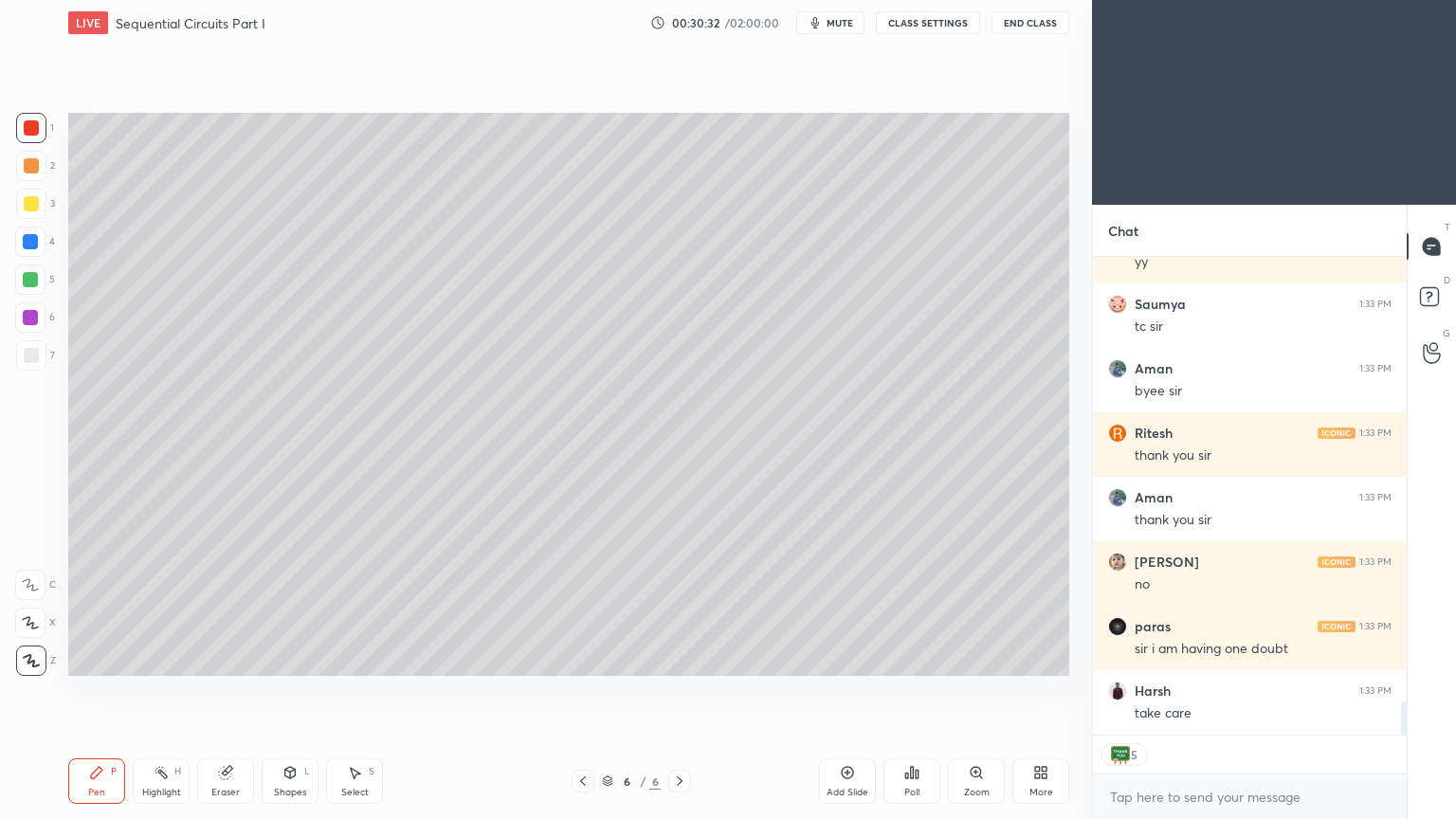 type on "x" 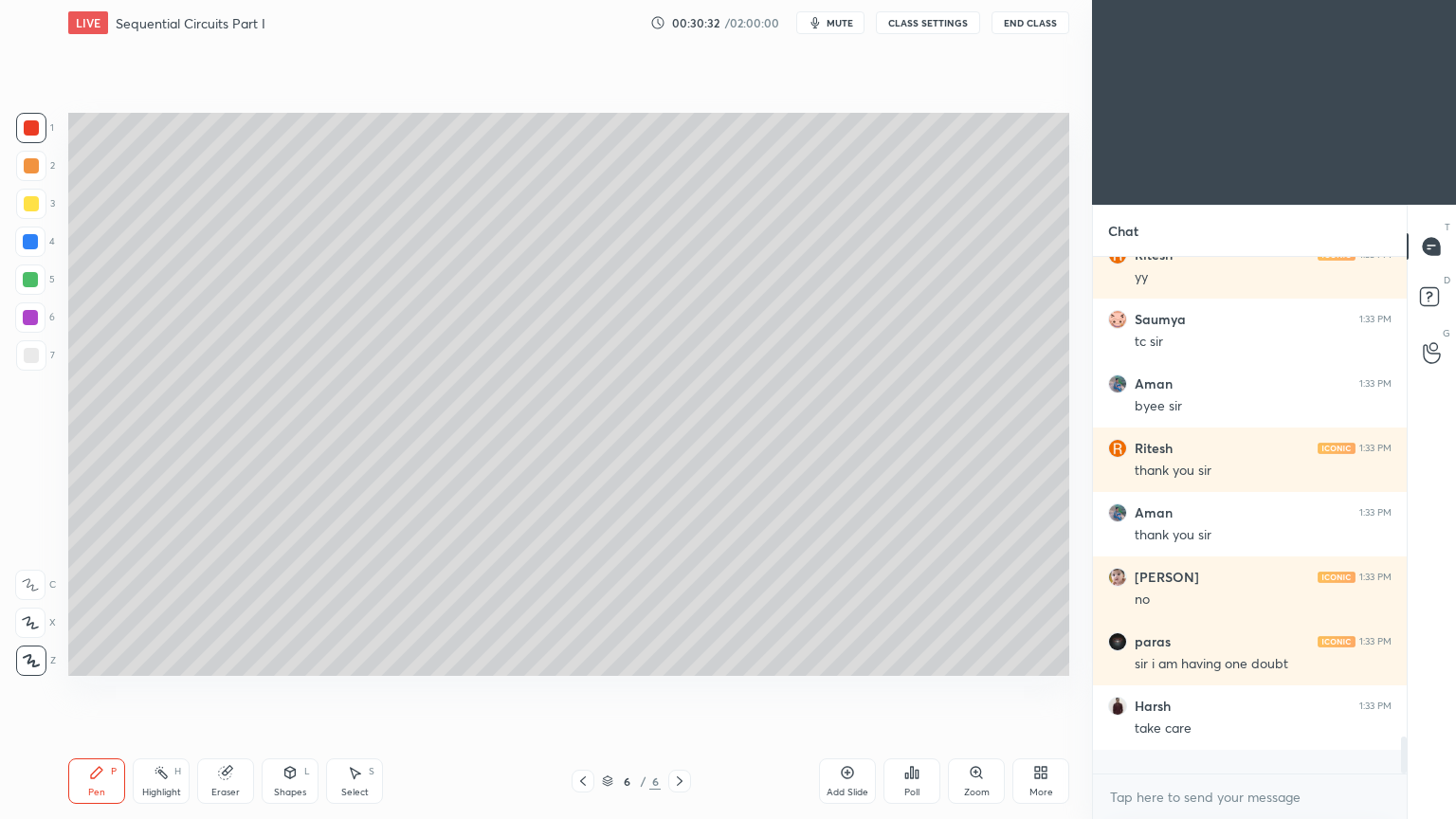 scroll, scrollTop: 6, scrollLeft: 6, axis: both 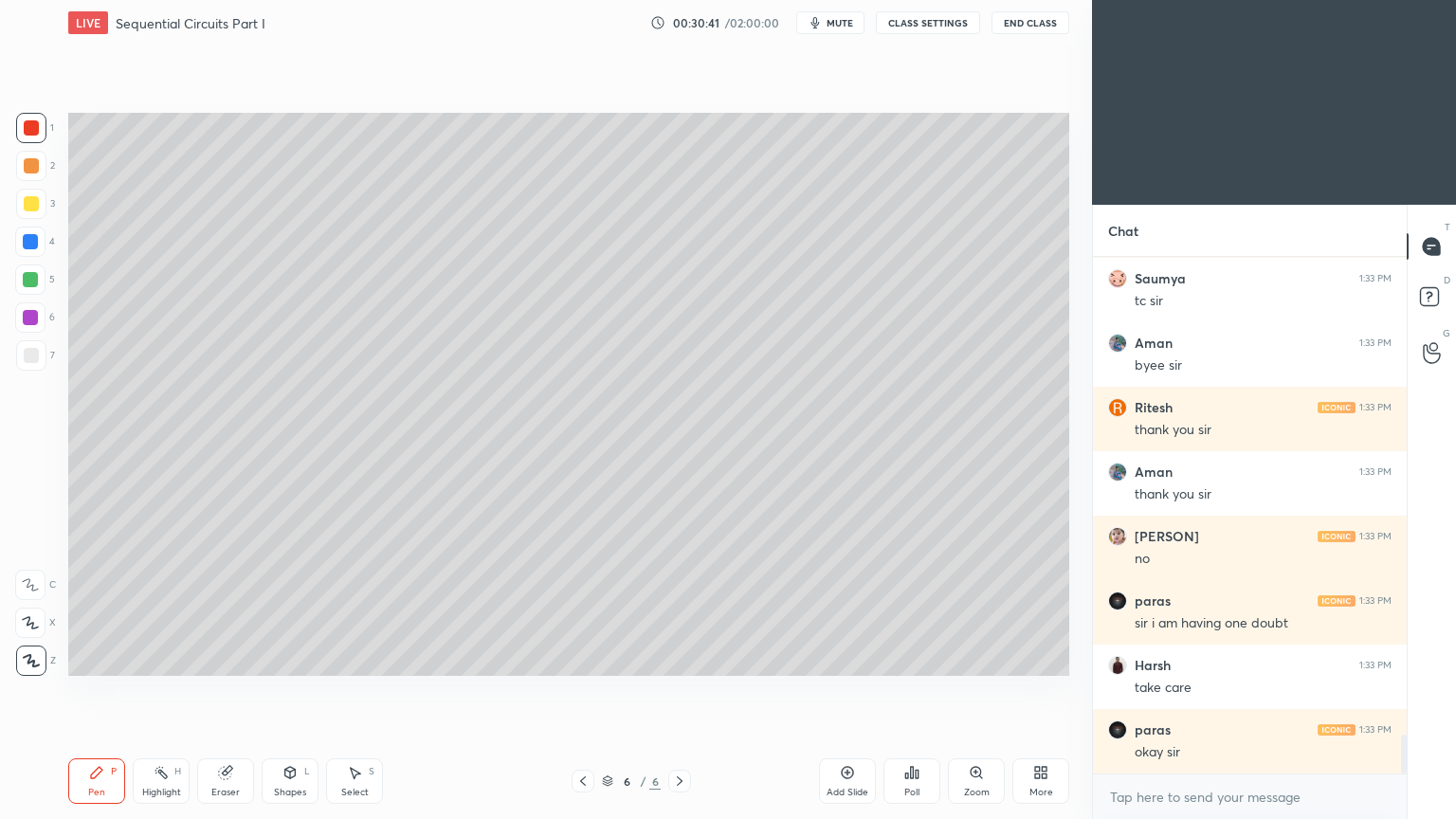 type 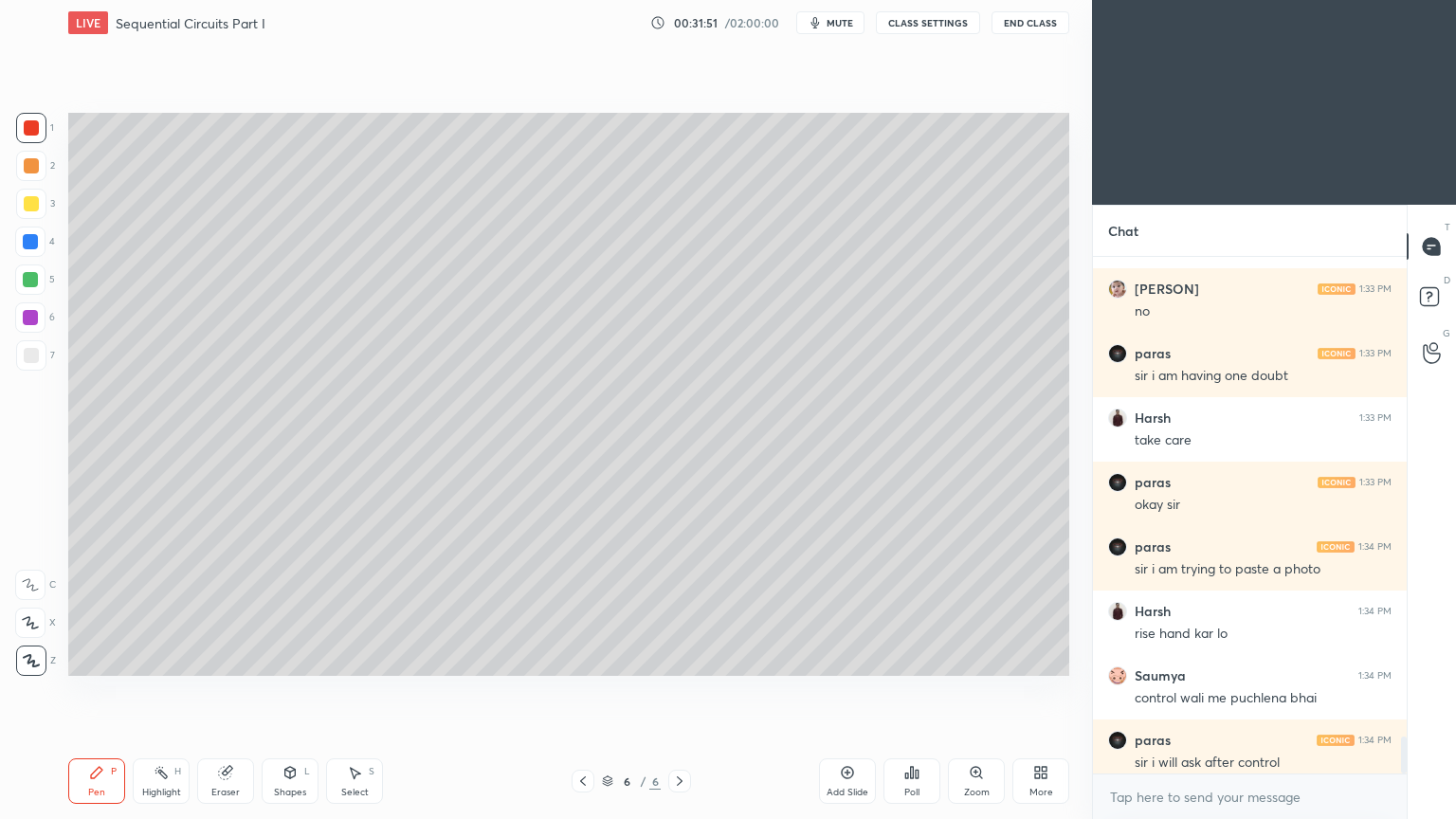 scroll, scrollTop: 6707, scrollLeft: 0, axis: vertical 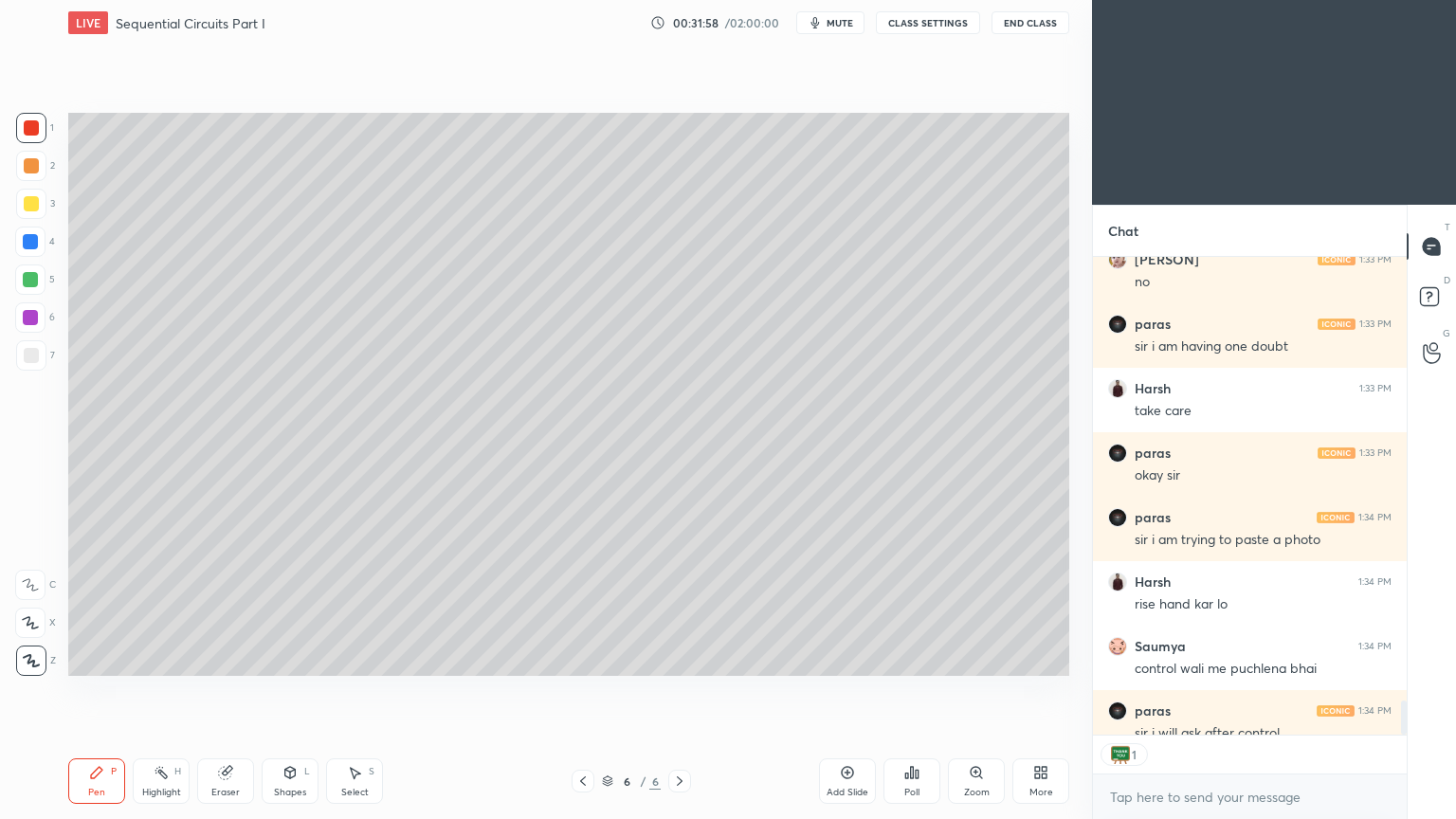 click on "End Class" at bounding box center (1030, 23) 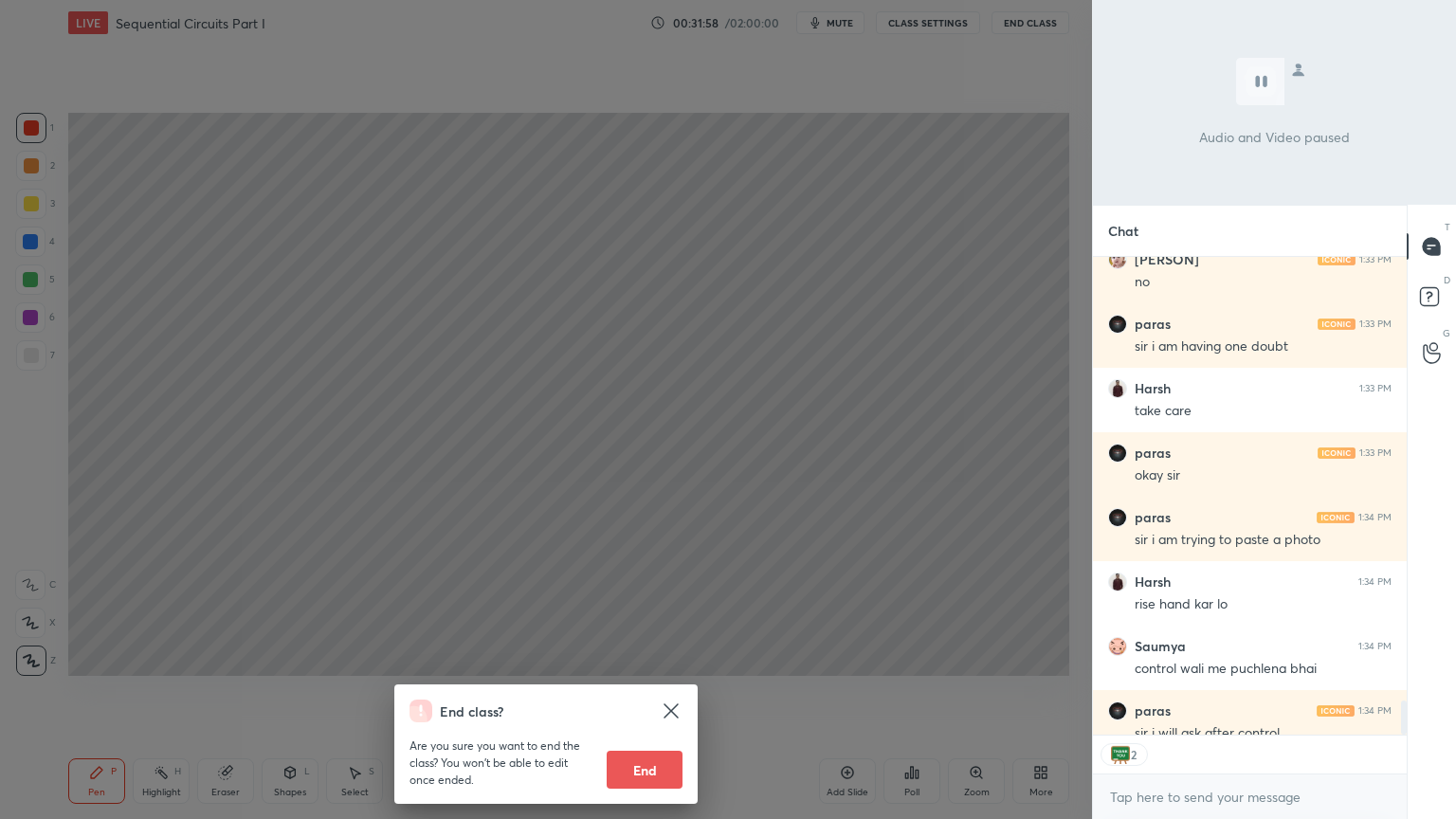 click on "End" at bounding box center (645, 770) 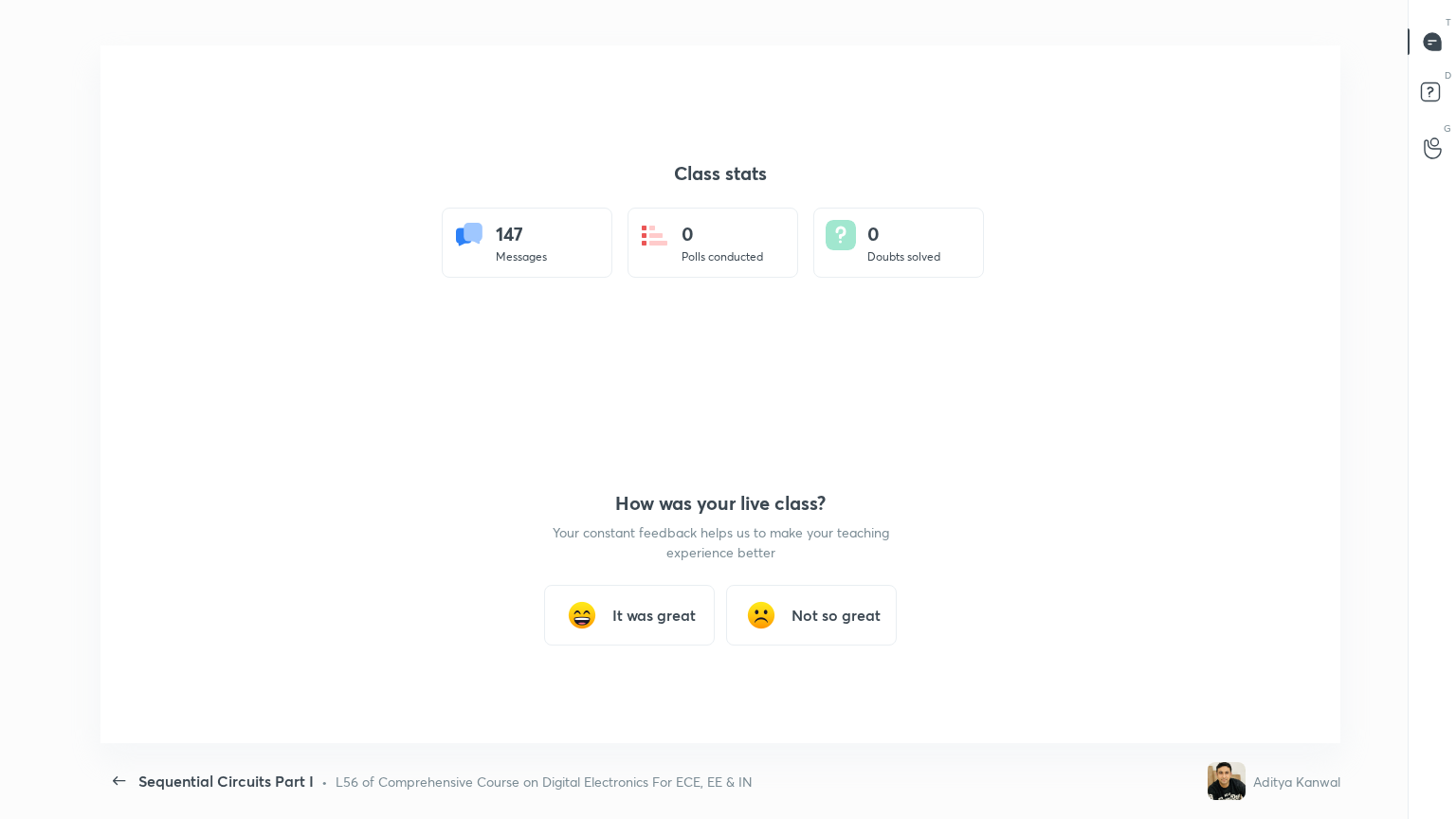 scroll, scrollTop: 94094, scrollLeft: 93355, axis: both 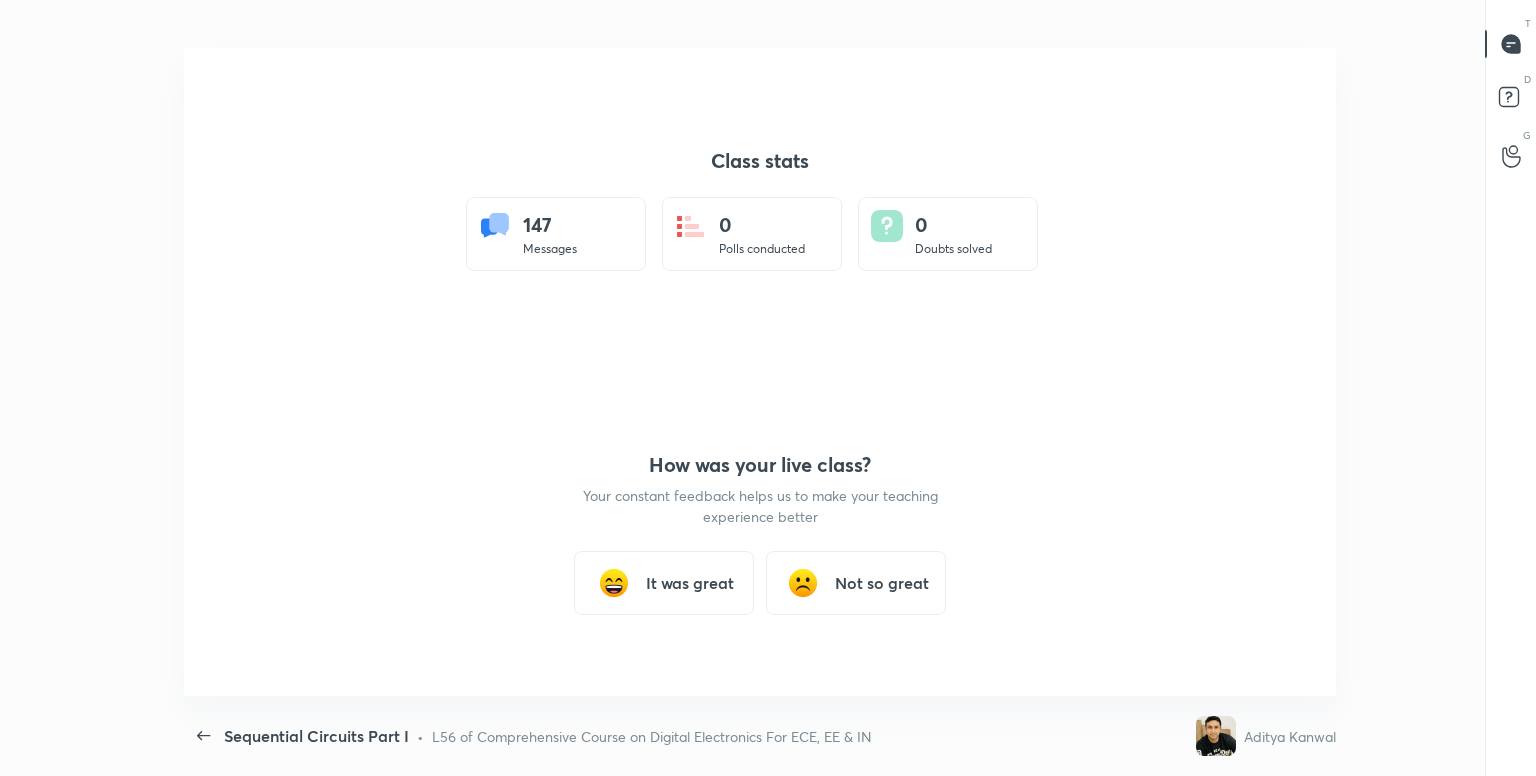 type on "x" 